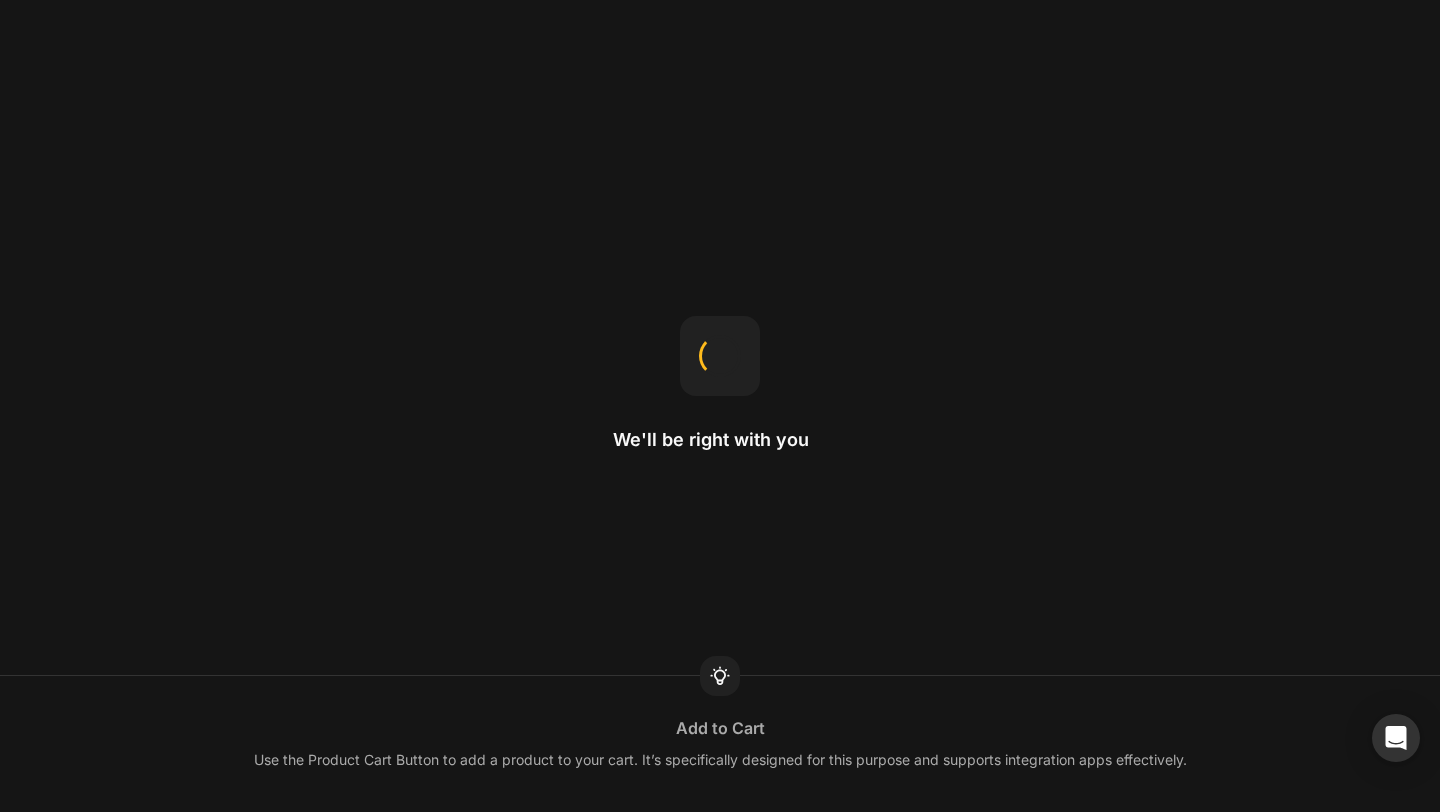 scroll, scrollTop: 0, scrollLeft: 0, axis: both 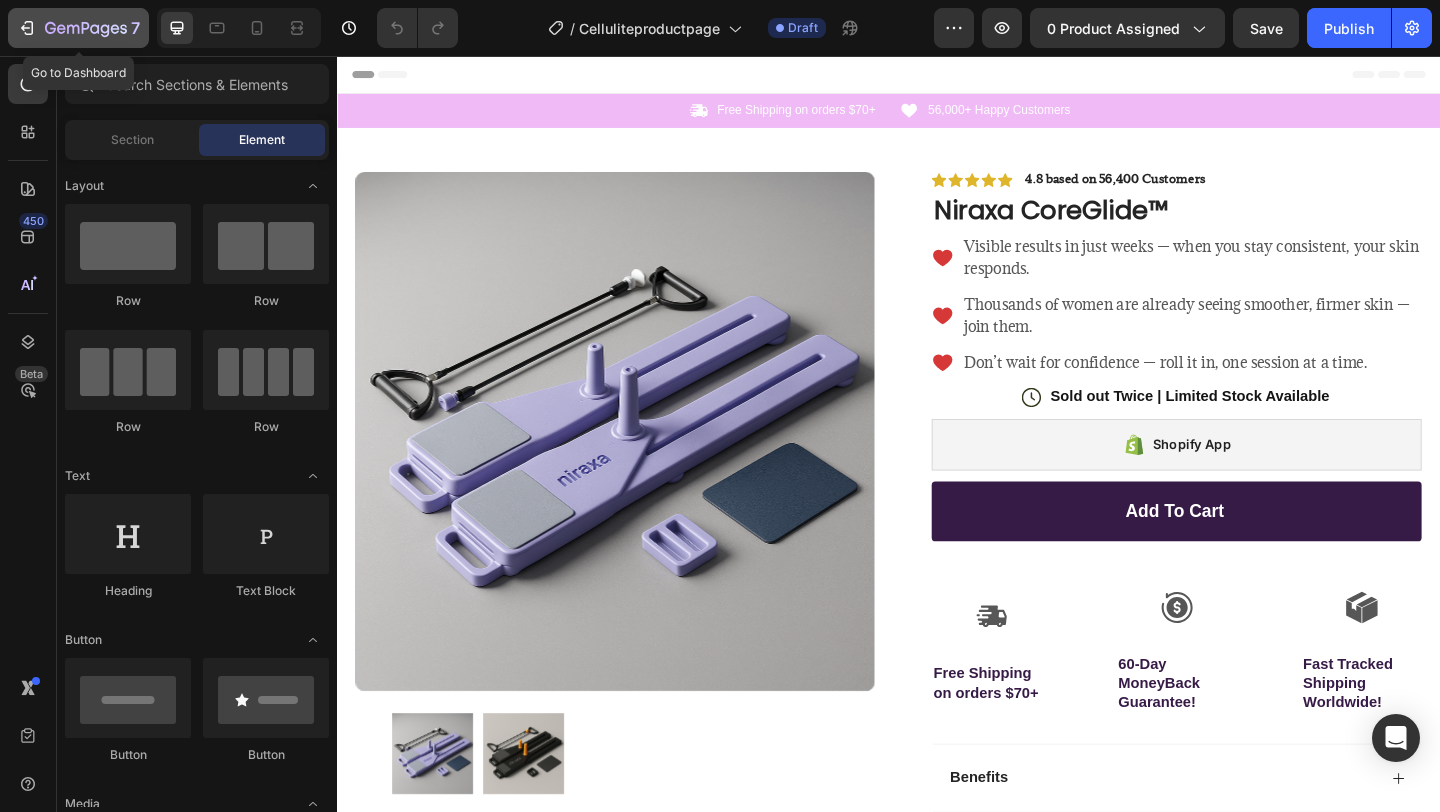click on "7" 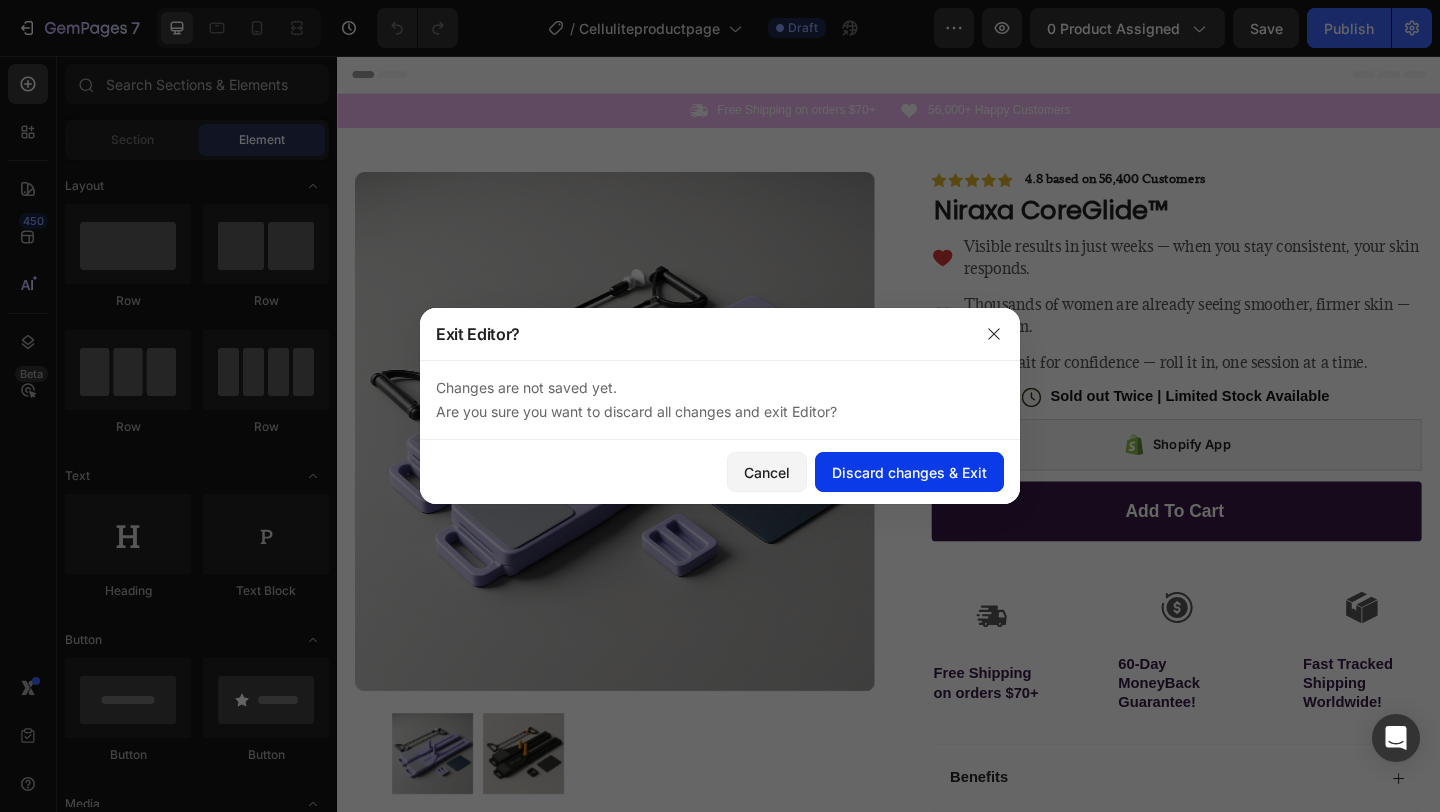 click on "Discard changes & Exit" 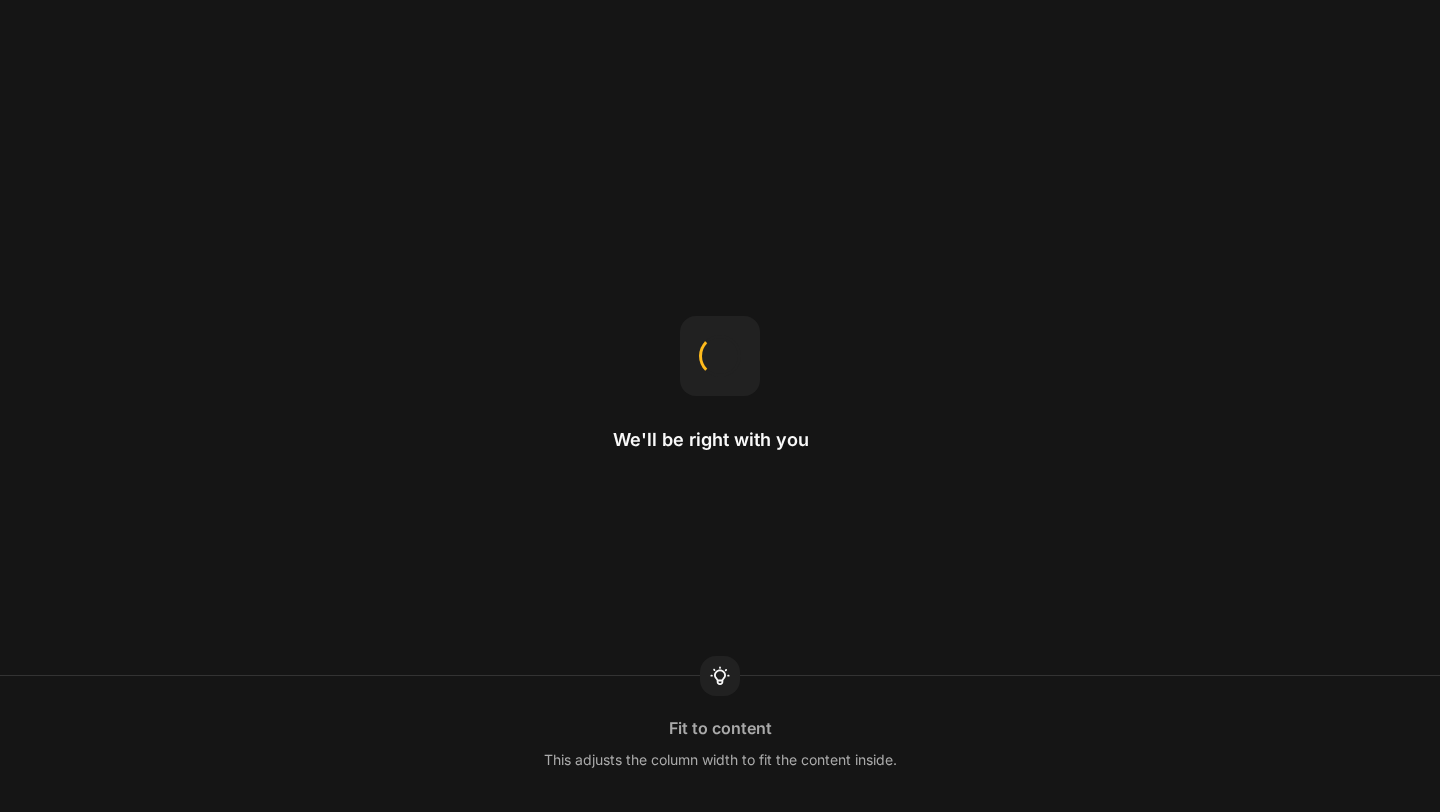 scroll, scrollTop: 0, scrollLeft: 0, axis: both 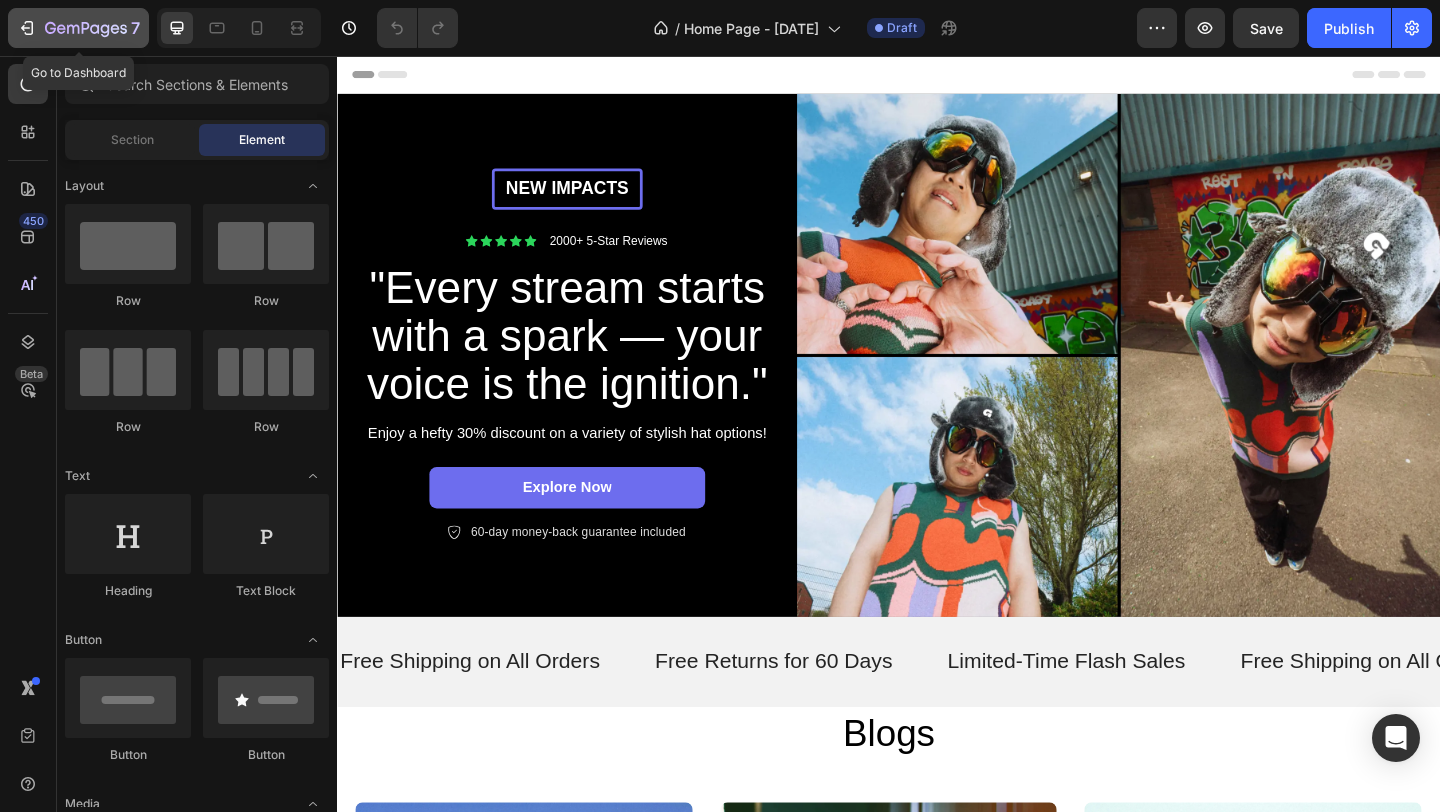 click 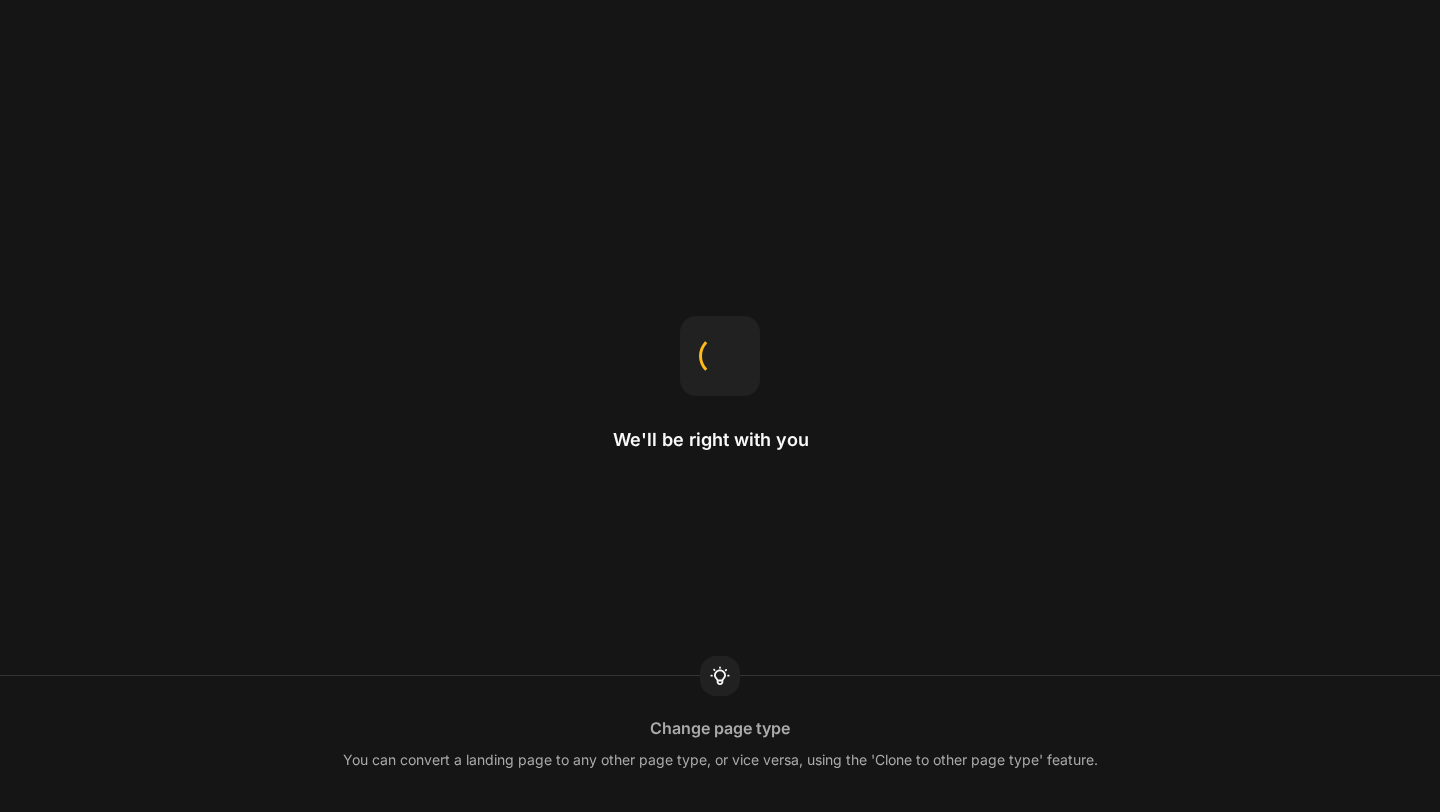scroll, scrollTop: 0, scrollLeft: 0, axis: both 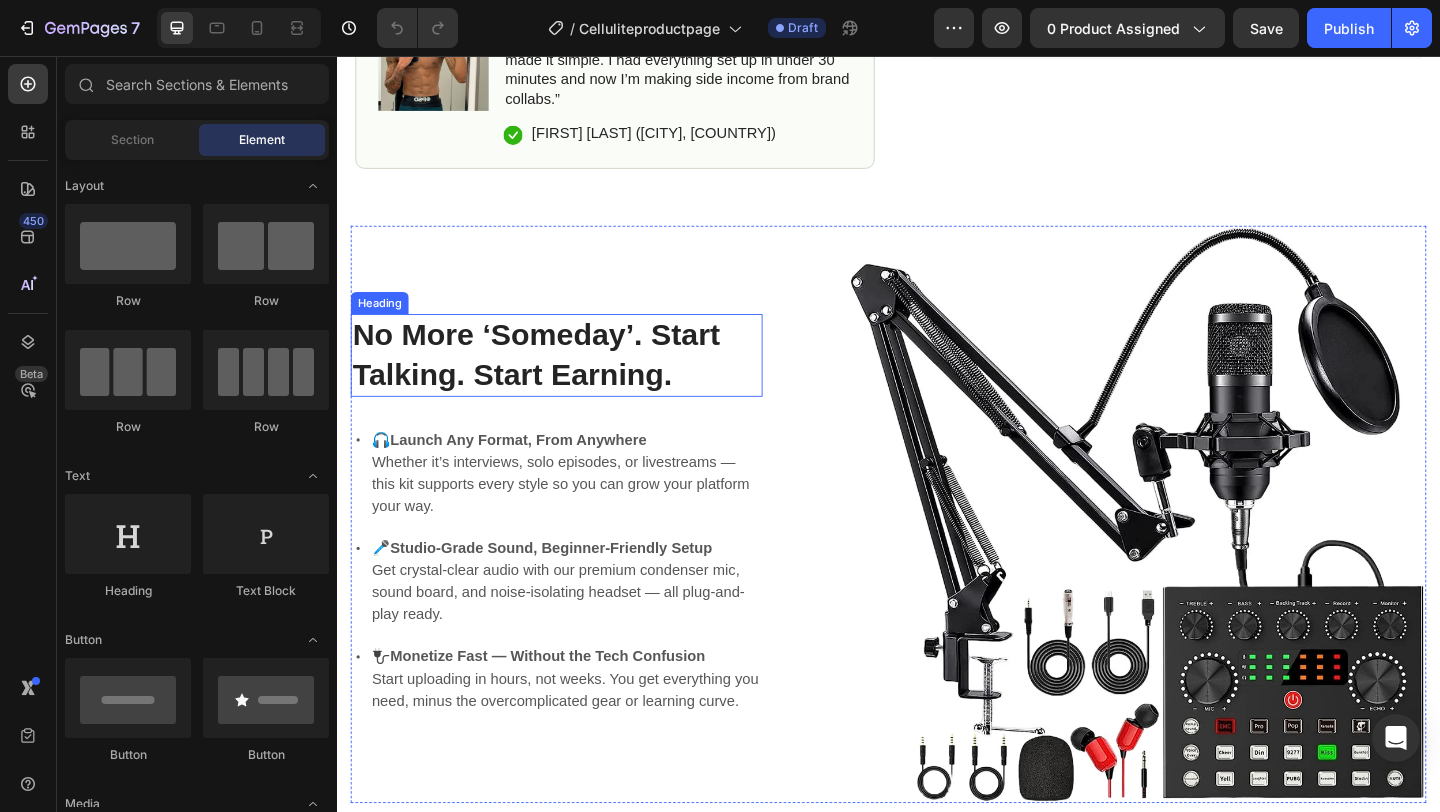 click on "No More ‘Someday’. Start Talking. Start Earning." at bounding box center (576, 382) 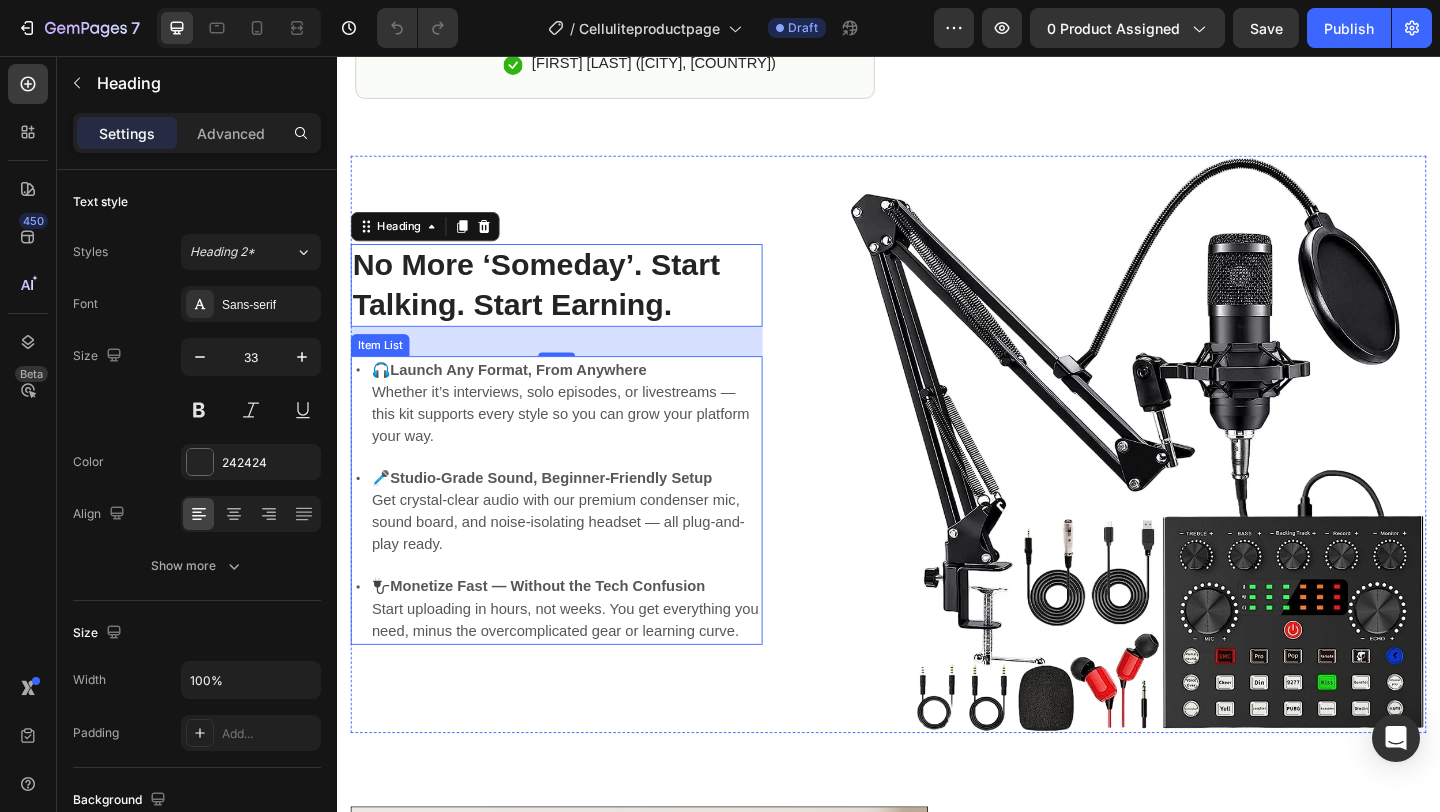 scroll, scrollTop: 1047, scrollLeft: 0, axis: vertical 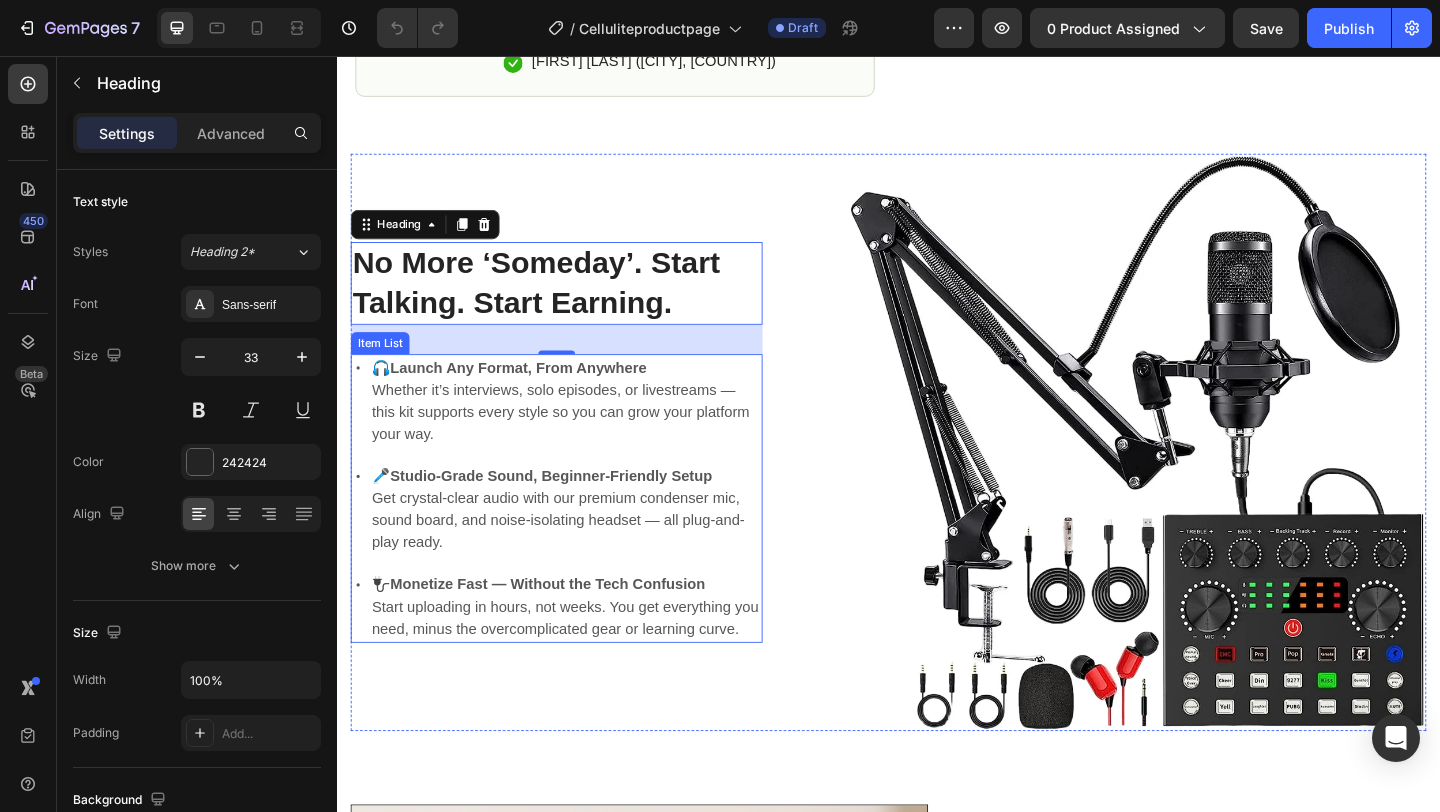click on "🎧  Launch Any Format, From Anywhere Whether it’s interviews, solo episodes, or livestreams — this kit supports every style so you can grow your platform your way." at bounding box center [586, 431] 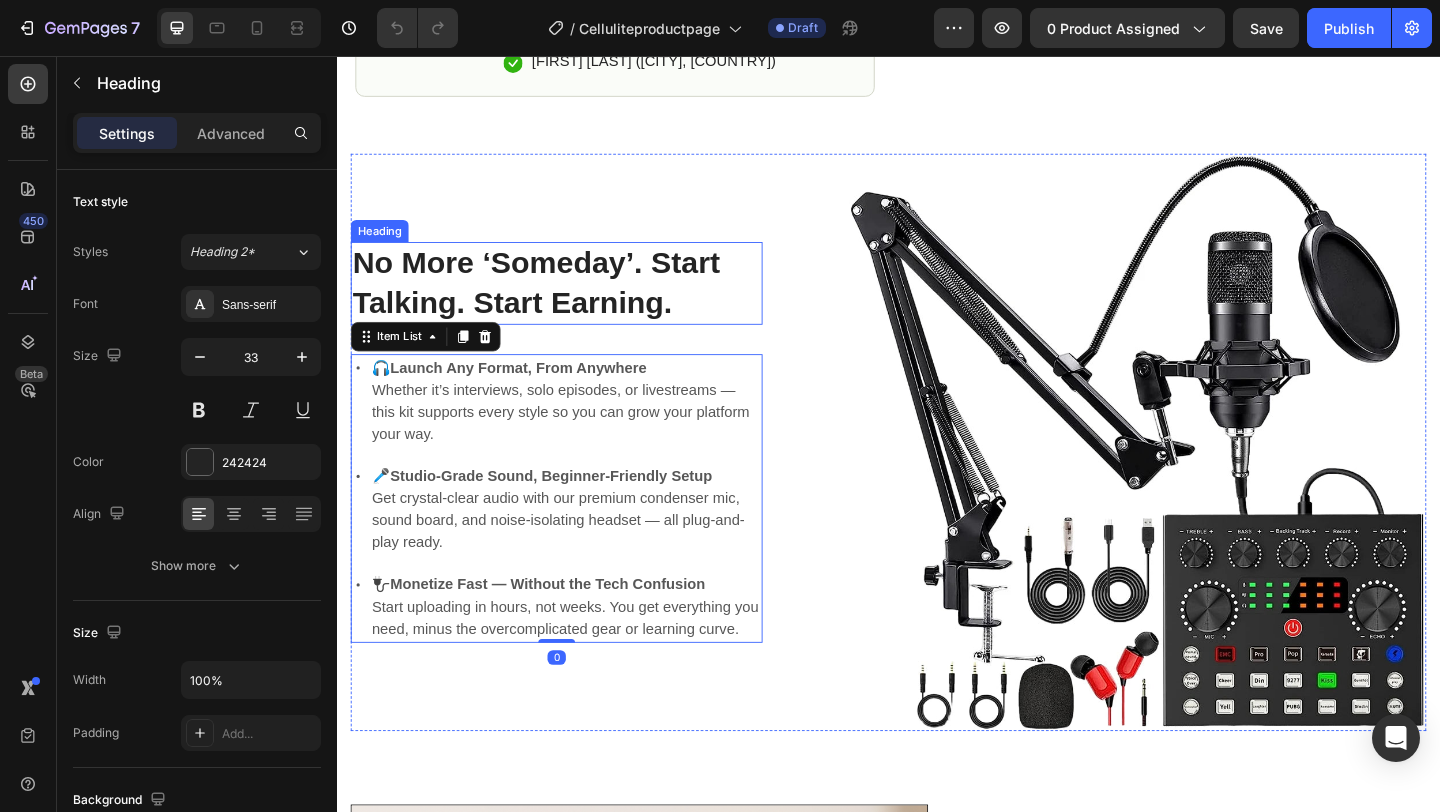 click on "No More ‘Someday’. Start Talking. Start Earning." at bounding box center [576, 303] 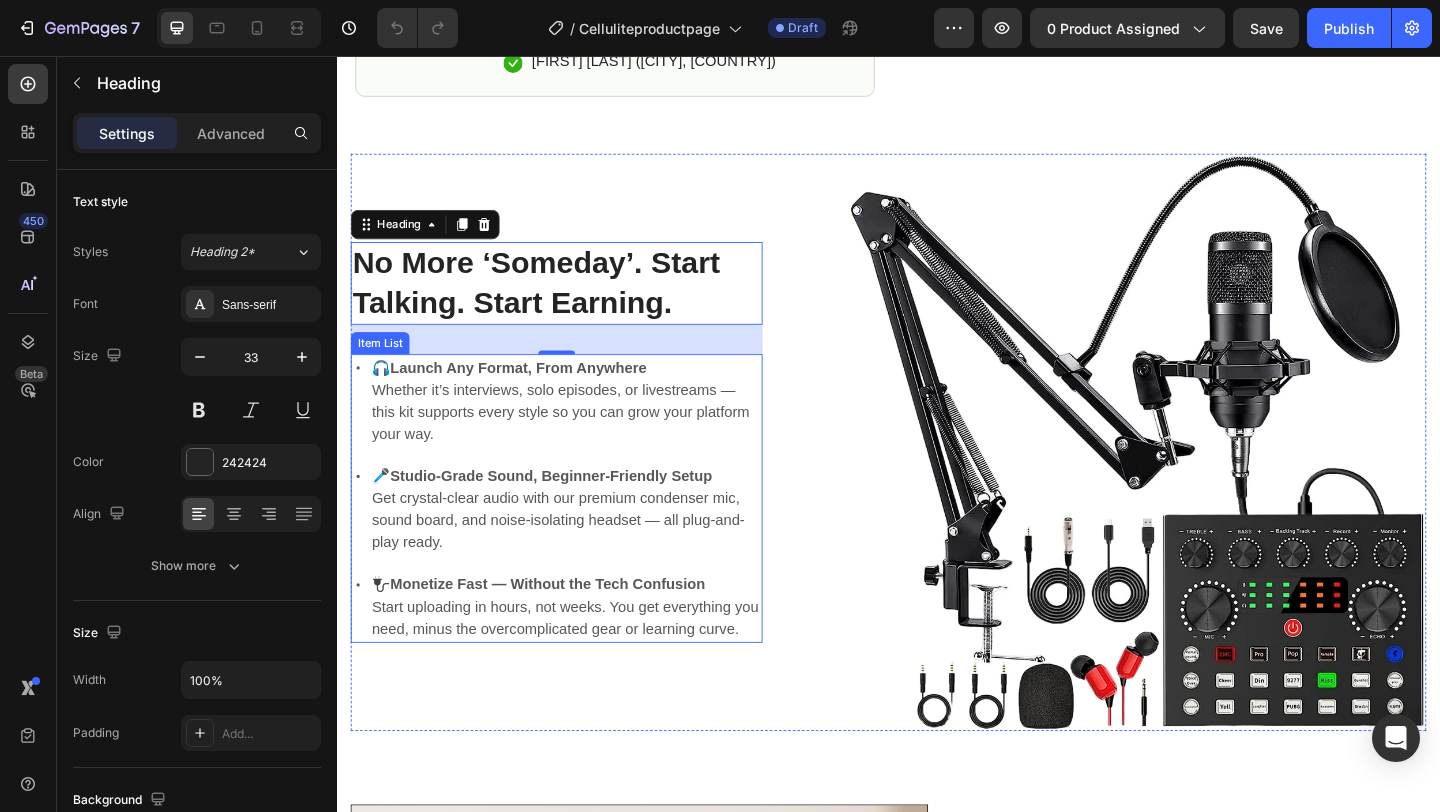 click on "Launch Any Format, From Anywhere" at bounding box center (534, 394) 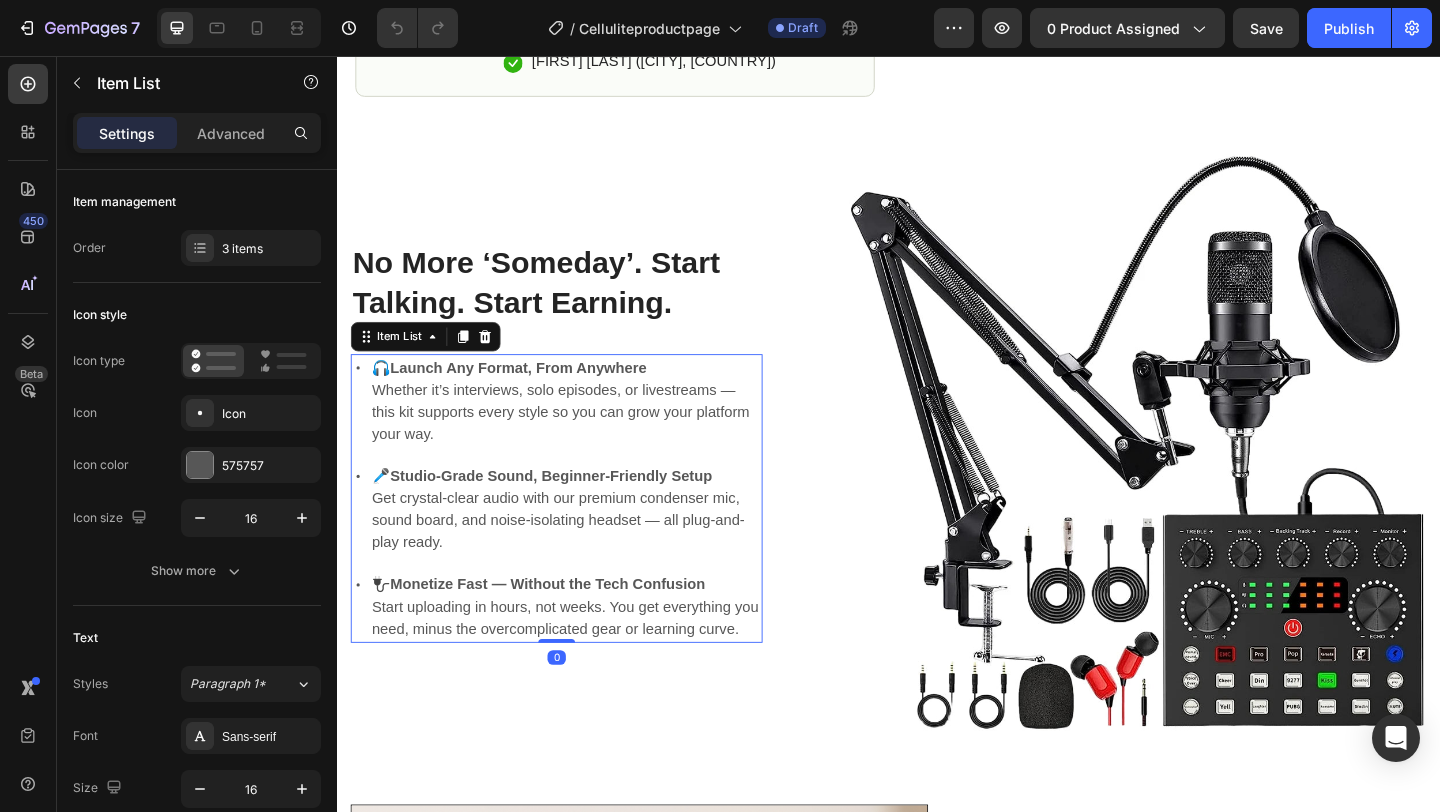 click on "🎧  Launch Any Format, From Anywhere Whether it’s interviews, solo episodes, or livestreams — this kit supports every style so you can grow your platform your way." at bounding box center (586, 431) 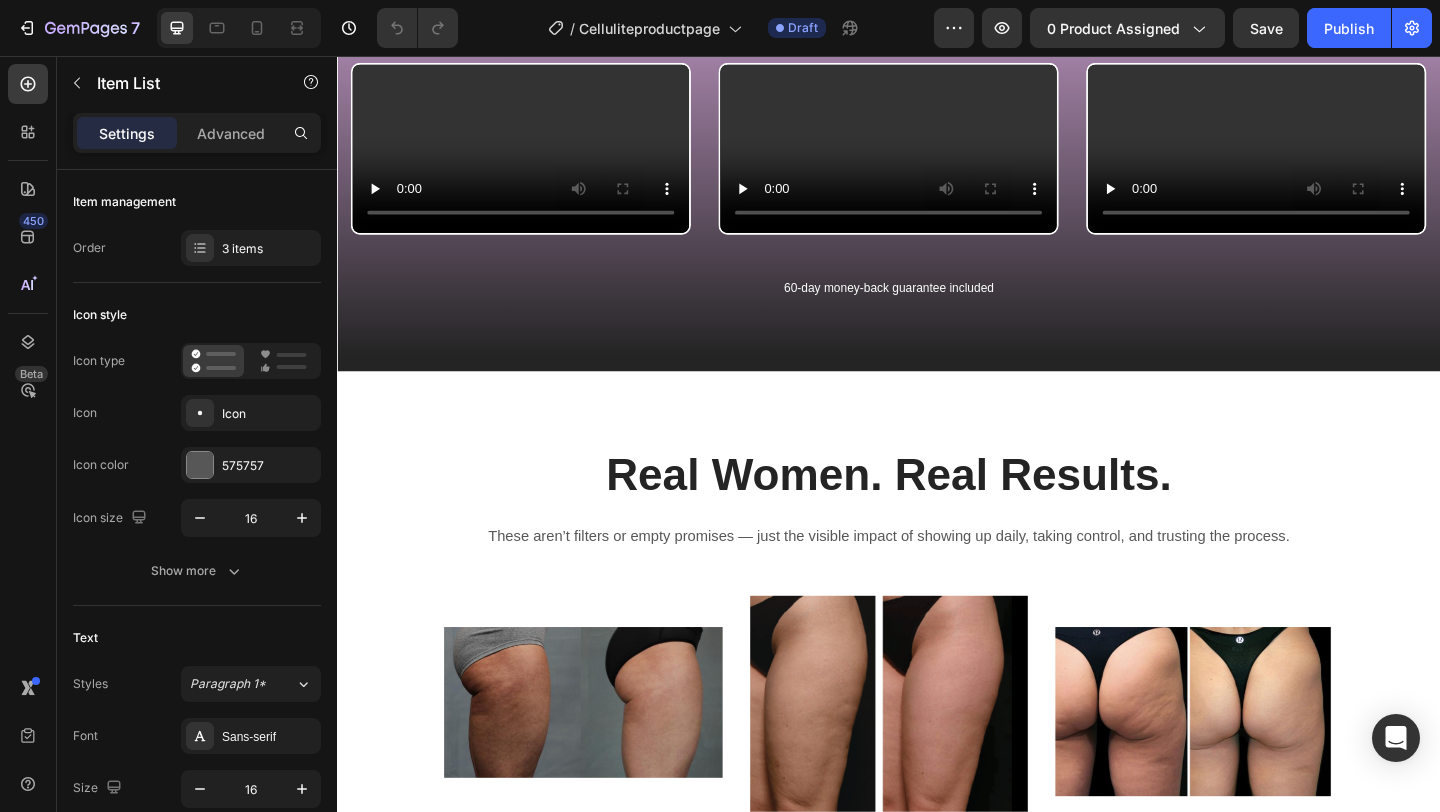 scroll, scrollTop: 2919, scrollLeft: 0, axis: vertical 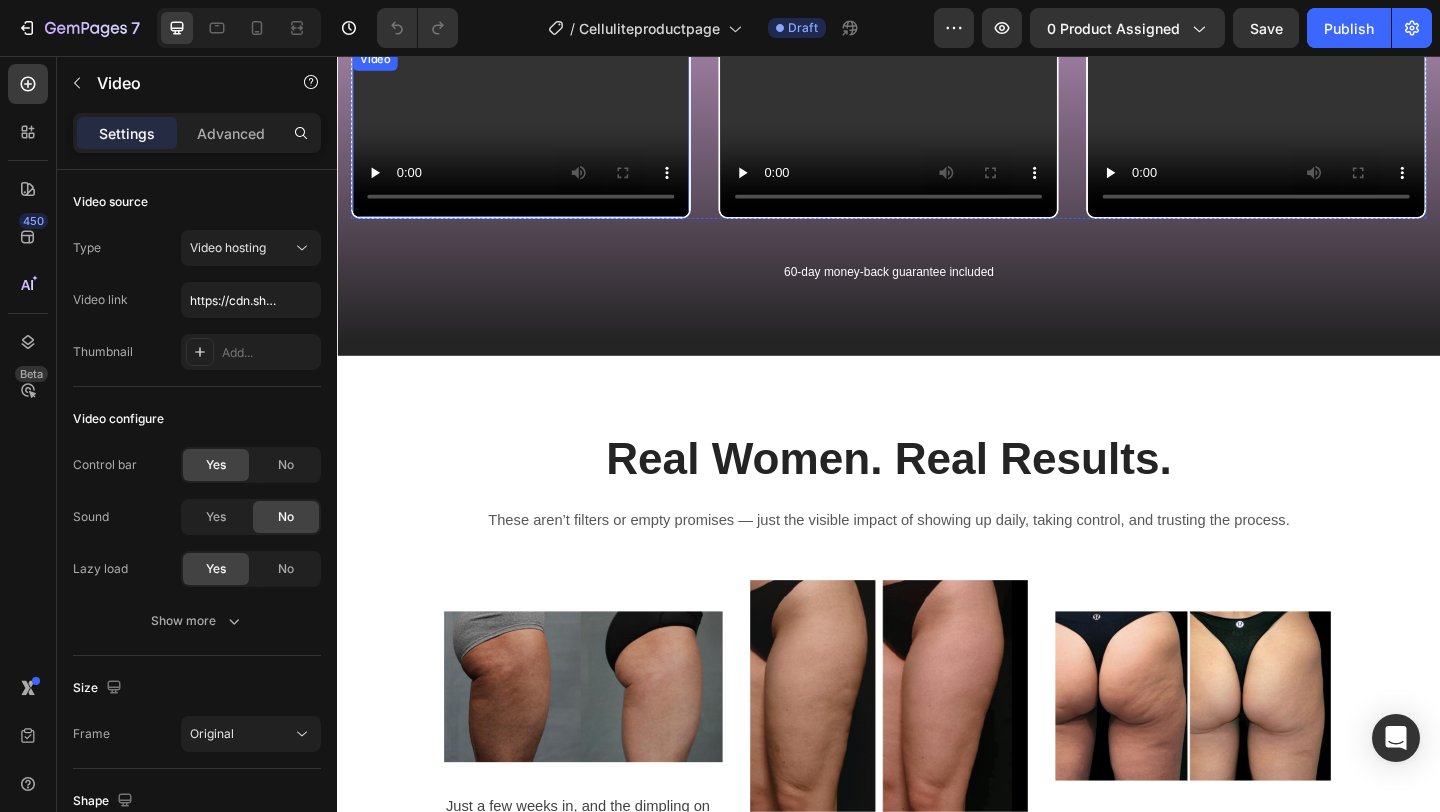 click at bounding box center [537, 139] 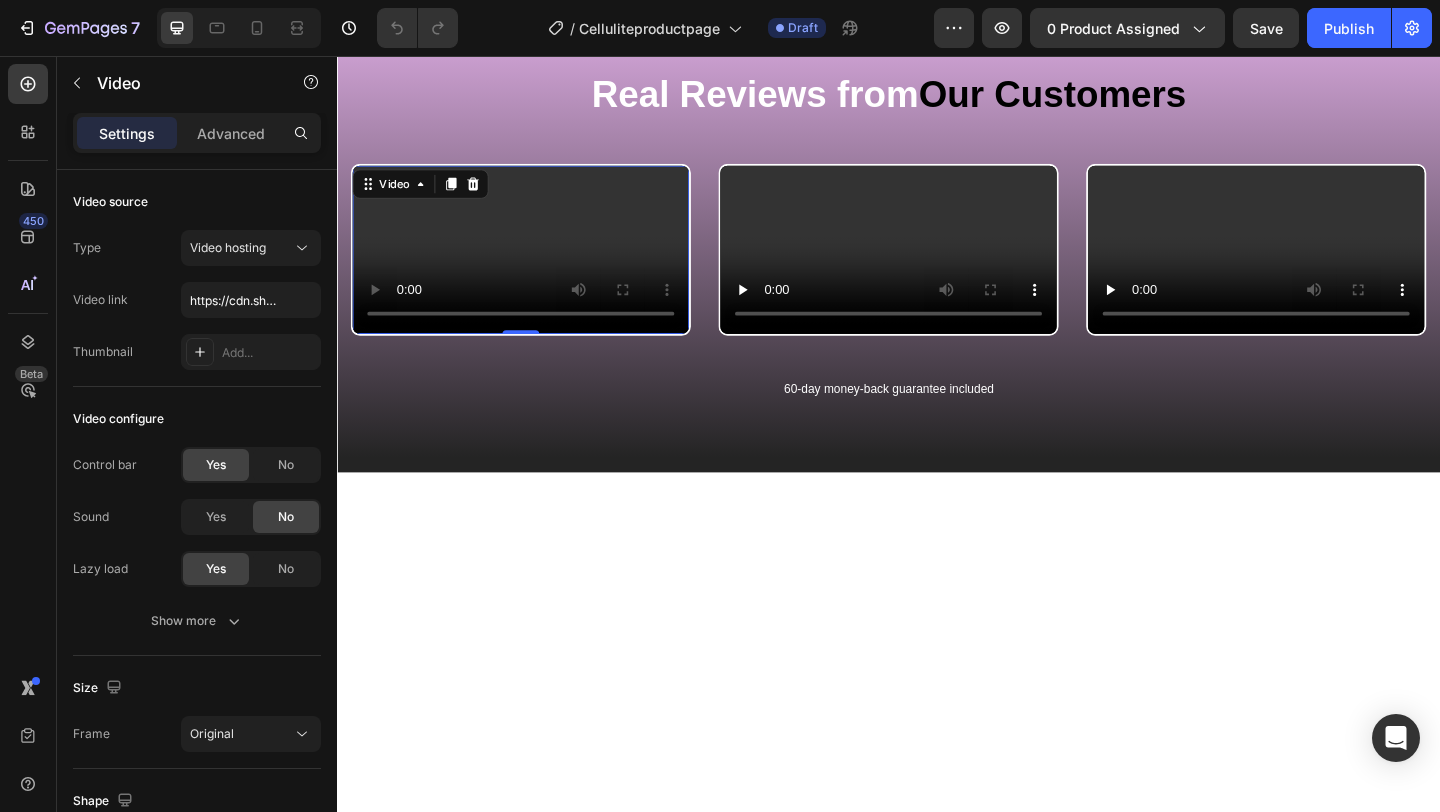 scroll, scrollTop: 2767, scrollLeft: 0, axis: vertical 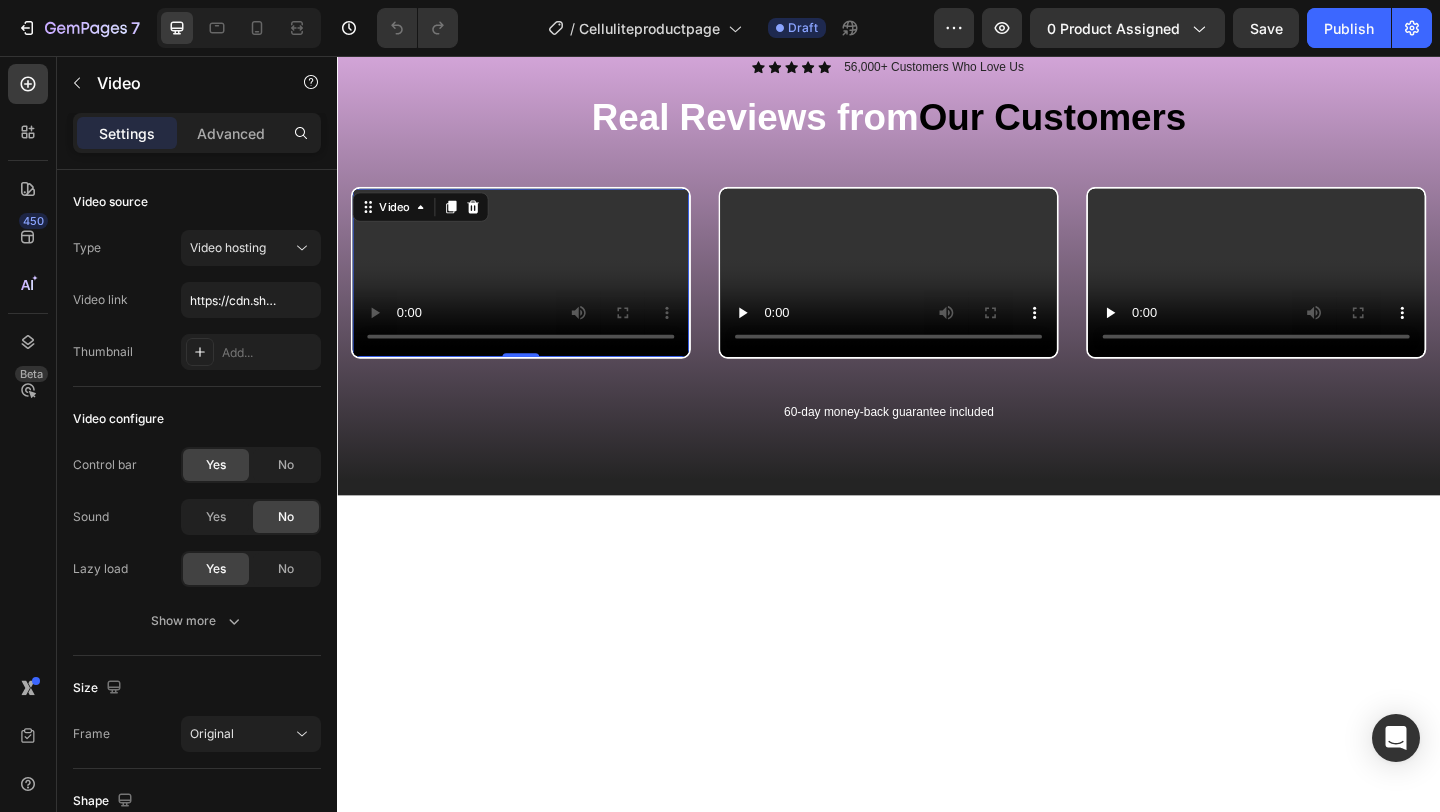 click at bounding box center (537, 291) 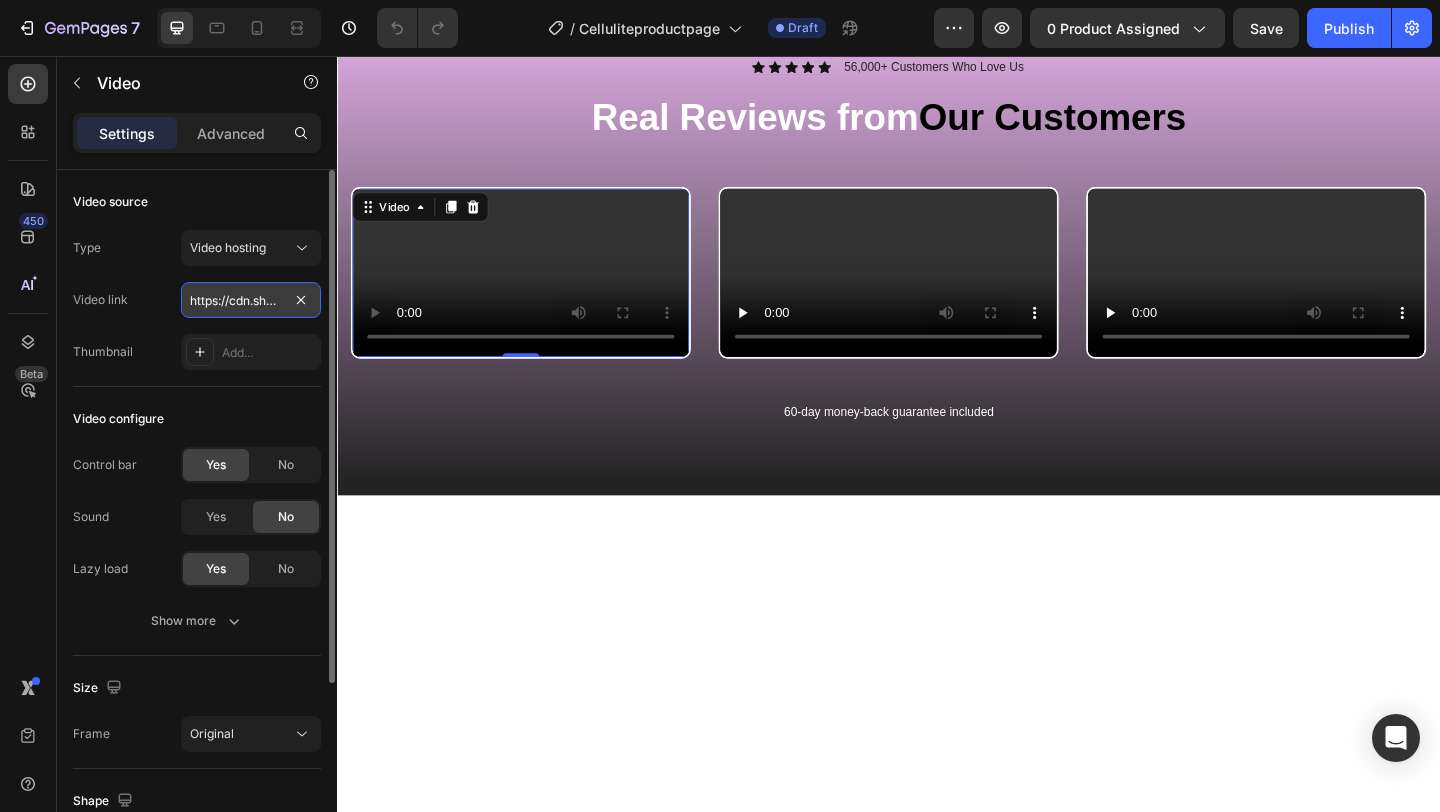 click on "https://cdn.shopify.com/videos/c/o/v/ab4201a12a30488abd3fe2fb34e51960.mp4" at bounding box center (251, 300) 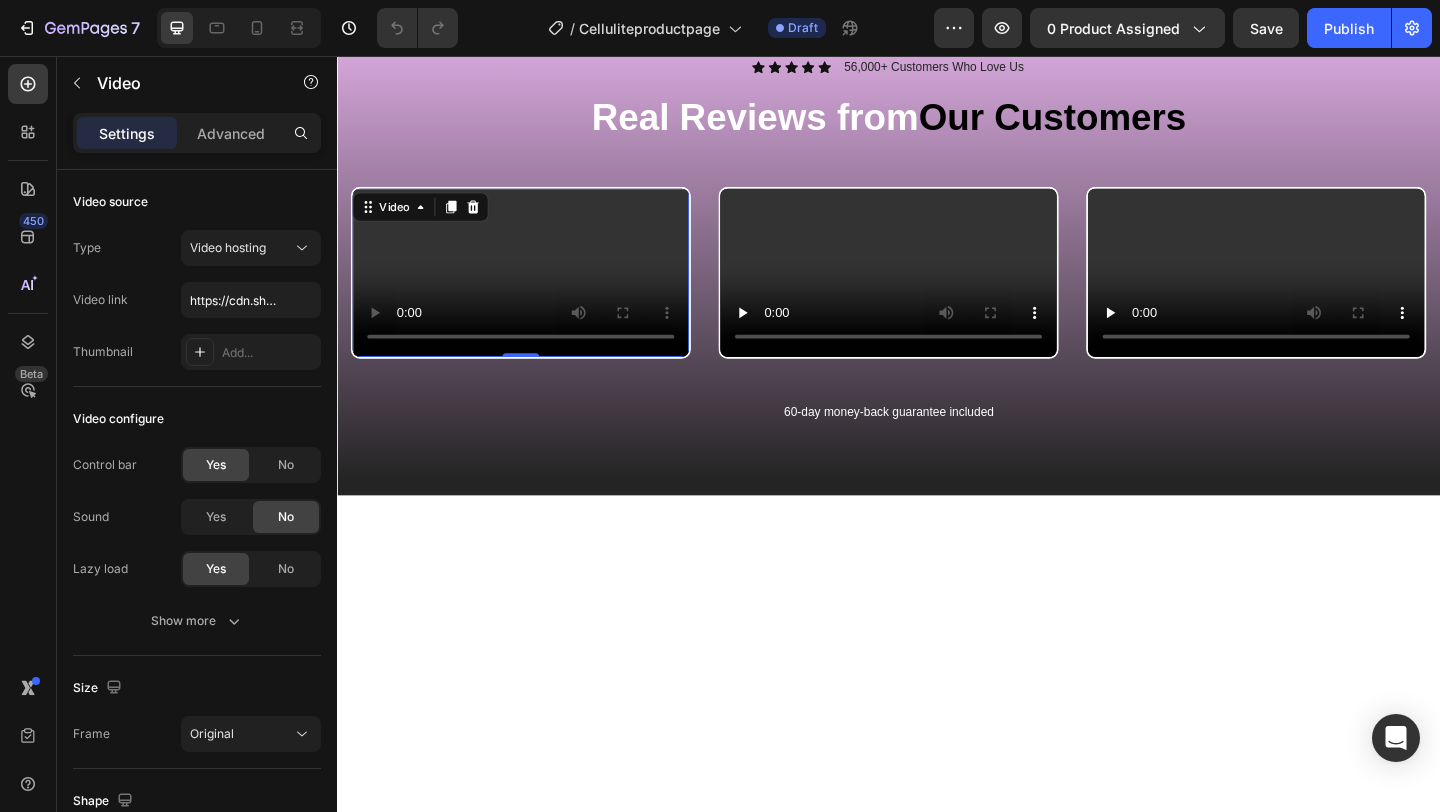 click at bounding box center [537, 291] 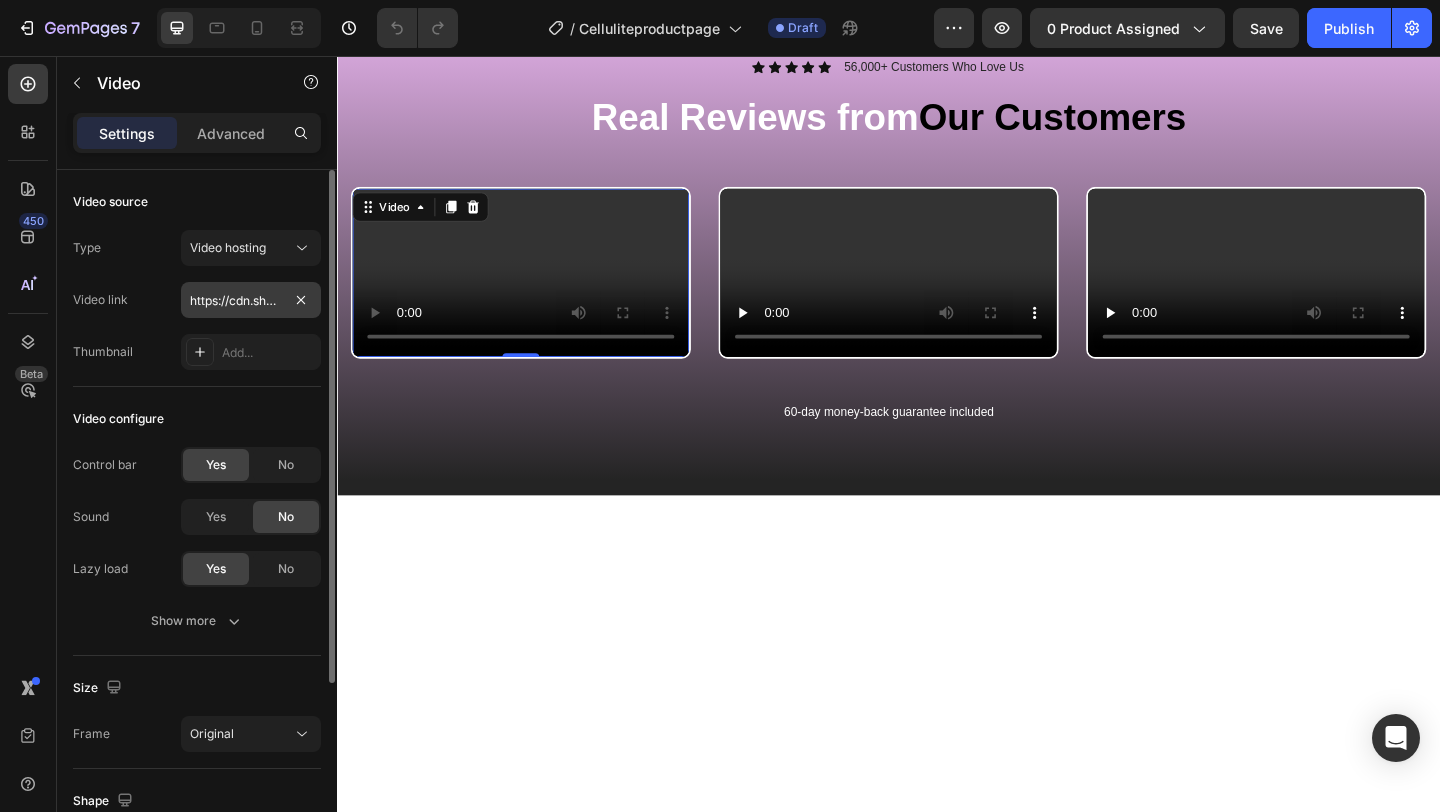 click on "https://cdn.shopify.com/videos/c/o/v/ab4201a12a30488abd3fe2fb34e51960.mp4" at bounding box center [251, 300] 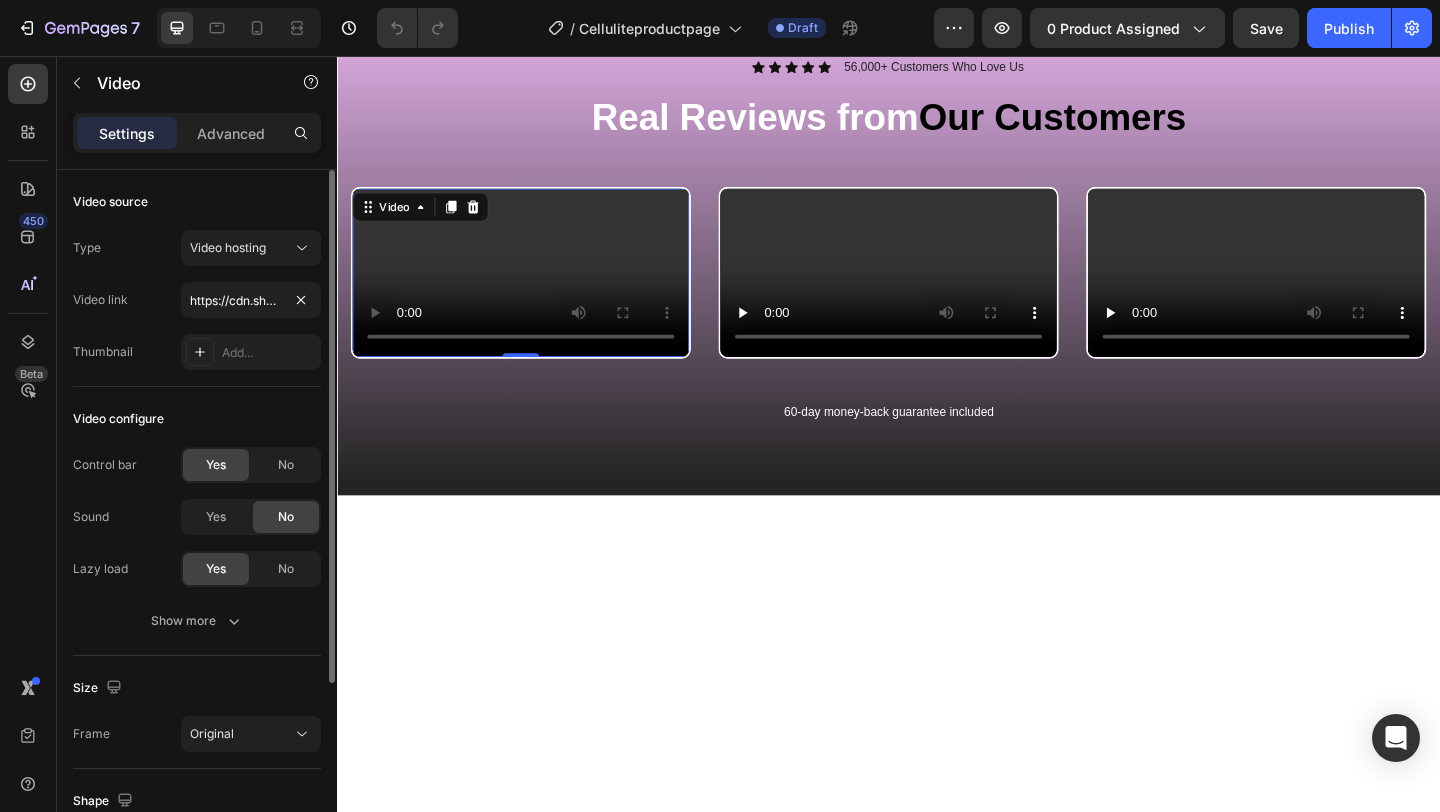 scroll, scrollTop: 0, scrollLeft: 372, axis: horizontal 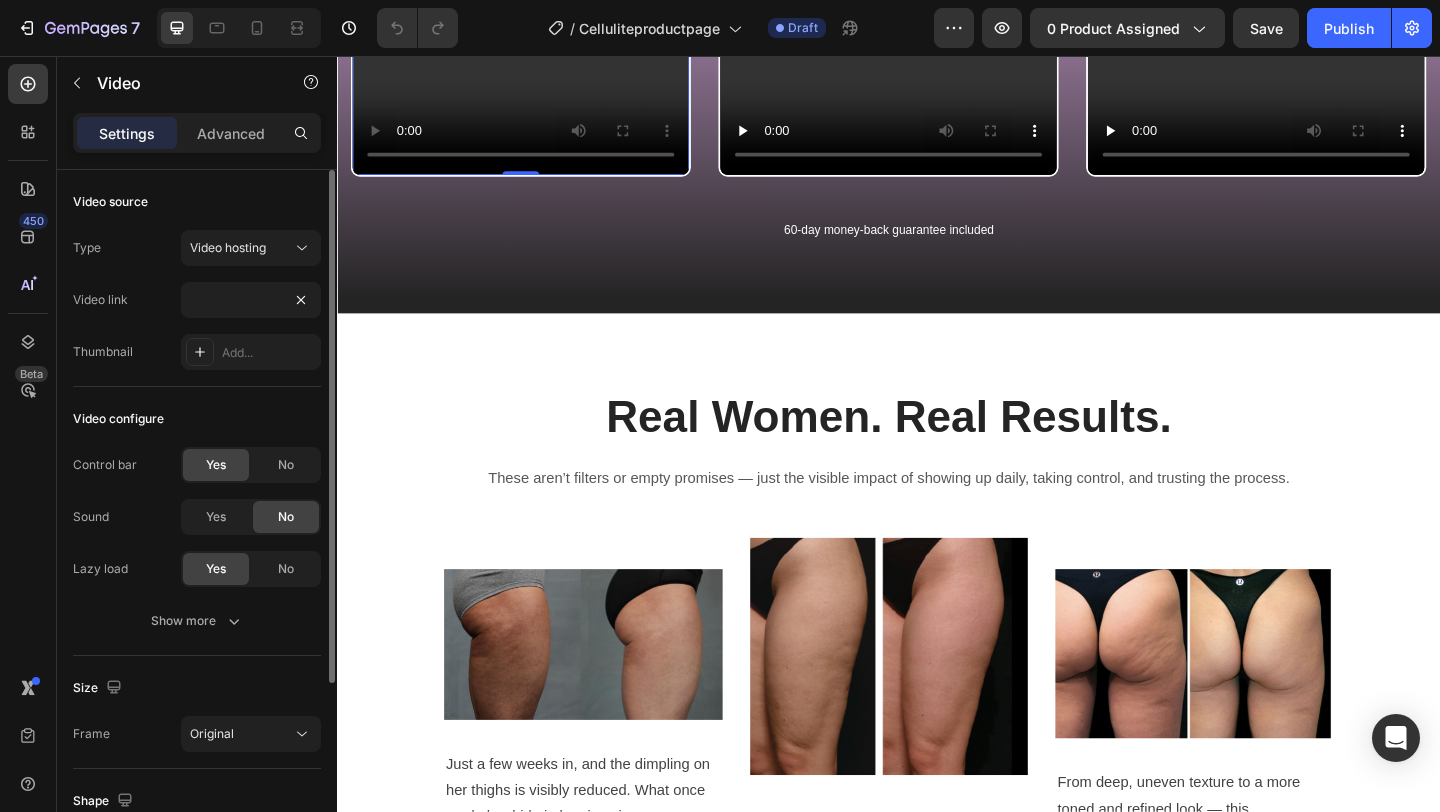 type on "https://cdn.shopify.com/videos/c/o/v/18d2fe036177498bba106e0f70534bc3.mp4" 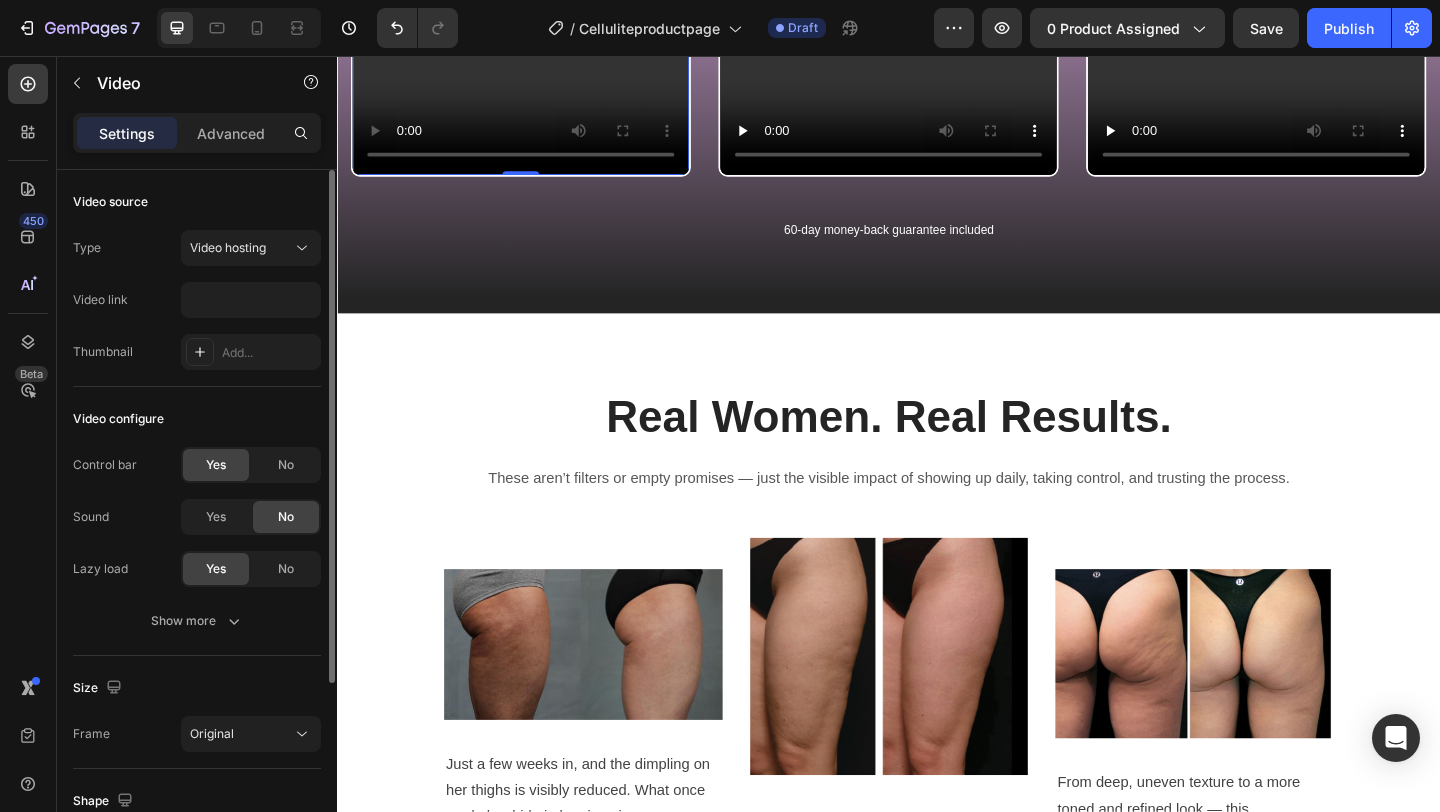 scroll, scrollTop: 0, scrollLeft: 0, axis: both 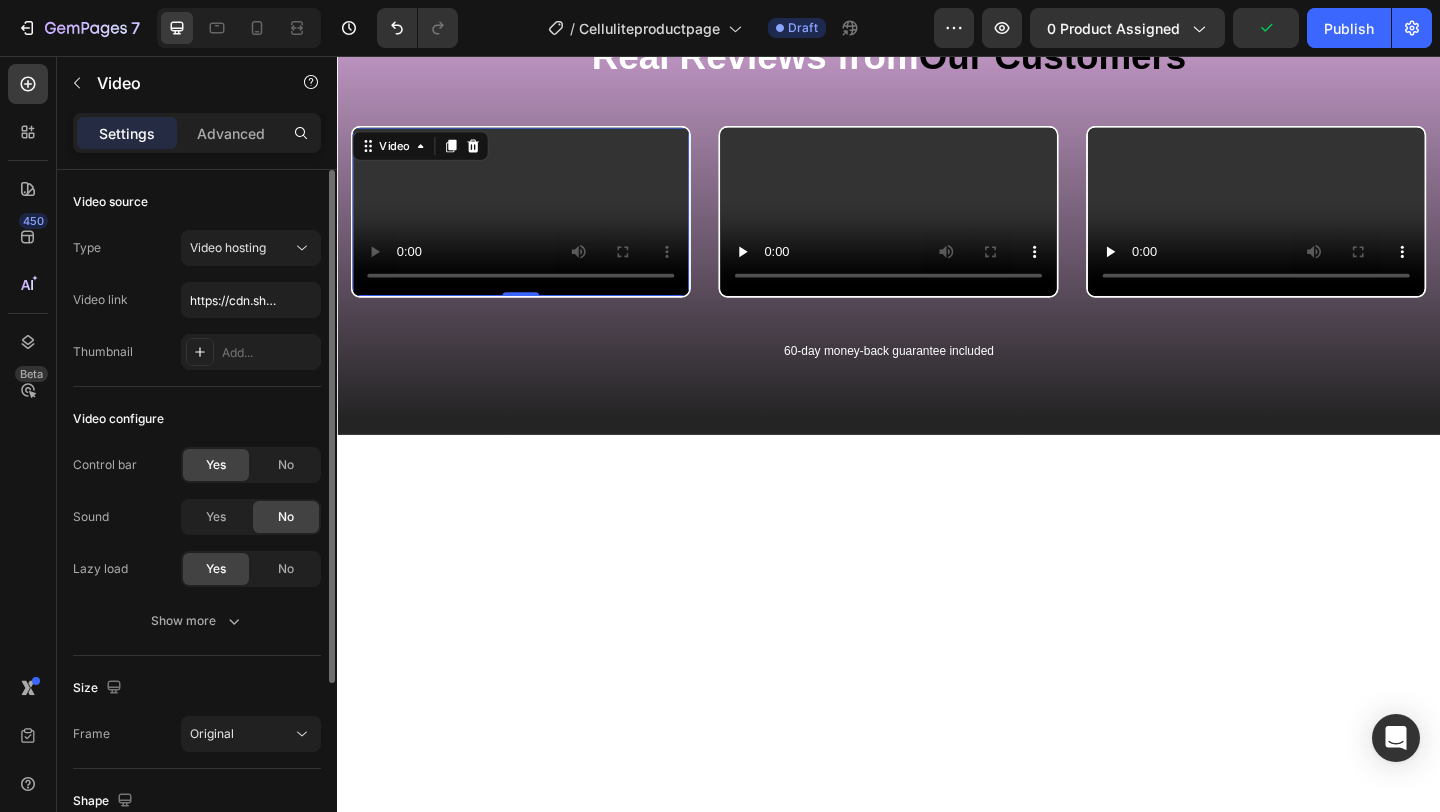 type 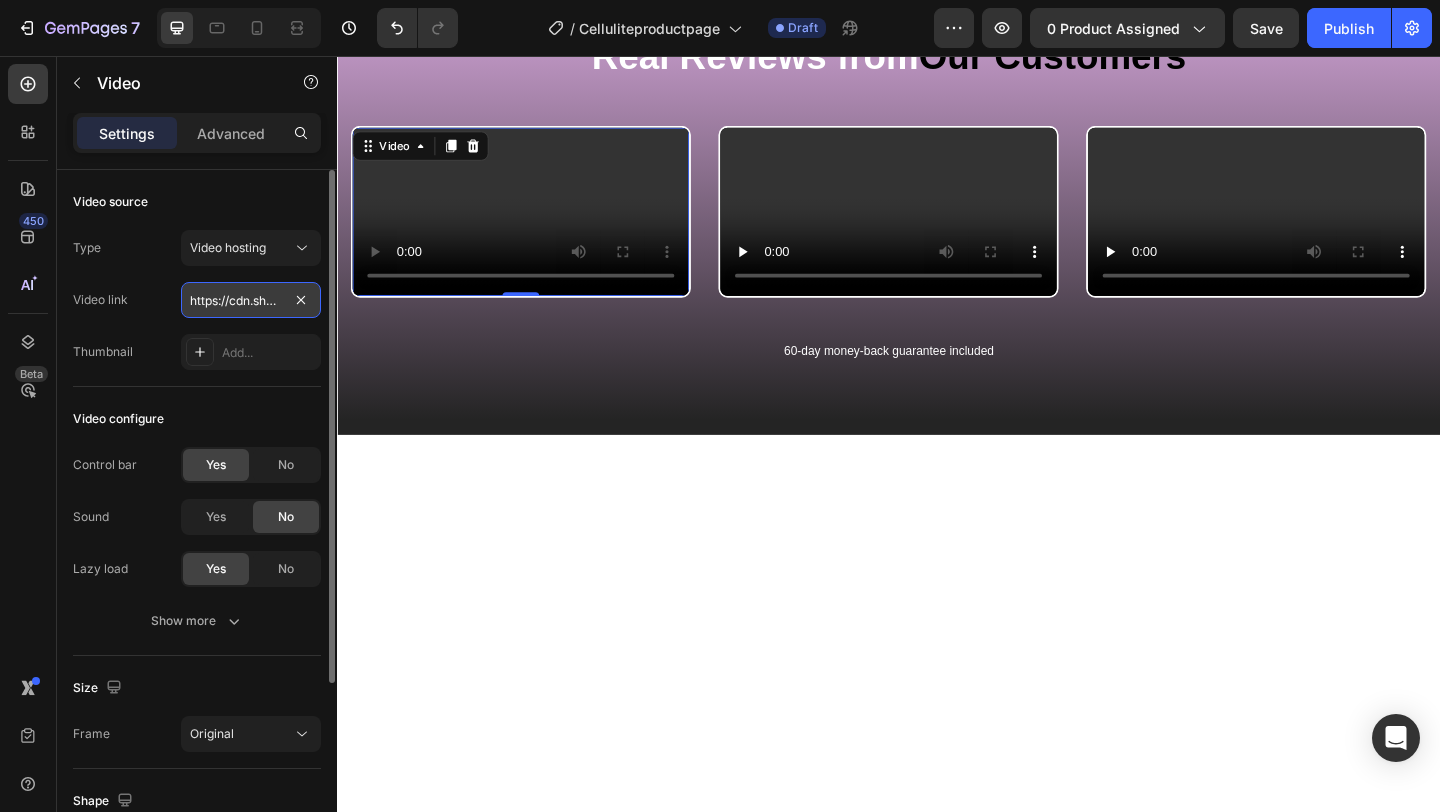 click on "https://cdn.shopify.com/videos/c/o/v/18d2fe036177498bba106e0f70534bc3.mp4" at bounding box center (251, 300) 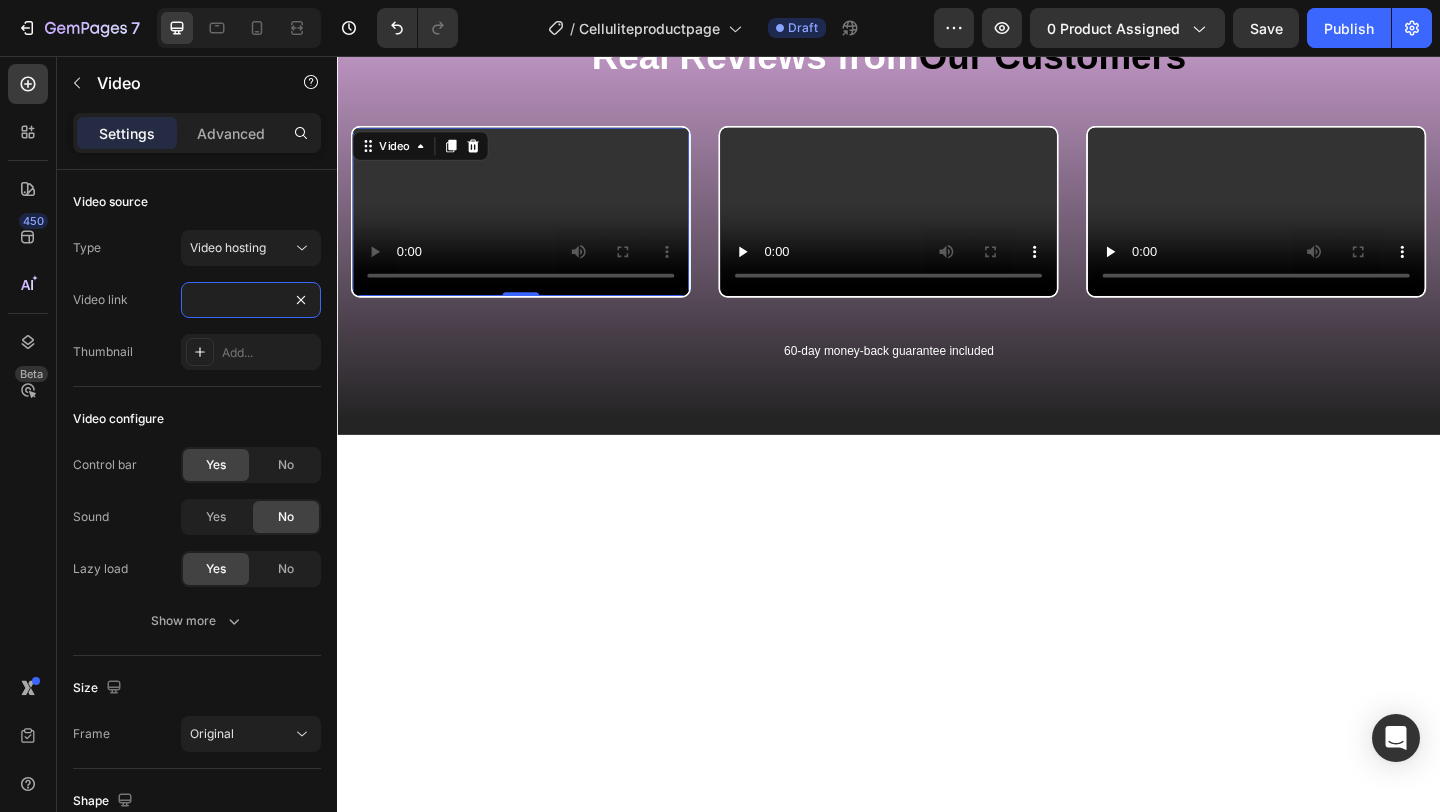 type on "https://cdn.shopify.com/videos/c/o/v/91d4829fe1394c4687373ac78eebcd86.mp4" 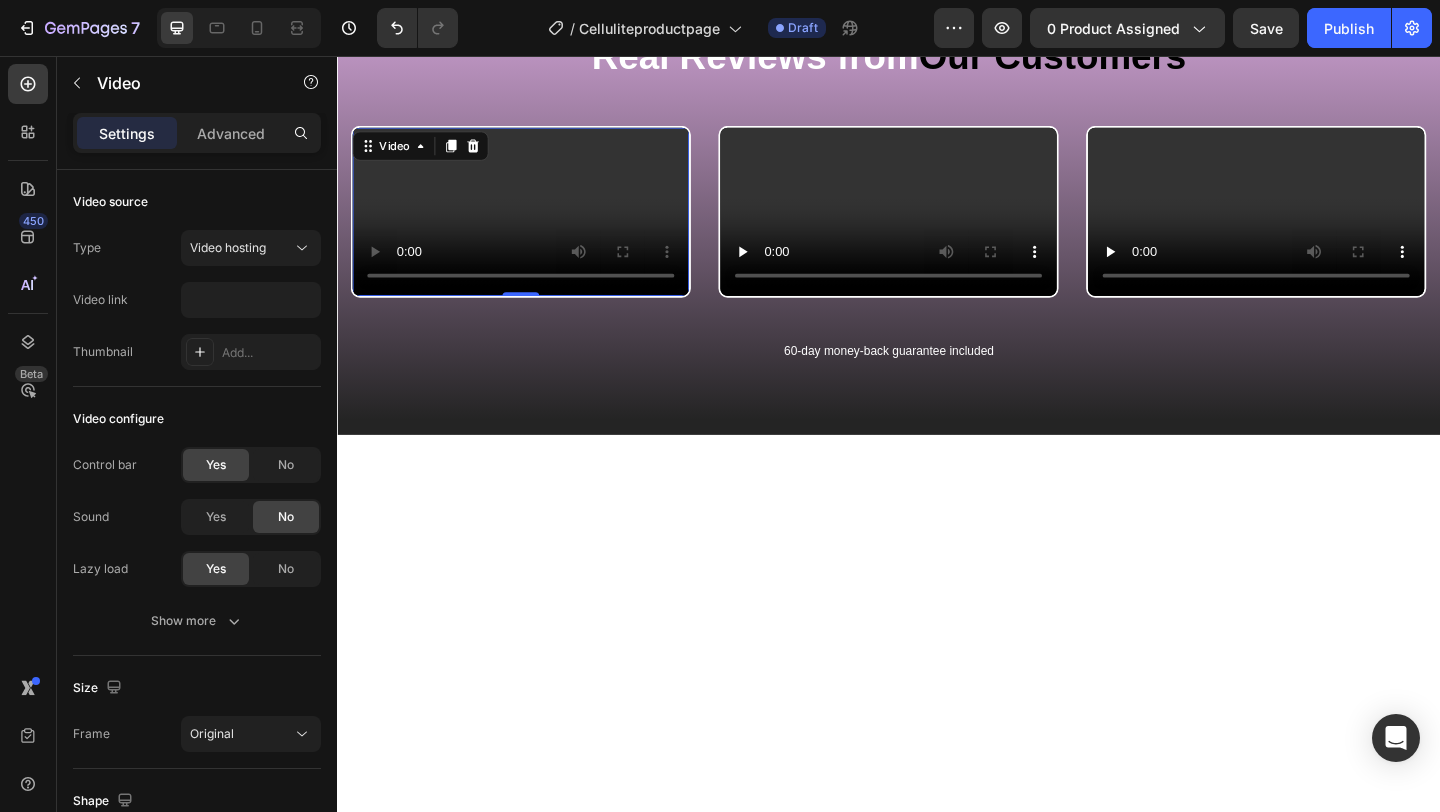 scroll, scrollTop: 0, scrollLeft: 0, axis: both 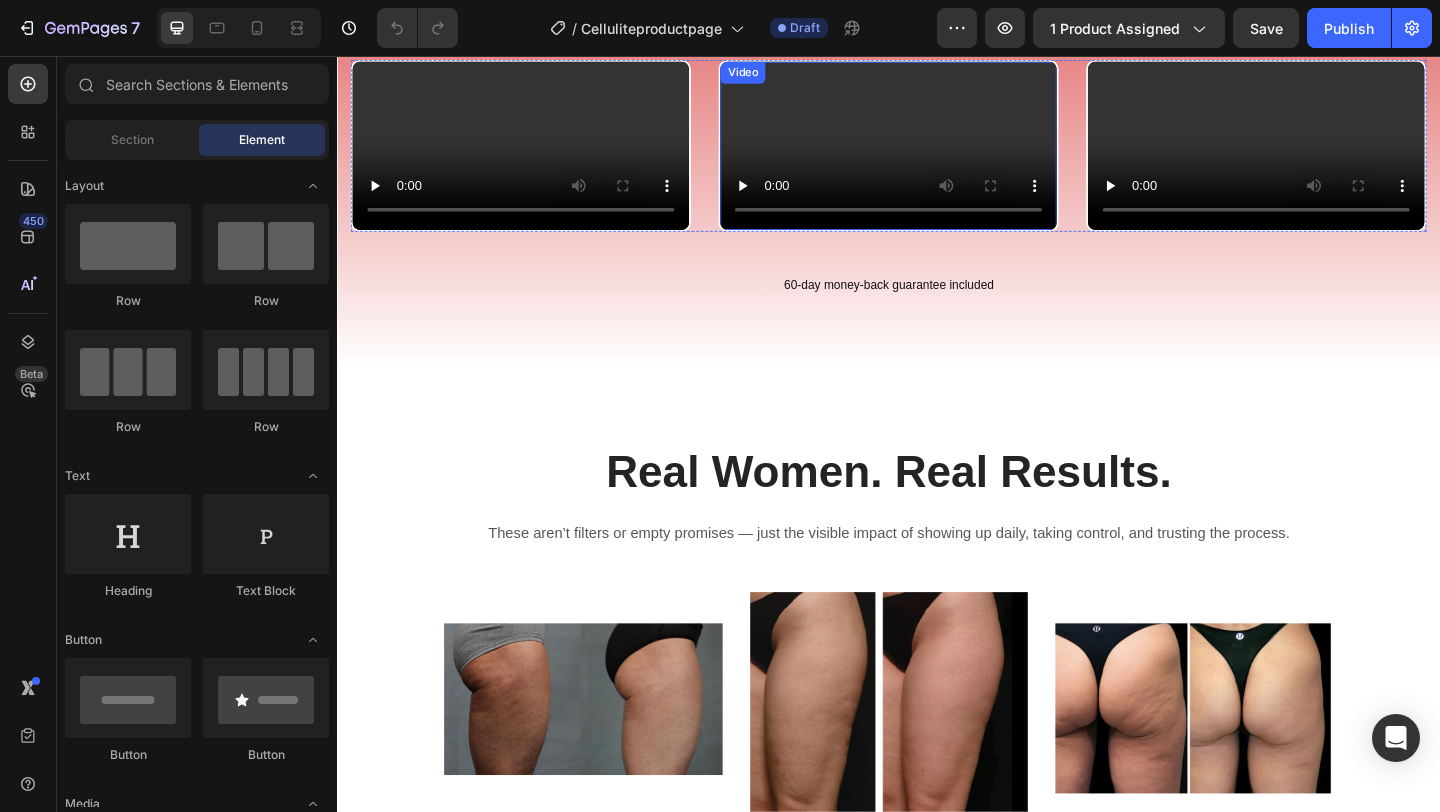 click at bounding box center [937, 153] 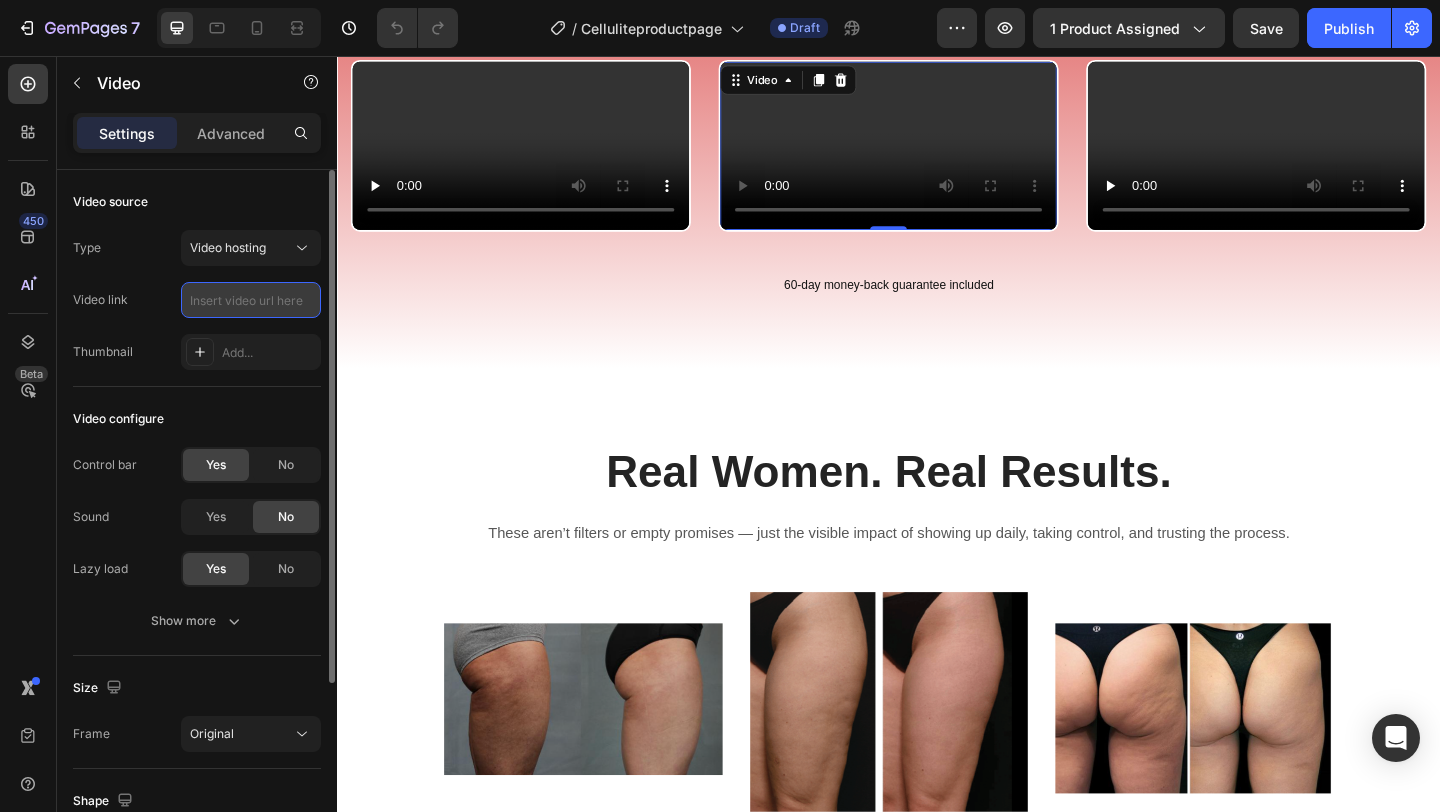 scroll, scrollTop: 0, scrollLeft: 0, axis: both 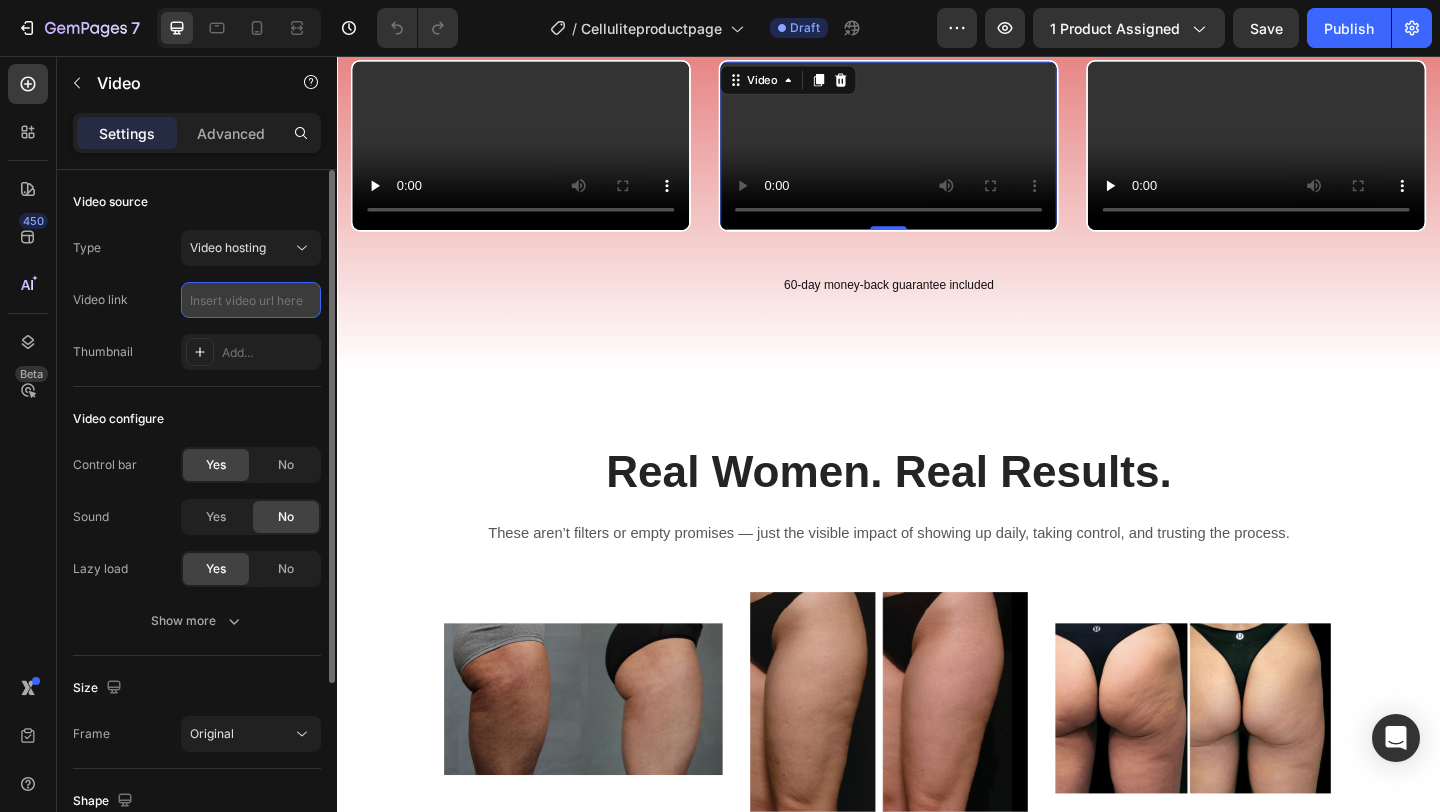 type on "https://cdn.shopify.com/videos/c/o/v/8a1e06d7995b4742902520dcbae7113d.mp4" 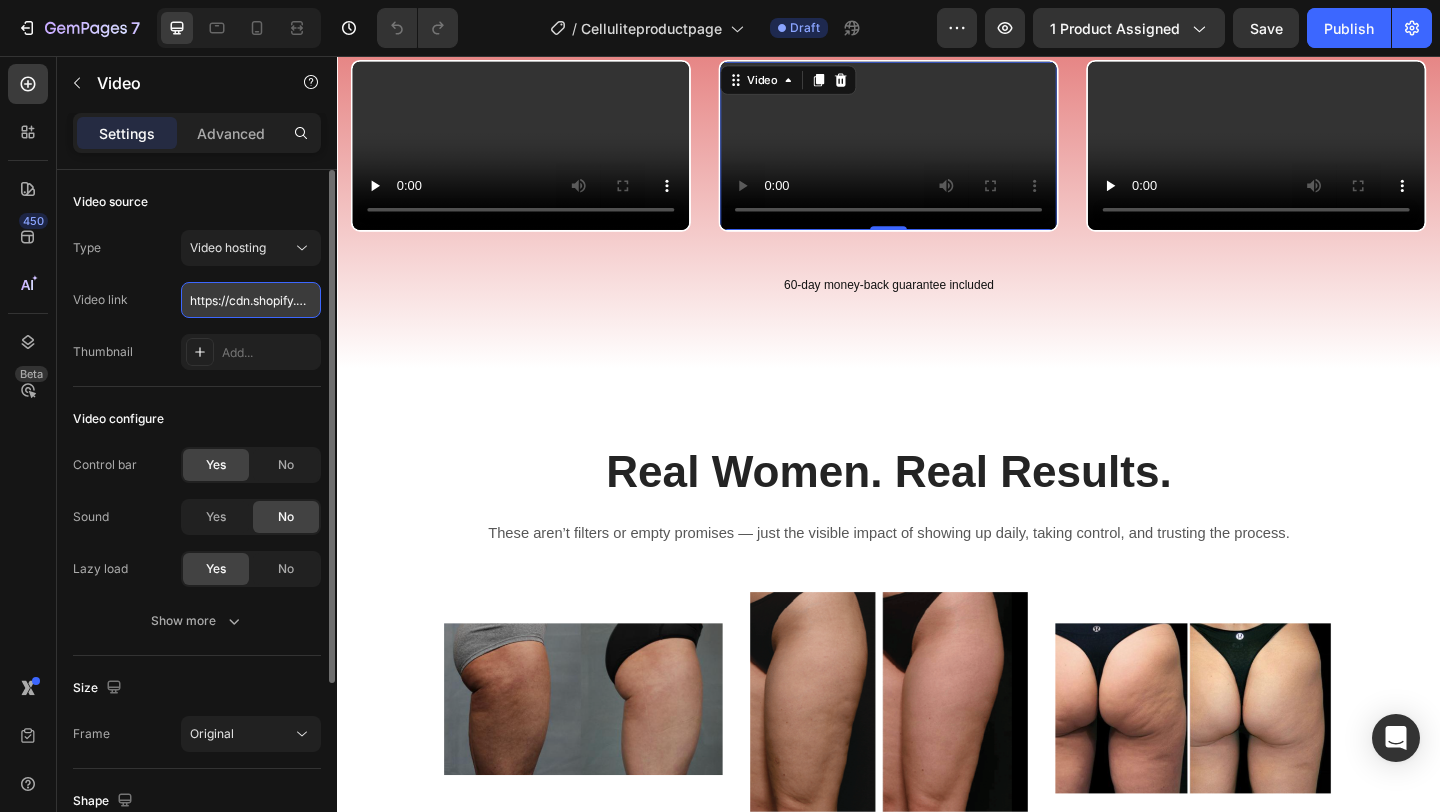 scroll, scrollTop: 0, scrollLeft: 377, axis: horizontal 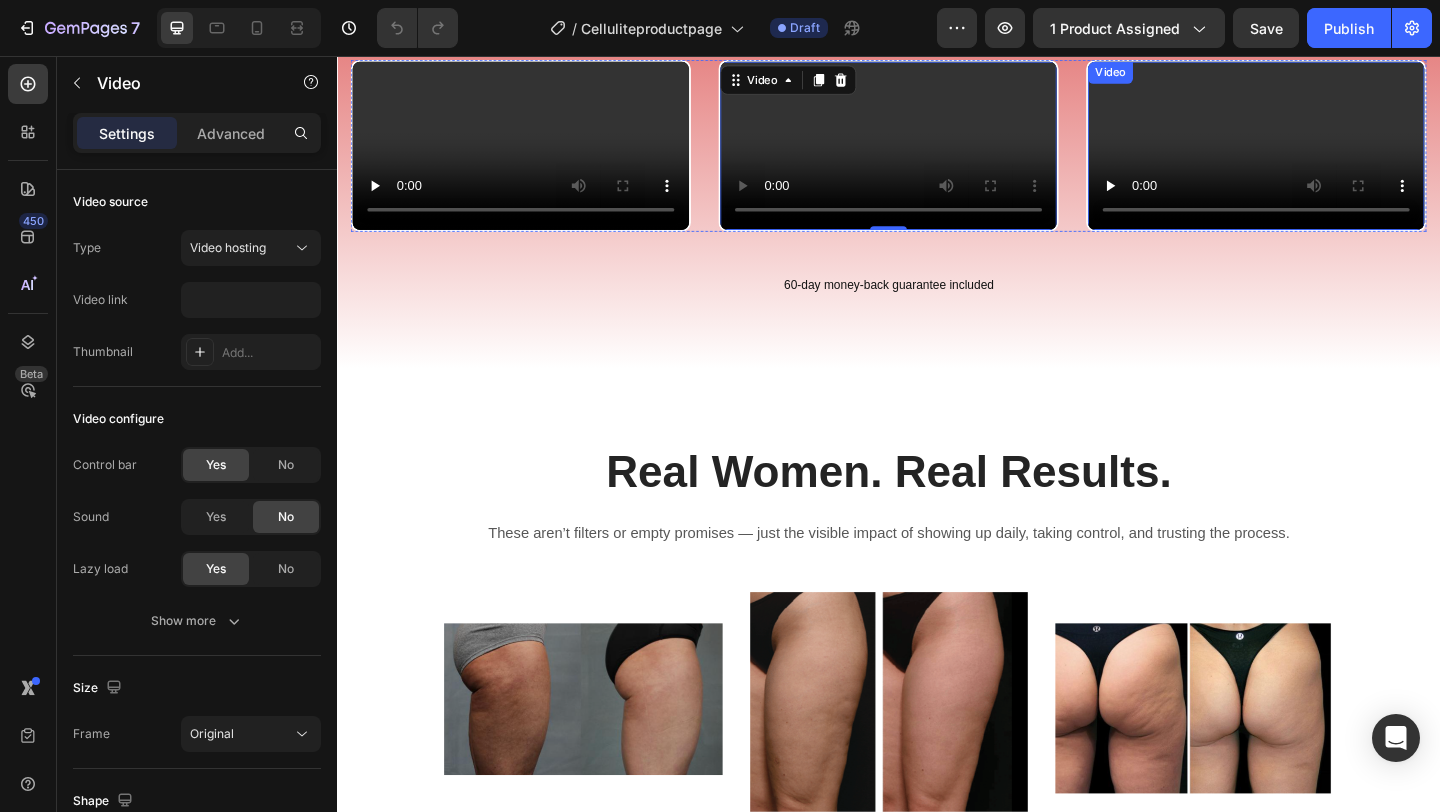 click at bounding box center (1337, 153) 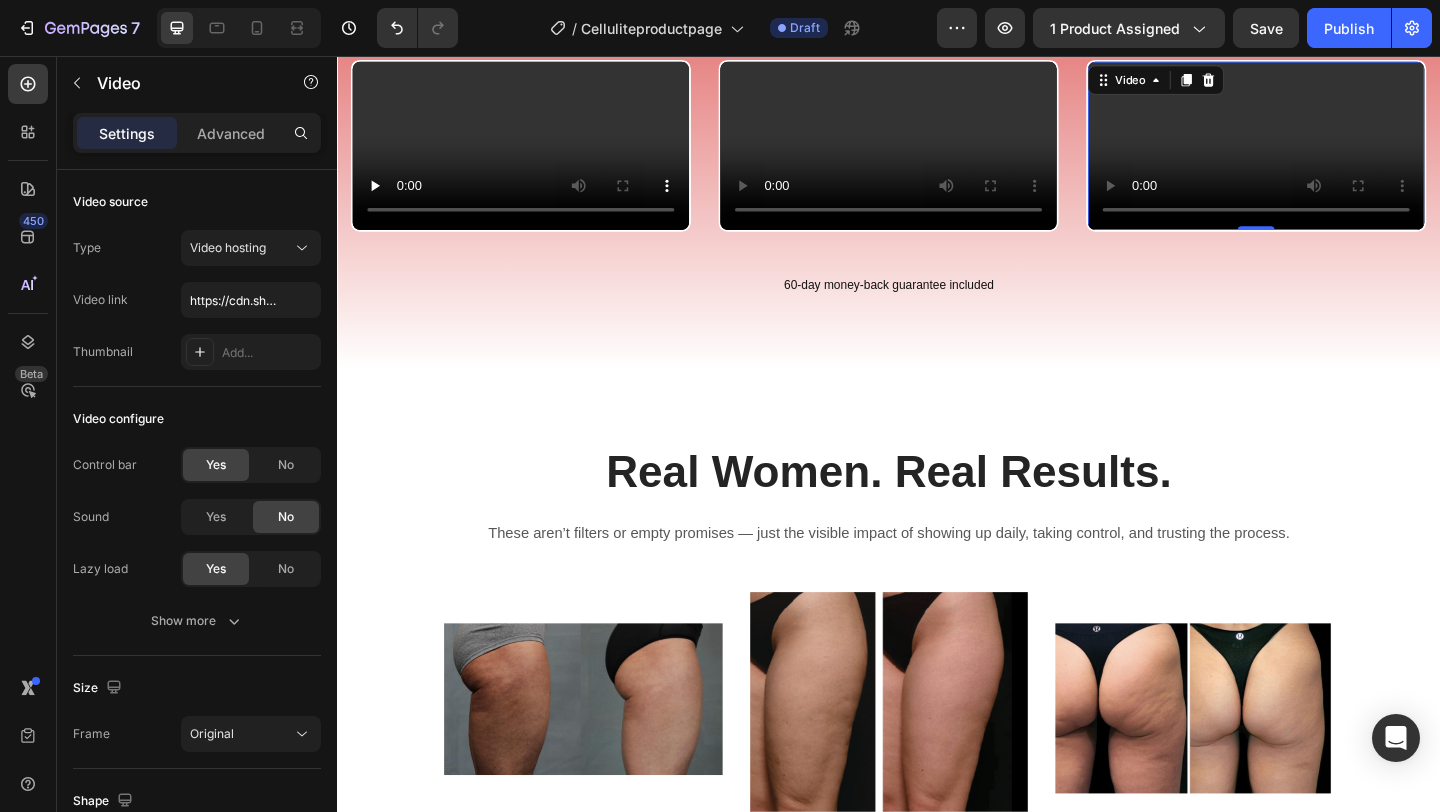 click at bounding box center [1337, 153] 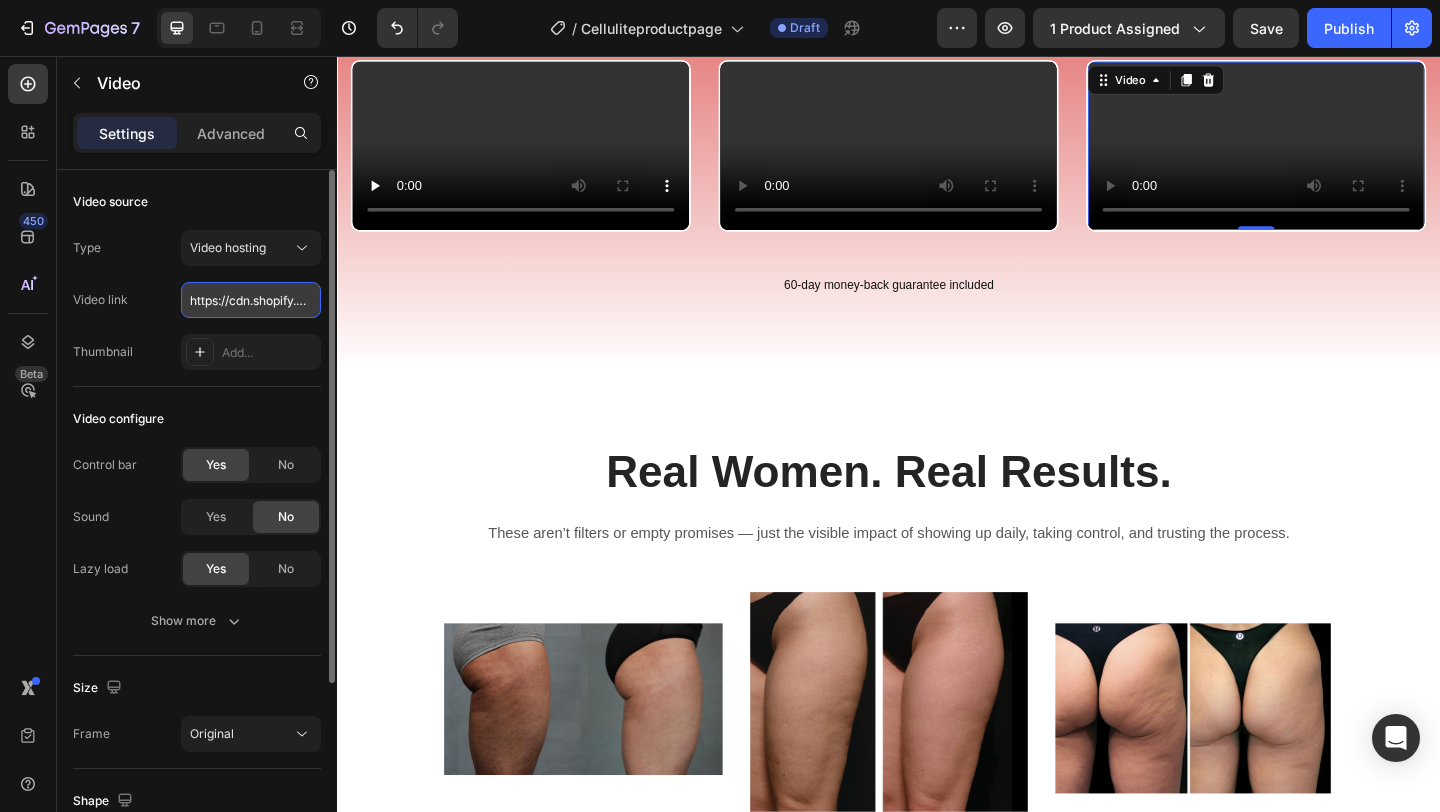 scroll, scrollTop: 0, scrollLeft: 361, axis: horizontal 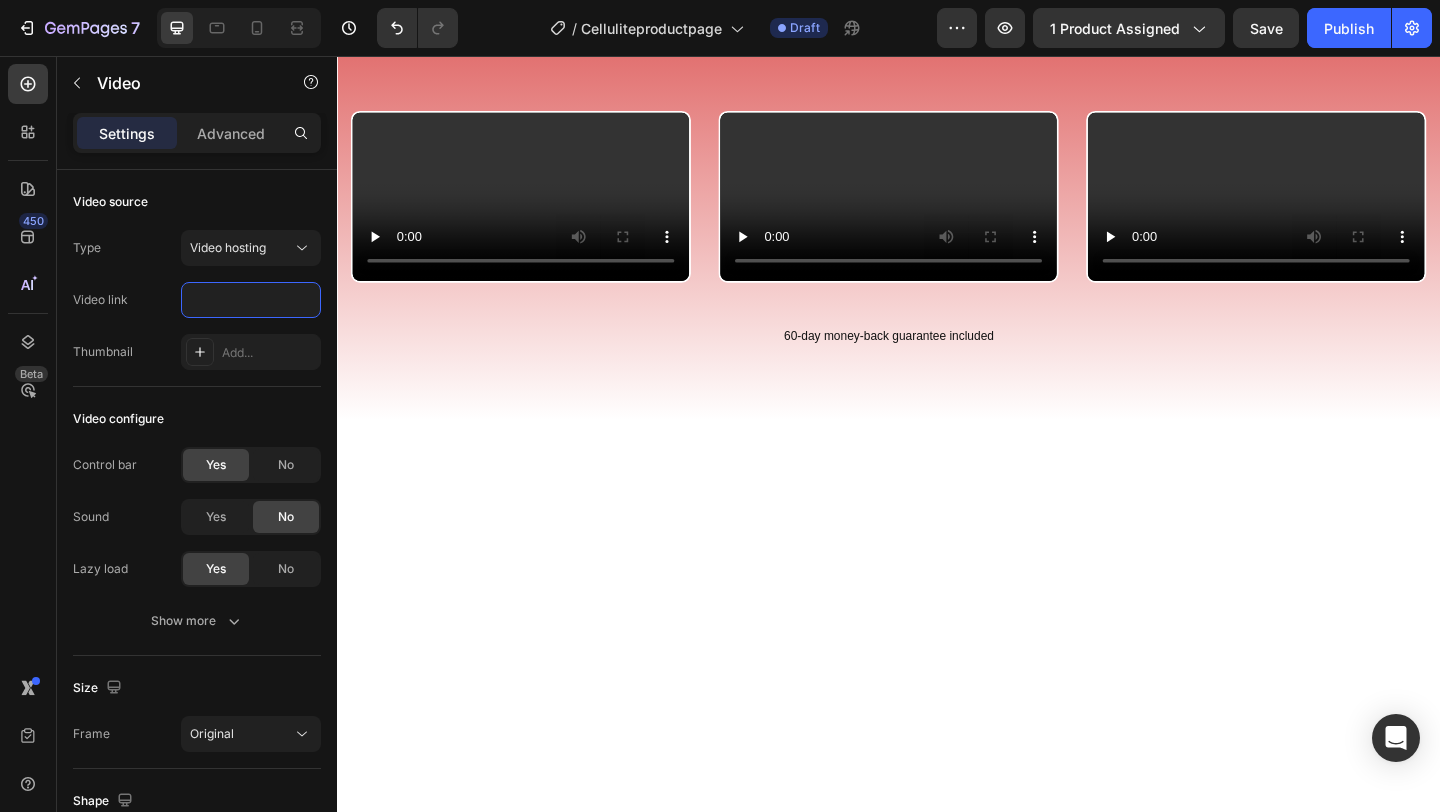 type on "https://cdn.shopify.com/videos/c/o/v/95118eb1c01b41b0a18fc8fdd8caf690.mp4" 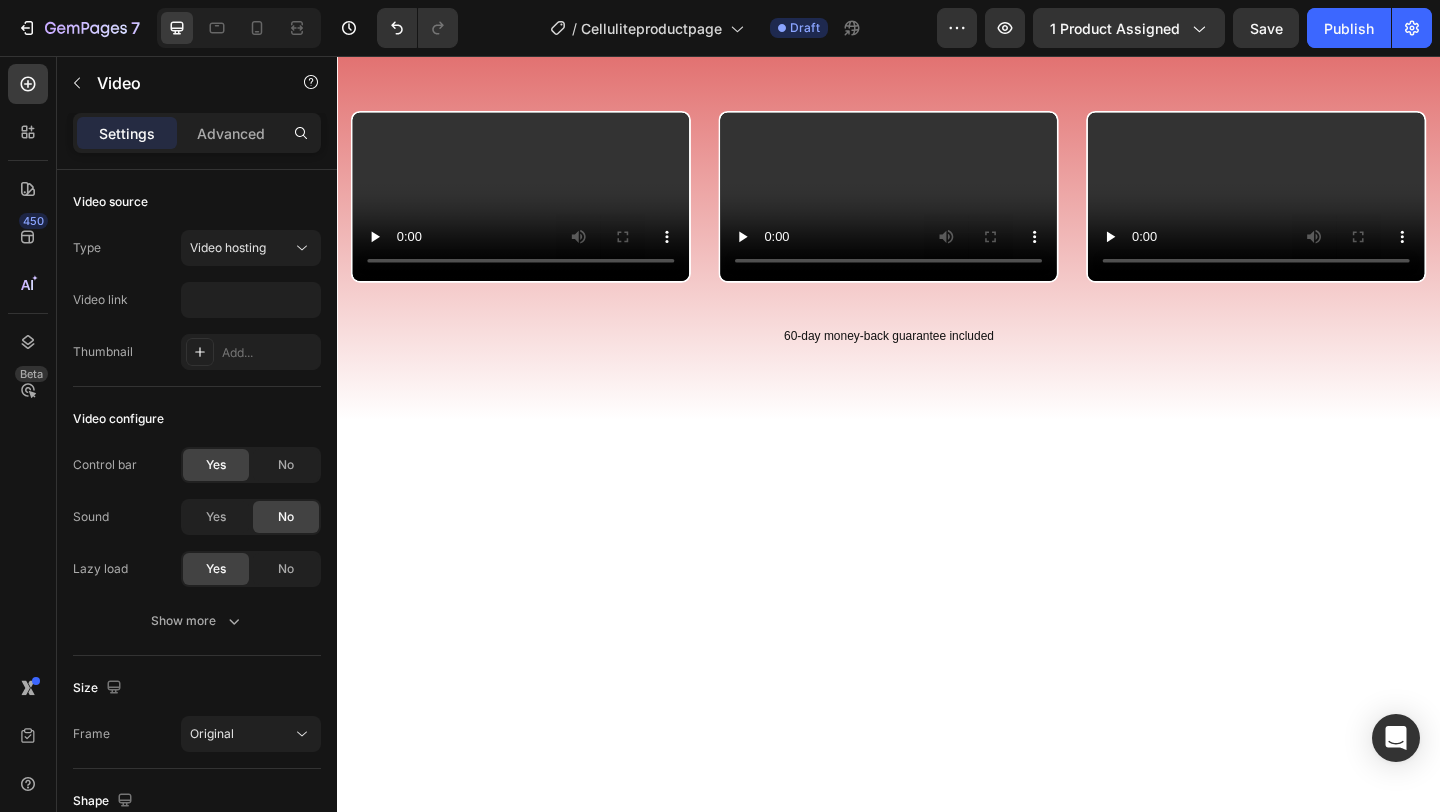 click at bounding box center (1337, 209) 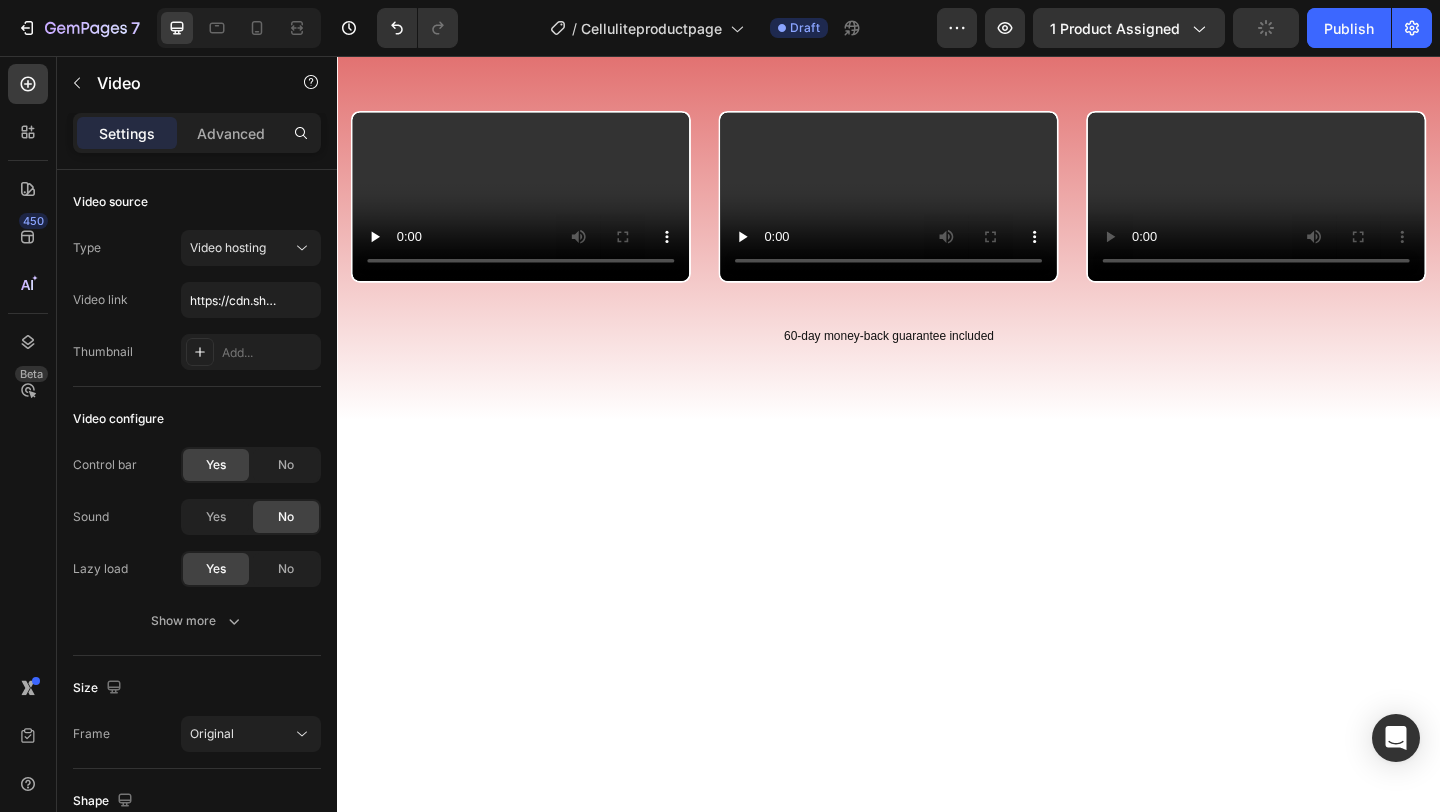 click at bounding box center [1337, 209] 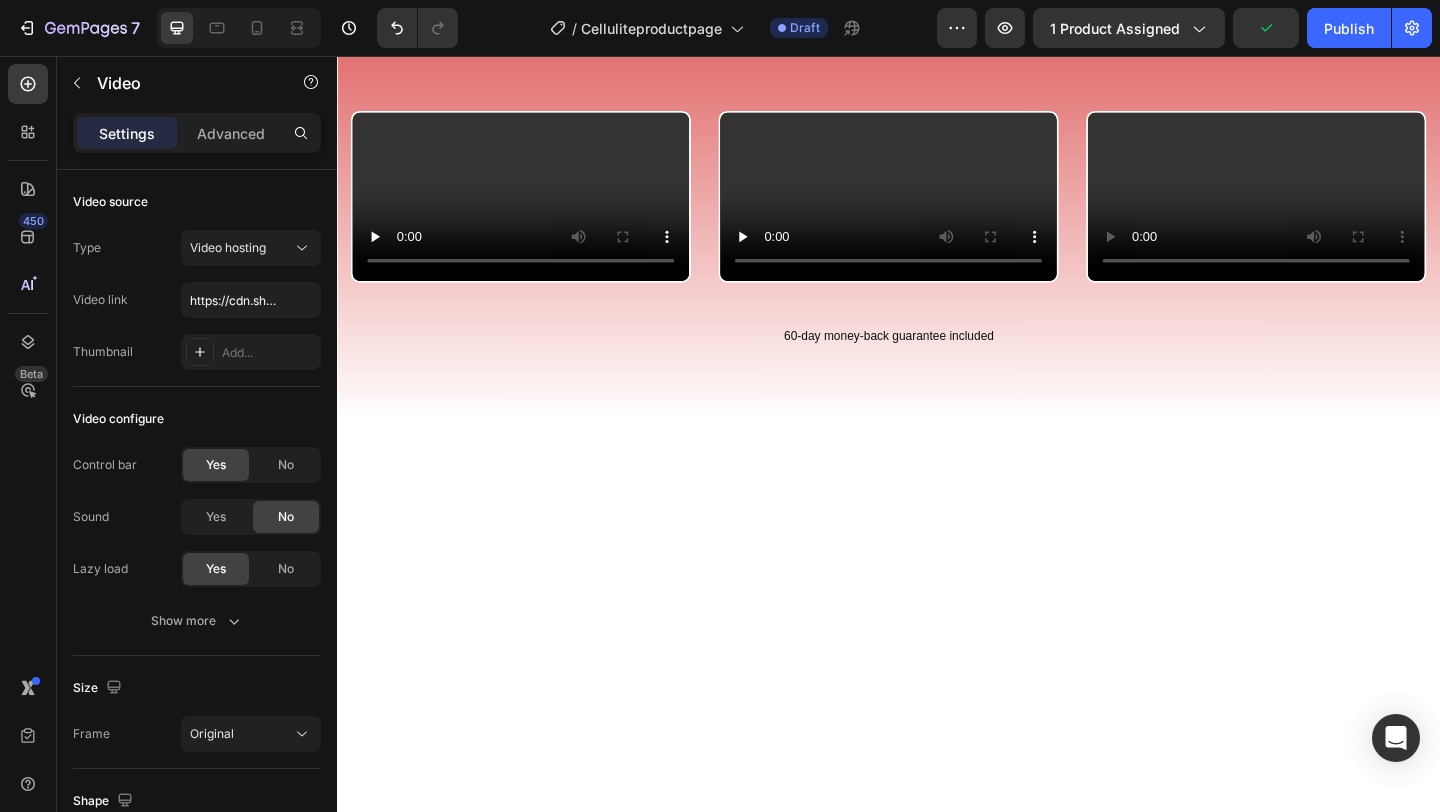 click at bounding box center [1337, 209] 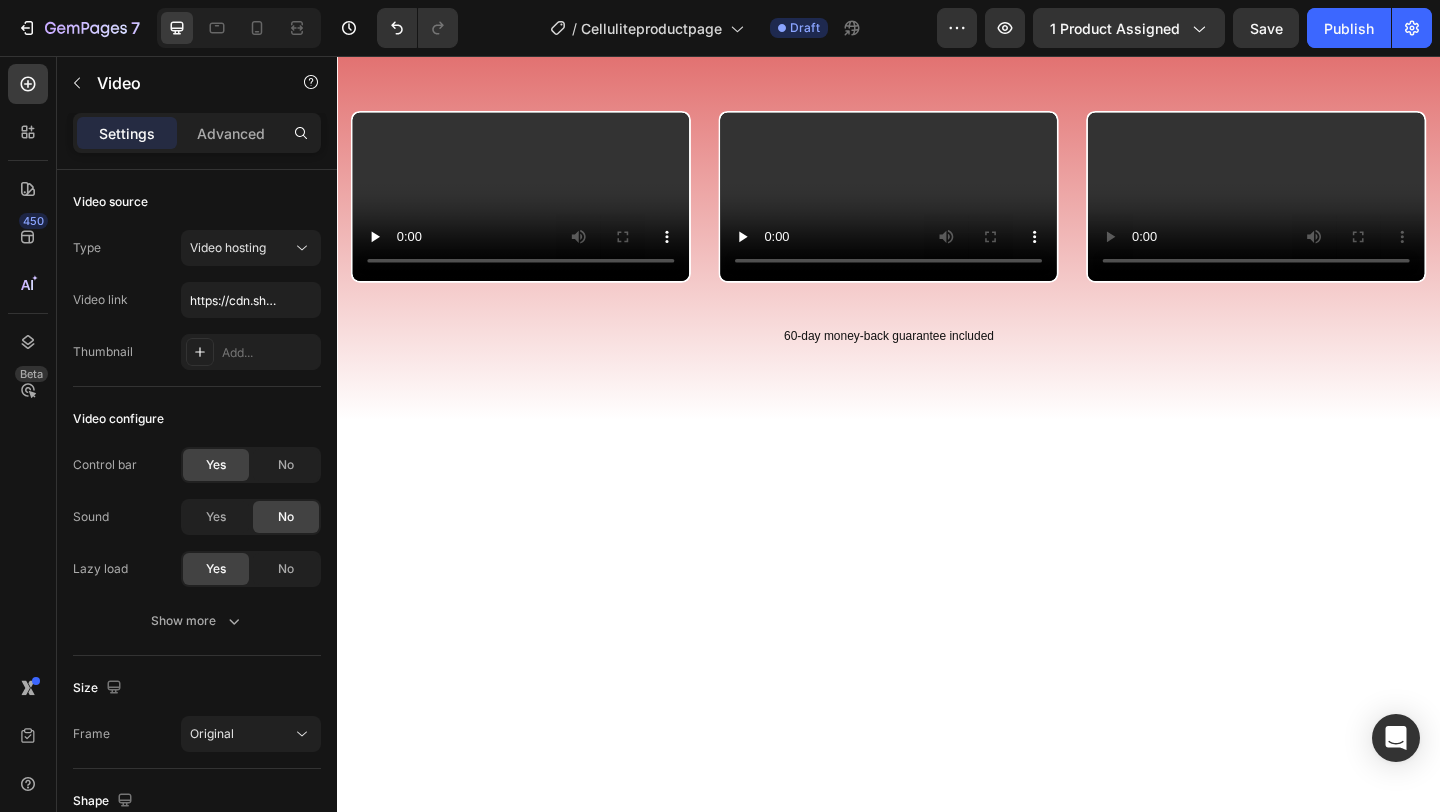 click at bounding box center (1337, 209) 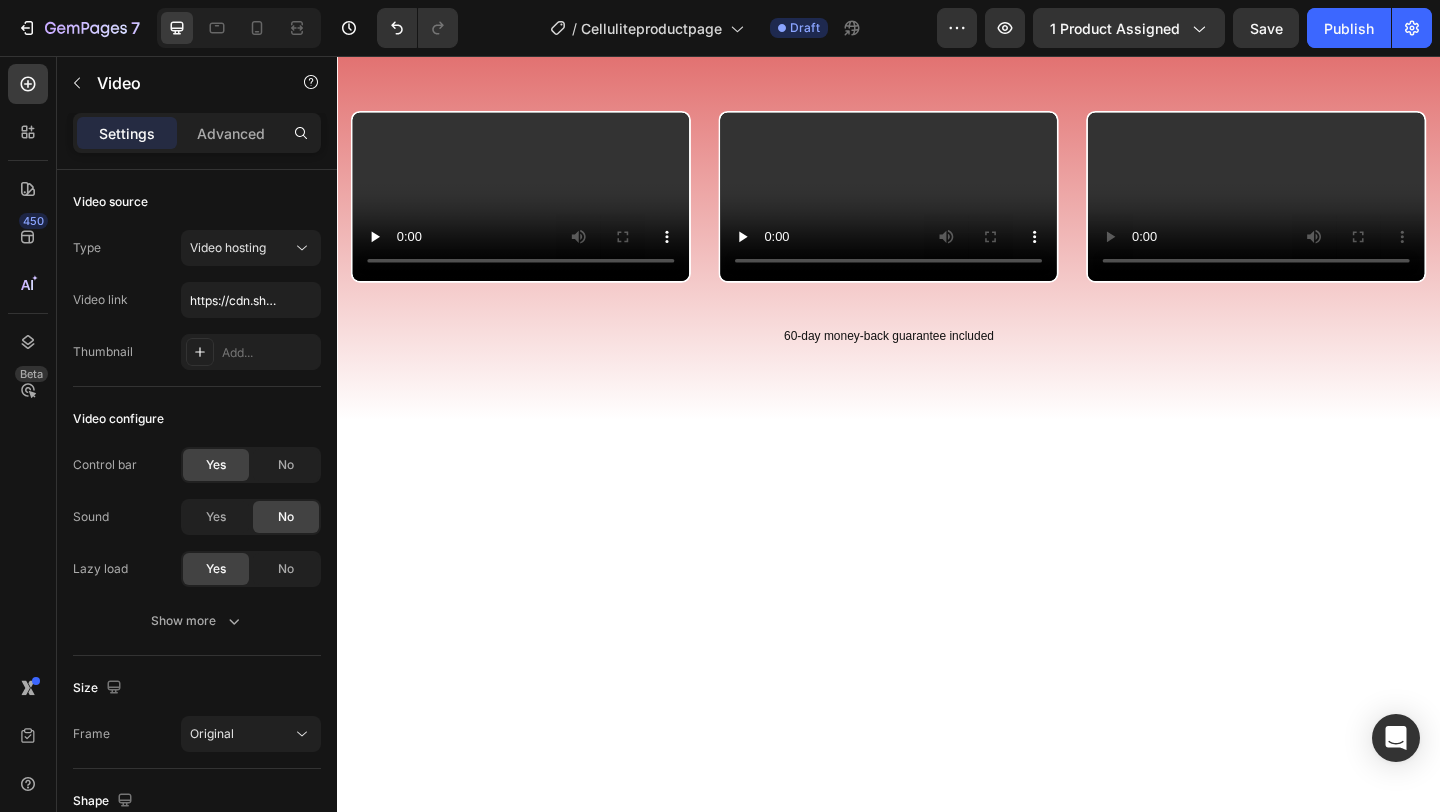 click at bounding box center (1337, 209) 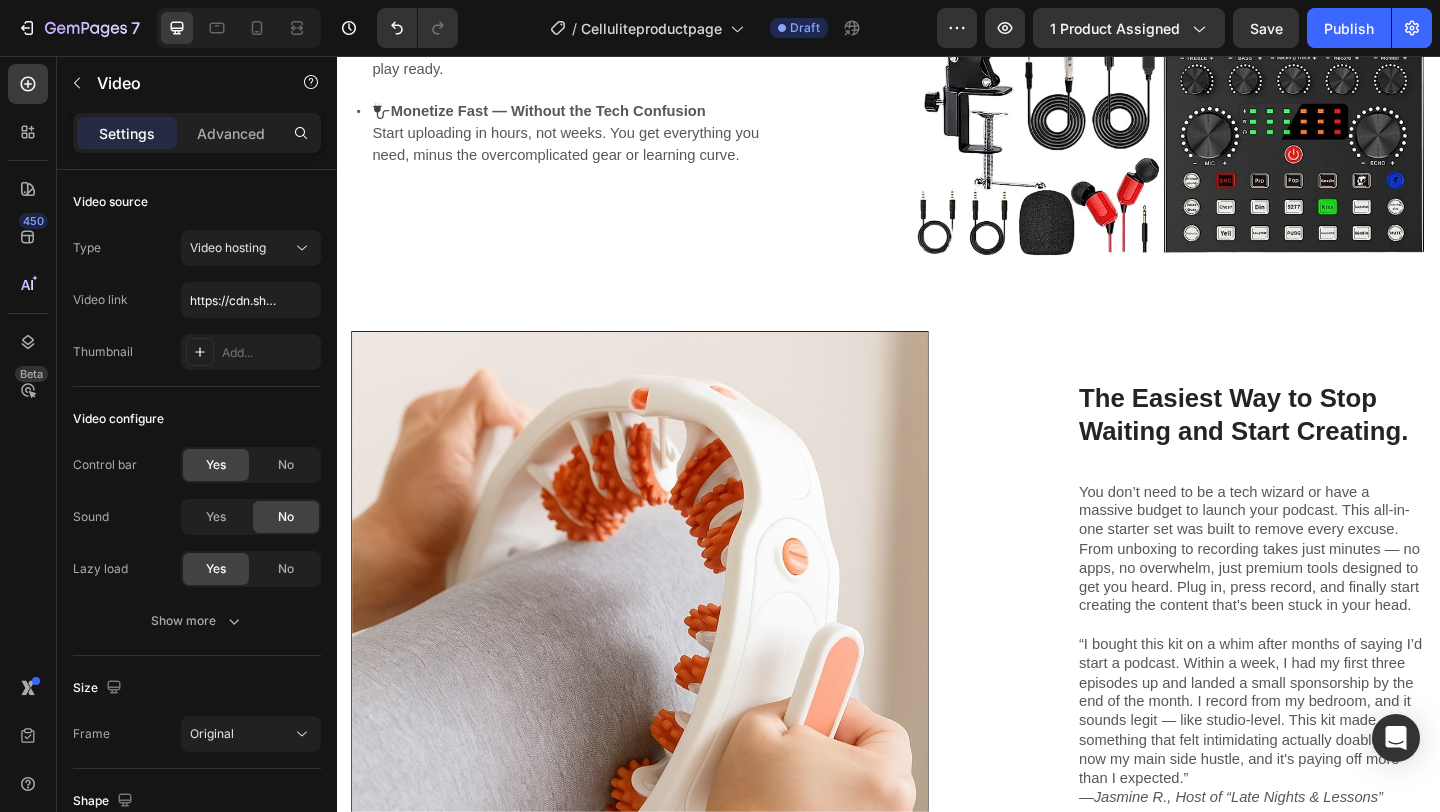 scroll, scrollTop: 1756, scrollLeft: 0, axis: vertical 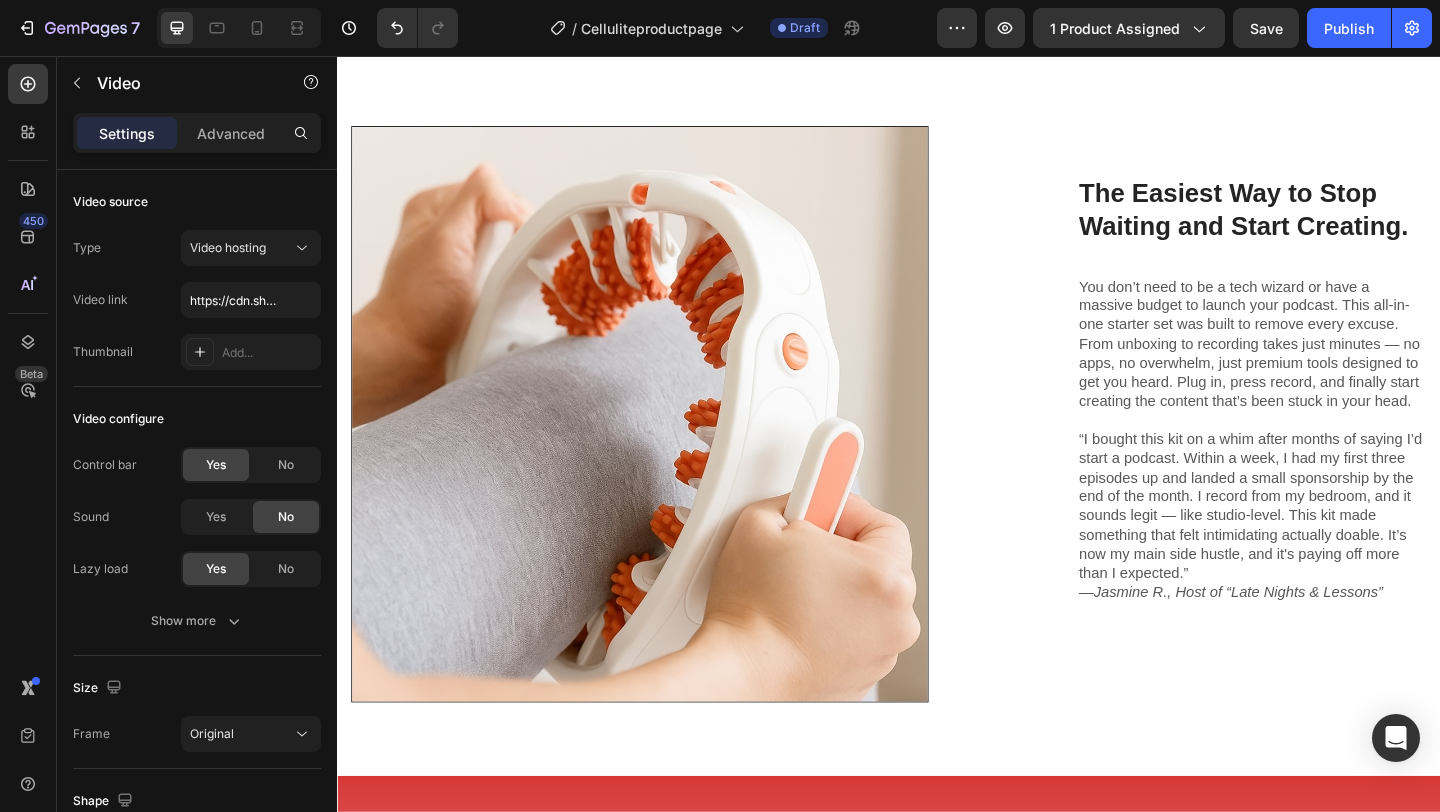 click at bounding box center (666, 446) 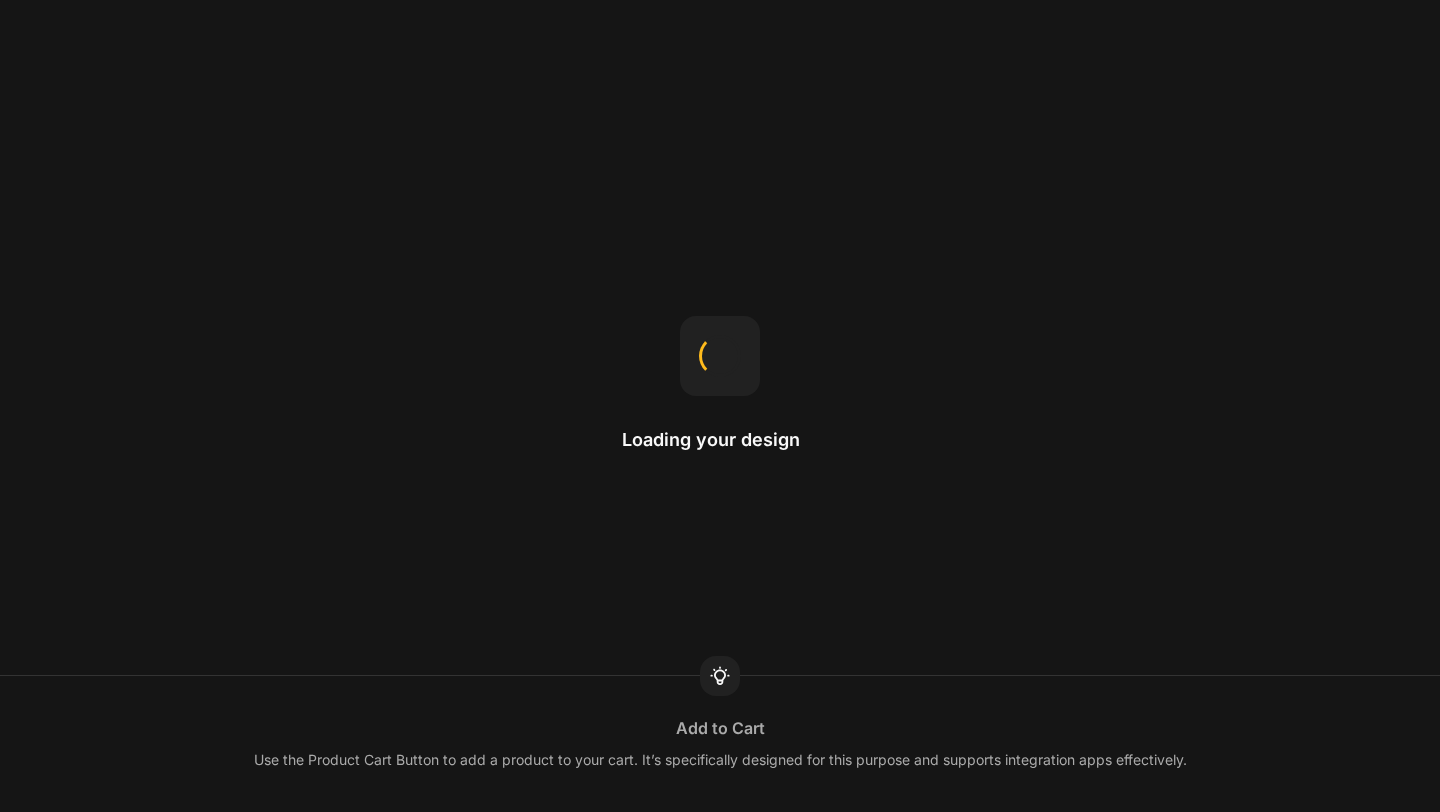 scroll, scrollTop: 0, scrollLeft: 0, axis: both 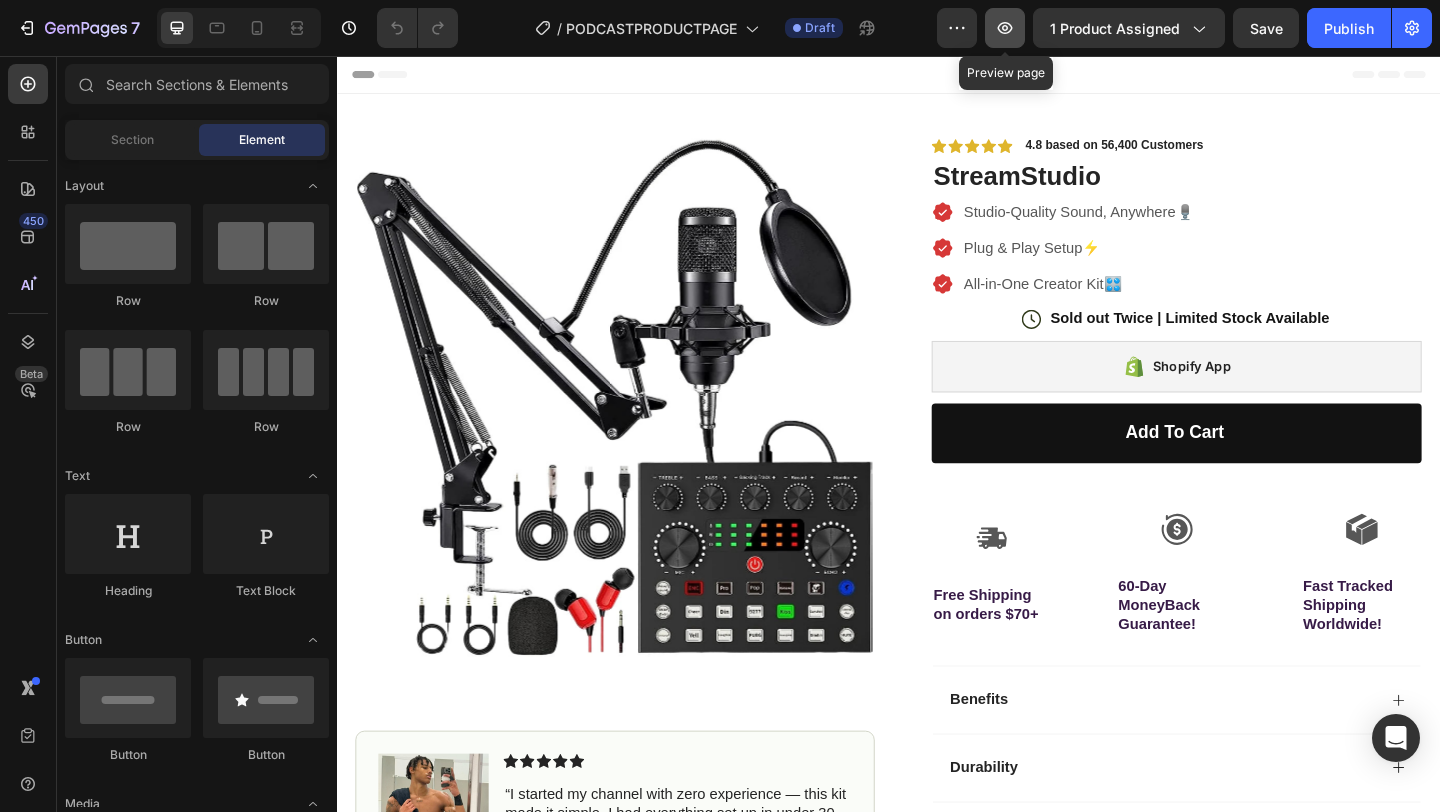 click 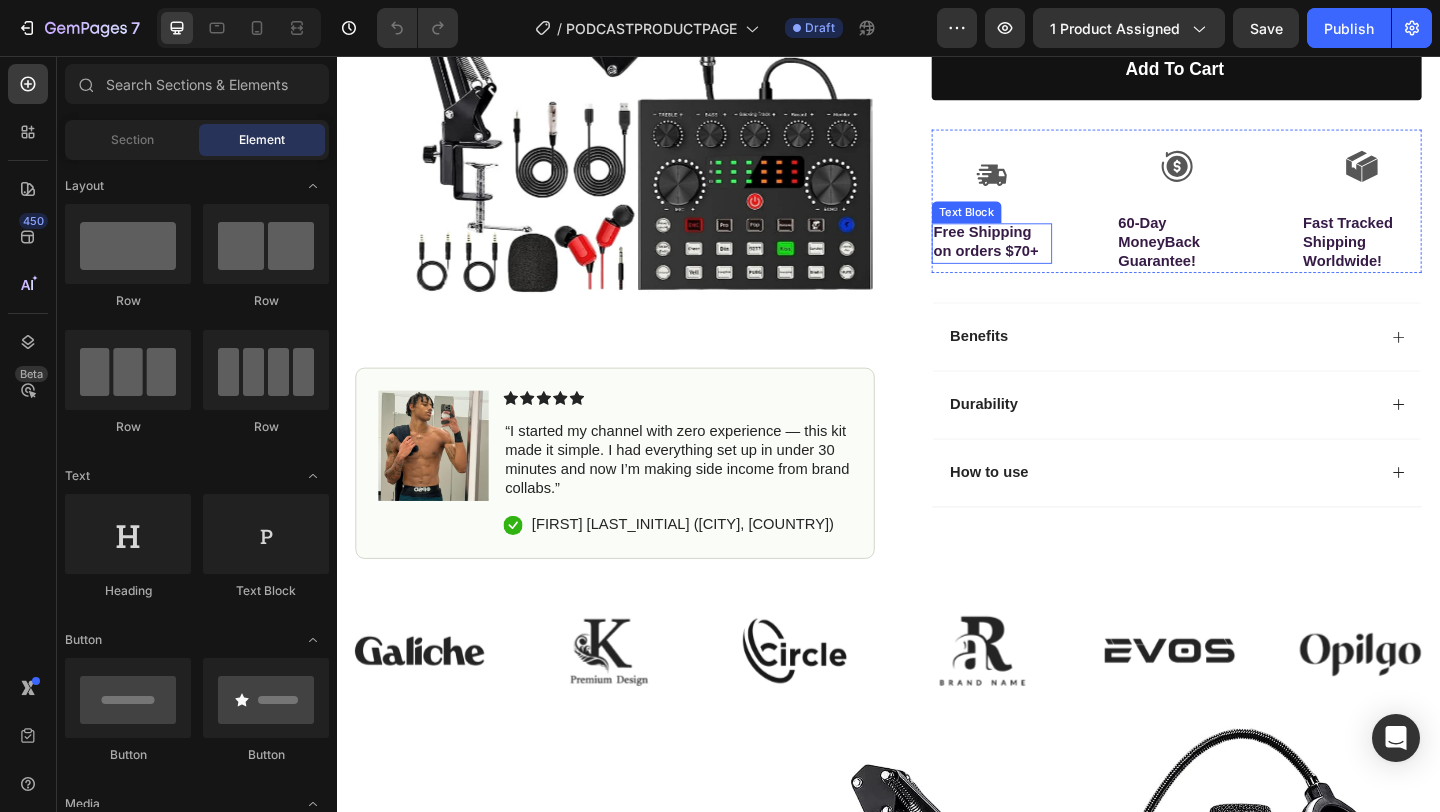 scroll, scrollTop: 399, scrollLeft: 0, axis: vertical 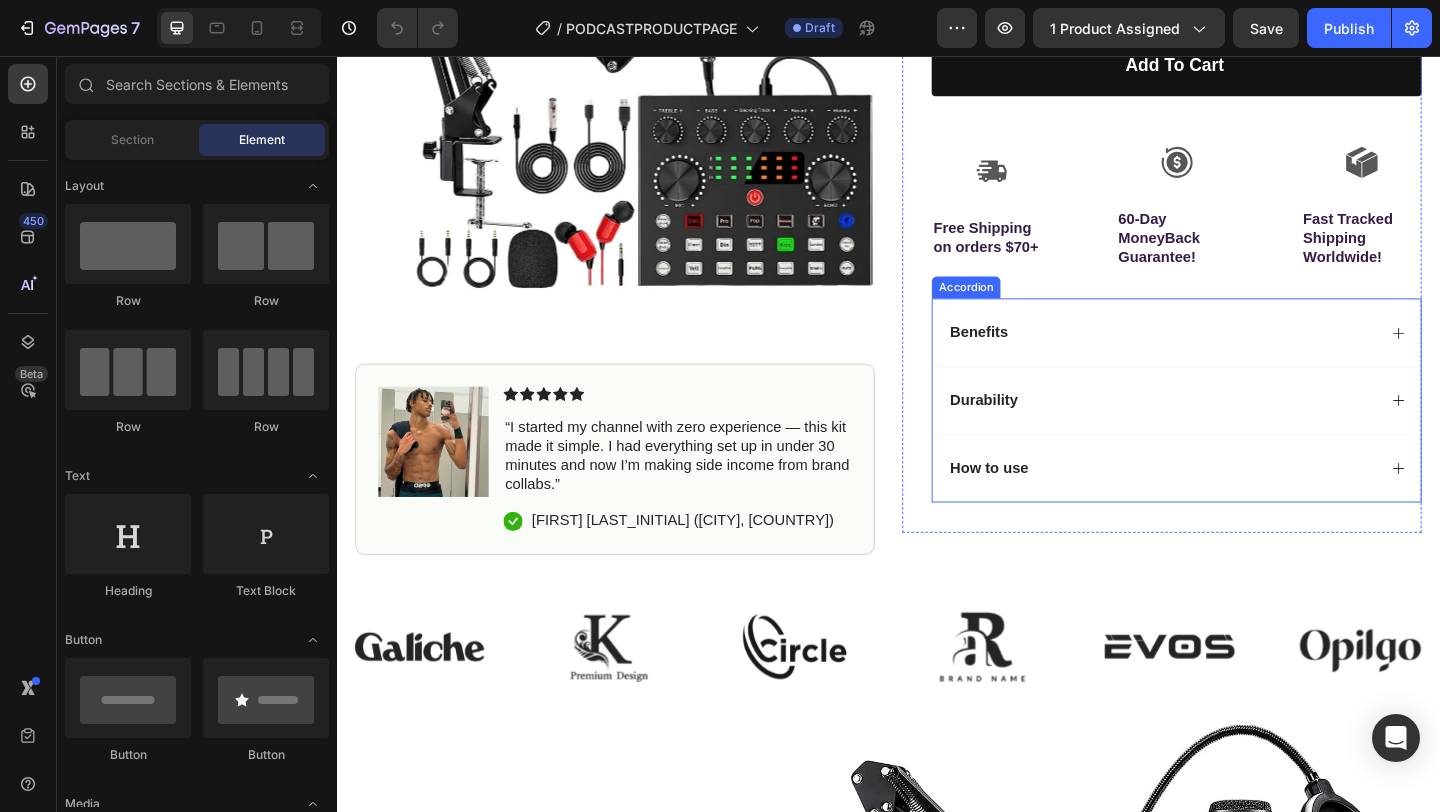 click on "Benefits" at bounding box center (1234, 357) 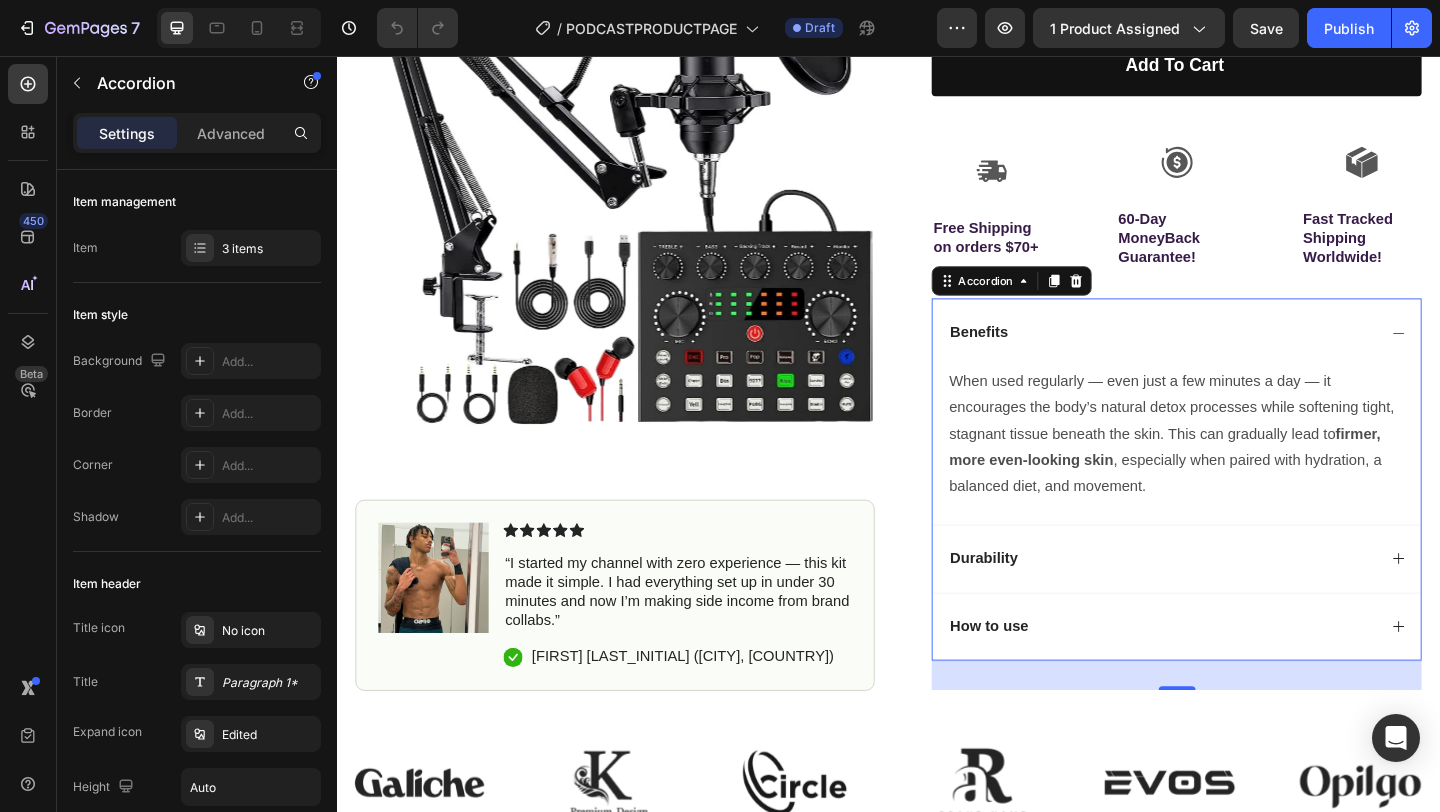 click on "Benefits" at bounding box center (1035, 357) 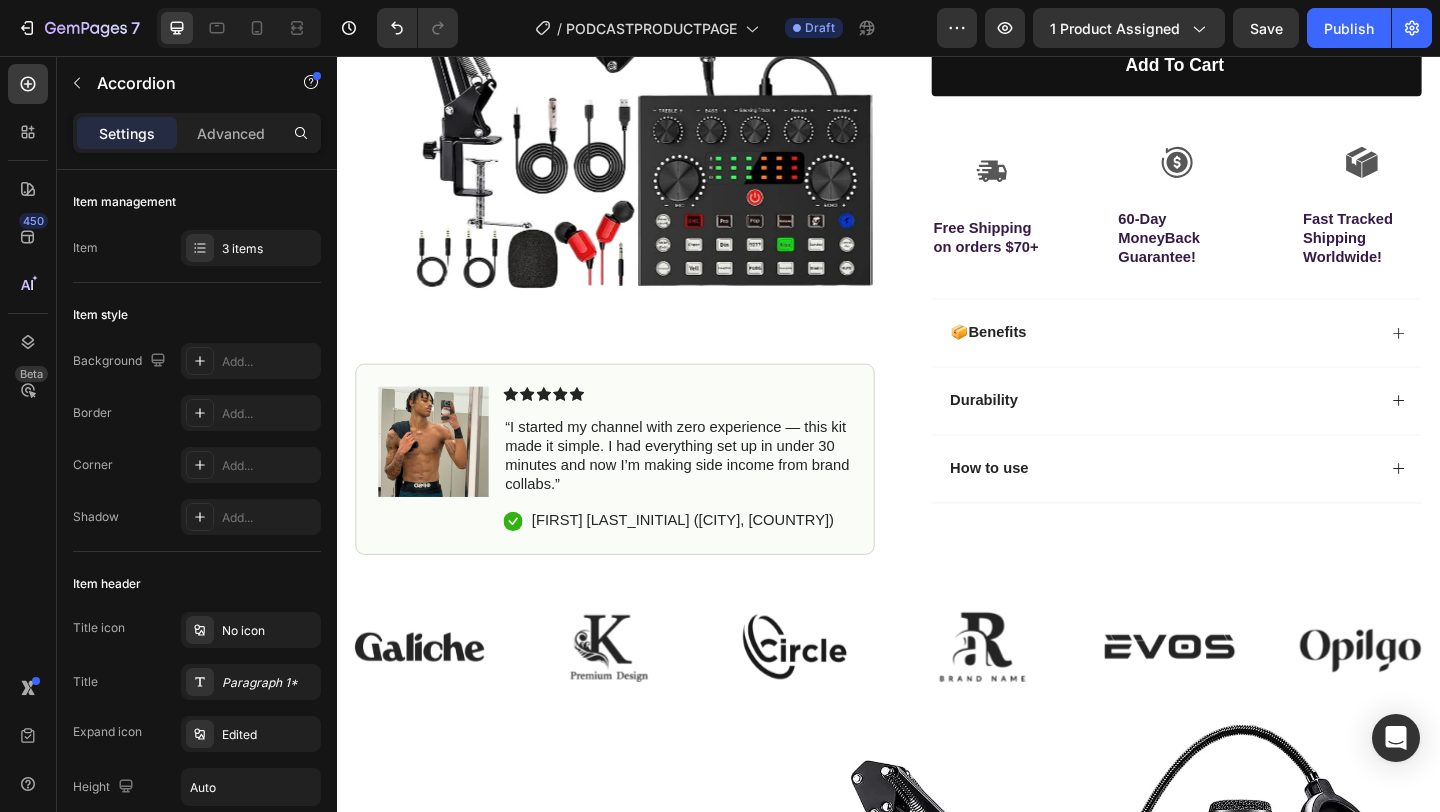 click on "📦  Benefits" at bounding box center (1234, 357) 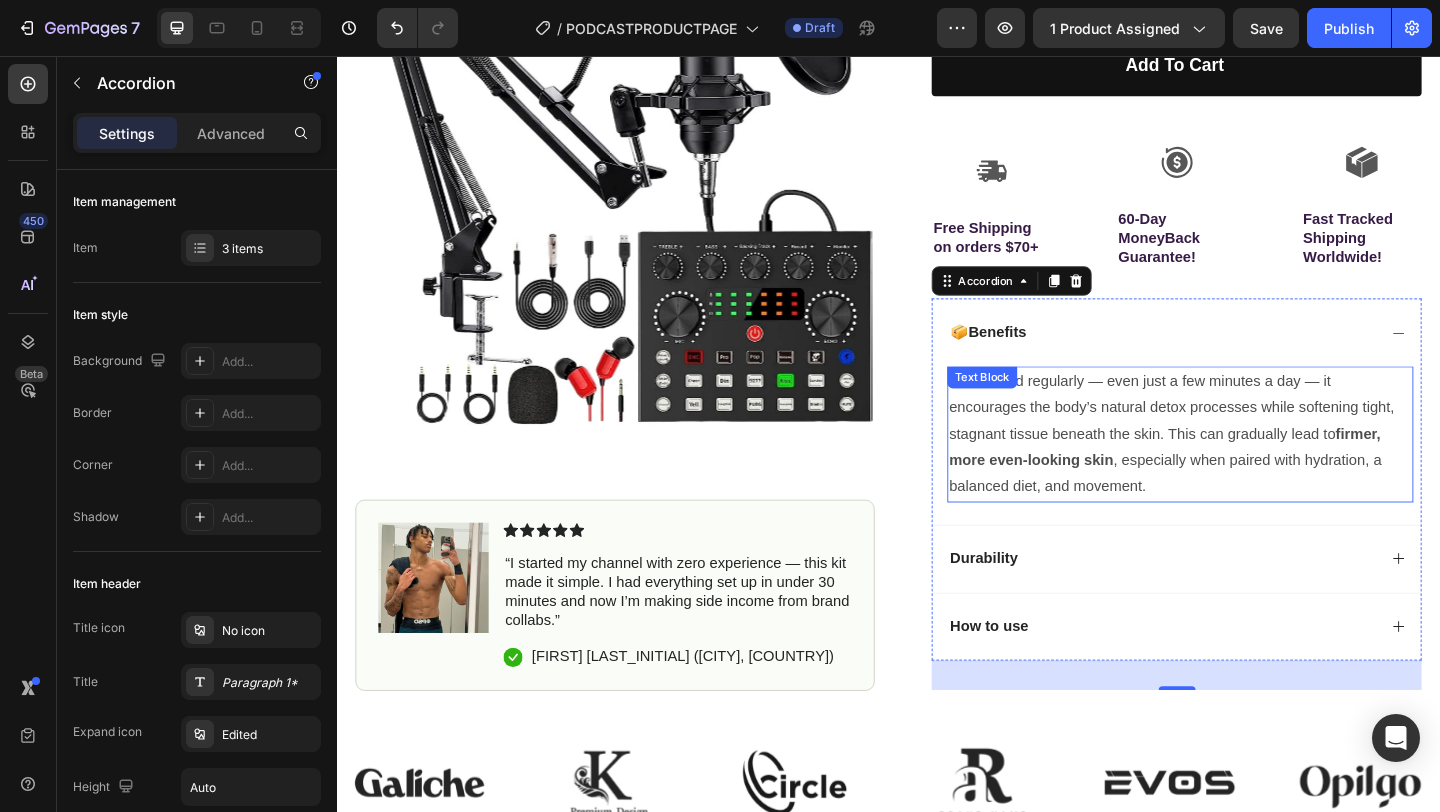 click on "When used regularly — even just a few minutes a day — it encourages the body’s natural detox processes while softening tight, stagnant tissue beneath the skin. This can gradually lead to  firmer, more even-looking skin , especially when paired with hydration, a balanced diet, and movement." at bounding box center [1254, 468] 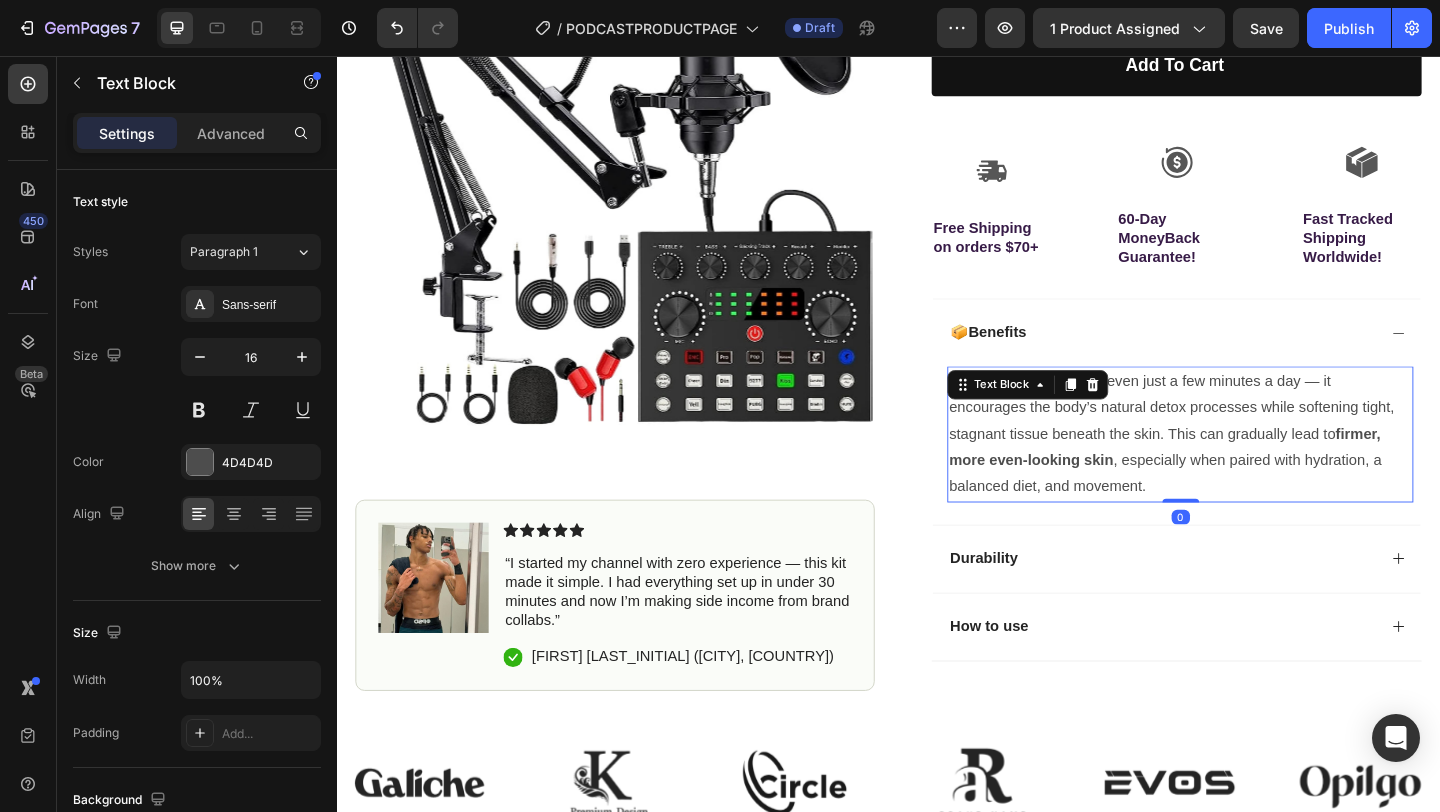 click on "When used regularly — even just a few minutes a day — it encourages the body’s natural detox processes while softening tight, stagnant tissue beneath the skin. This can gradually lead to  firmer, more even-looking skin , especially when paired with hydration, a balanced diet, and movement." at bounding box center [1254, 468] 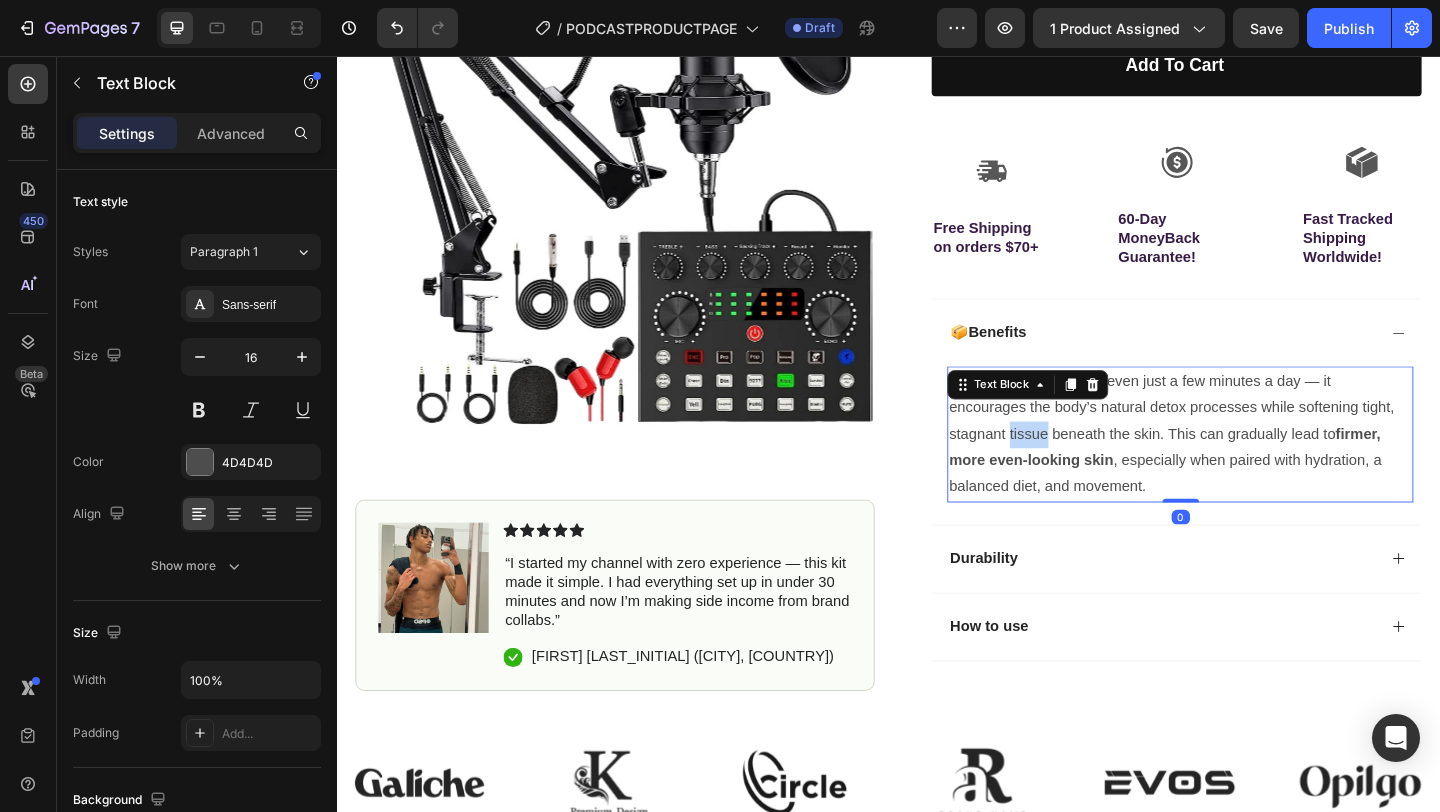 click on "When used regularly — even just a few minutes a day — it encourages the body’s natural detox processes while softening tight, stagnant tissue beneath the skin. This can gradually lead to  firmer, more even-looking skin , especially when paired with hydration, a balanced diet, and movement." at bounding box center [1254, 468] 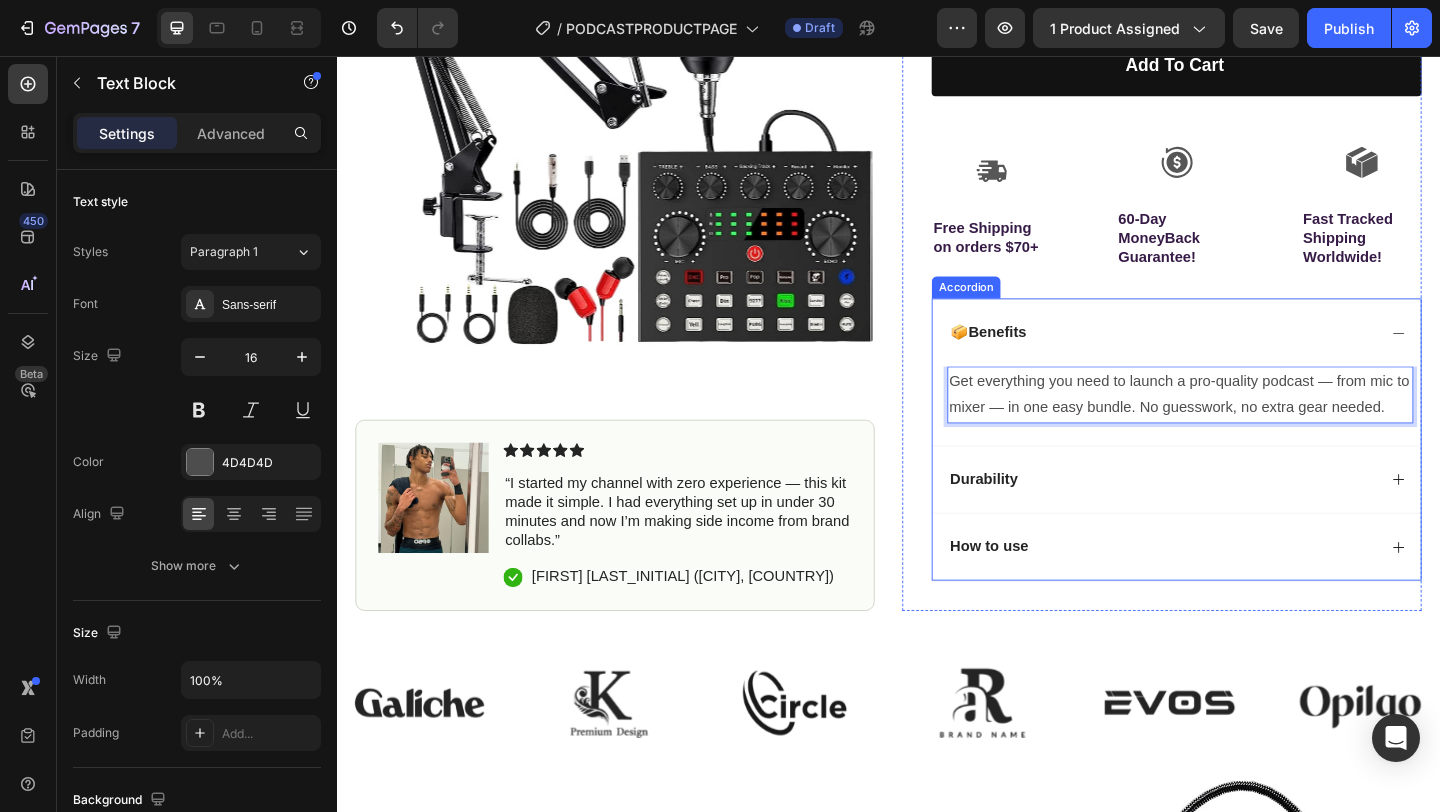 click on "Durability" at bounding box center (1234, 517) 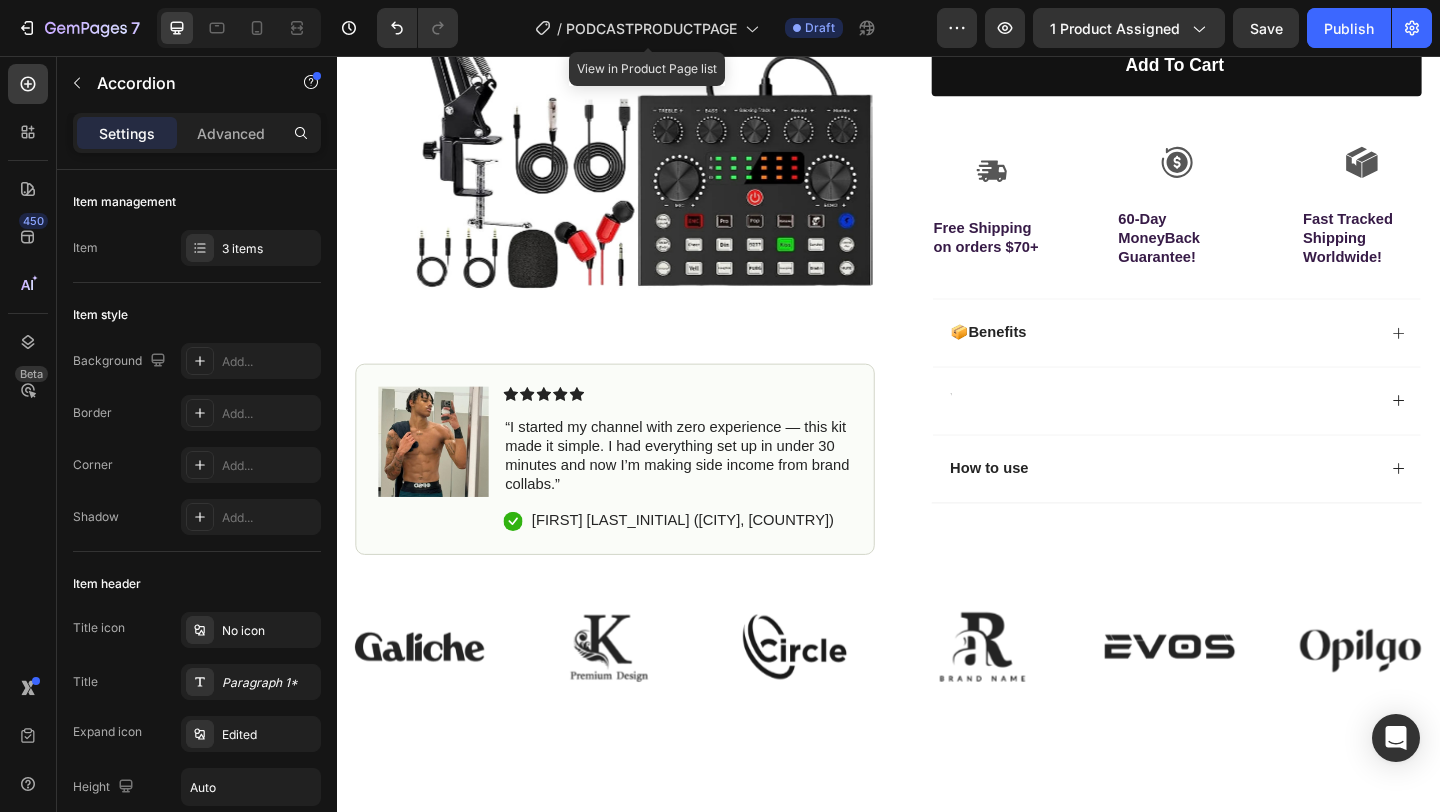 scroll, scrollTop: 394, scrollLeft: 0, axis: vertical 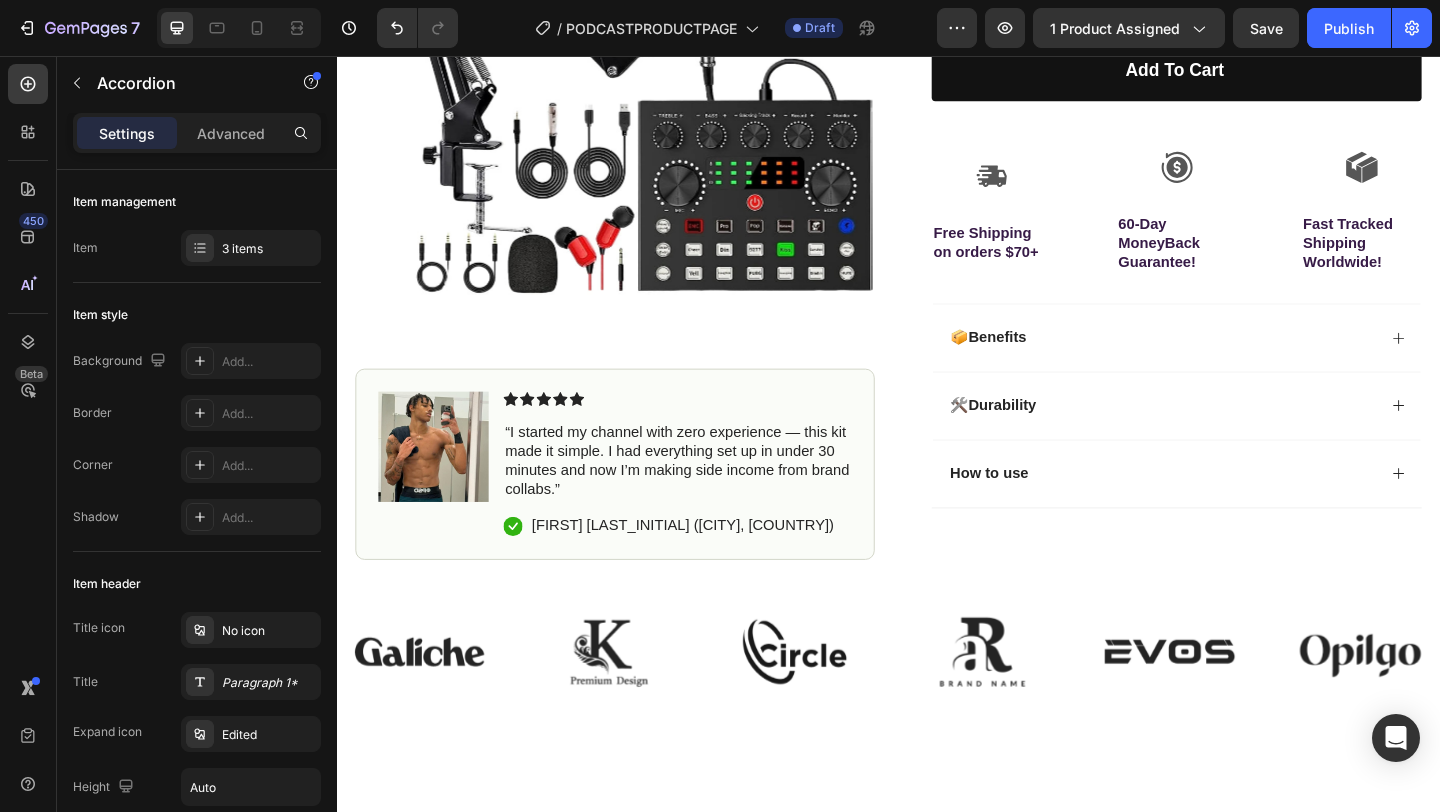 click on "🛠️  Durability" at bounding box center (1250, 436) 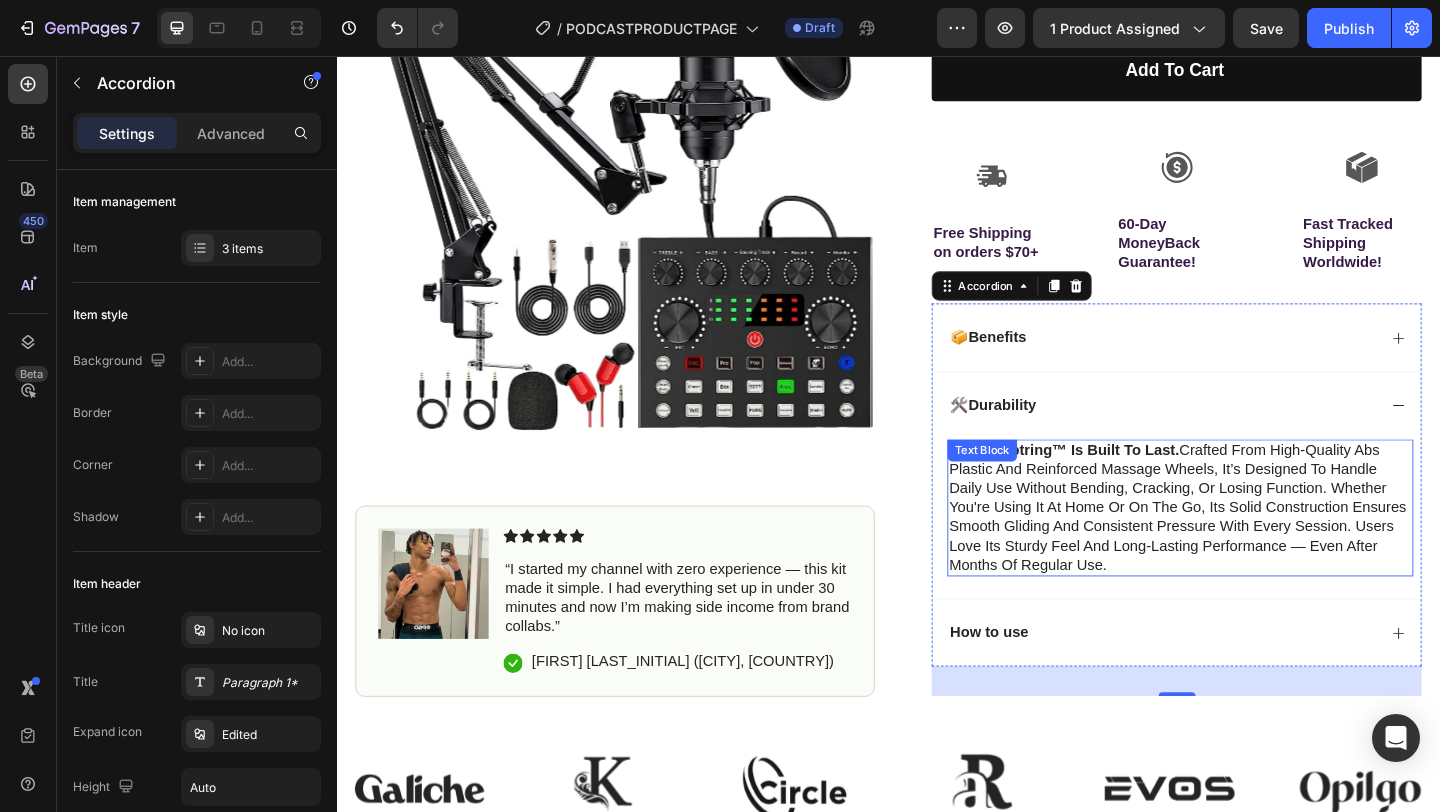 click on "the sculptring™ is built to last.  crafted from high-quality abs plastic and reinforced massage wheels, it’s designed to handle daily use without bending, cracking, or losing function. whether you're using it at home or on the go, its solid construction ensures smooth gliding and consistent pressure with every session. users love its sturdy feel and long-lasting performance — even after months of regular use." at bounding box center [1254, 548] 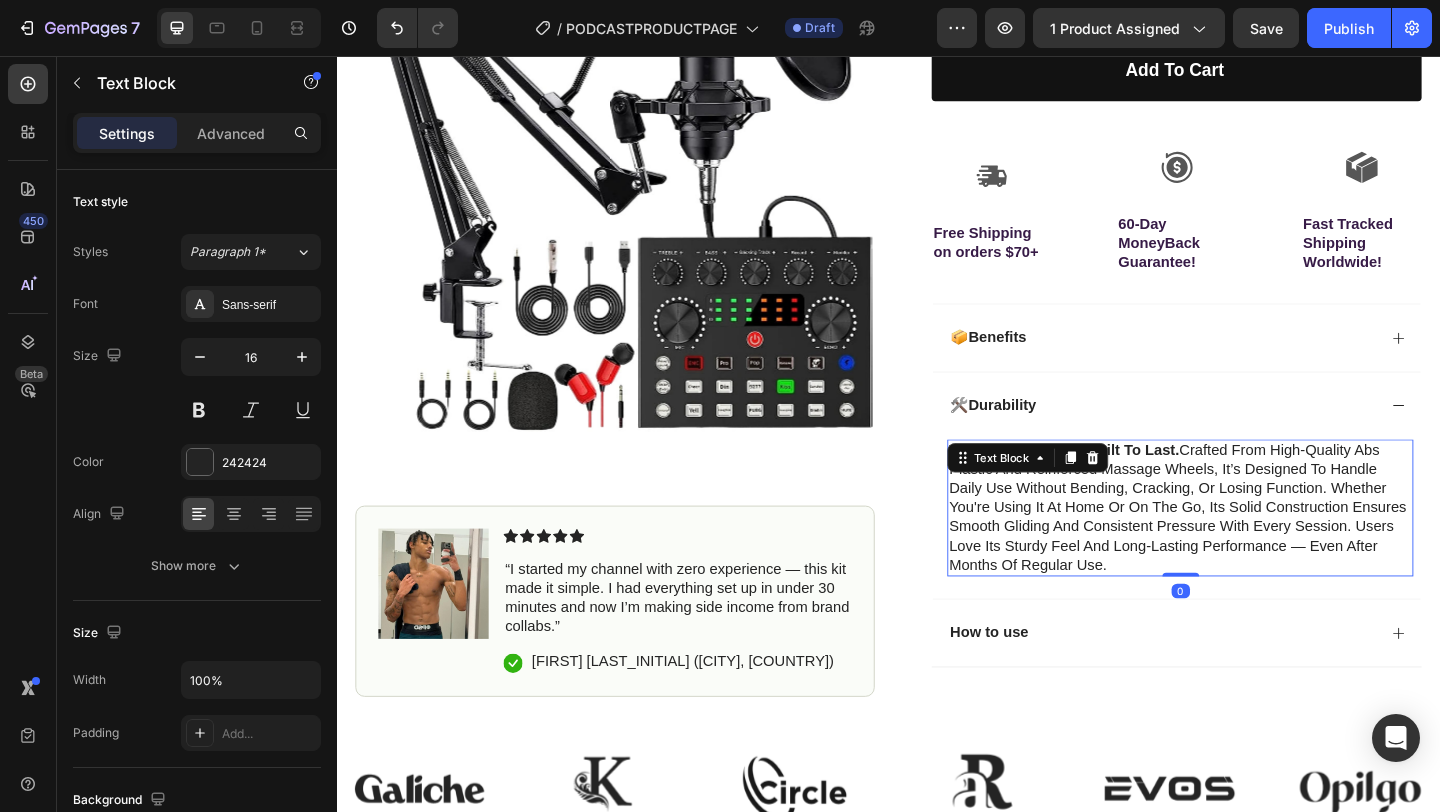 click on "the sculptring™ is built to last.  crafted from high-quality abs plastic and reinforced massage wheels, it’s designed to handle daily use without bending, cracking, or losing function. whether you're using it at home or on the go, its solid construction ensures smooth gliding and consistent pressure with every session. users love its sturdy feel and long-lasting performance — even after months of regular use." at bounding box center (1254, 548) 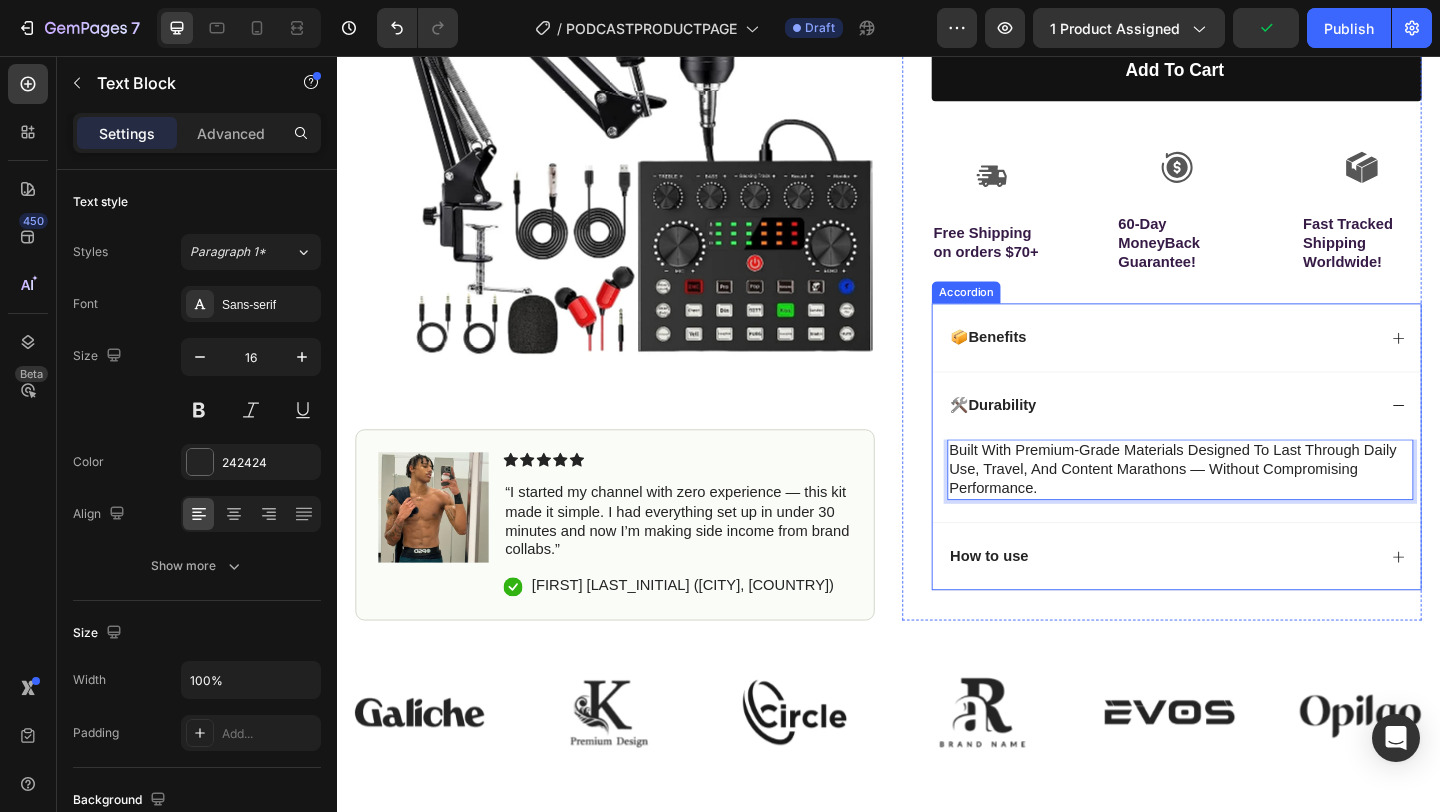 click on "How to use" at bounding box center (1250, 600) 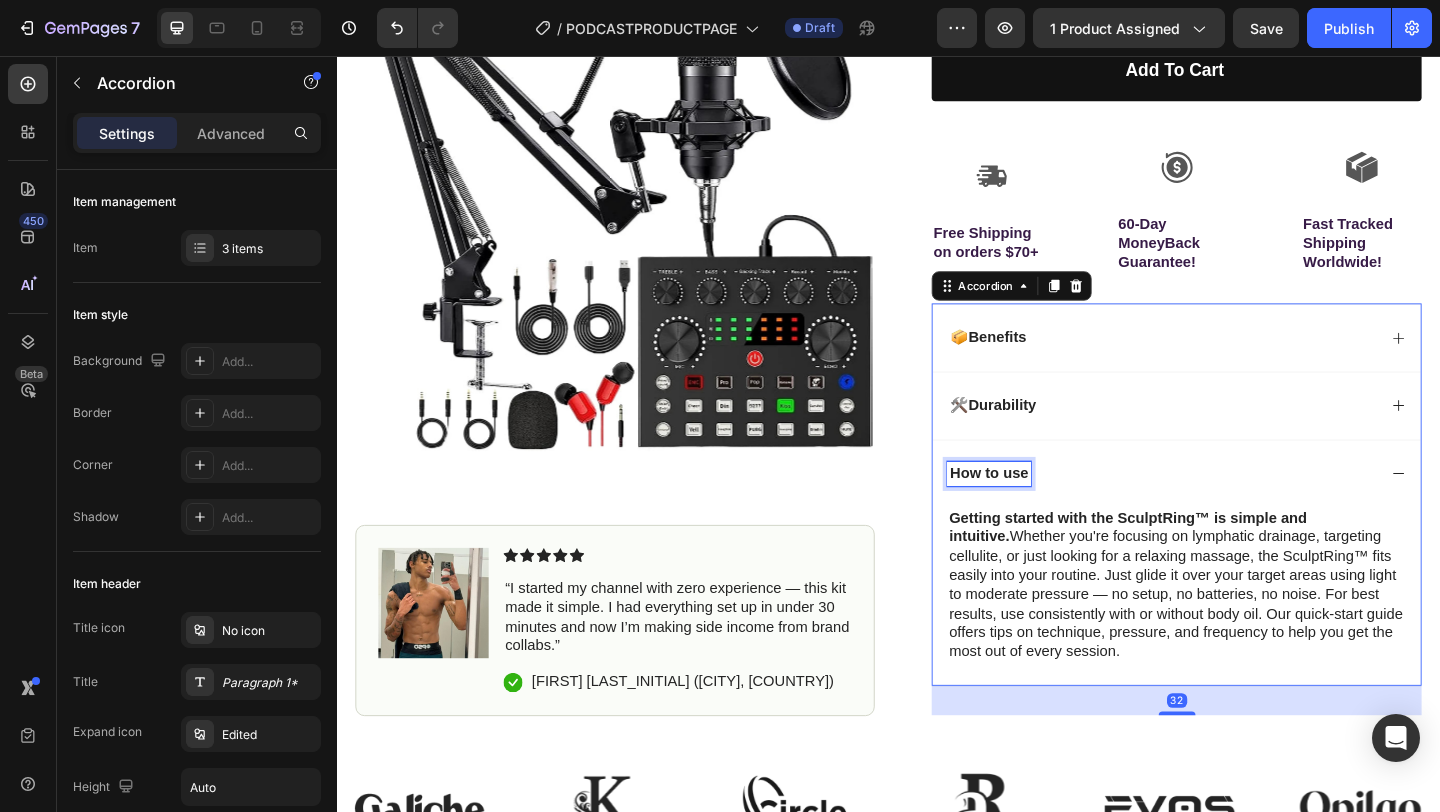 click on "How to use" at bounding box center (1046, 510) 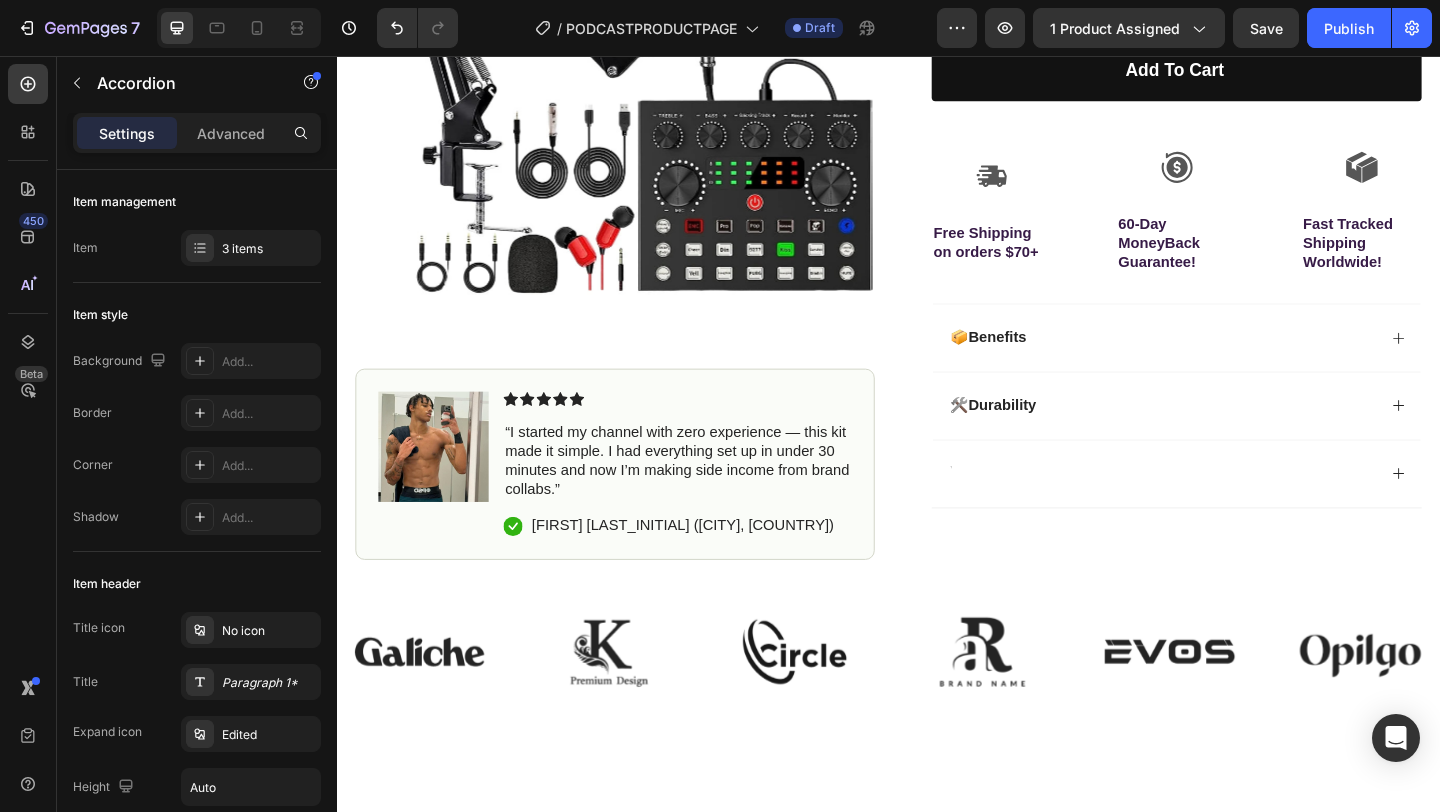 scroll, scrollTop: 389, scrollLeft: 0, axis: vertical 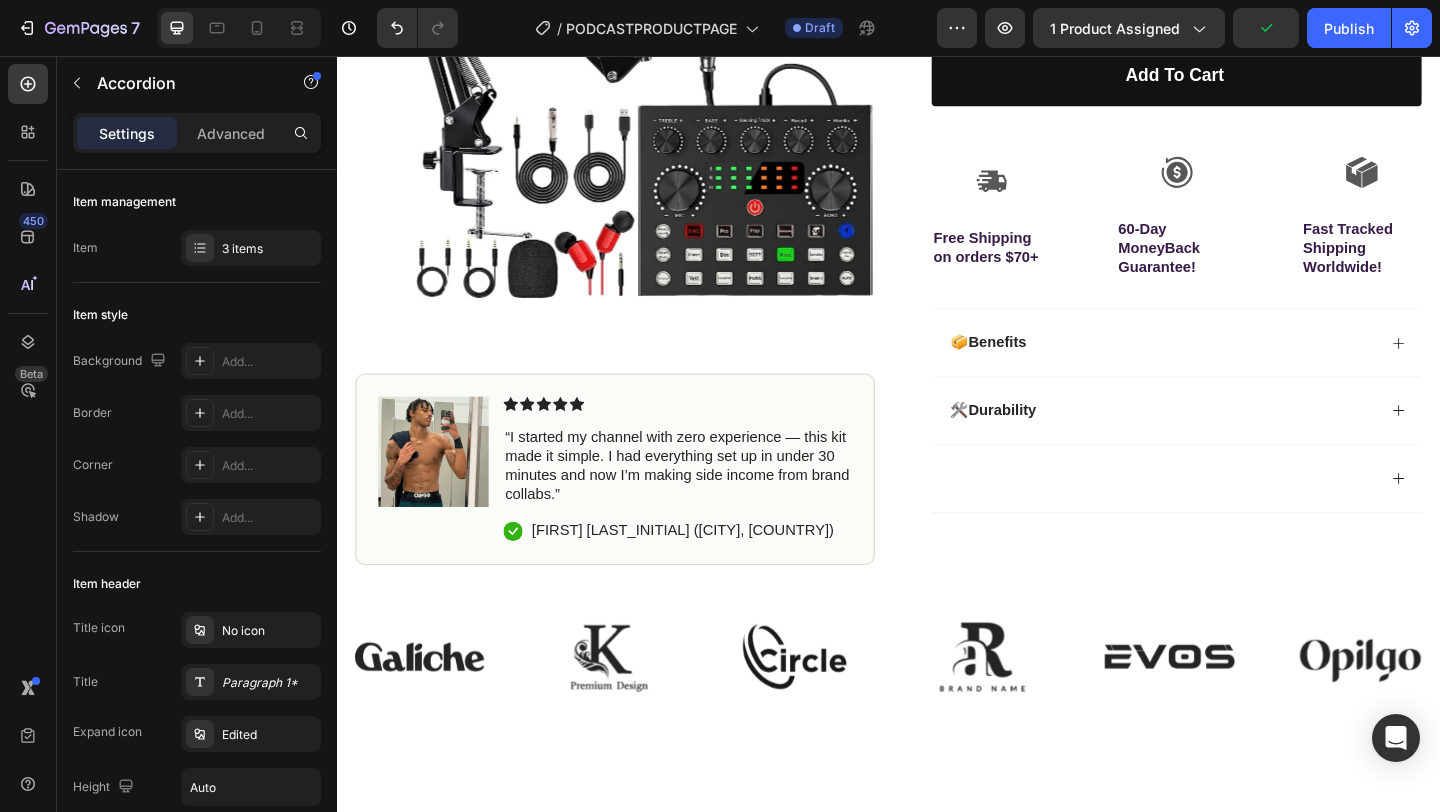 click at bounding box center [1234, 515] 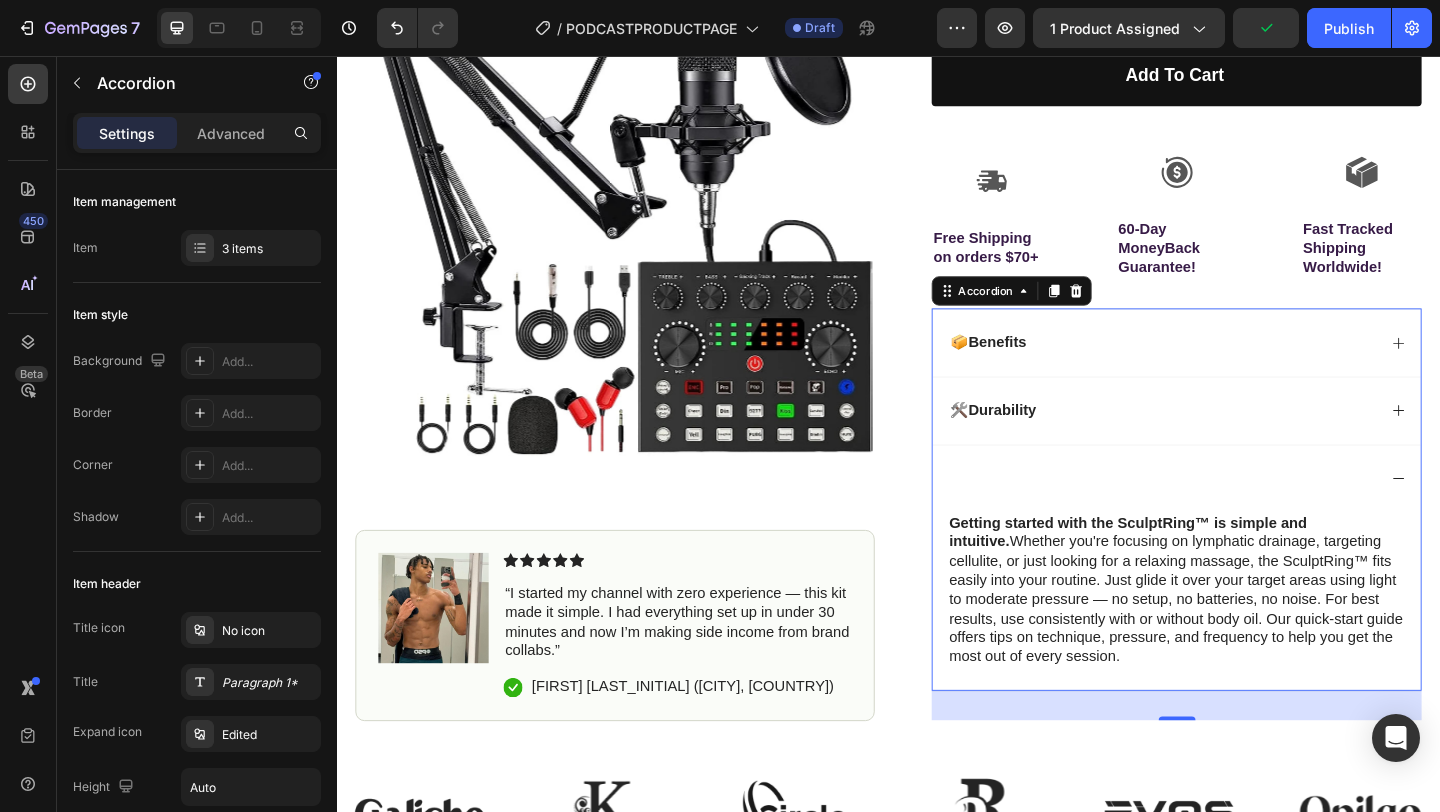 click at bounding box center [1234, 515] 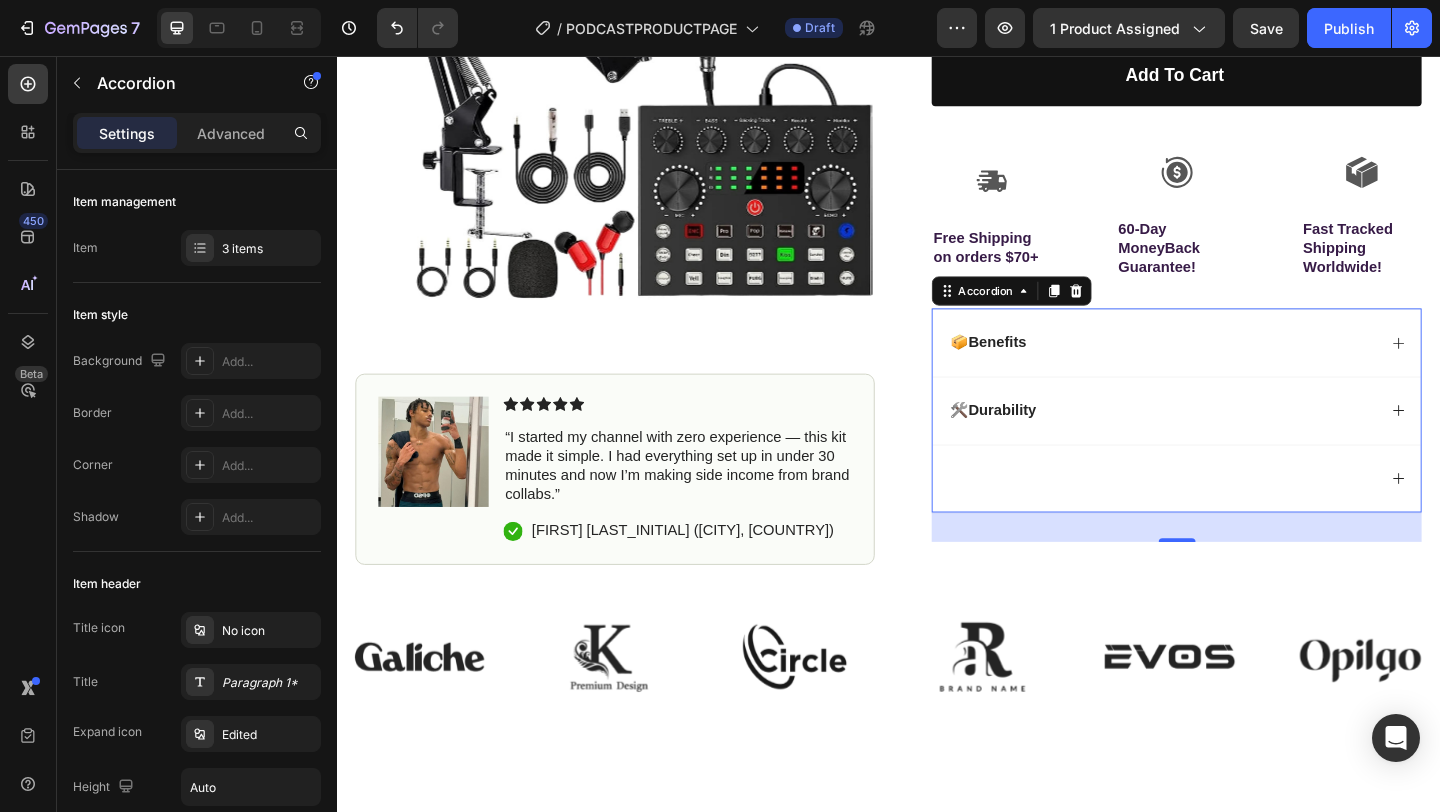 click at bounding box center (1234, 515) 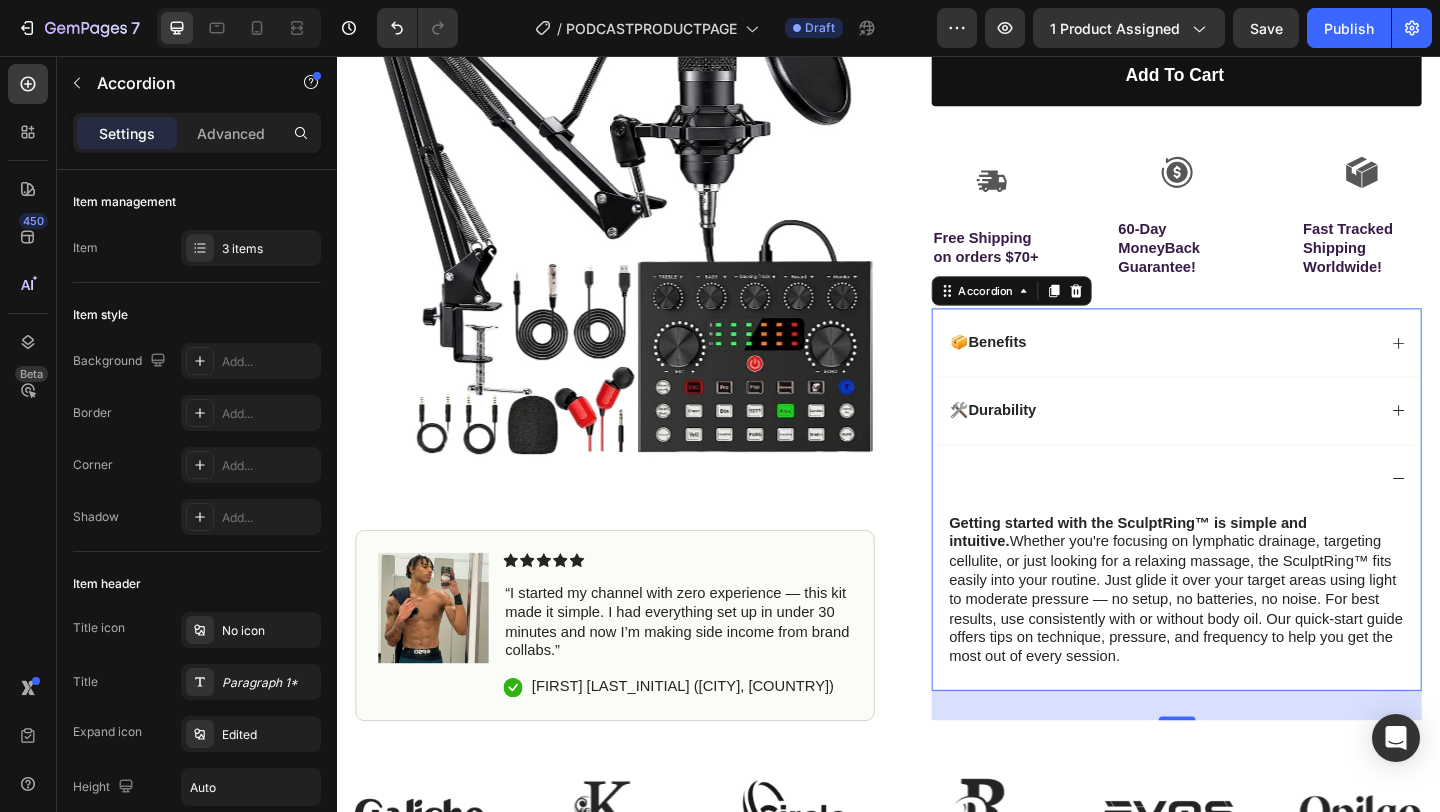 click at bounding box center (1234, 515) 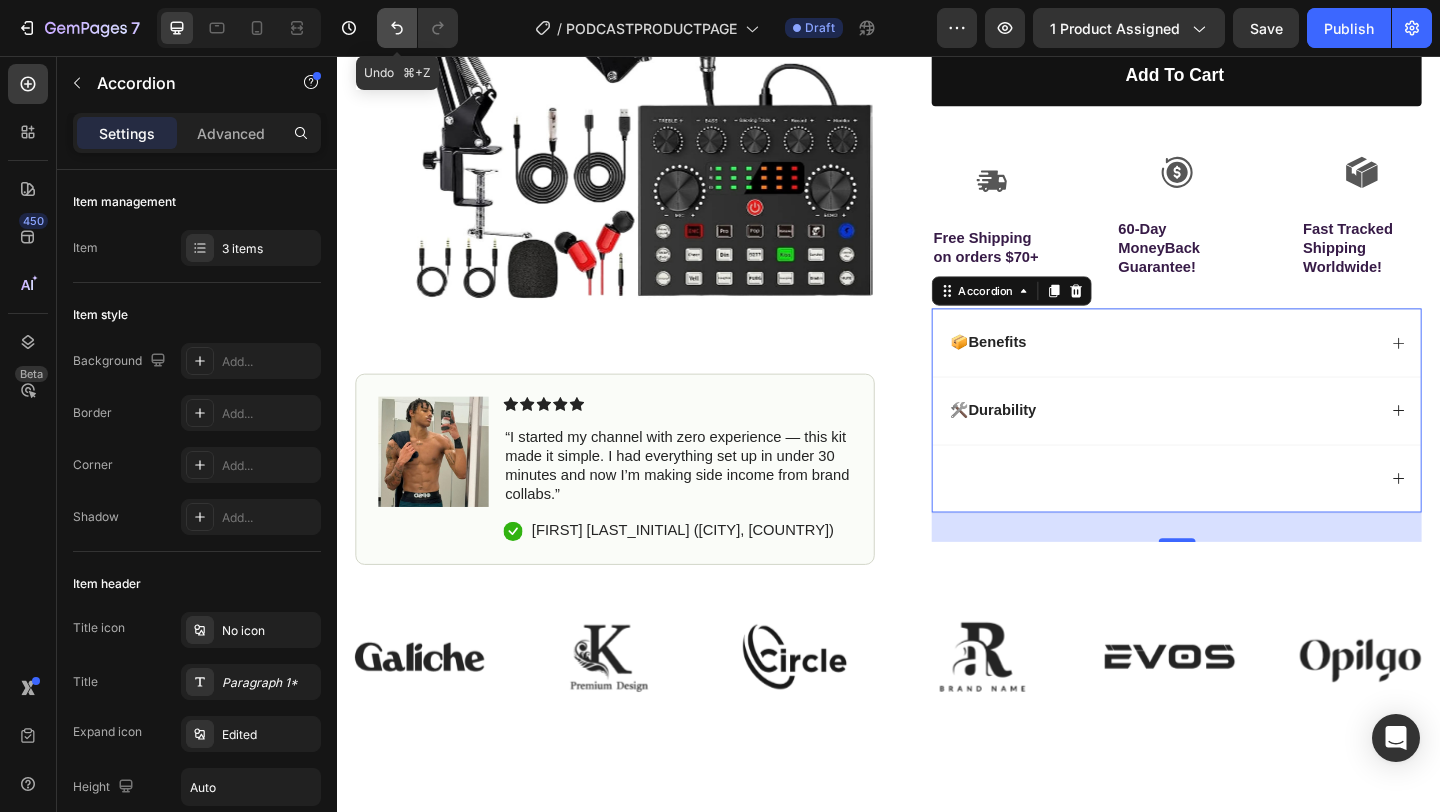 click 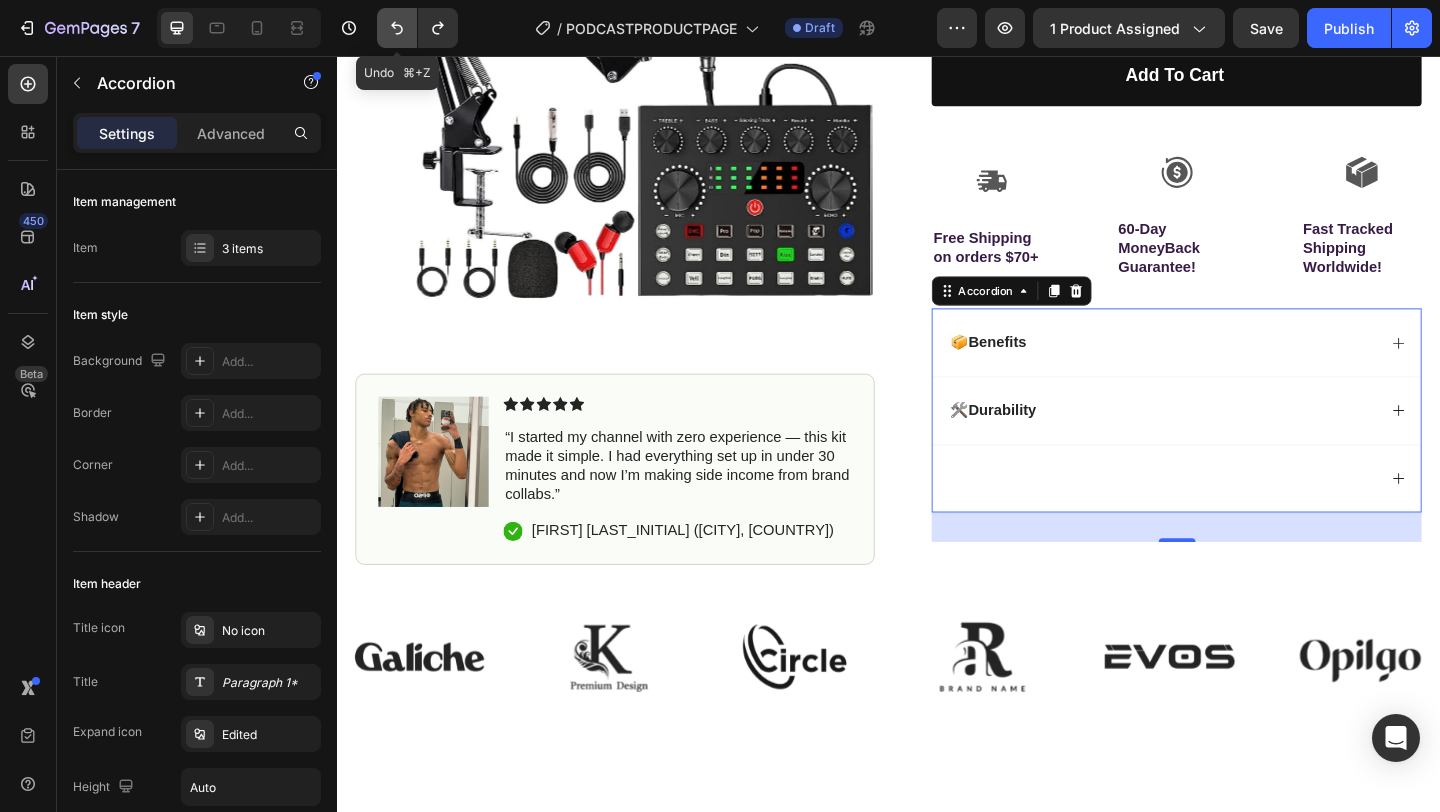 click 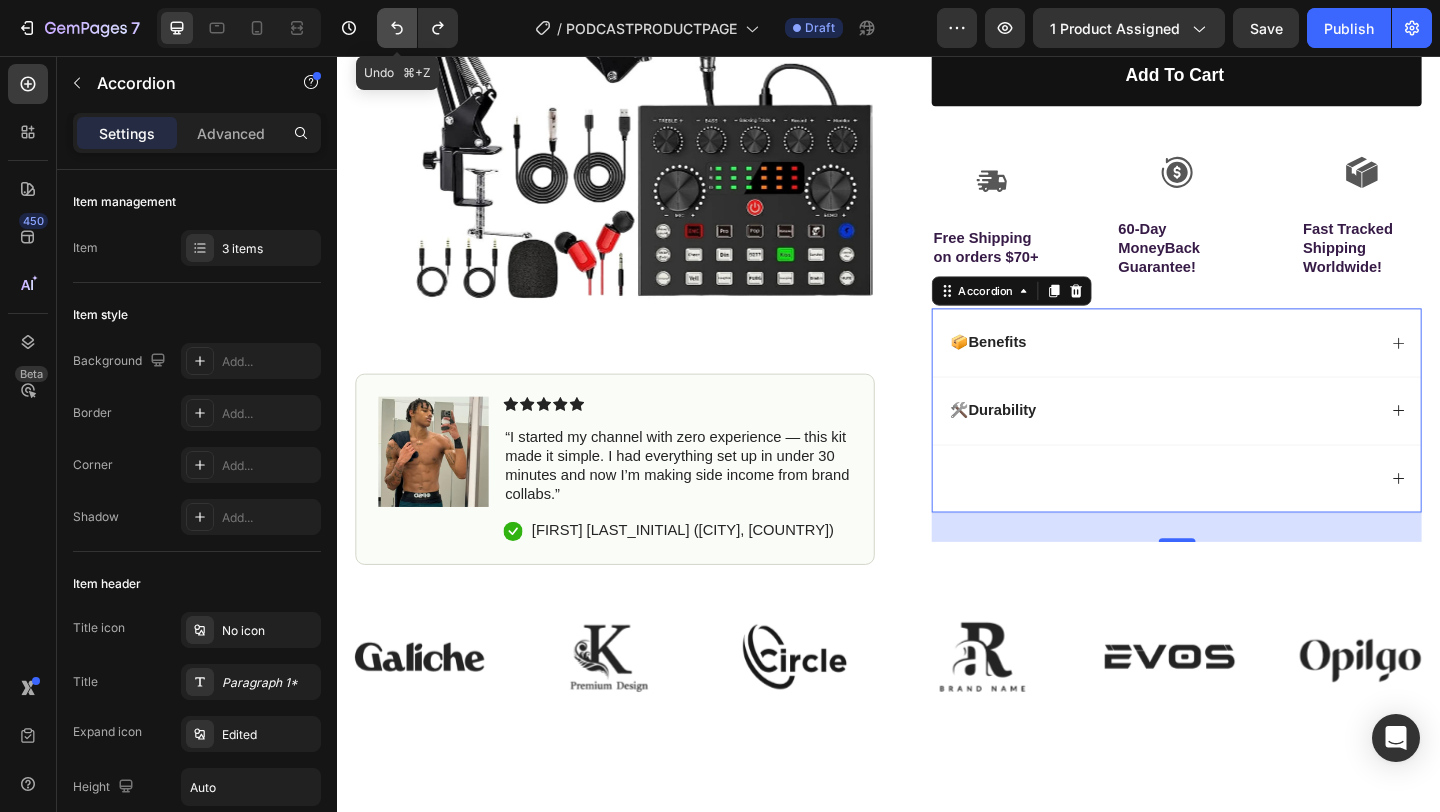 click 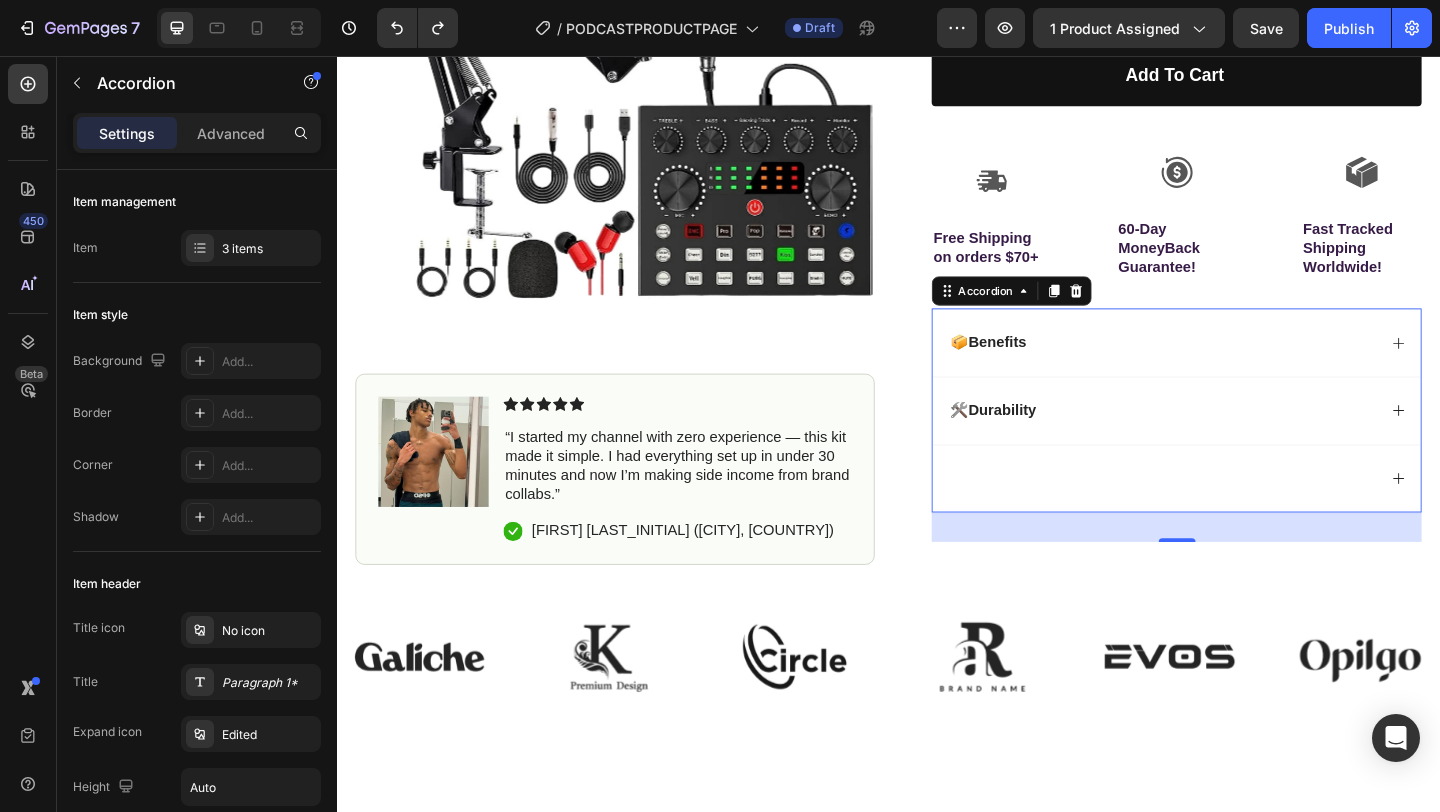 click at bounding box center (1234, 515) 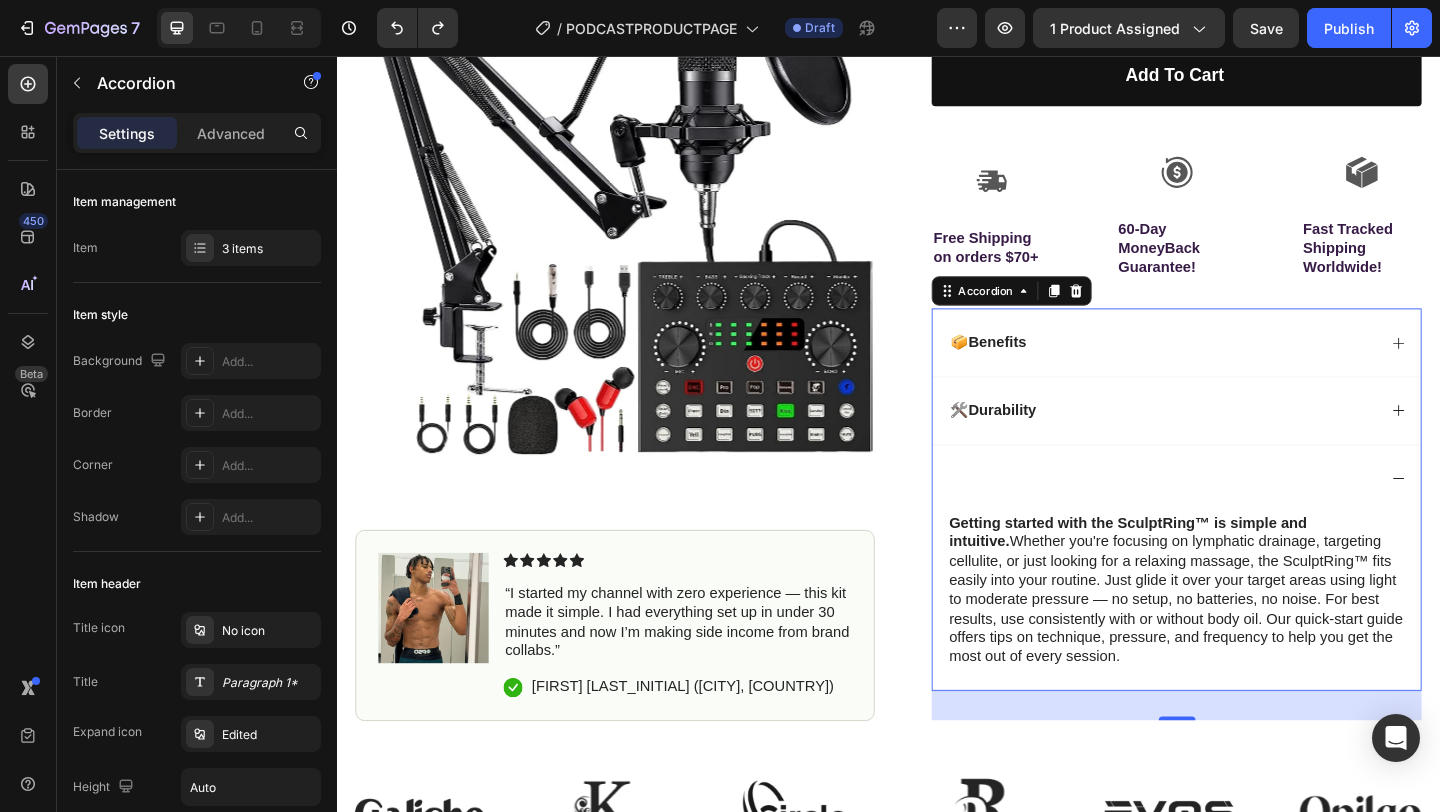 click at bounding box center (1234, 515) 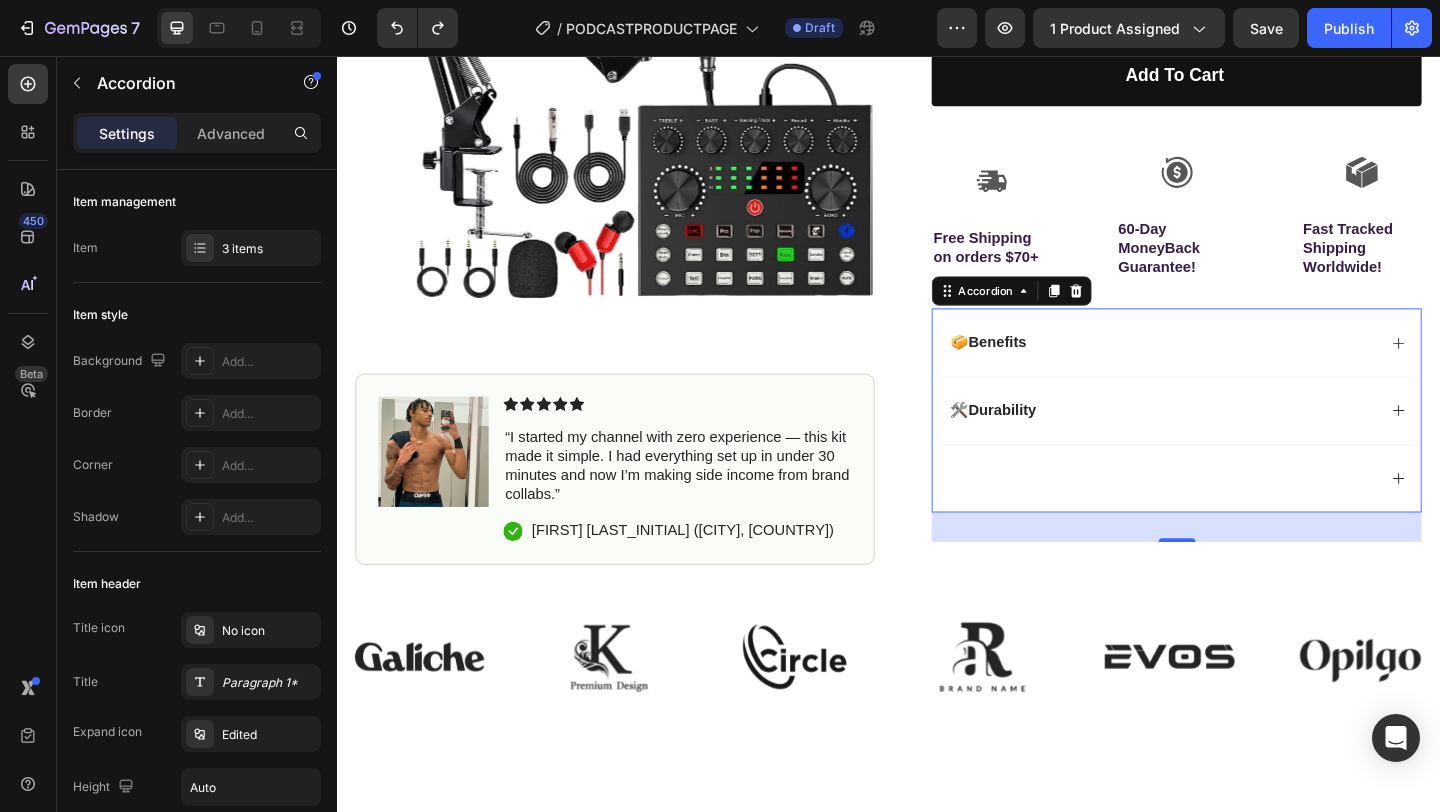 click at bounding box center [1234, 515] 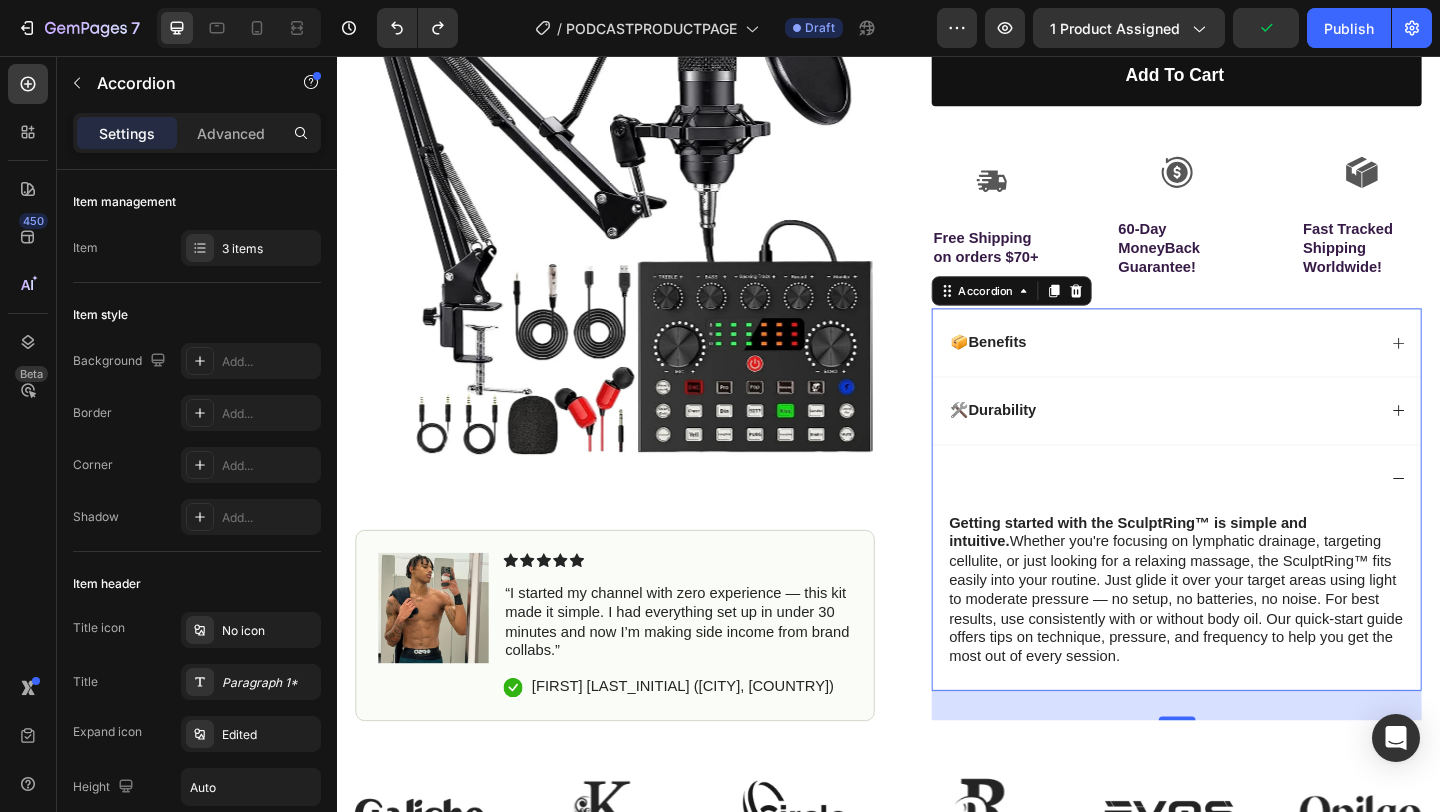 click at bounding box center [1250, 515] 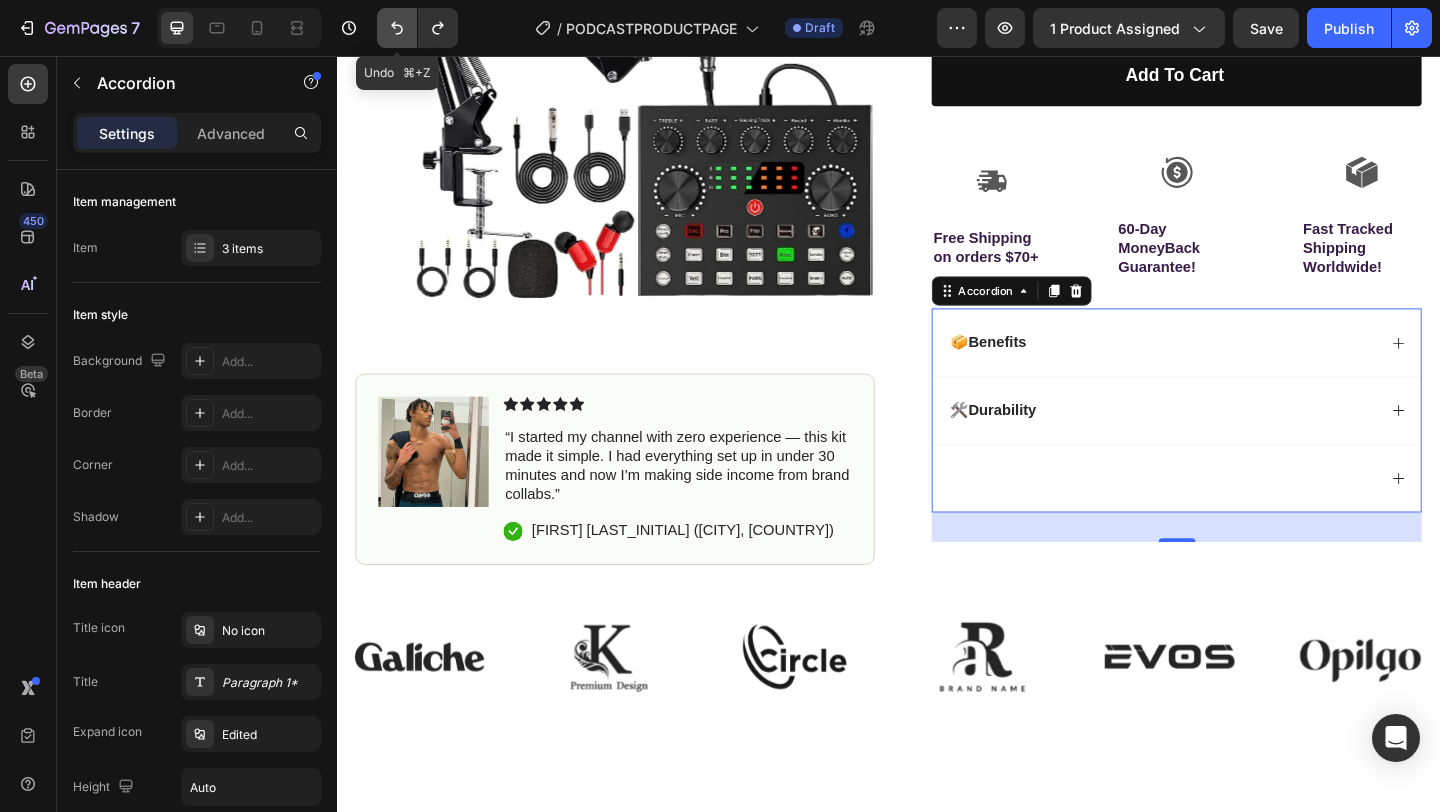 click 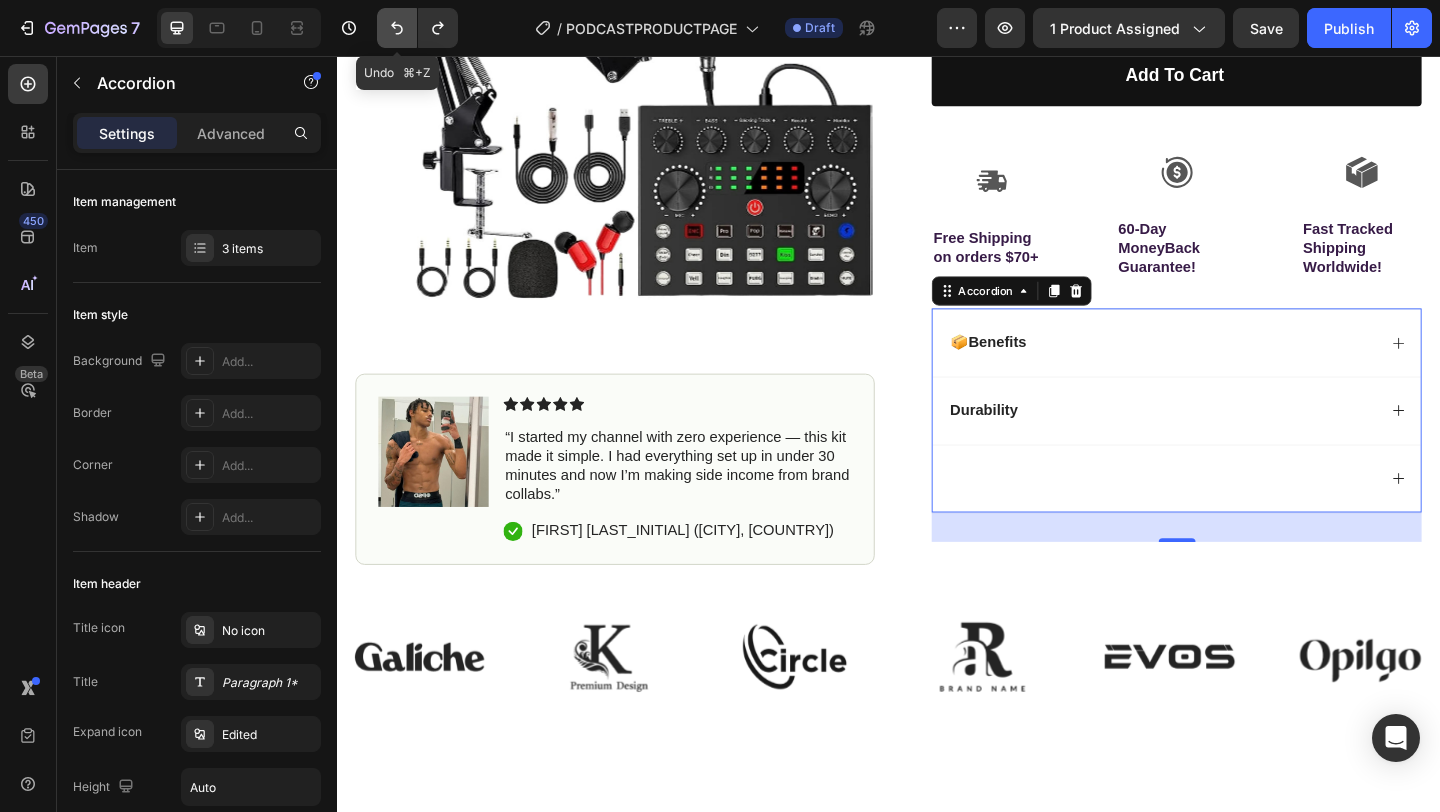 click 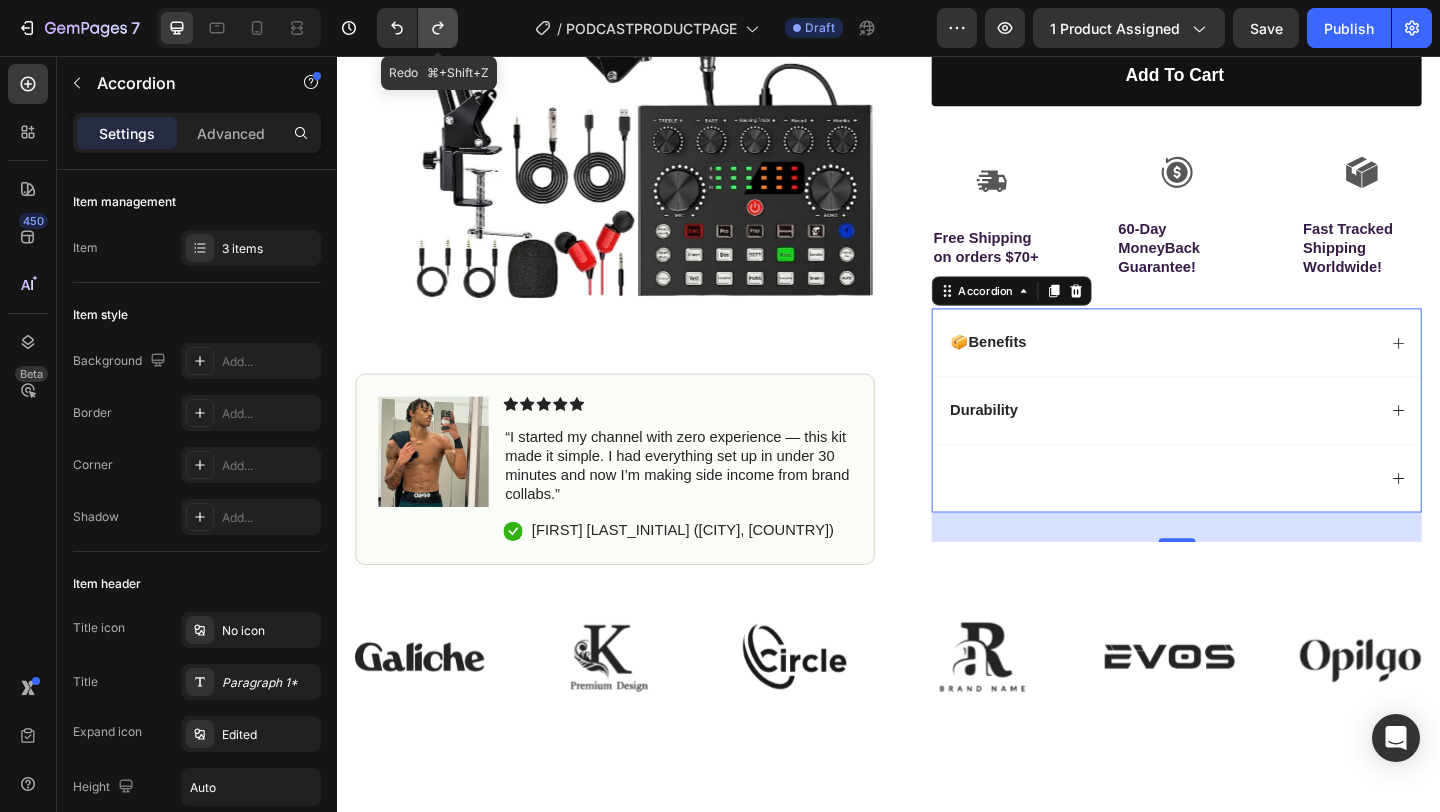 click 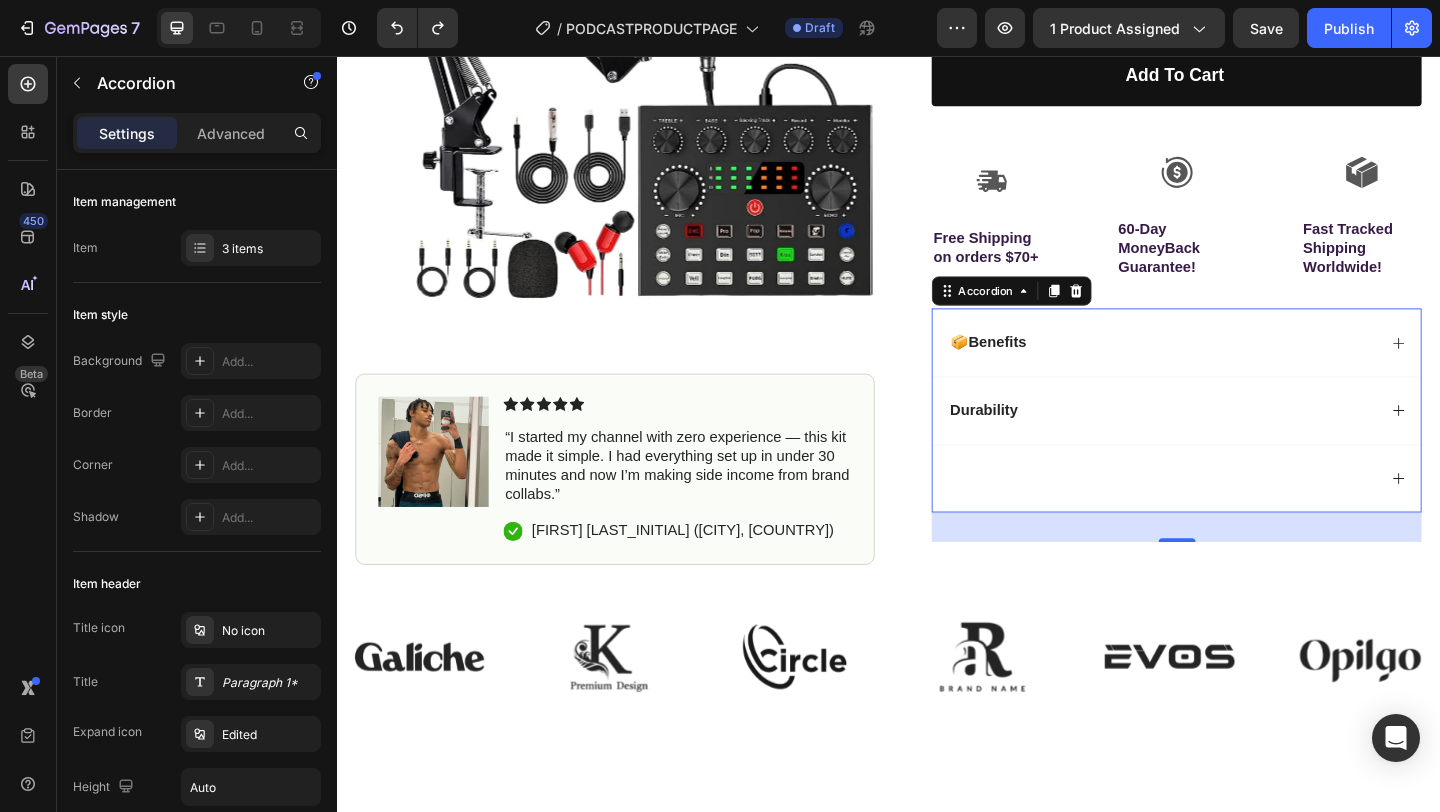 click on "Durability" at bounding box center (1234, 441) 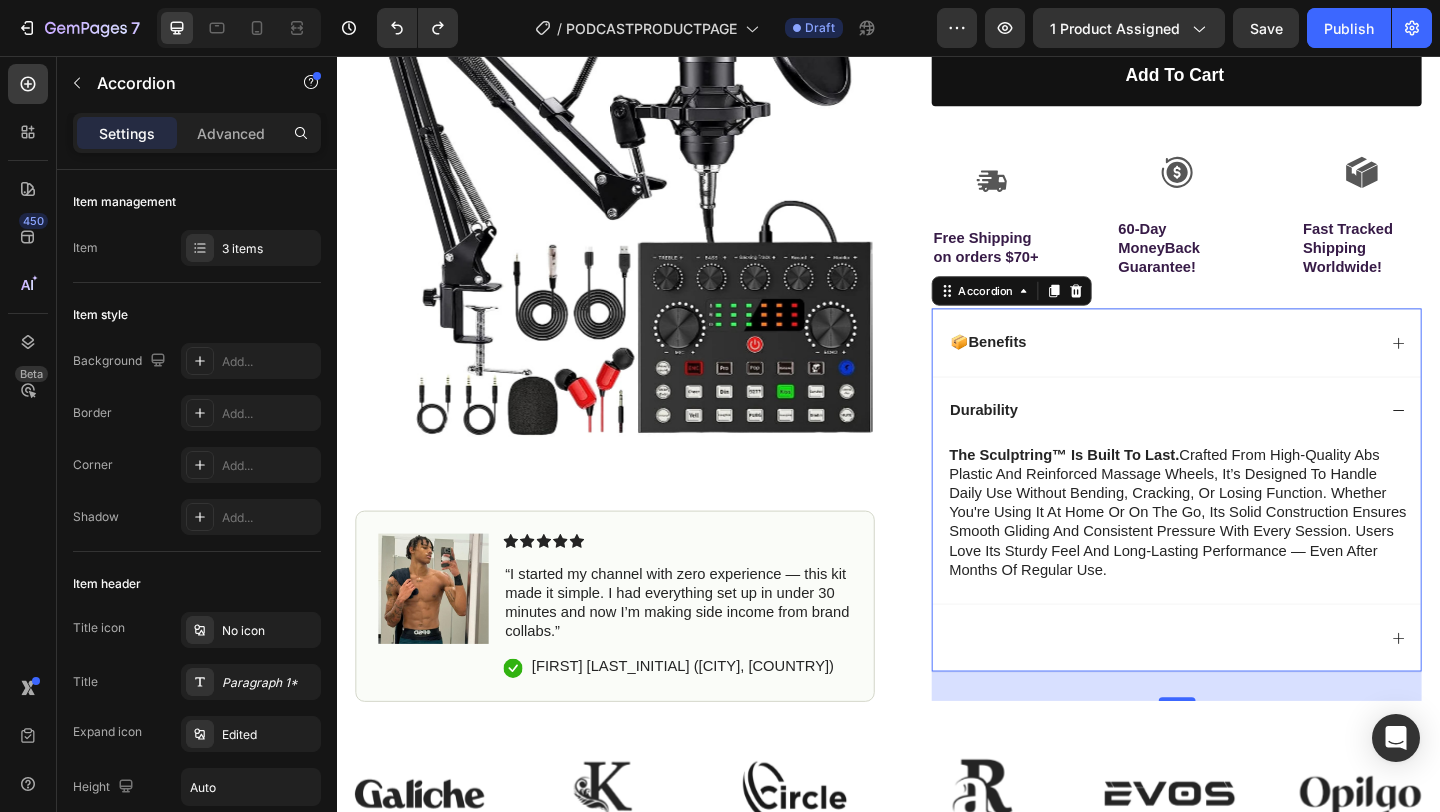 click on "Durability" at bounding box center (1234, 441) 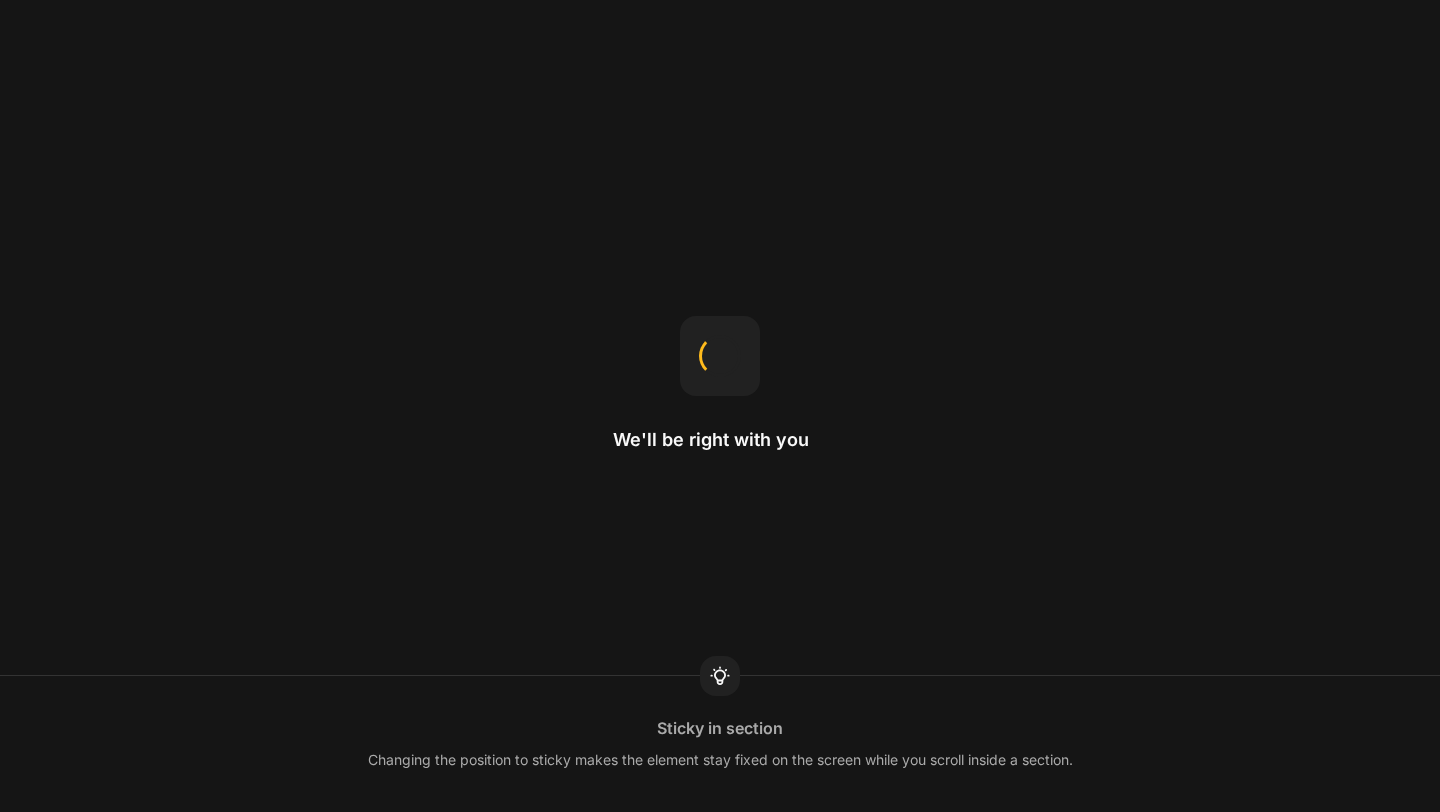 scroll, scrollTop: 0, scrollLeft: 0, axis: both 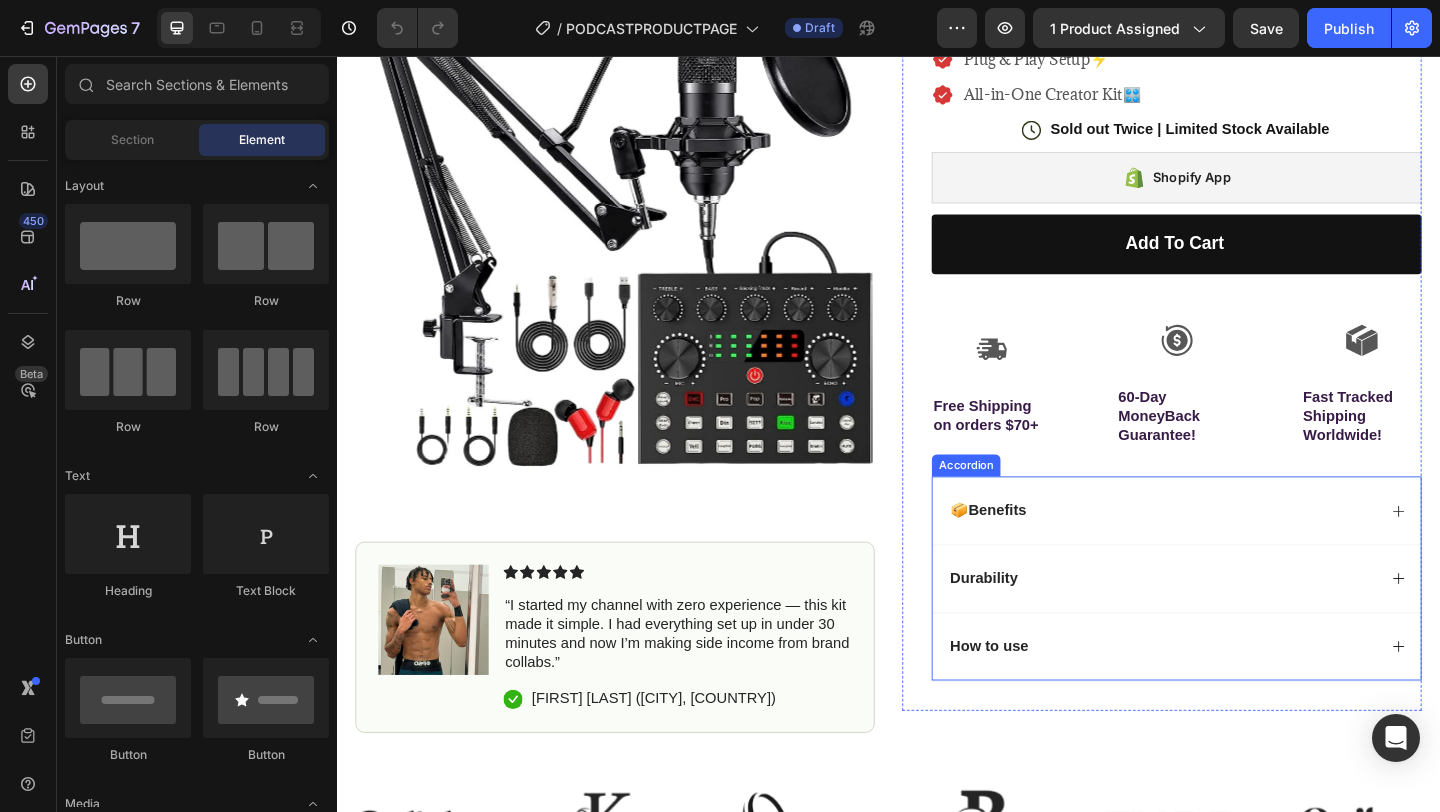 click on "Durability" at bounding box center [1250, 624] 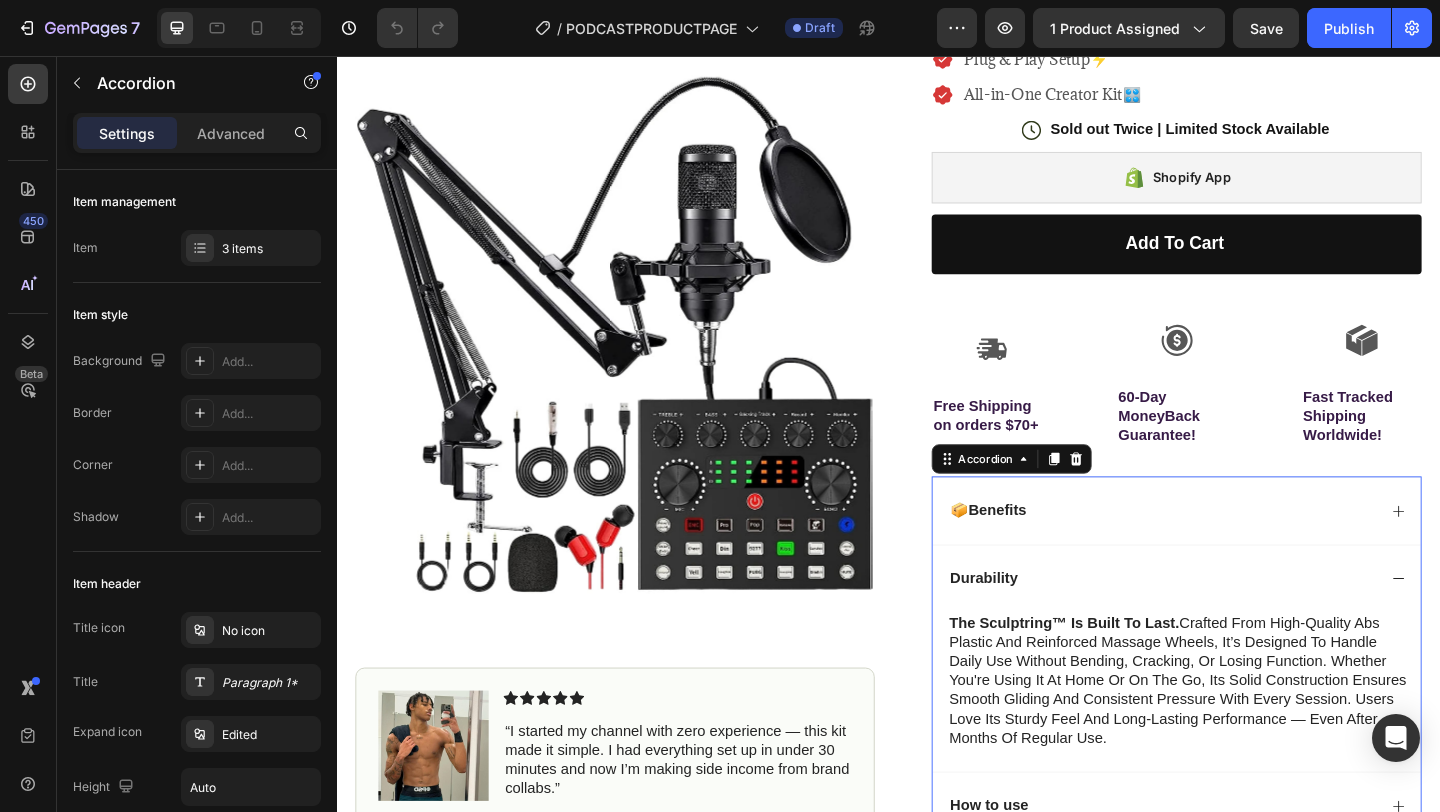 click on "Durability" at bounding box center (1041, 624) 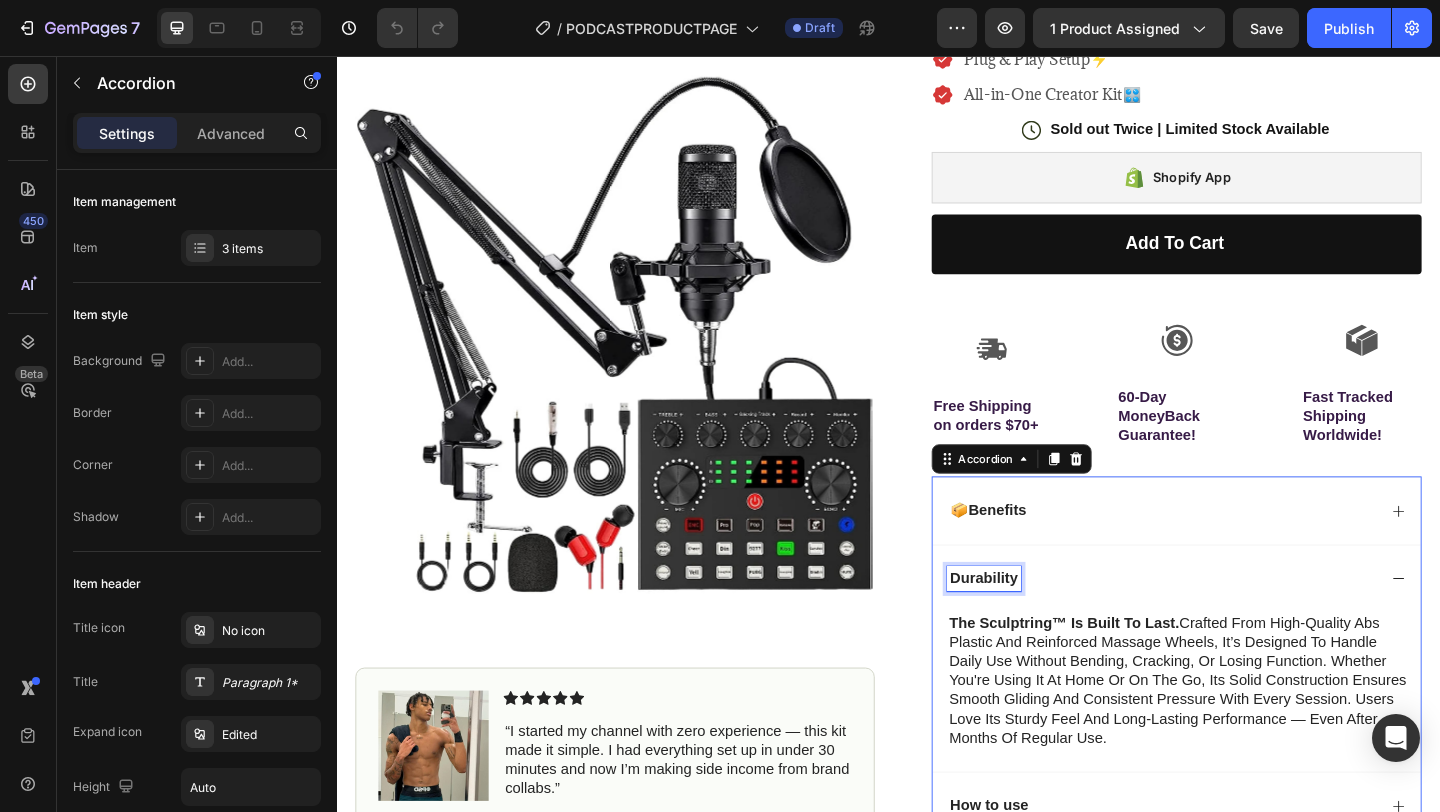 click on "Durability" at bounding box center (1041, 624) 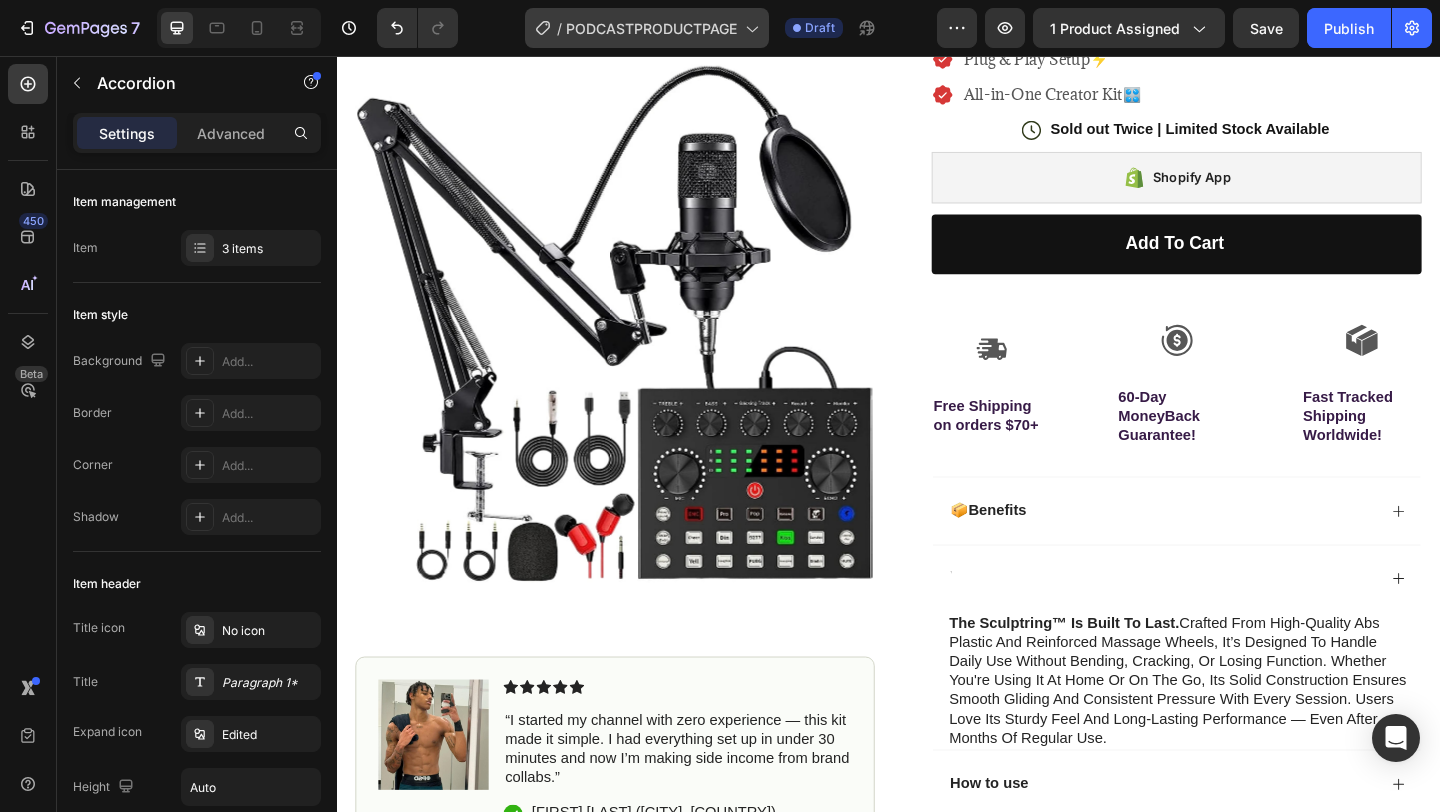 scroll, scrollTop: 201, scrollLeft: 0, axis: vertical 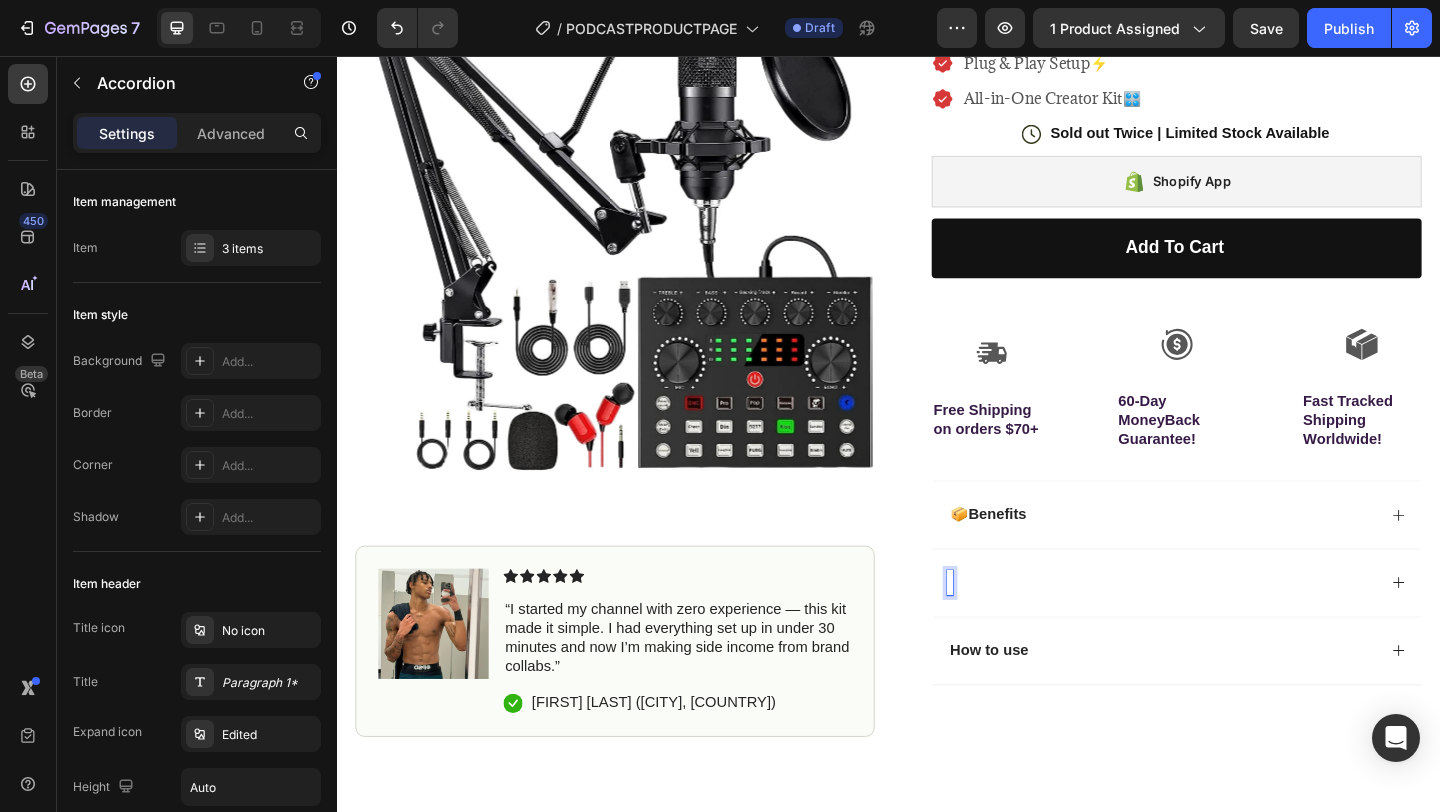 click at bounding box center (1250, 629) 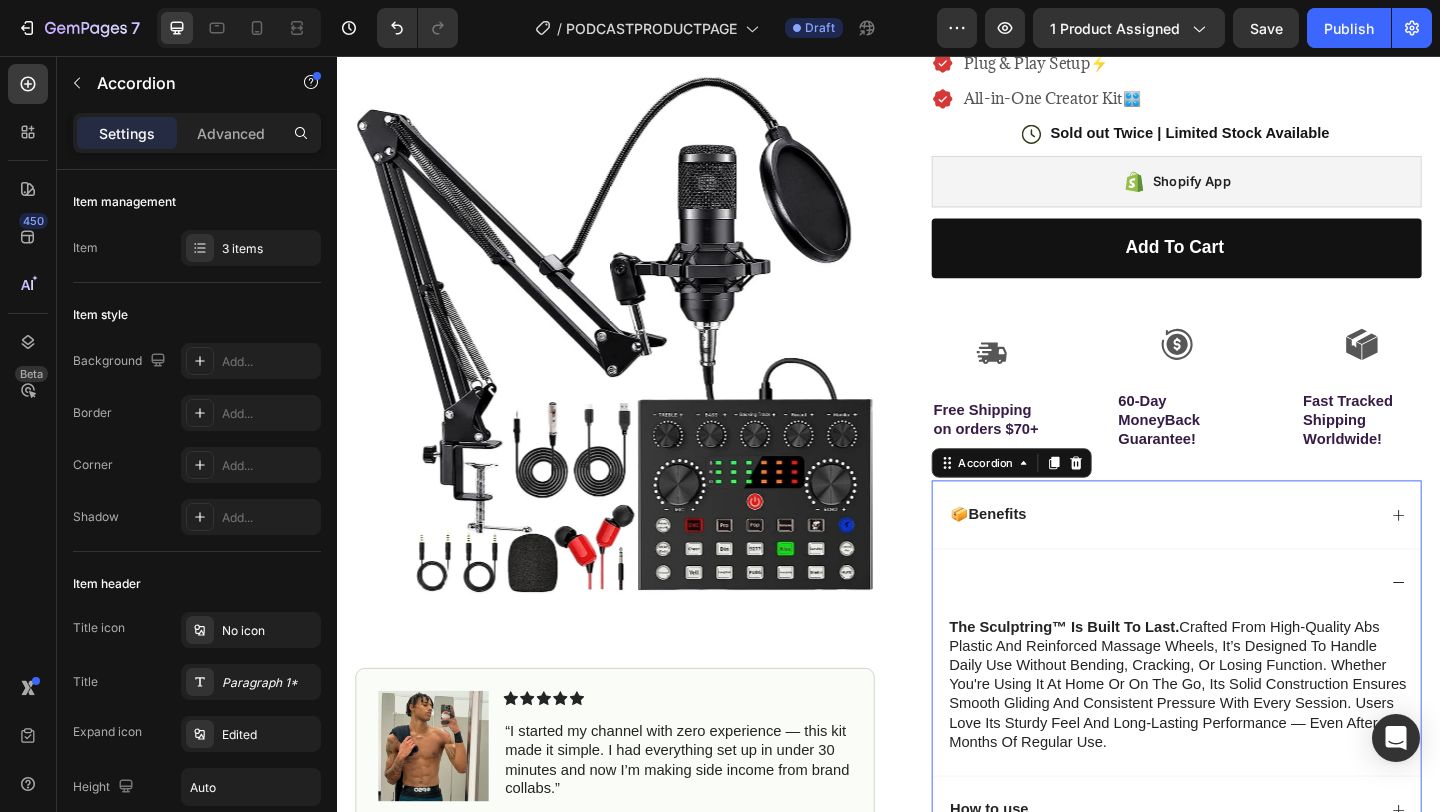 click at bounding box center [1234, 629] 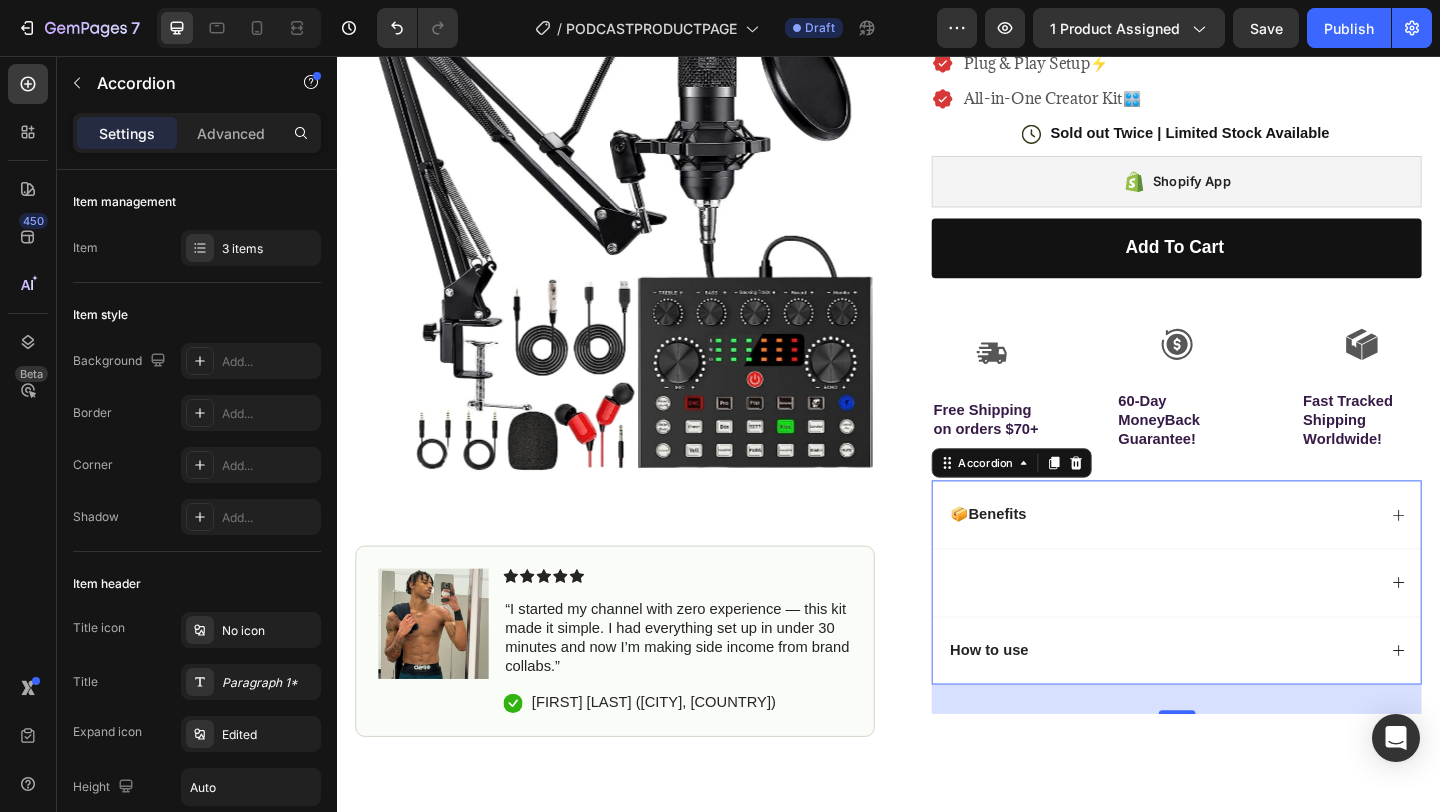 click at bounding box center [1234, 629] 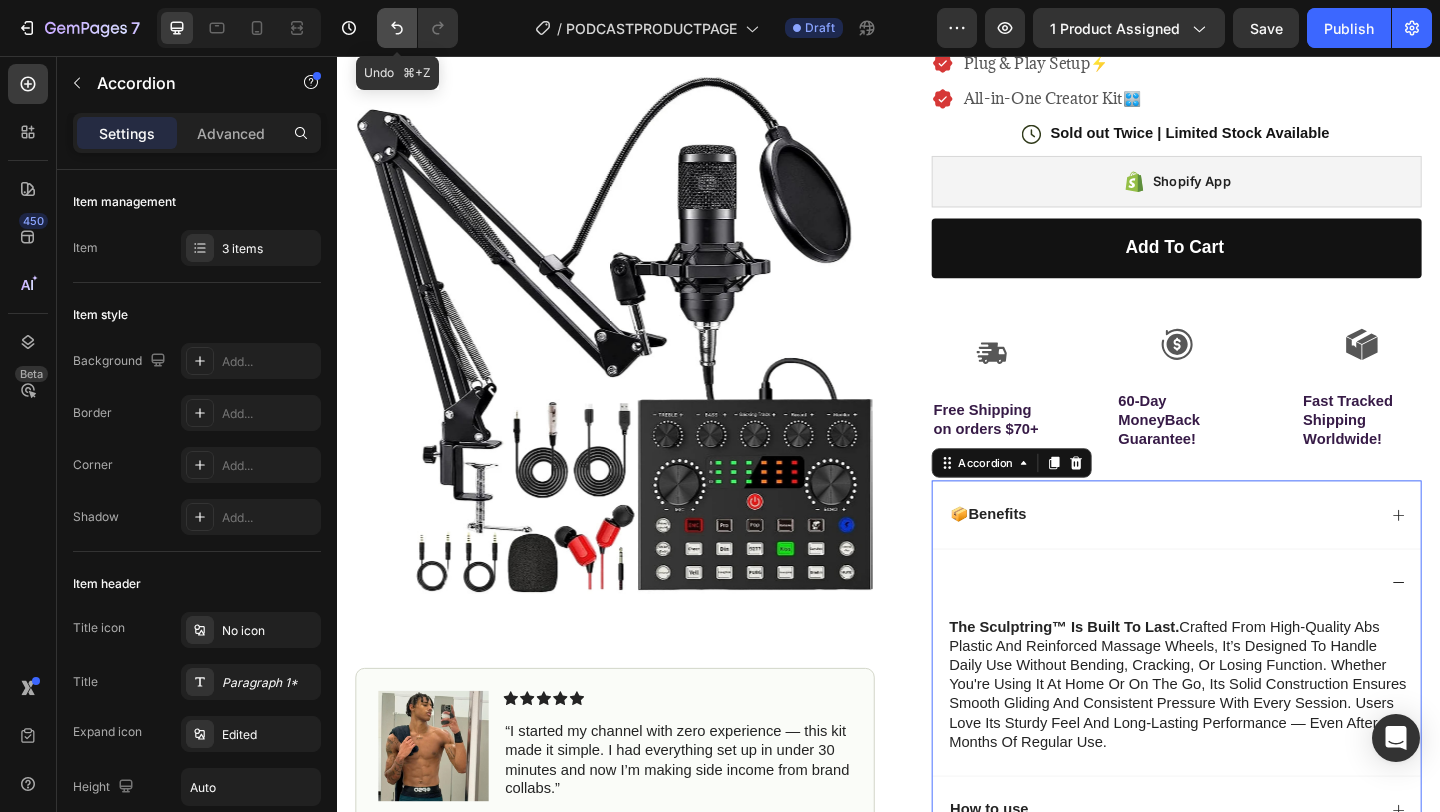 click 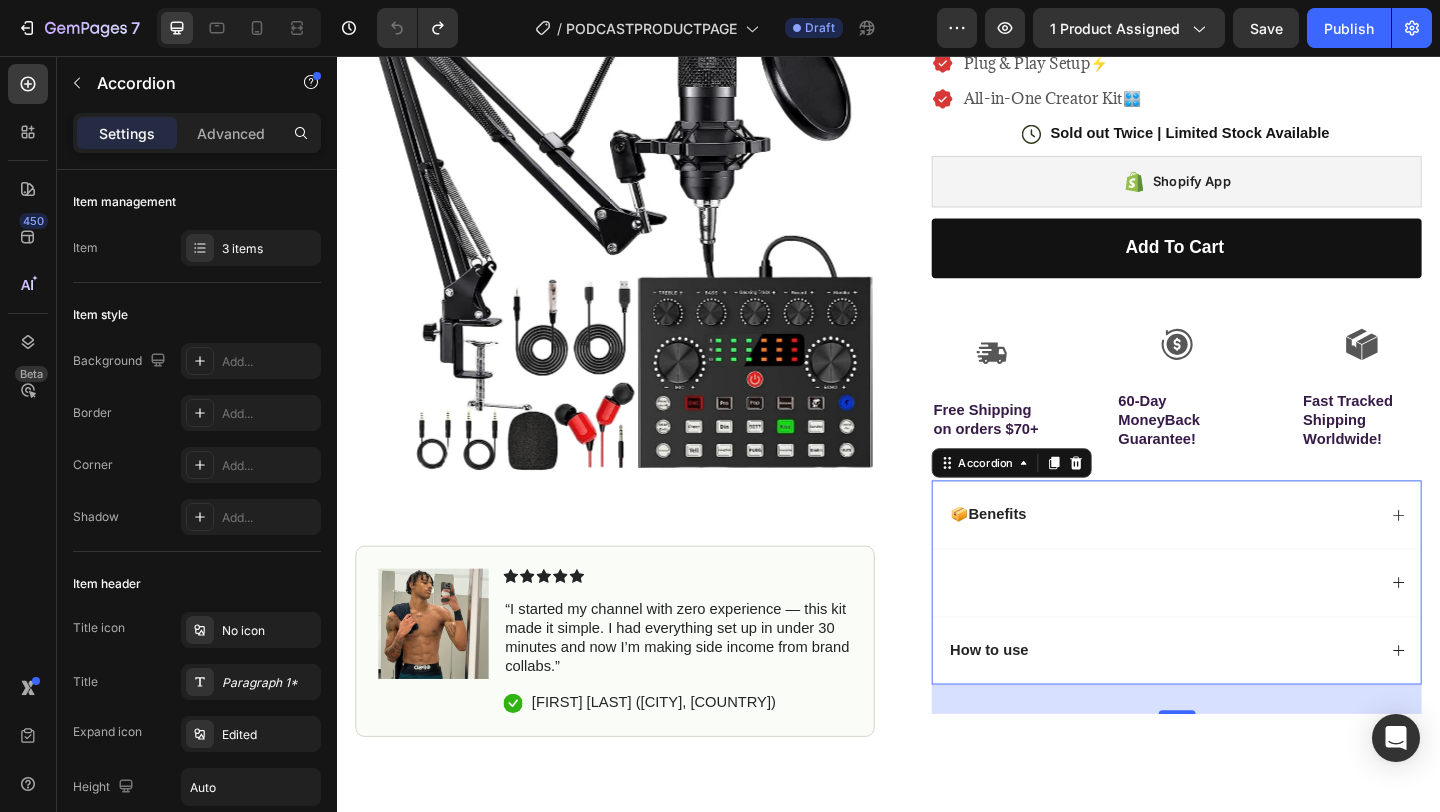 click at bounding box center [1234, 629] 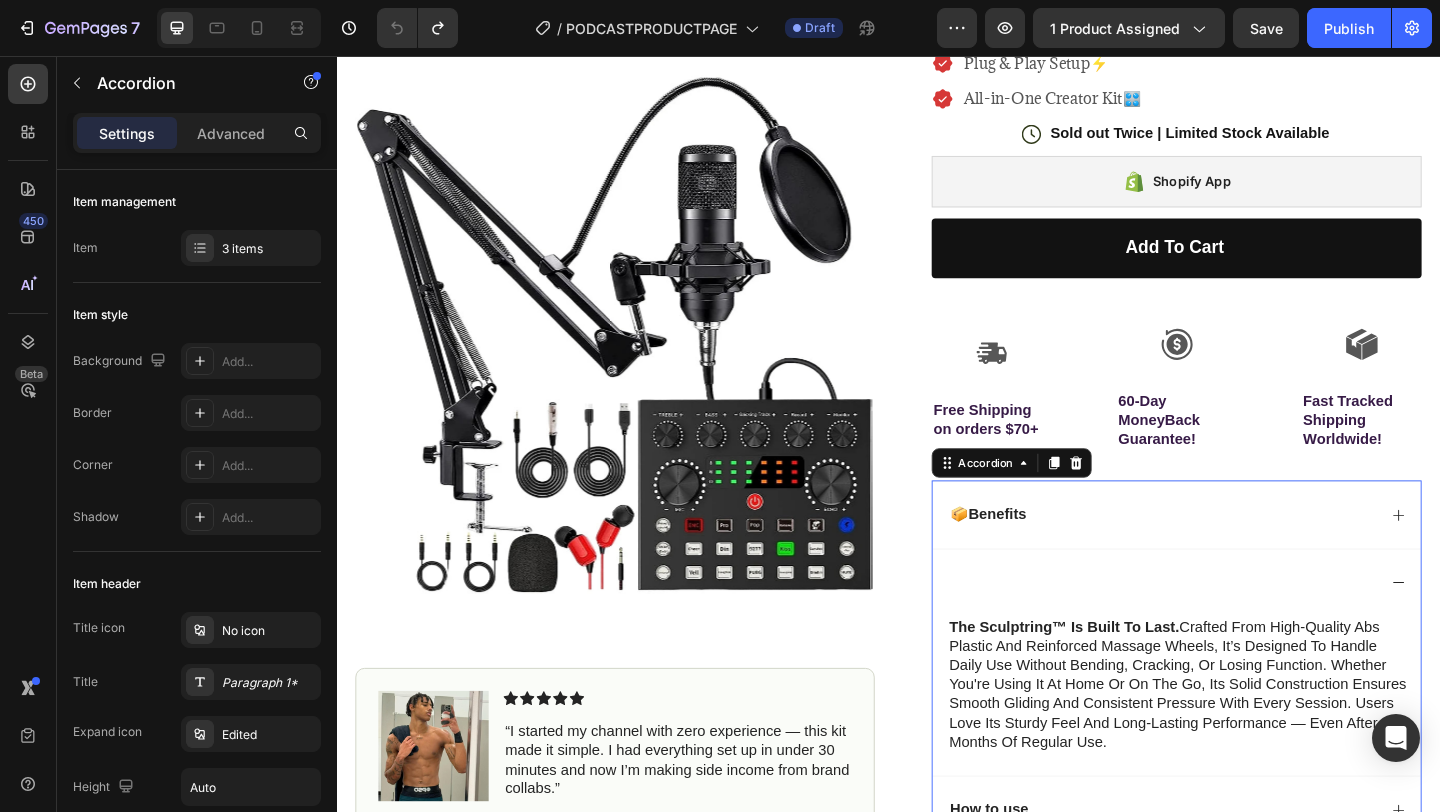 click at bounding box center (1234, 629) 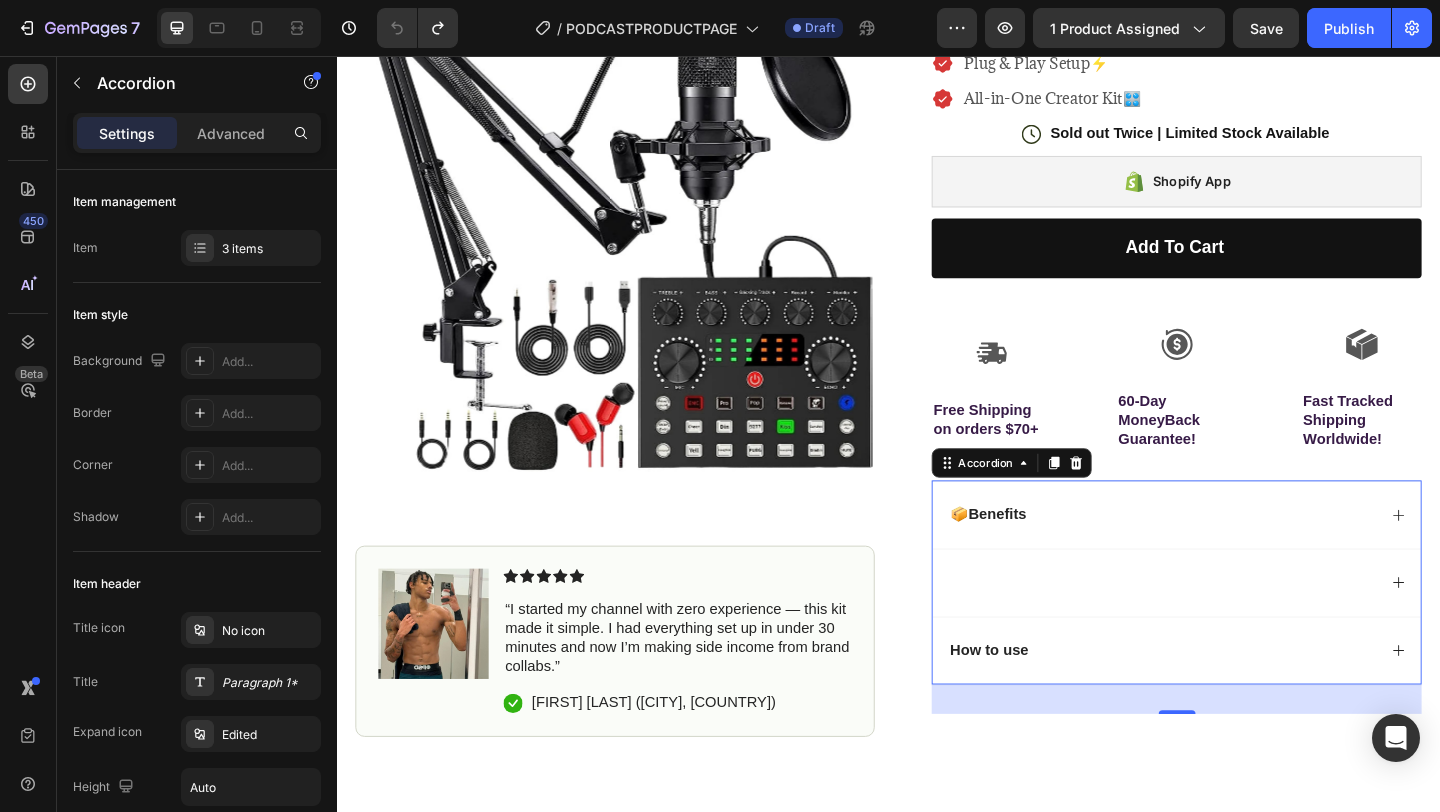 click at bounding box center (1234, 629) 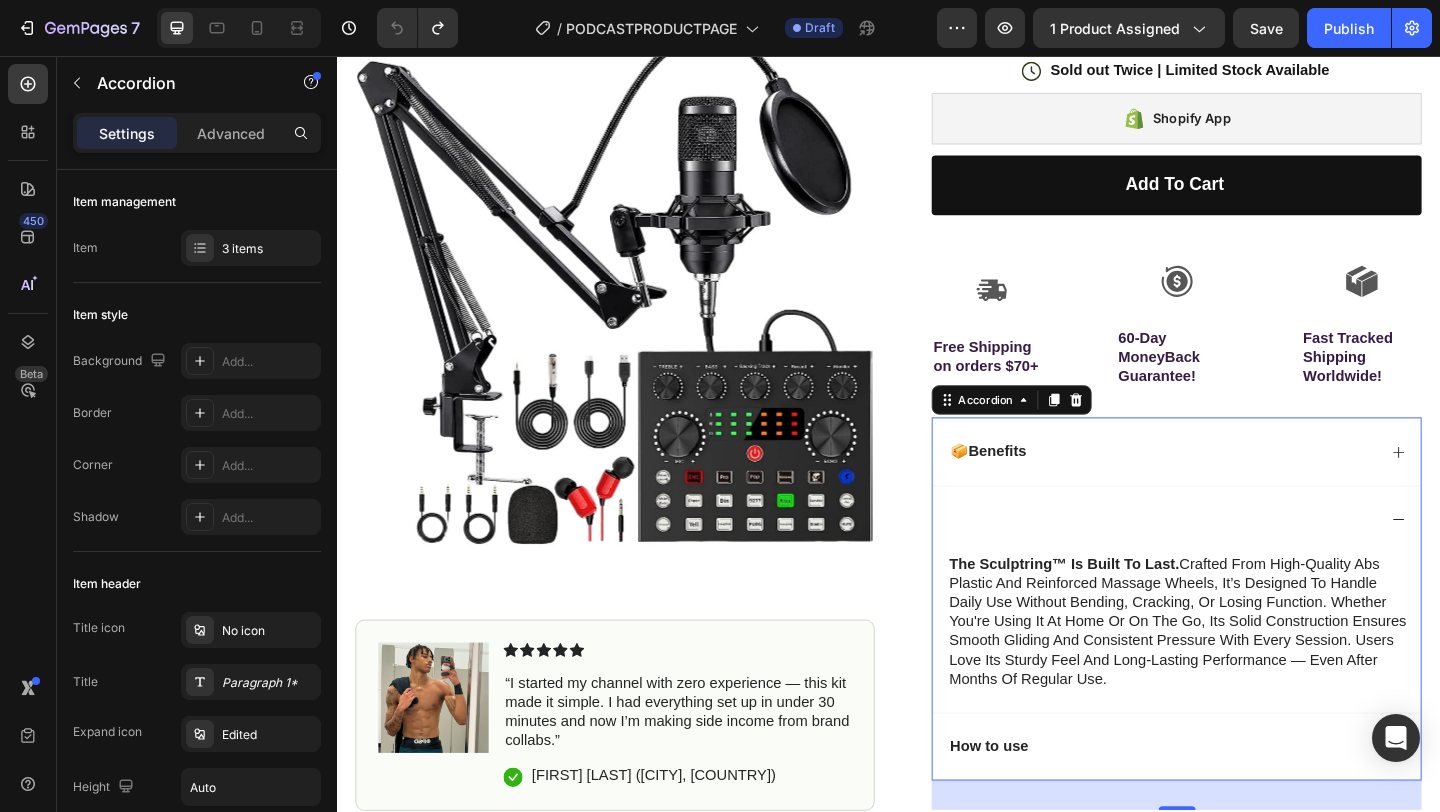 scroll, scrollTop: 314, scrollLeft: 0, axis: vertical 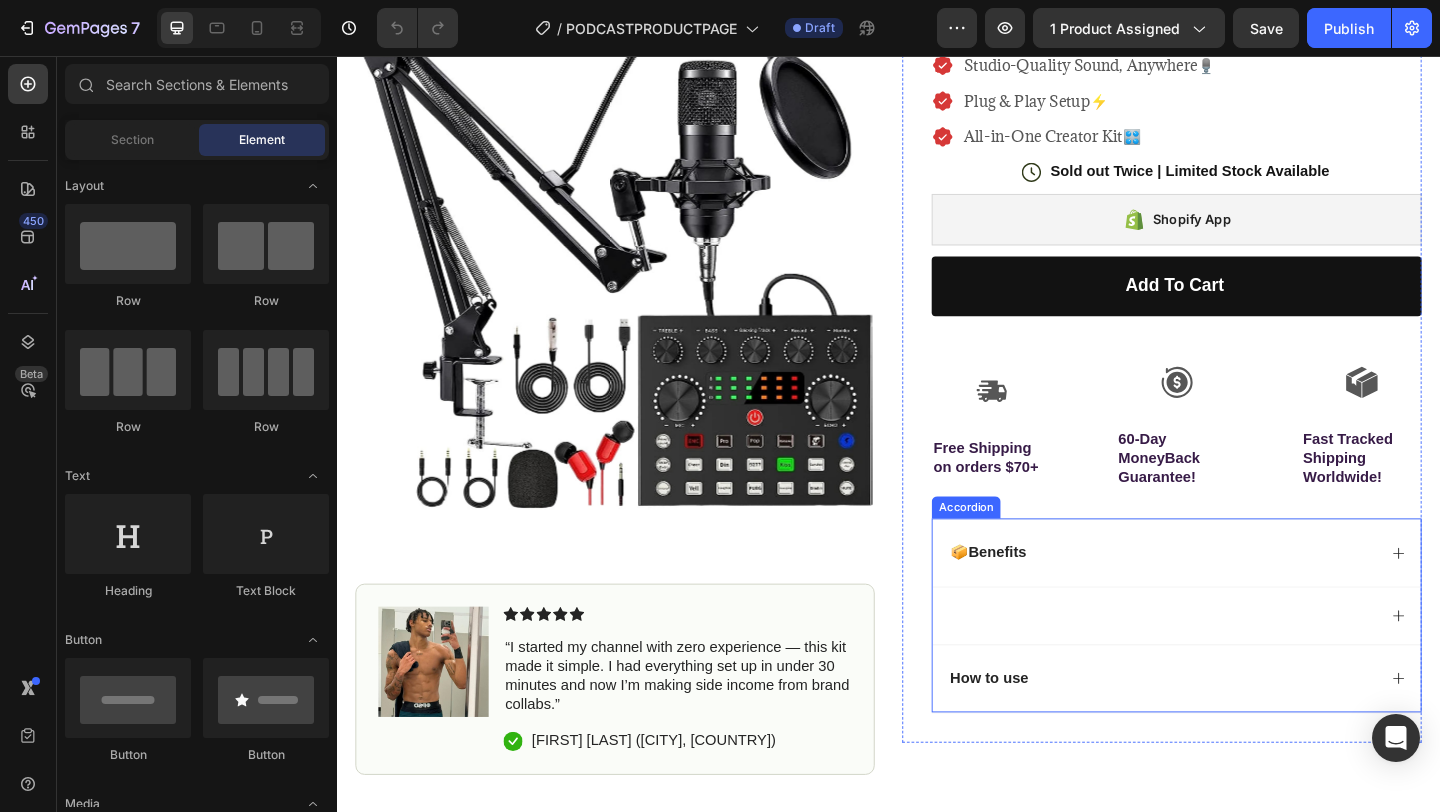 click at bounding box center [1250, 664] 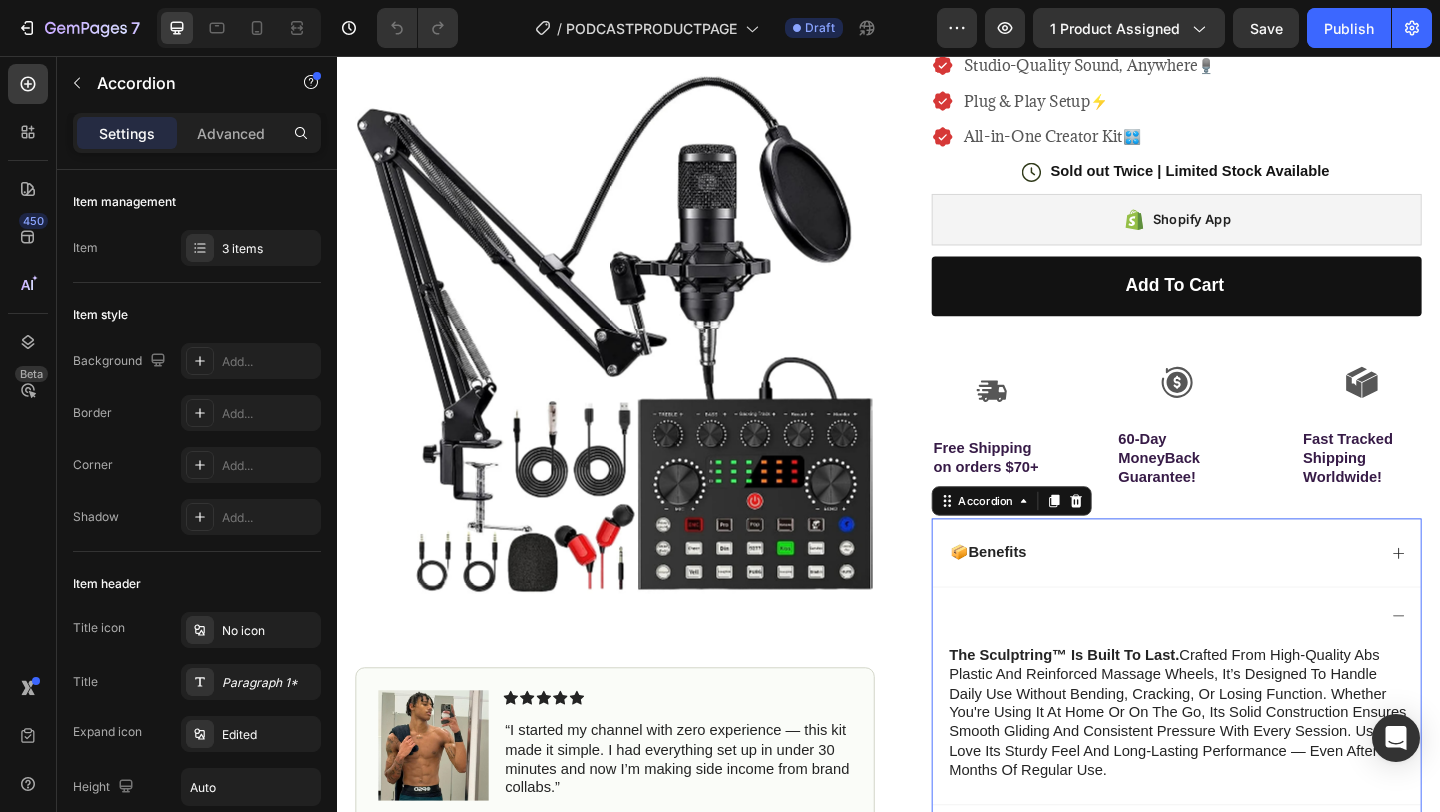 click at bounding box center [1250, 664] 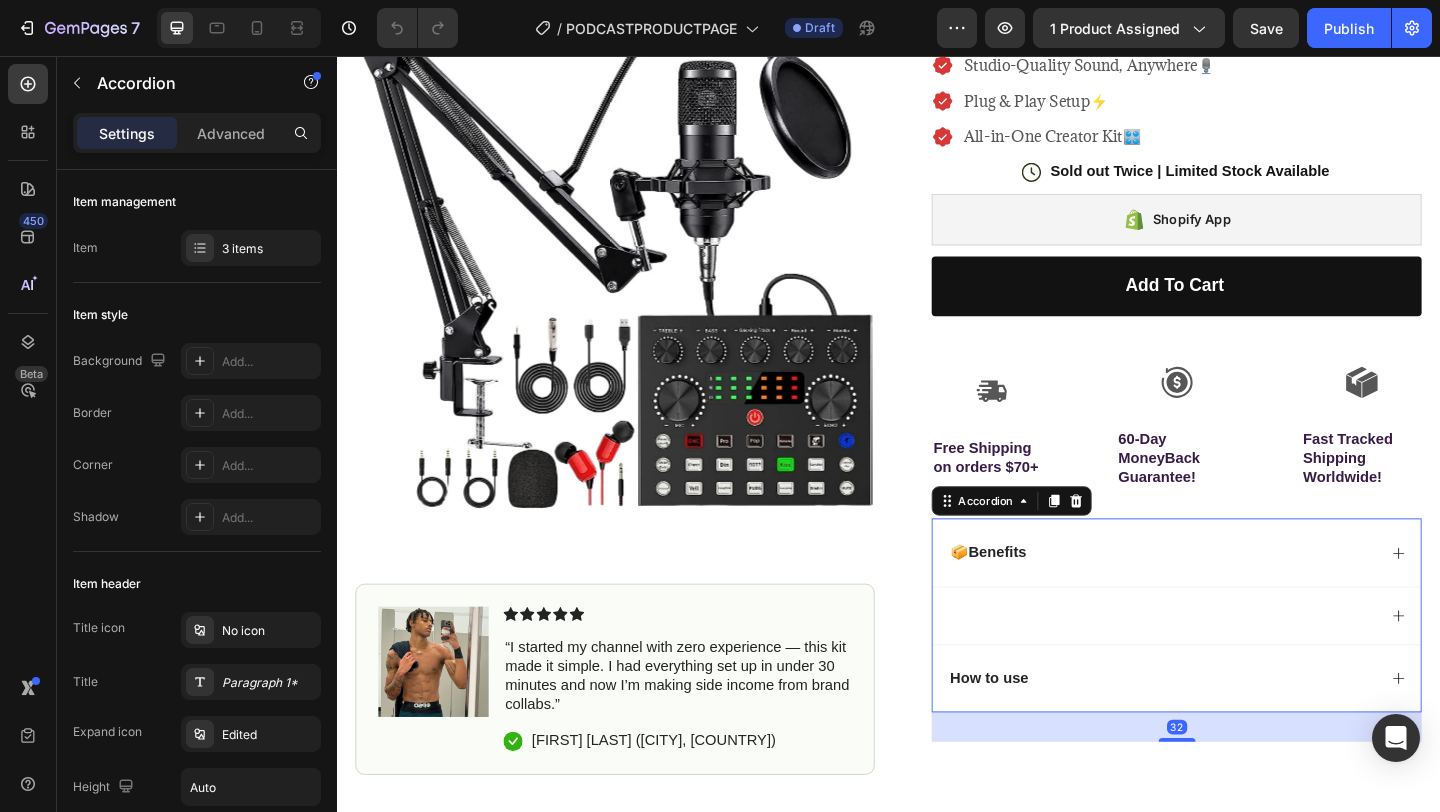 click at bounding box center [1250, 664] 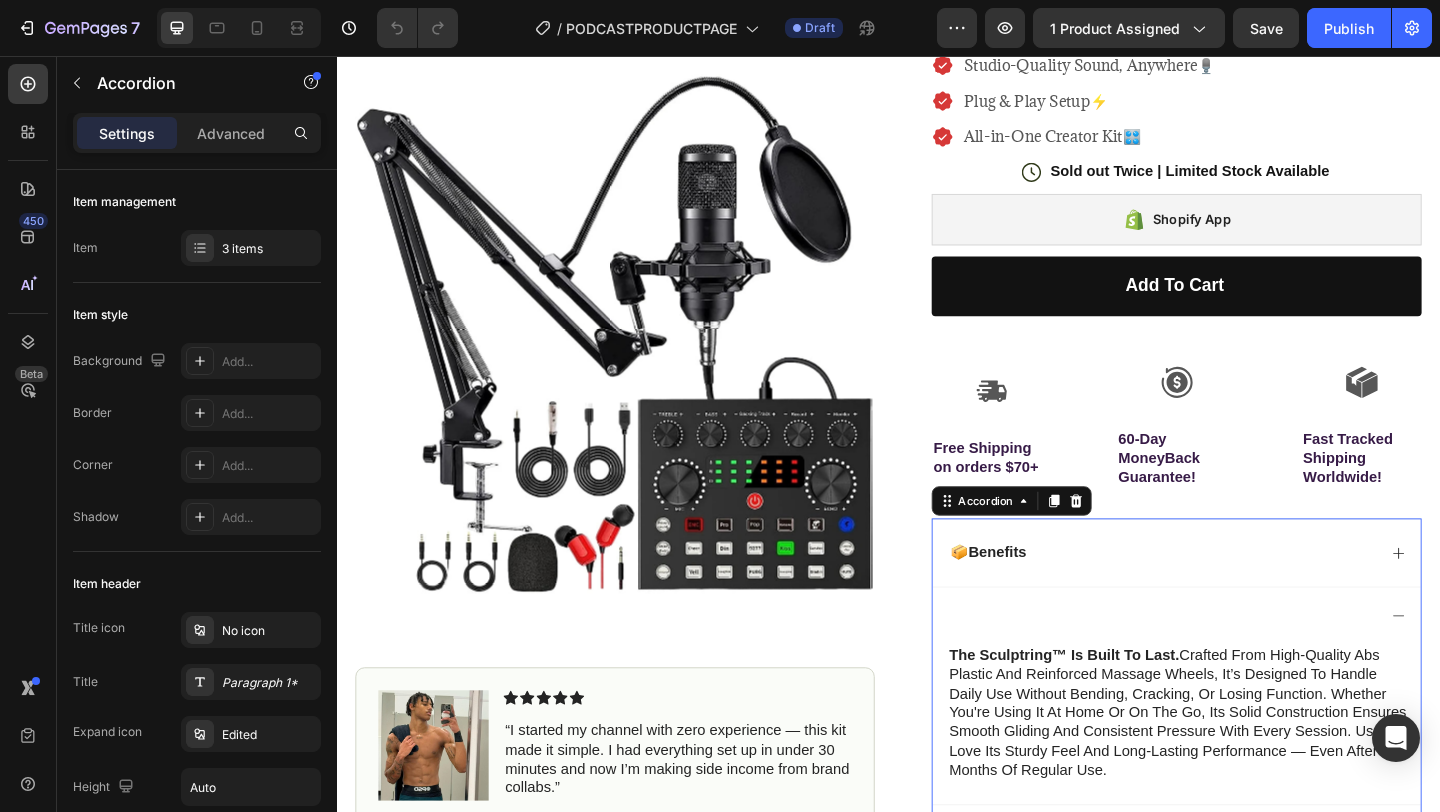click at bounding box center (1250, 664) 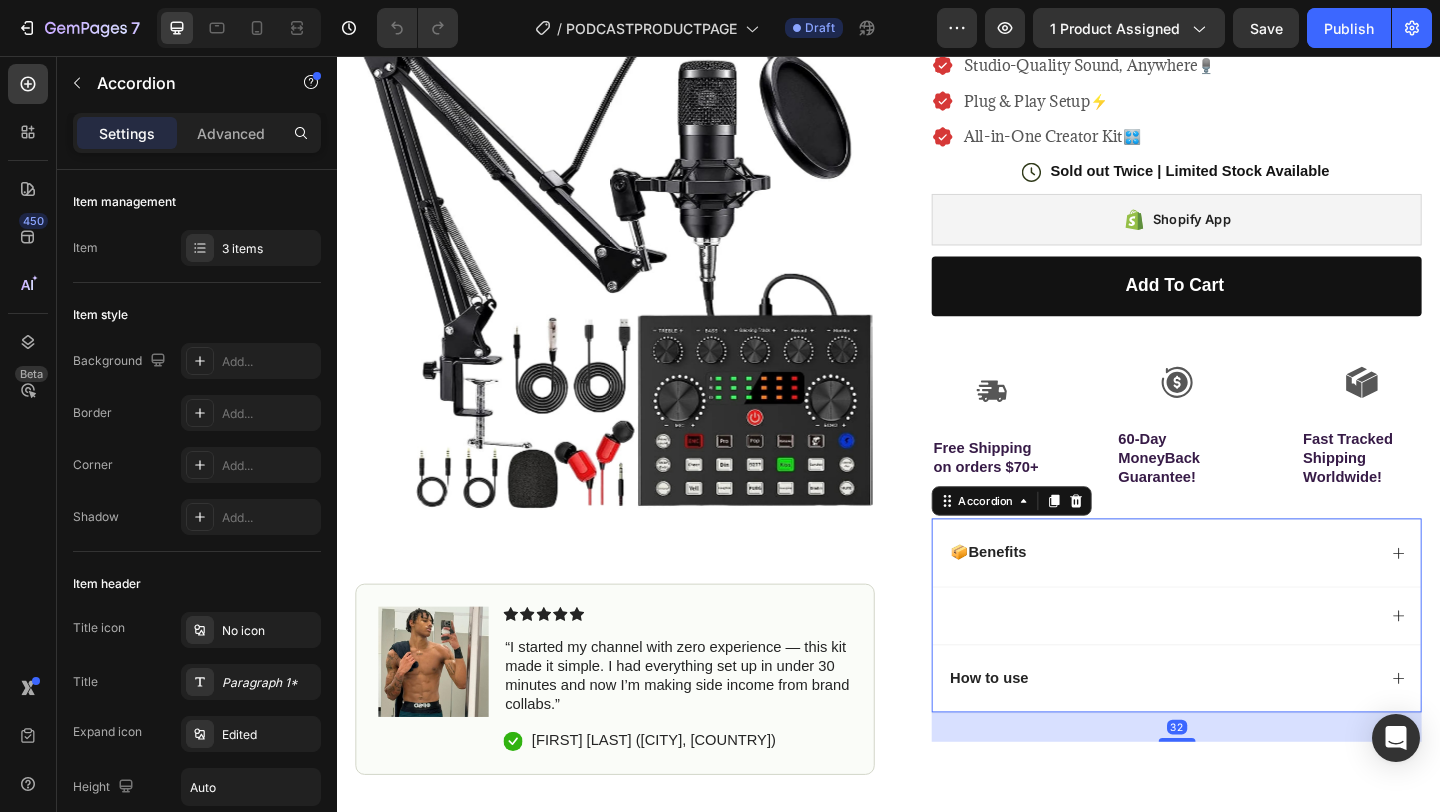 click at bounding box center (1250, 664) 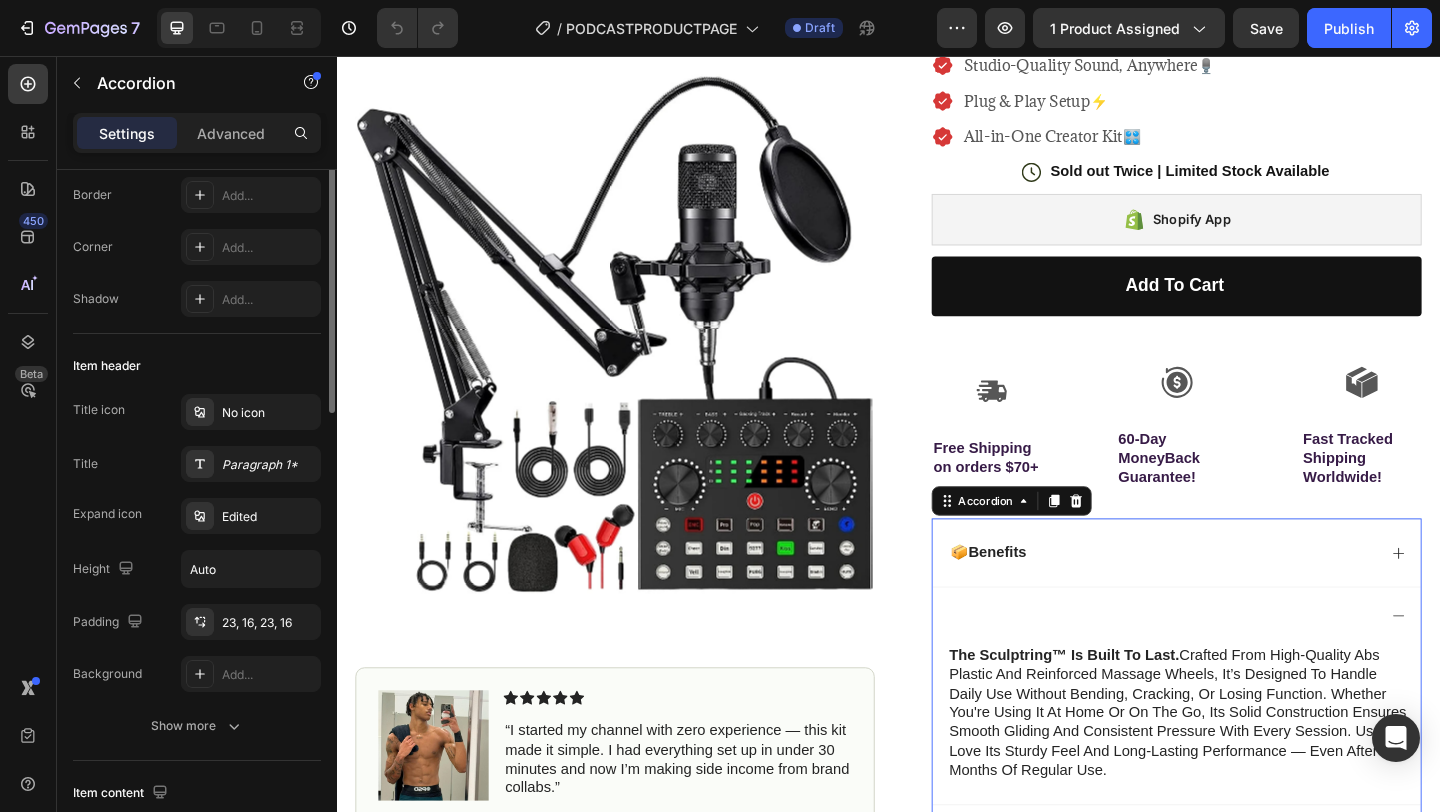 scroll, scrollTop: 233, scrollLeft: 0, axis: vertical 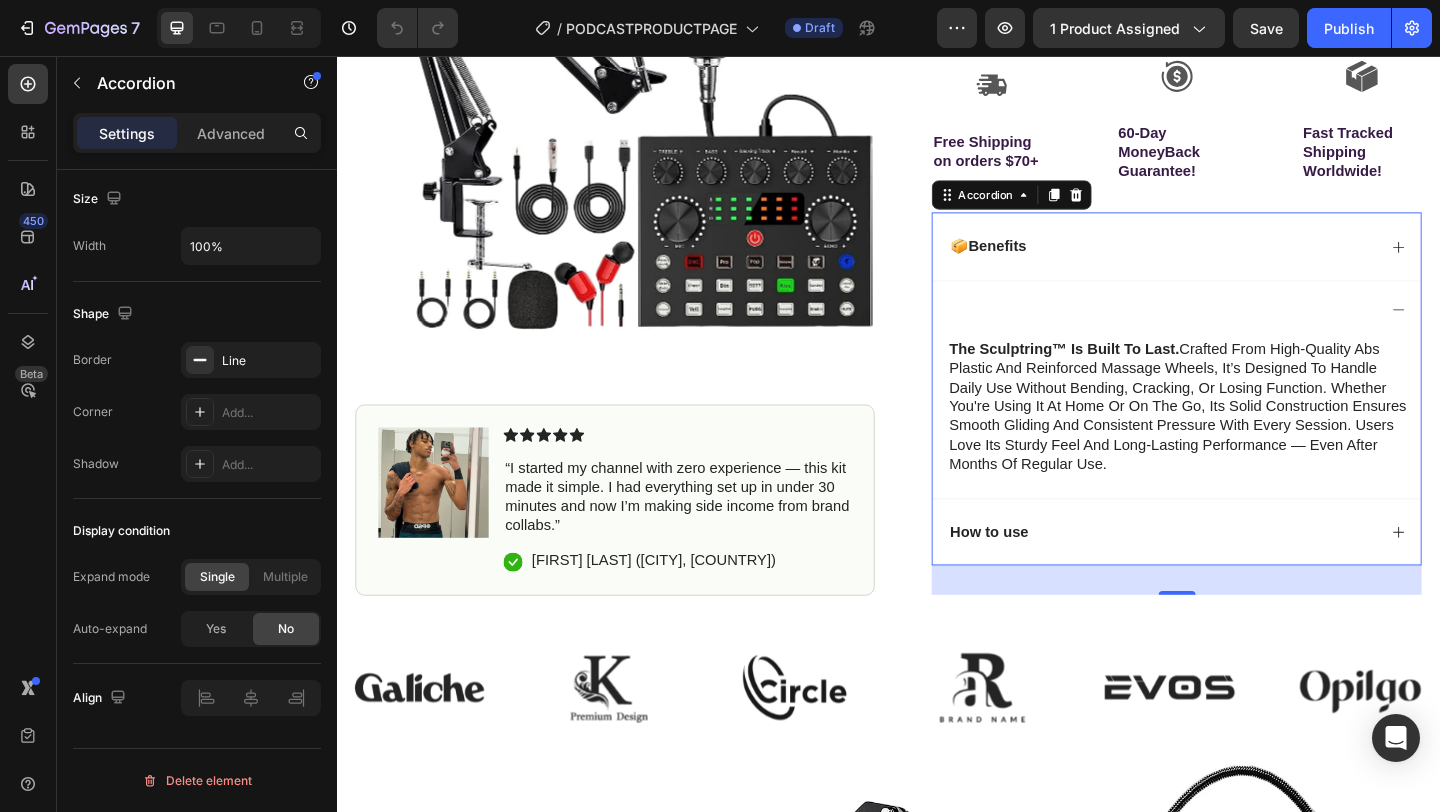 click at bounding box center (1250, 331) 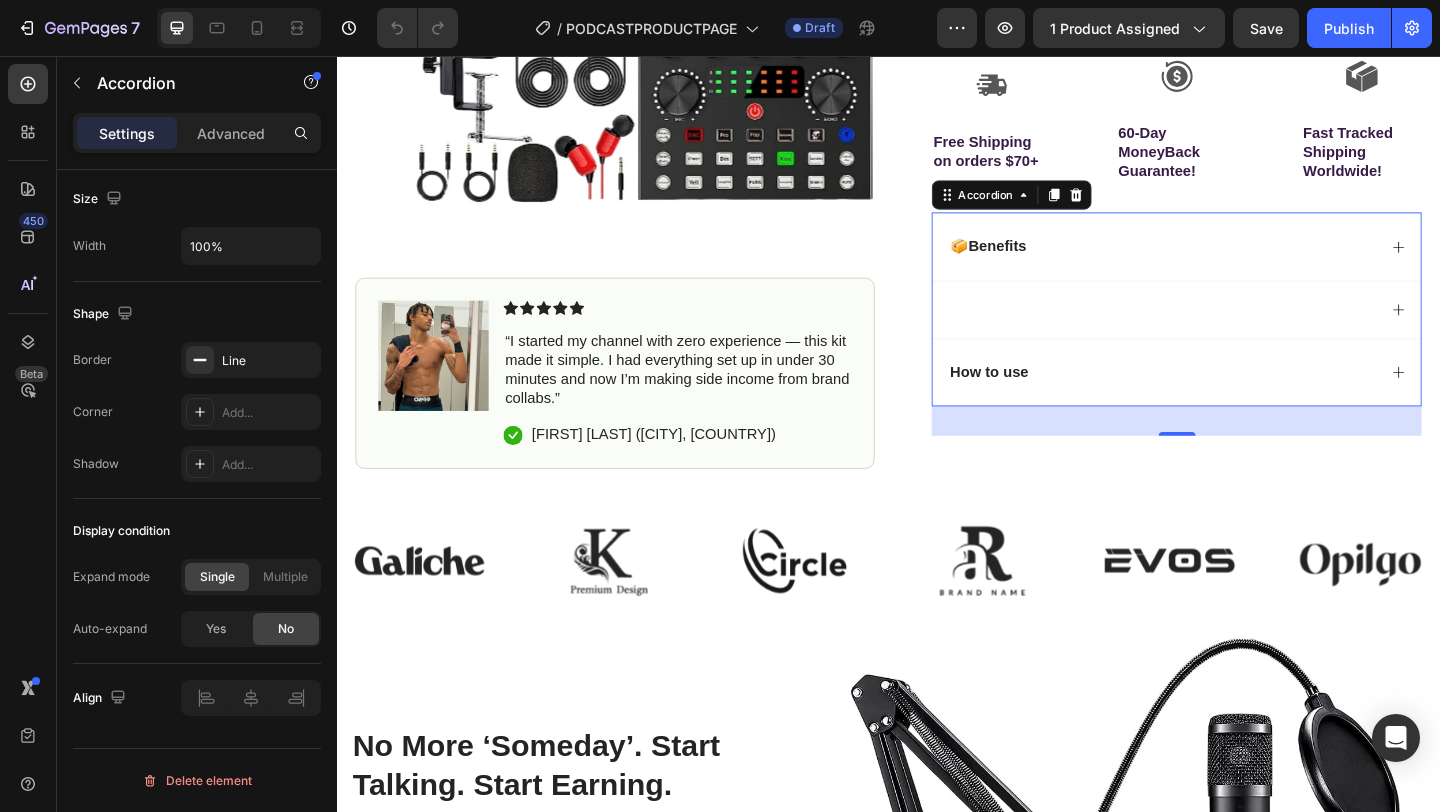 click at bounding box center (1250, 331) 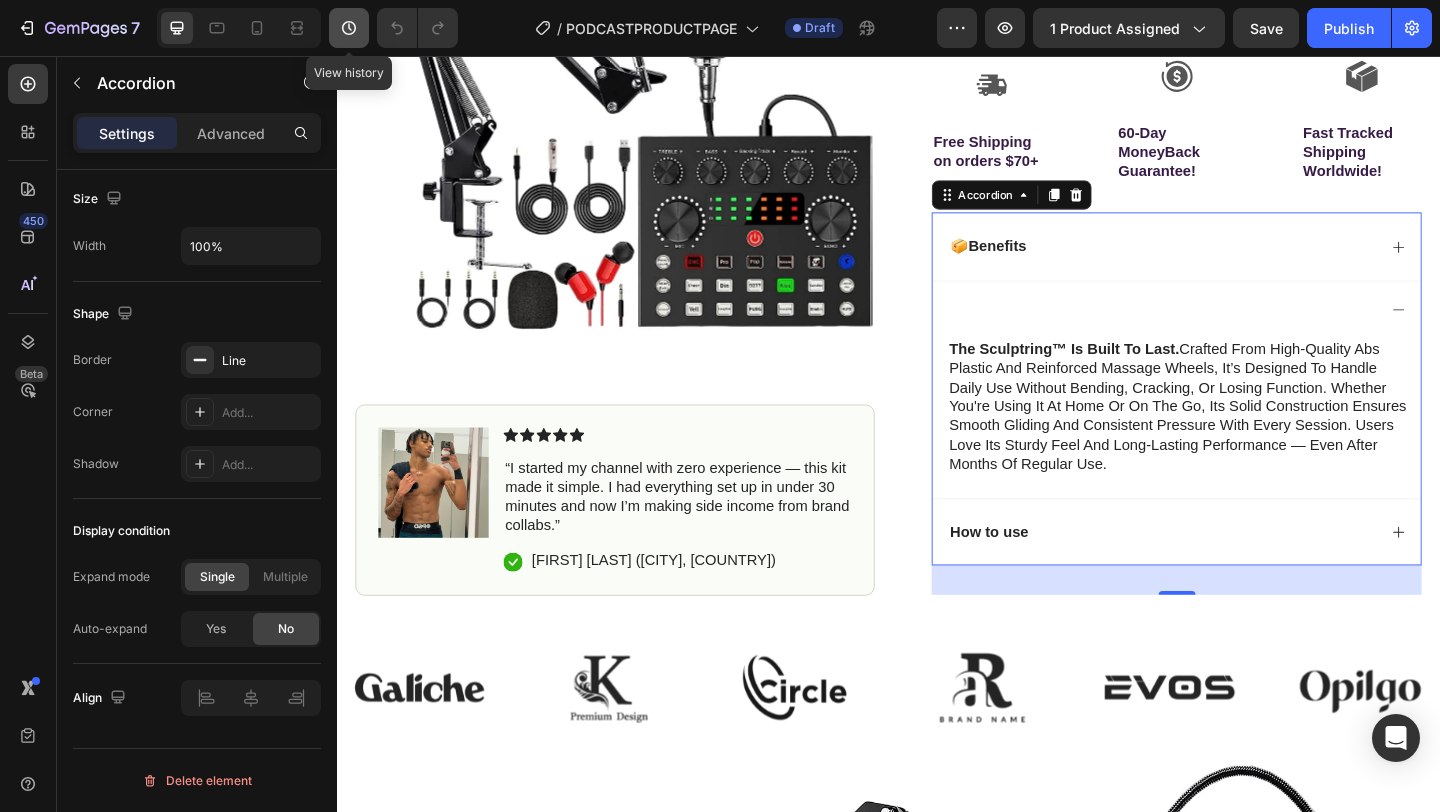 click 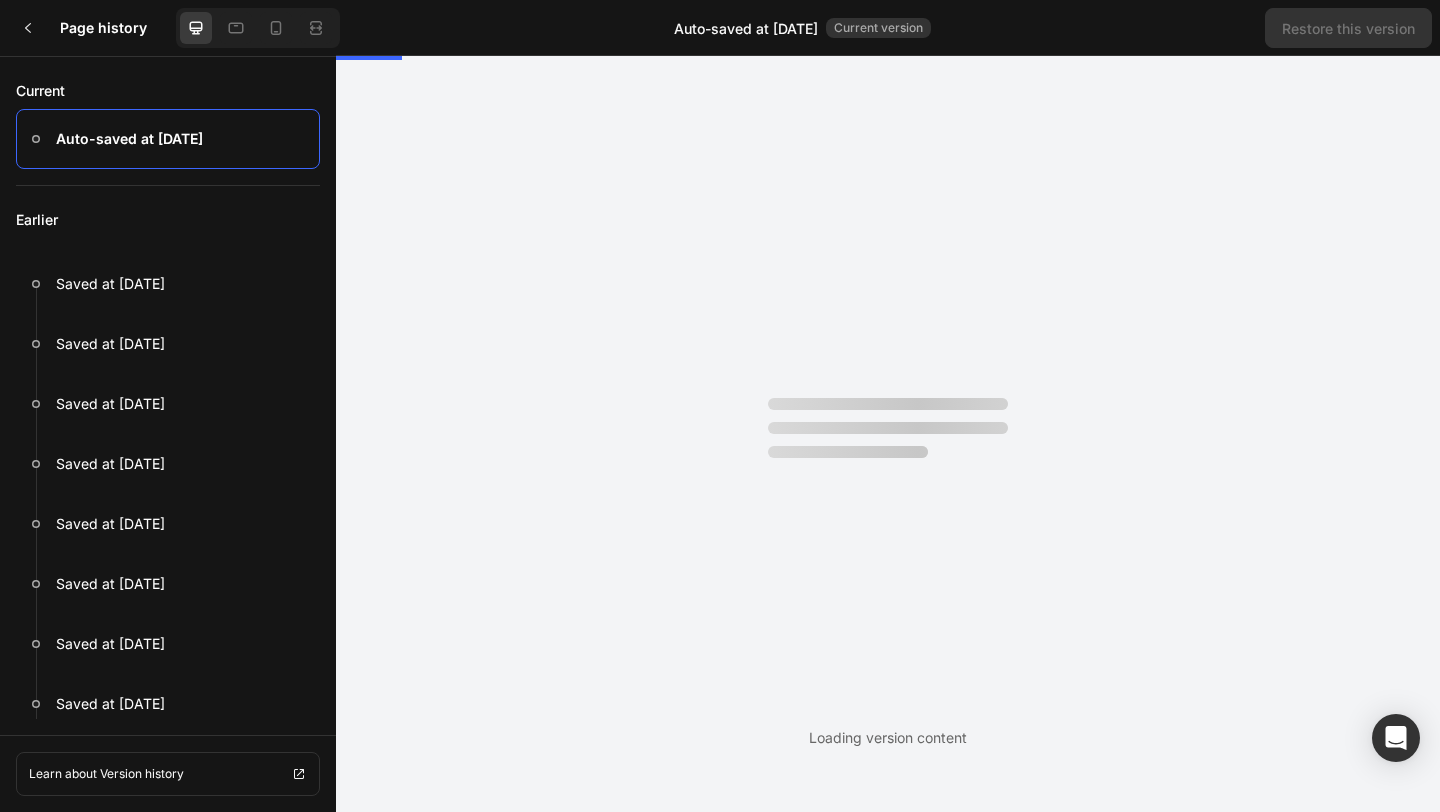 scroll, scrollTop: 0, scrollLeft: 0, axis: both 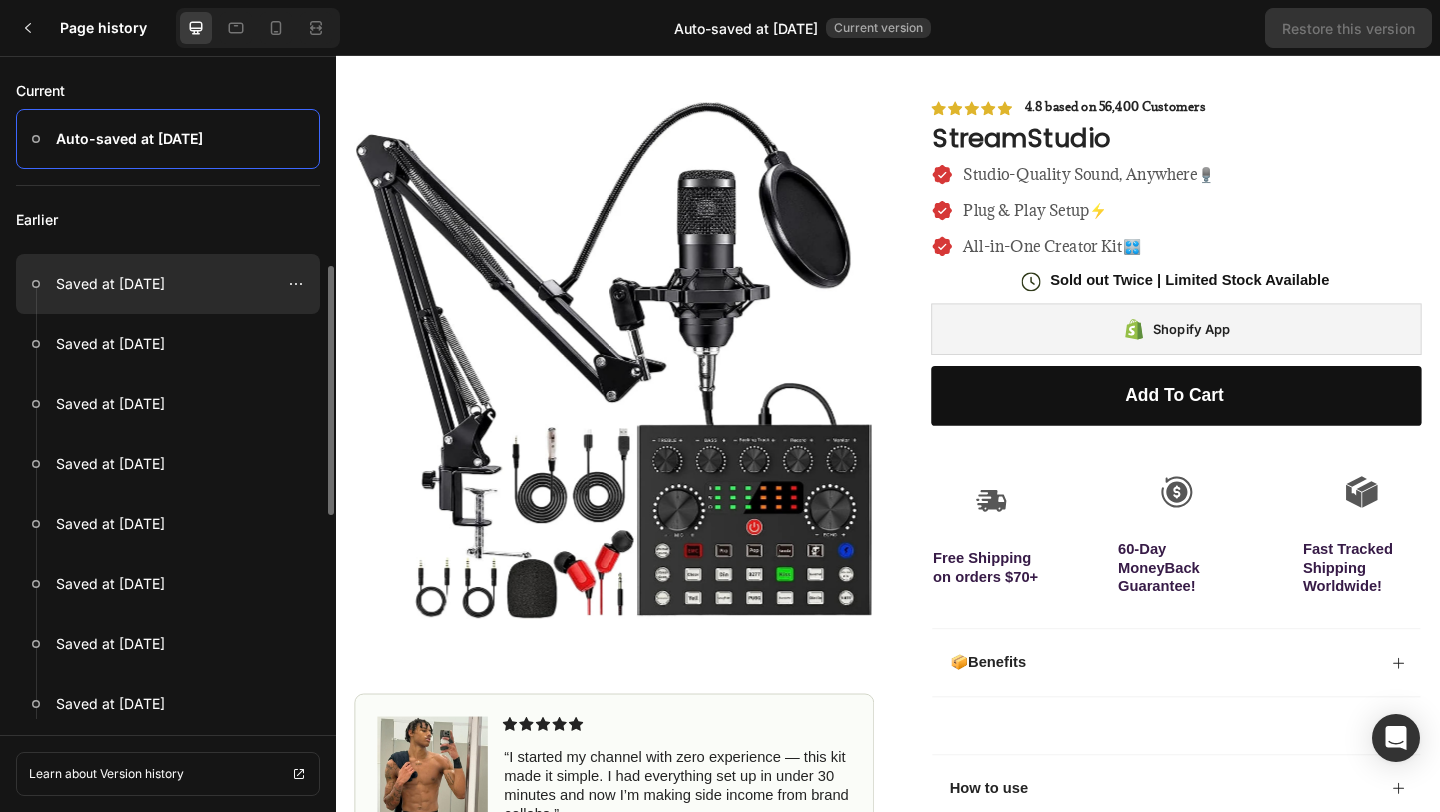 click on "Saved at Aug 02, 18:35:00" at bounding box center [110, 284] 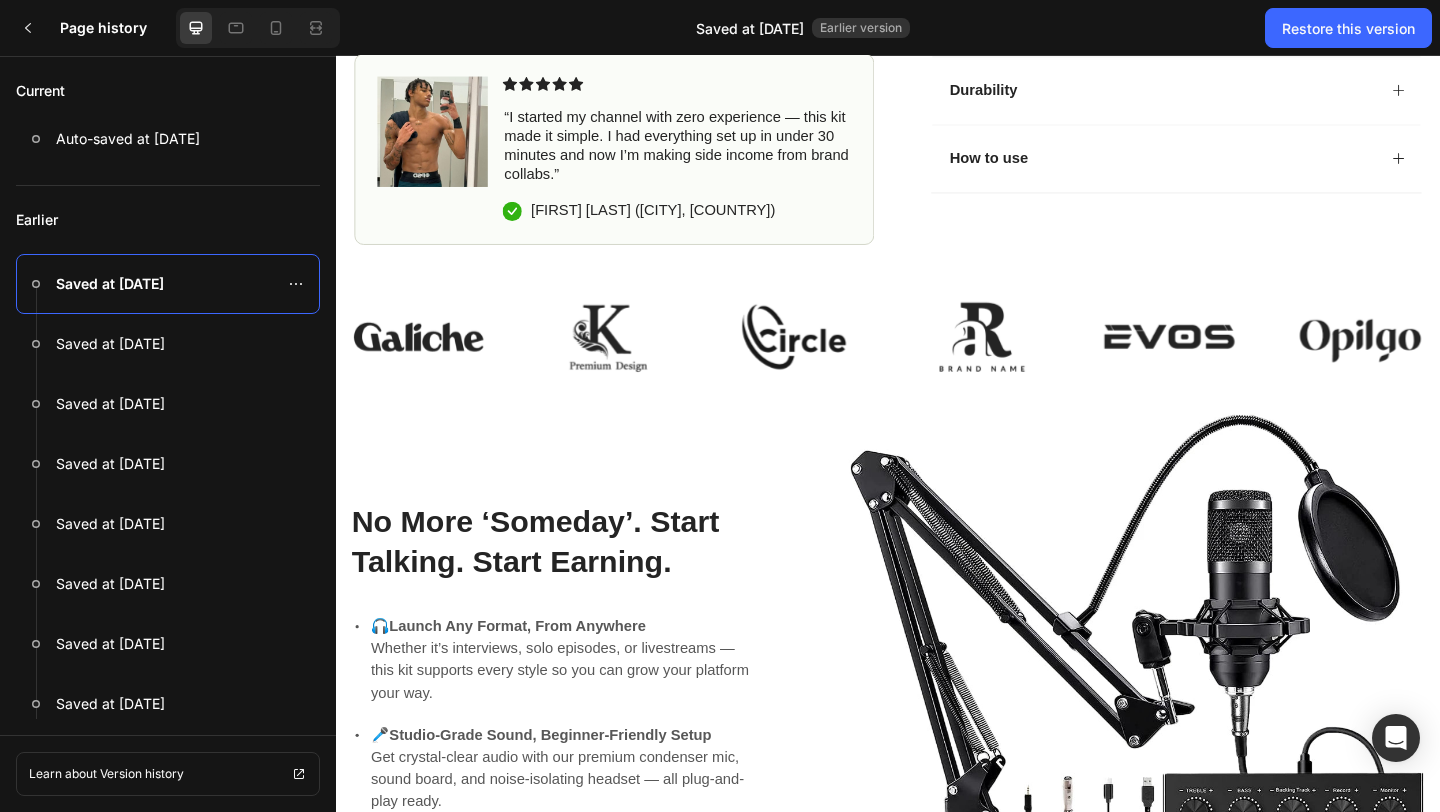 scroll, scrollTop: 417, scrollLeft: 0, axis: vertical 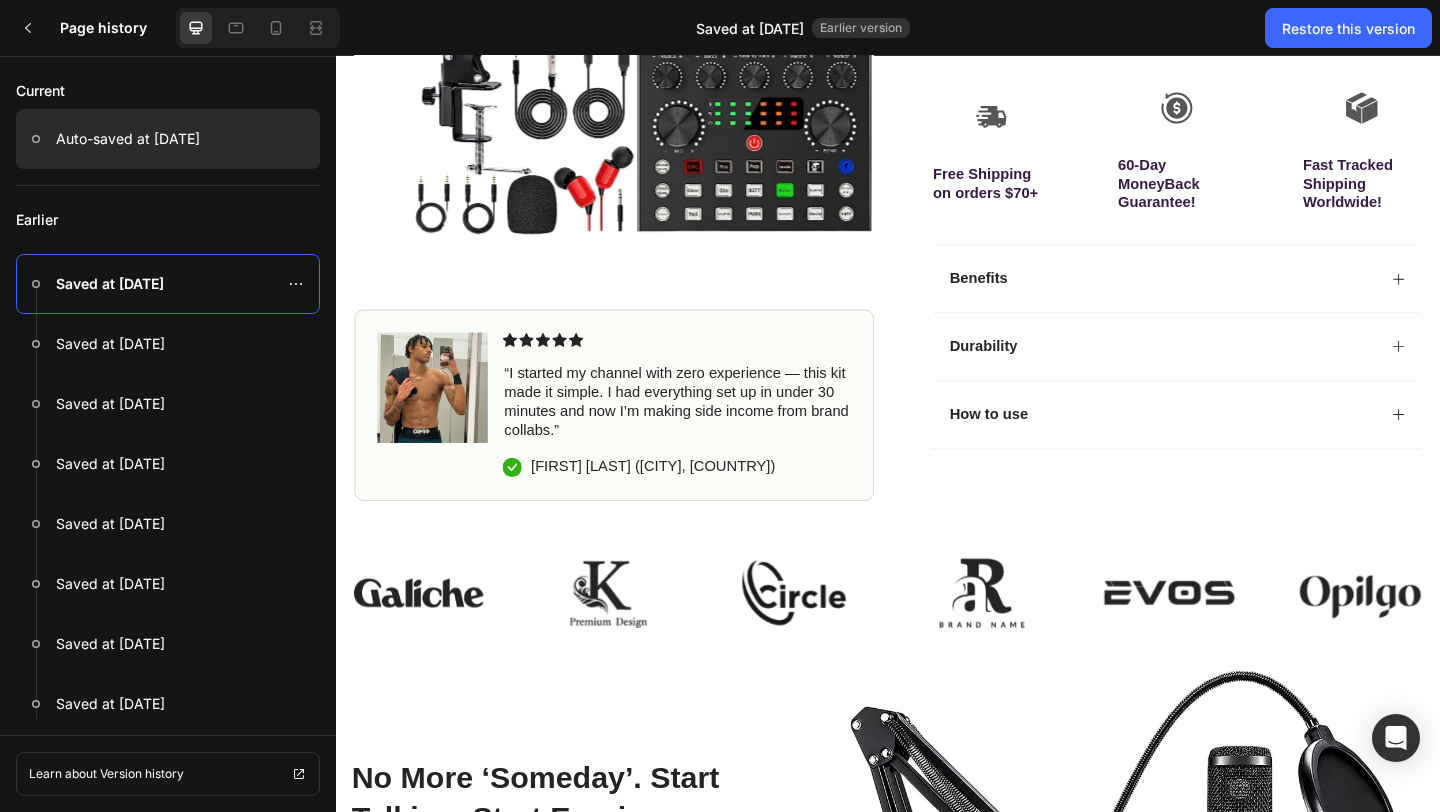 click at bounding box center (168, 139) 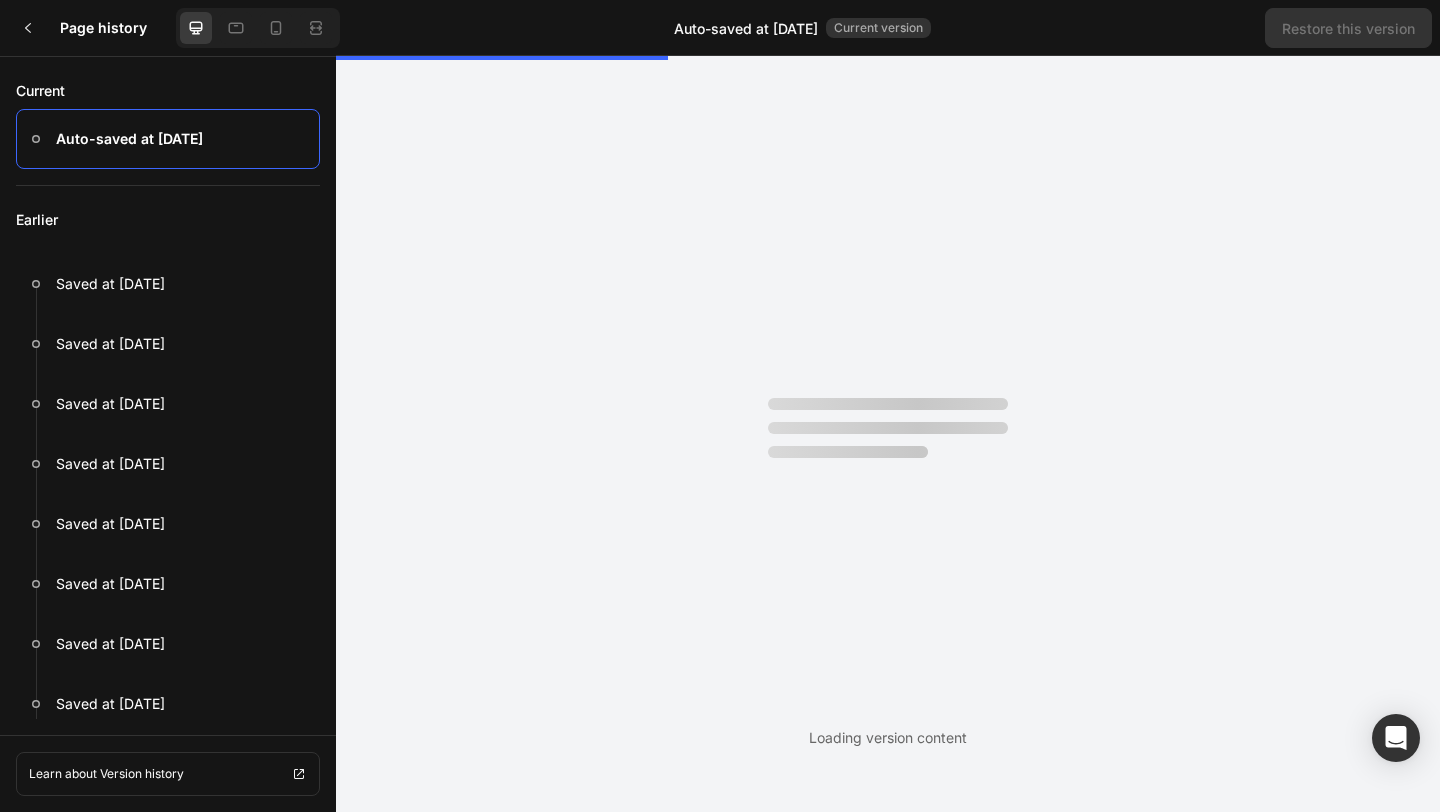 scroll, scrollTop: 0, scrollLeft: 0, axis: both 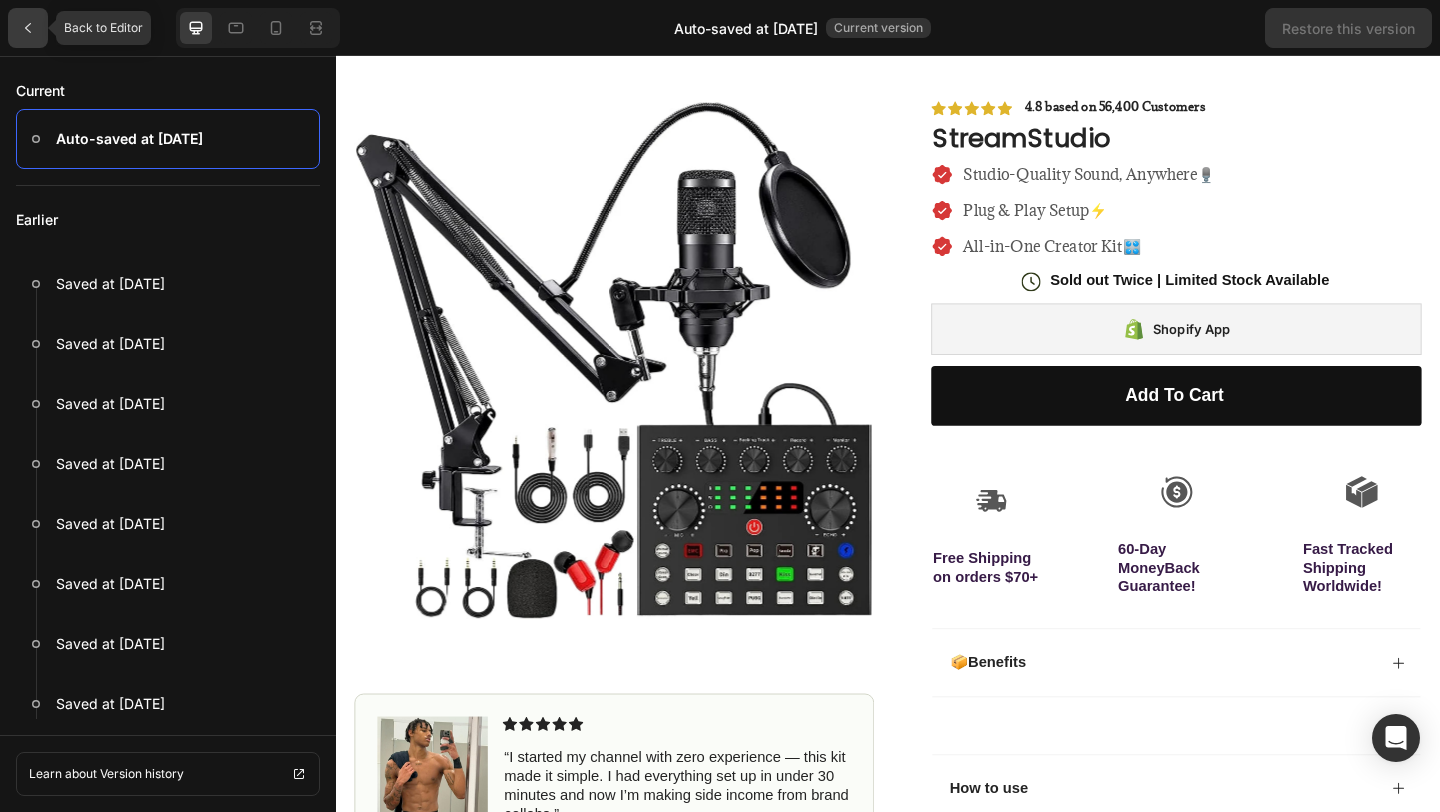 click at bounding box center (28, 28) 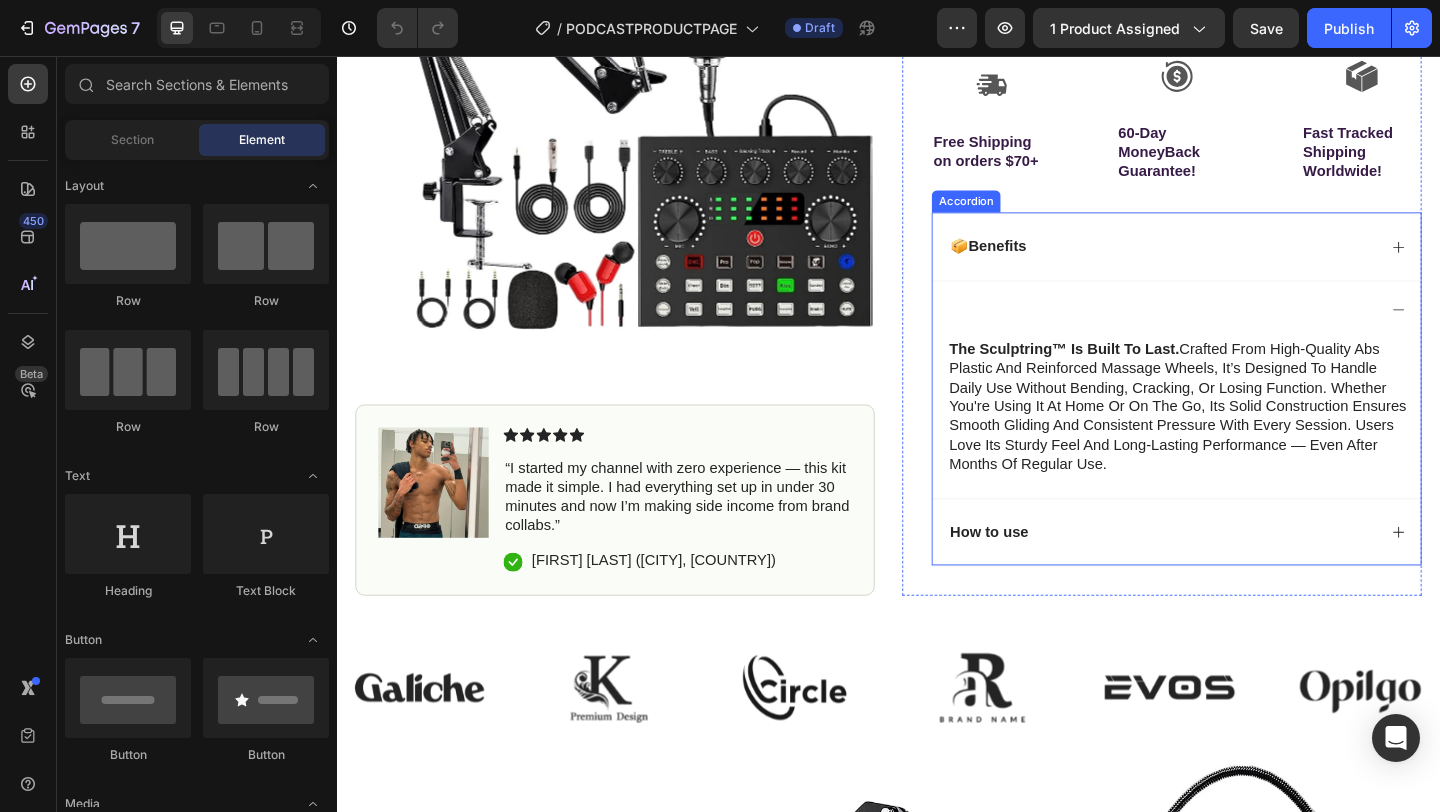 scroll, scrollTop: 471, scrollLeft: 0, axis: vertical 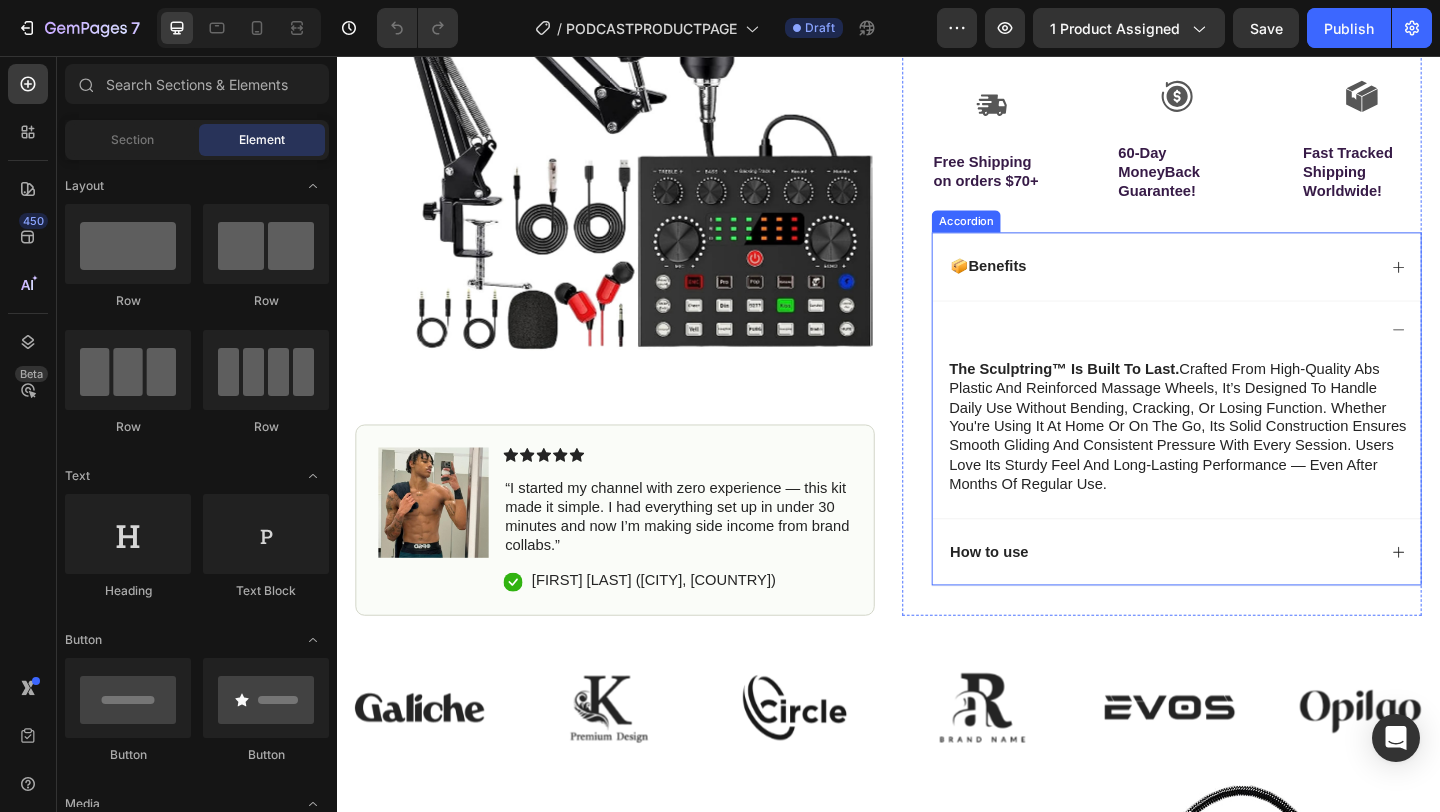 click at bounding box center (1250, 353) 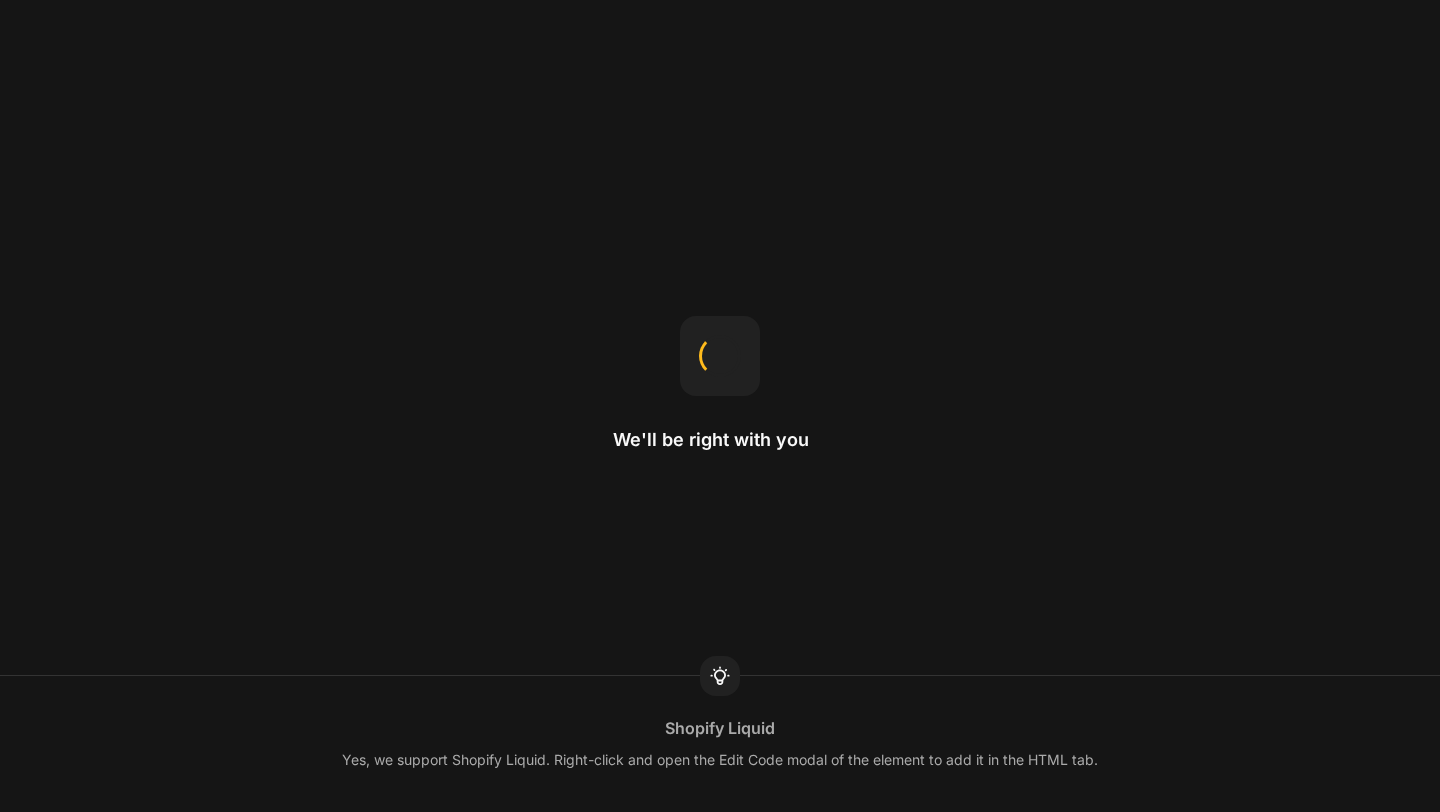 scroll, scrollTop: 0, scrollLeft: 0, axis: both 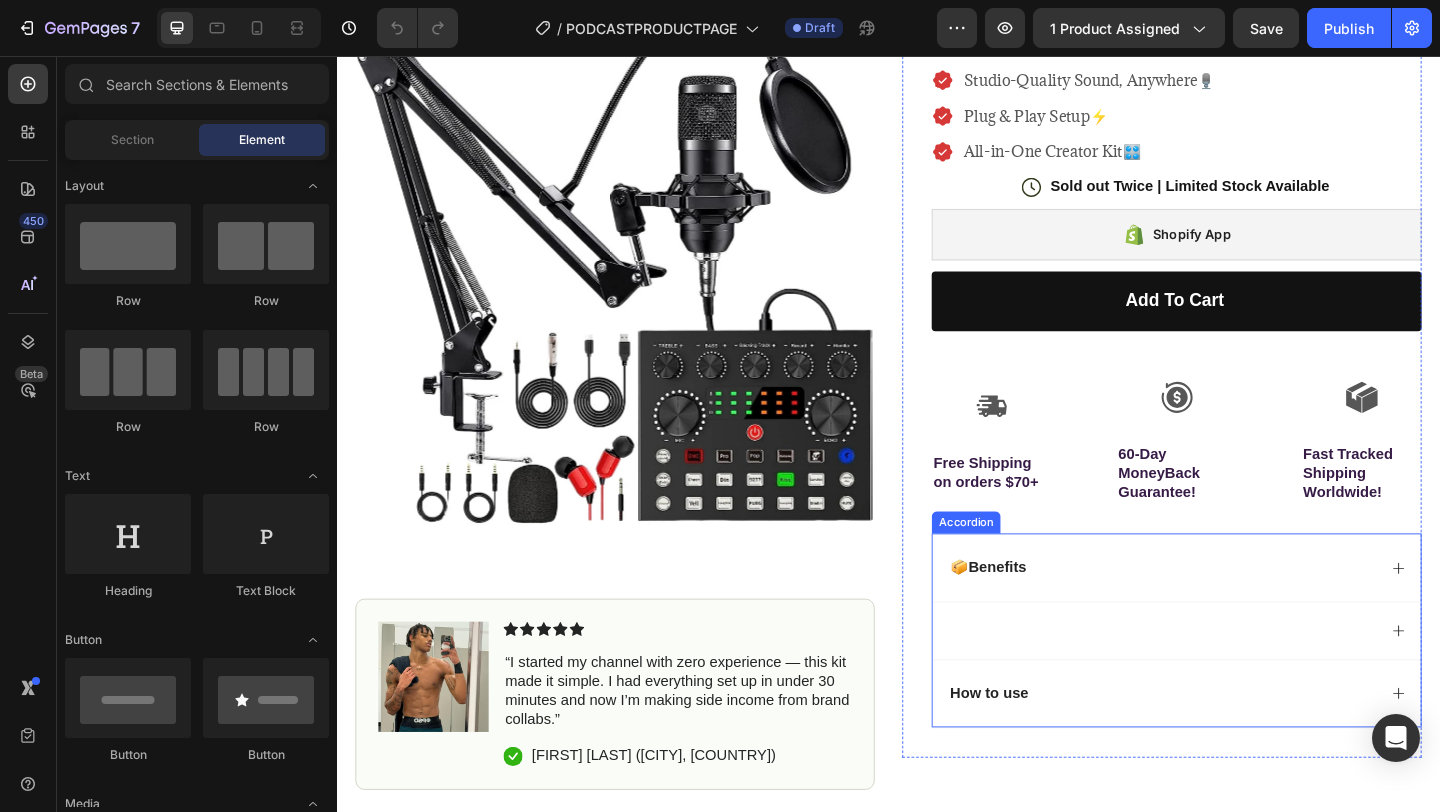 click at bounding box center (1250, 680) 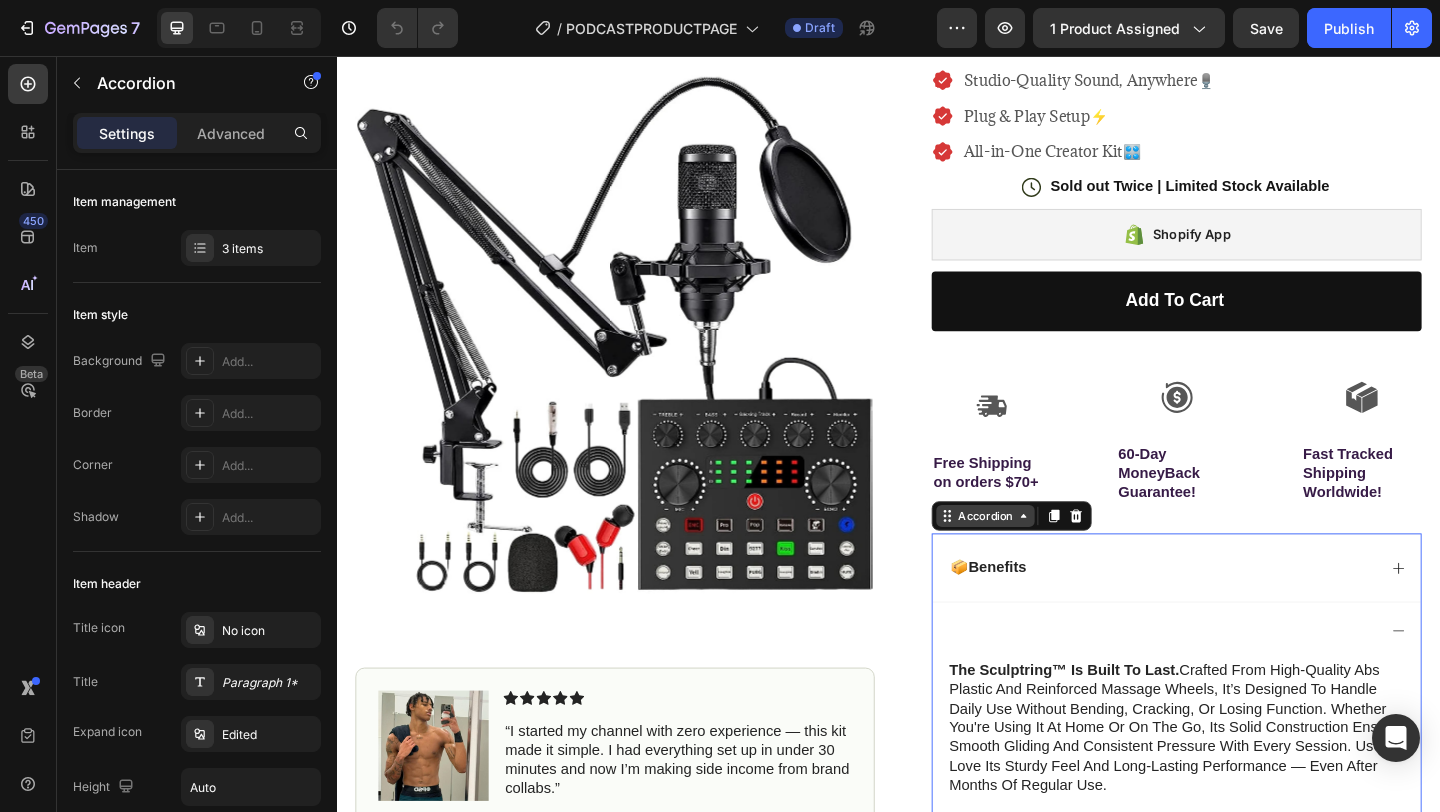 click 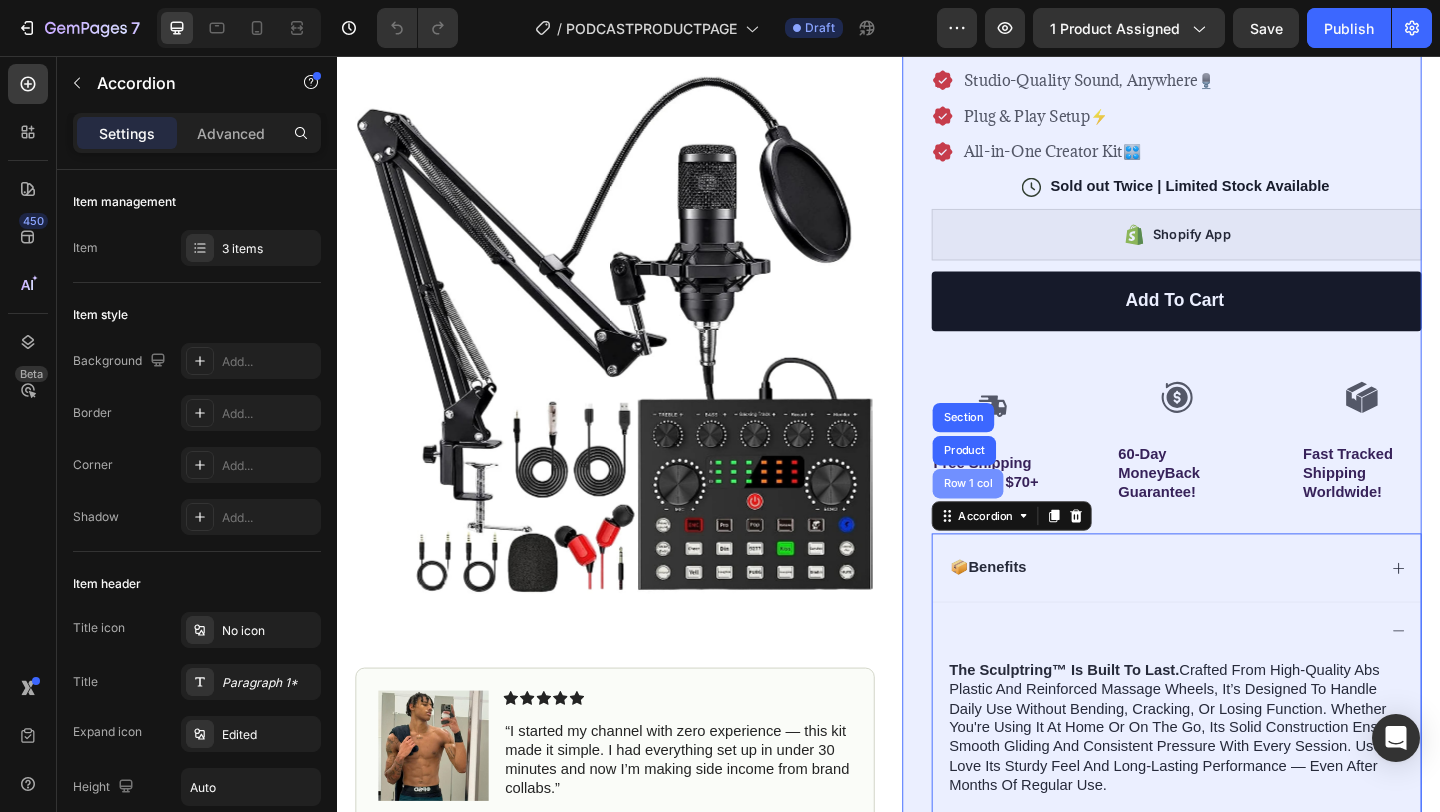click on "Row 1 col" at bounding box center (1023, 521) 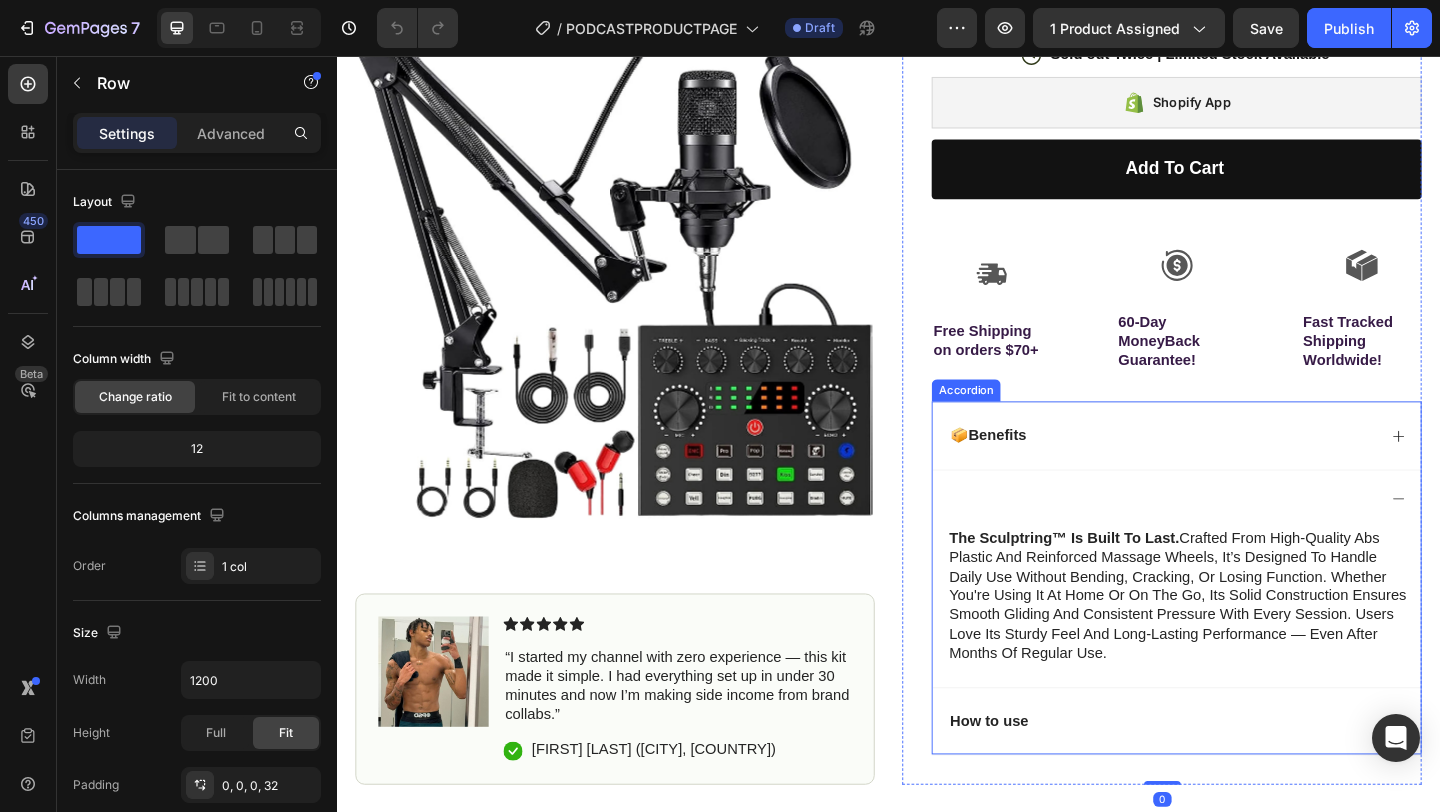 scroll, scrollTop: 320, scrollLeft: 0, axis: vertical 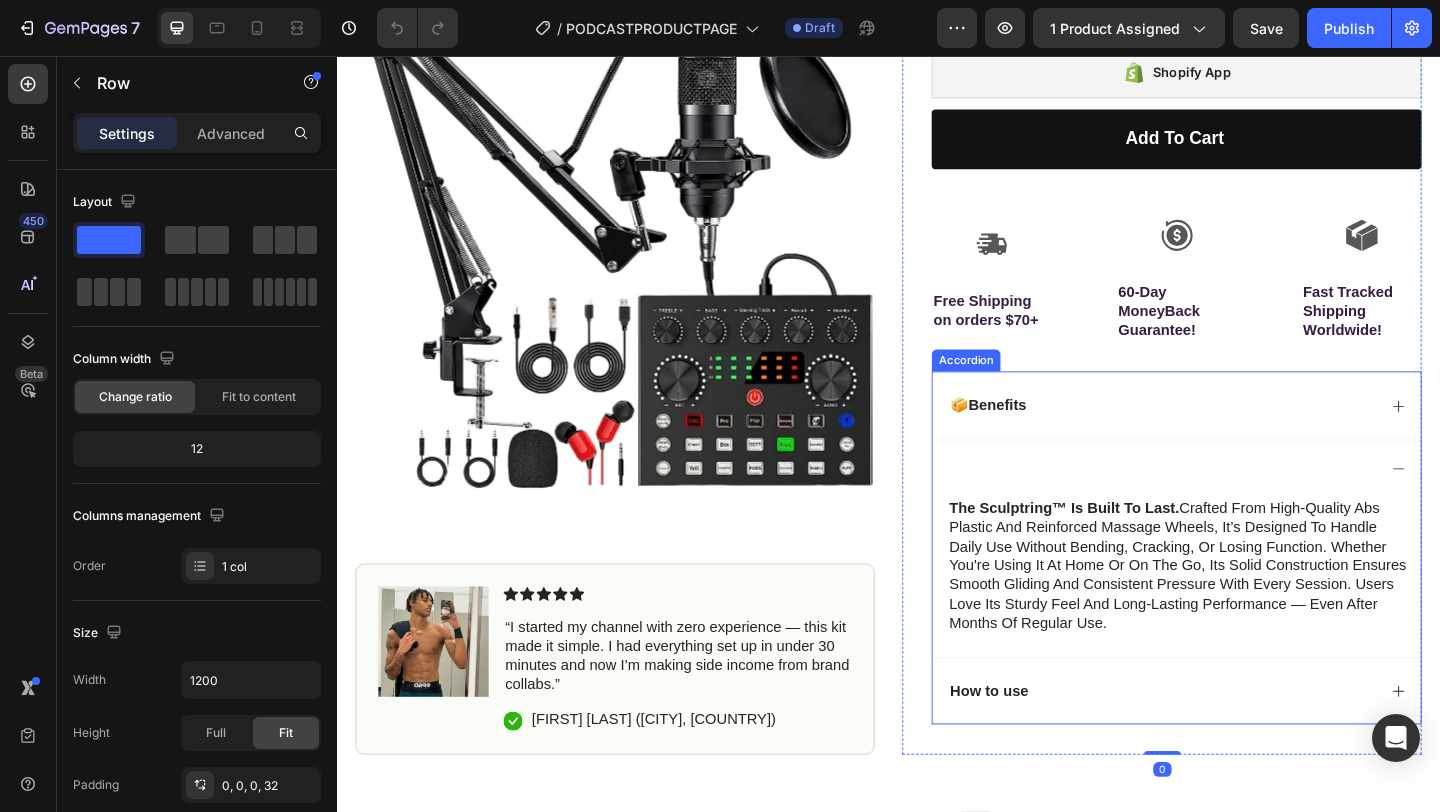click at bounding box center (1250, 504) 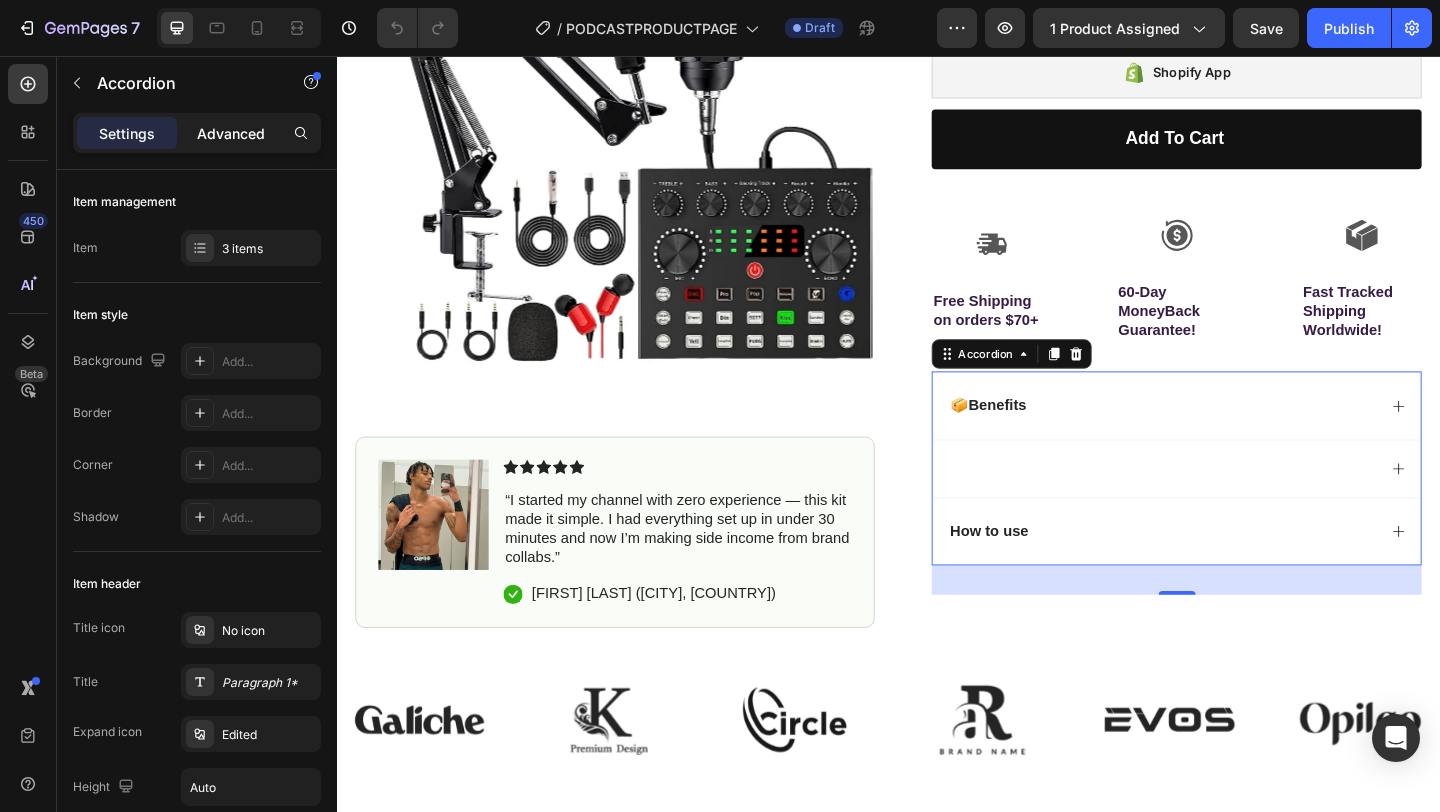 click on "Advanced" at bounding box center [231, 133] 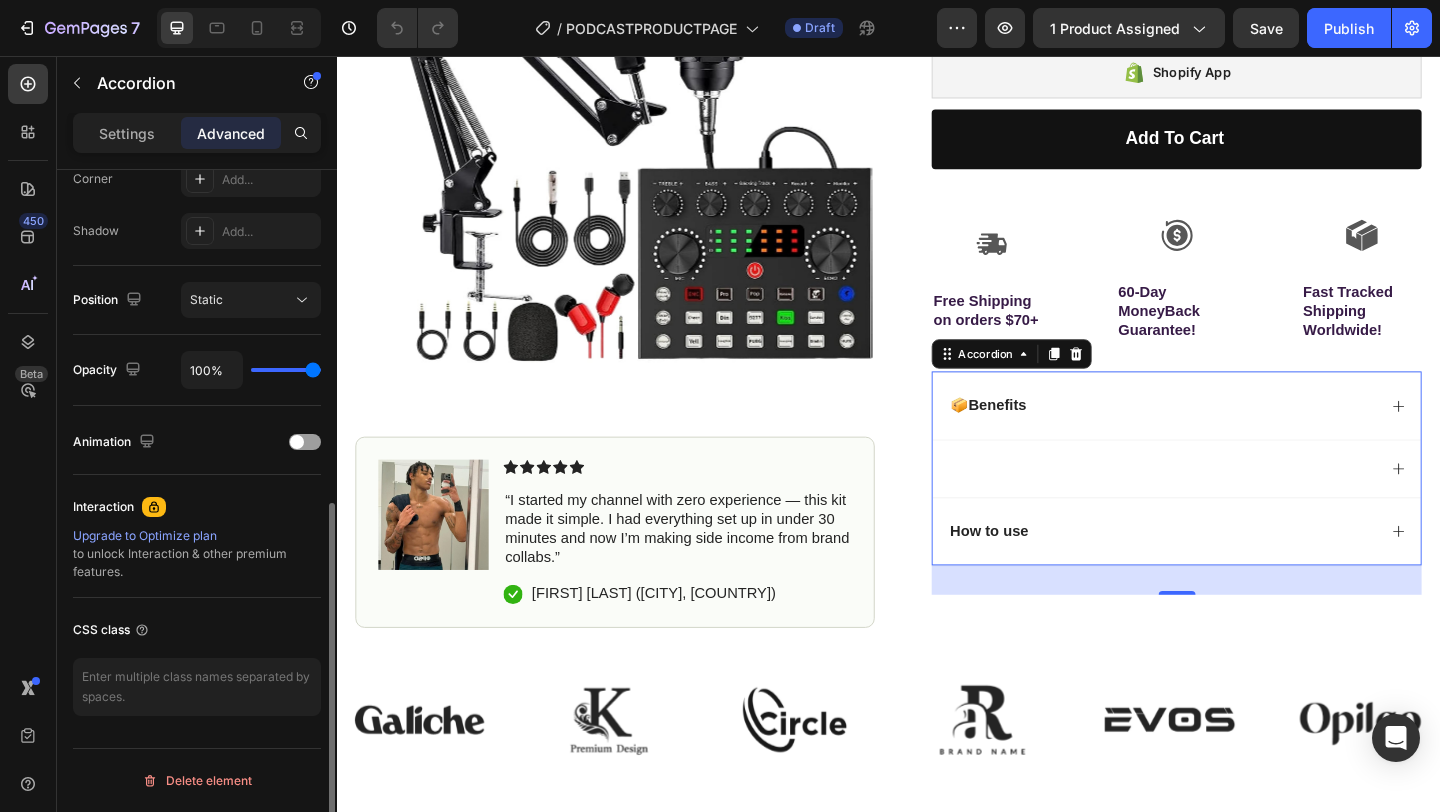 scroll, scrollTop: 634, scrollLeft: 0, axis: vertical 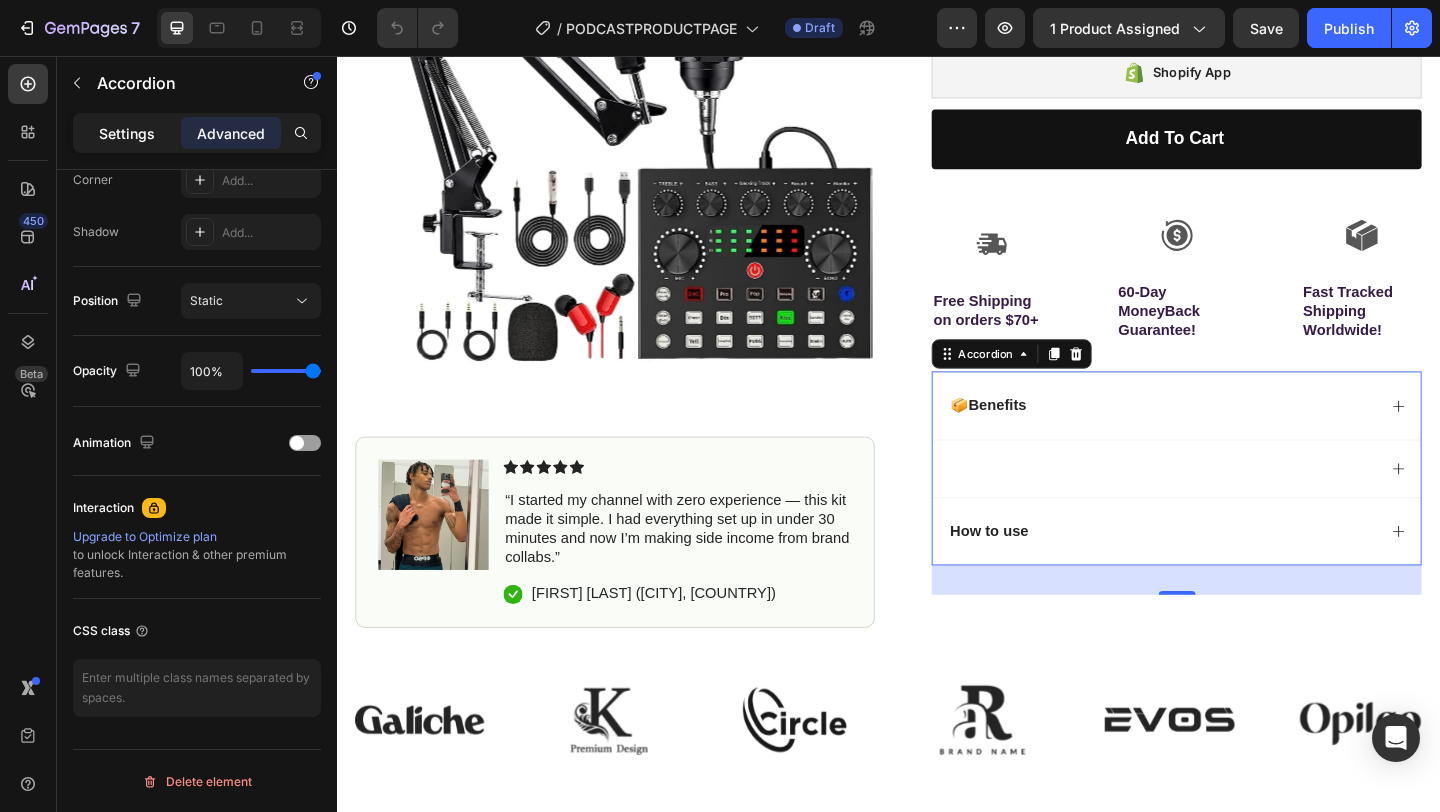 click on "Settings" 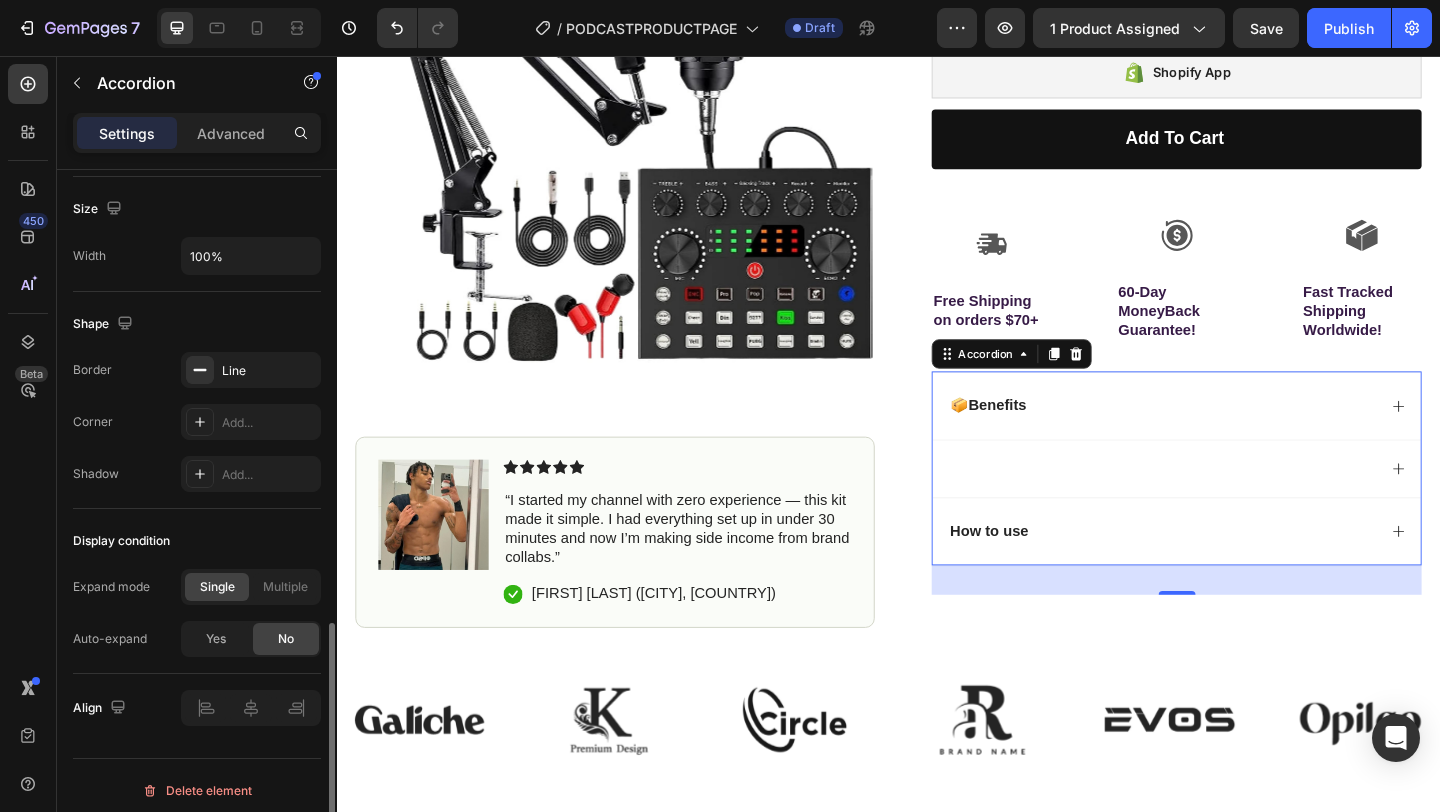 scroll, scrollTop: 1205, scrollLeft: 0, axis: vertical 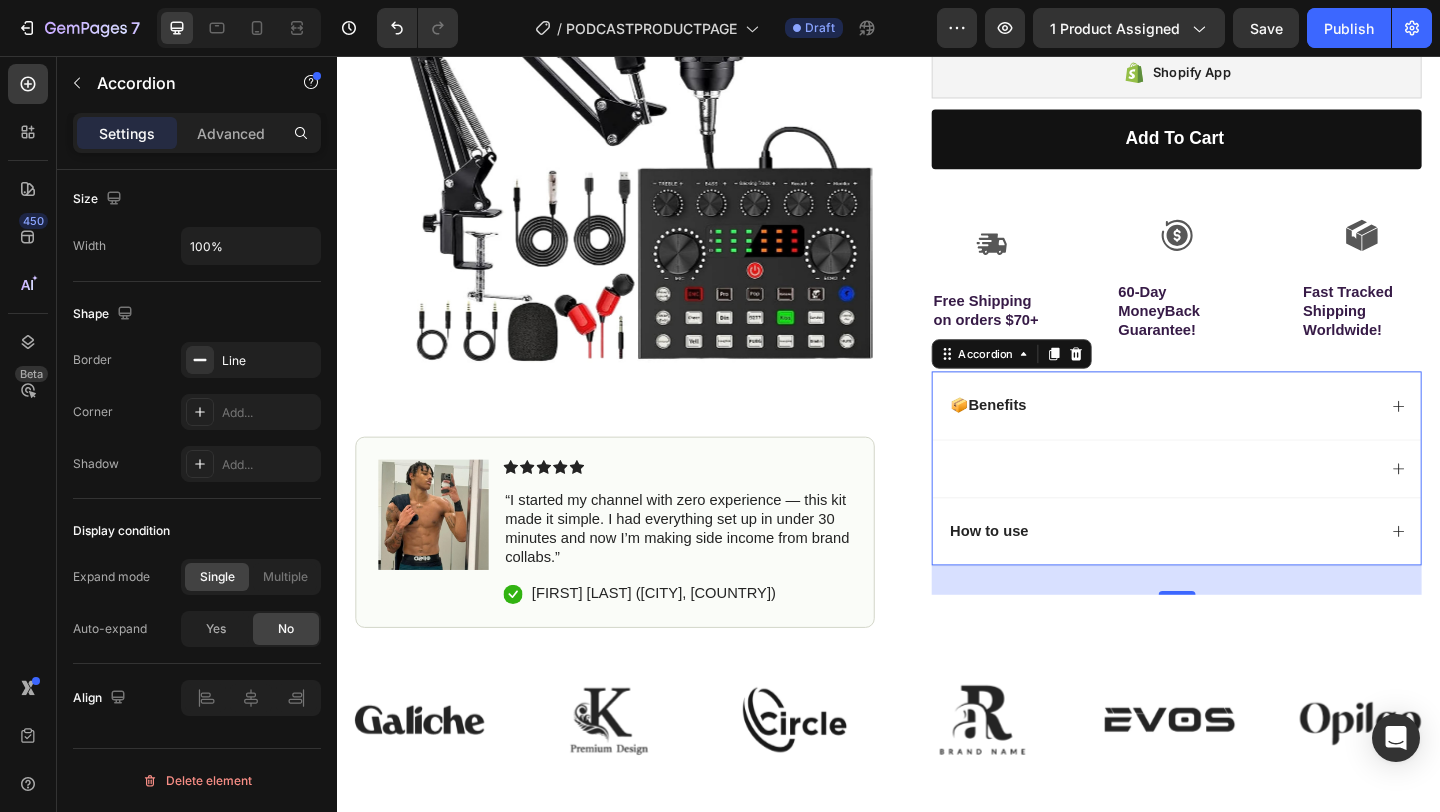 click at bounding box center [1250, 504] 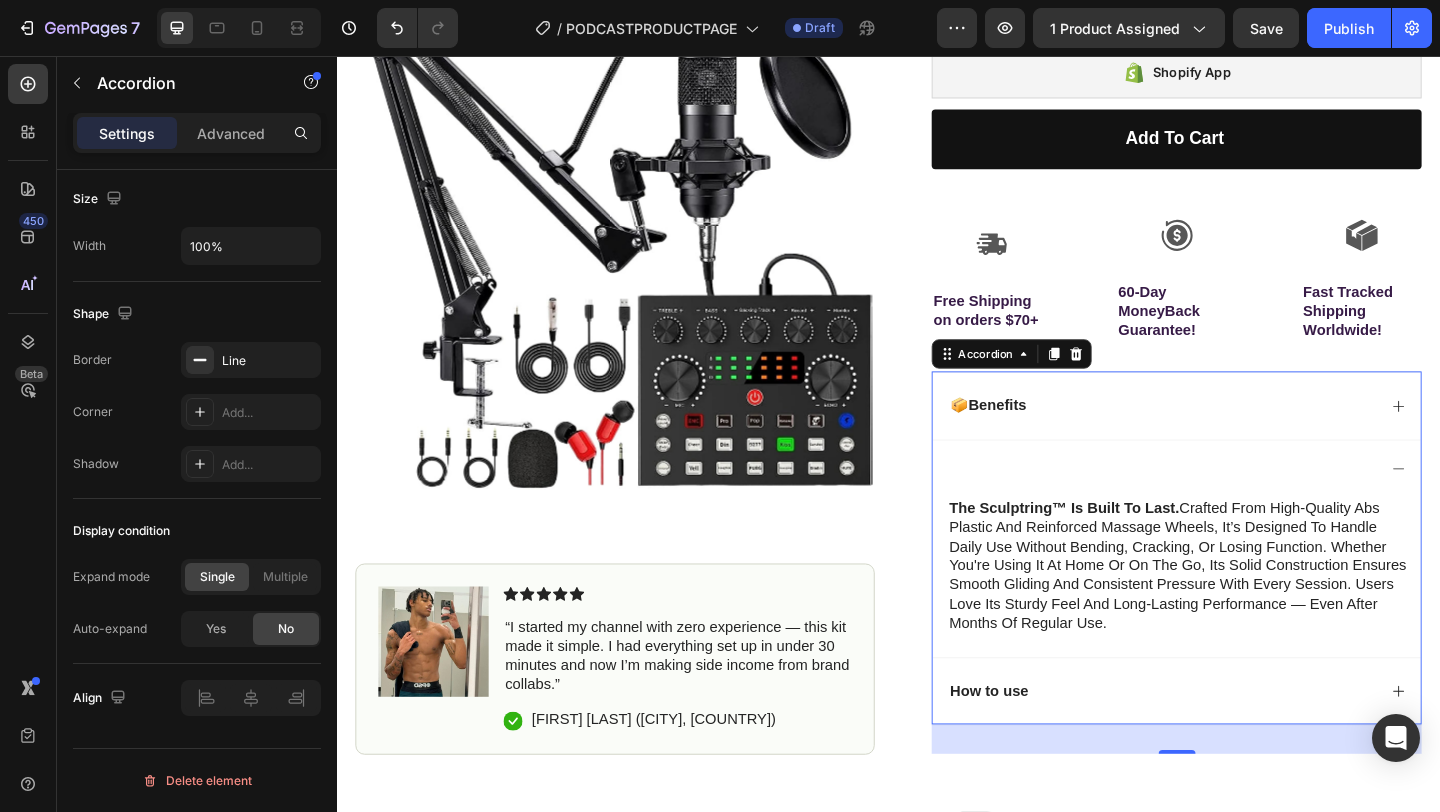 click at bounding box center [1250, 504] 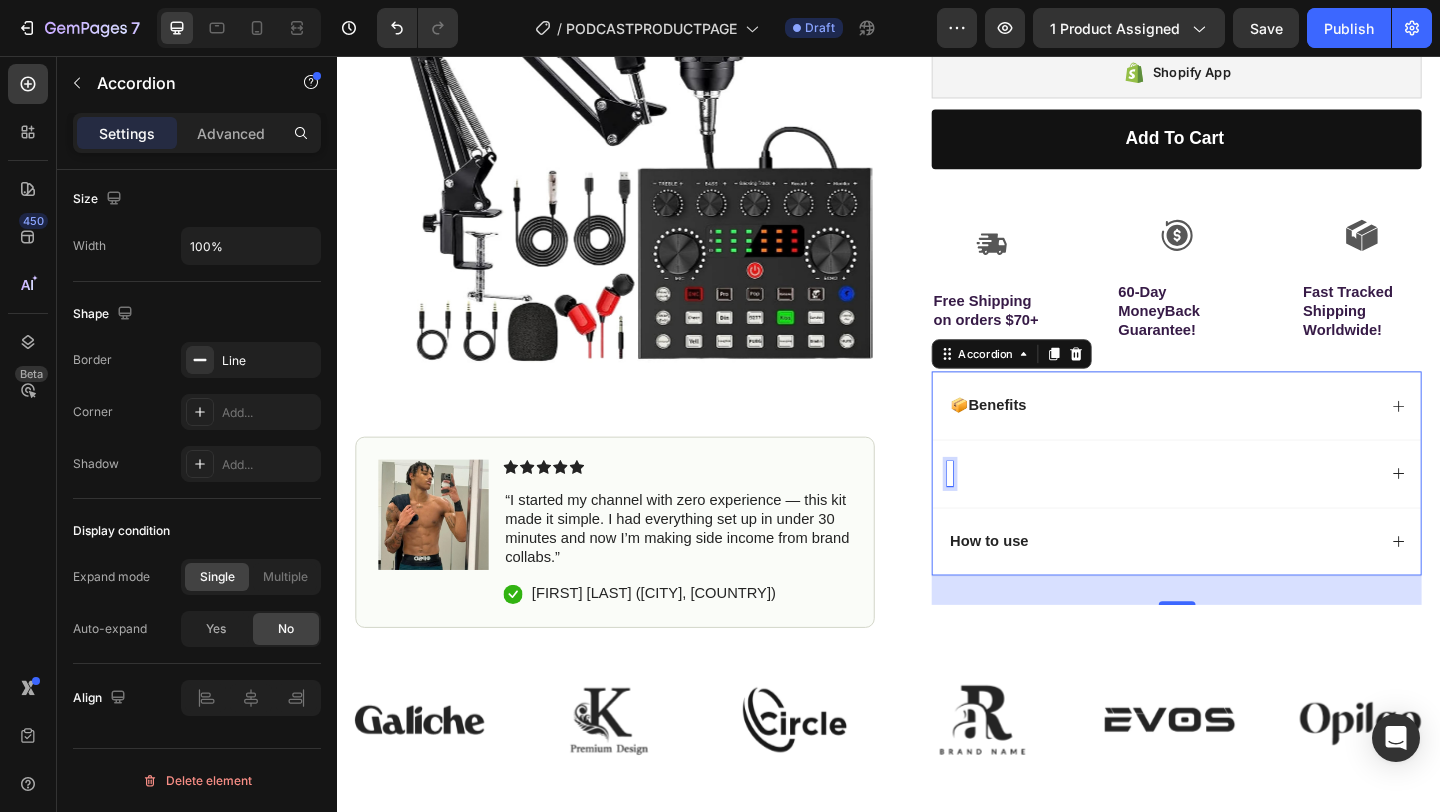 click at bounding box center [1004, 510] 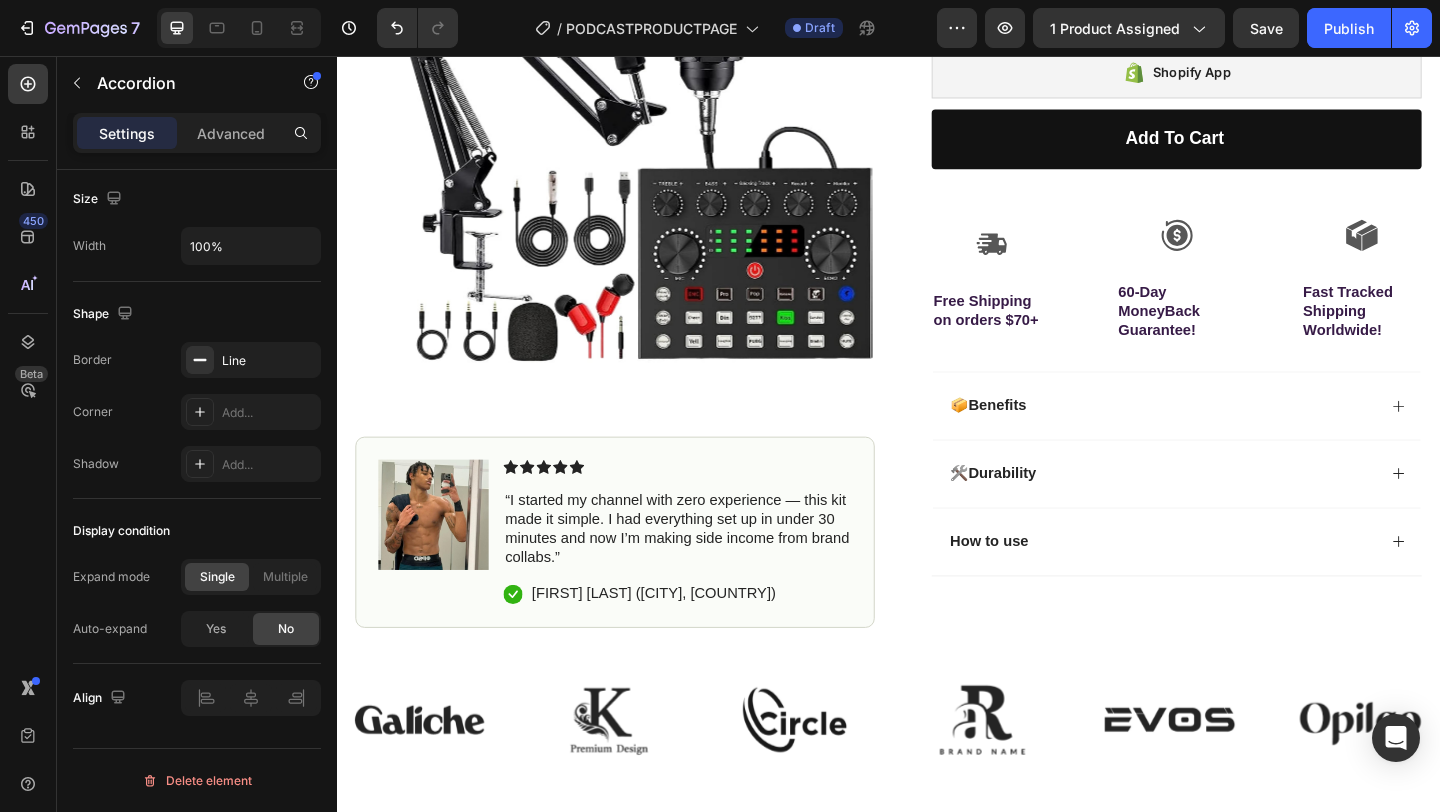 click on "🛠️  Durability" at bounding box center (1234, 510) 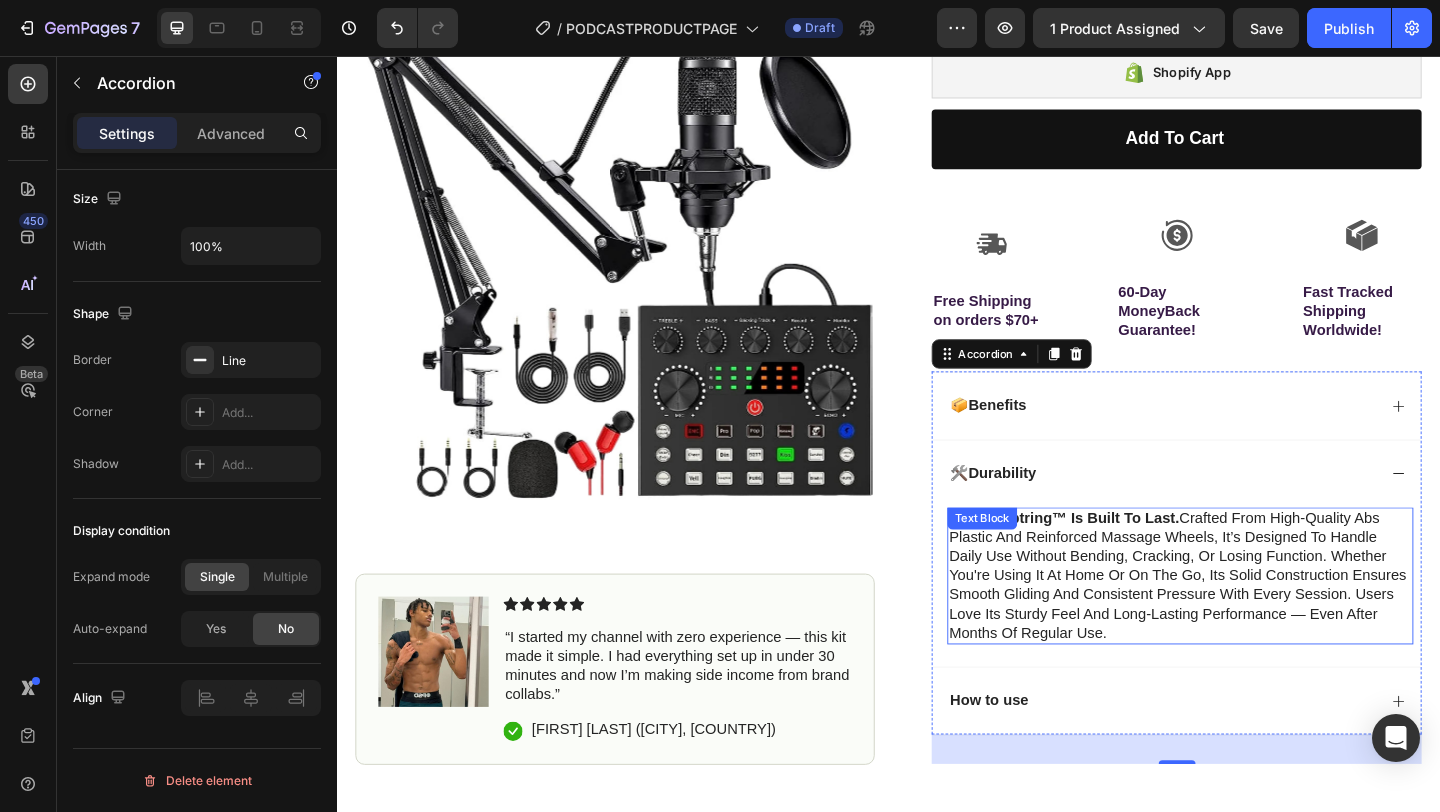 click on "the sculptring™ is built to last.  crafted from high-quality abs plastic and reinforced massage wheels, it’s designed to handle daily use without bending, cracking, or losing function. whether you're using it at home or on the go, its solid construction ensures smooth gliding and consistent pressure with every session. users love its sturdy feel and long-lasting performance — even after months of regular use. Text Block" at bounding box center (1254, 622) 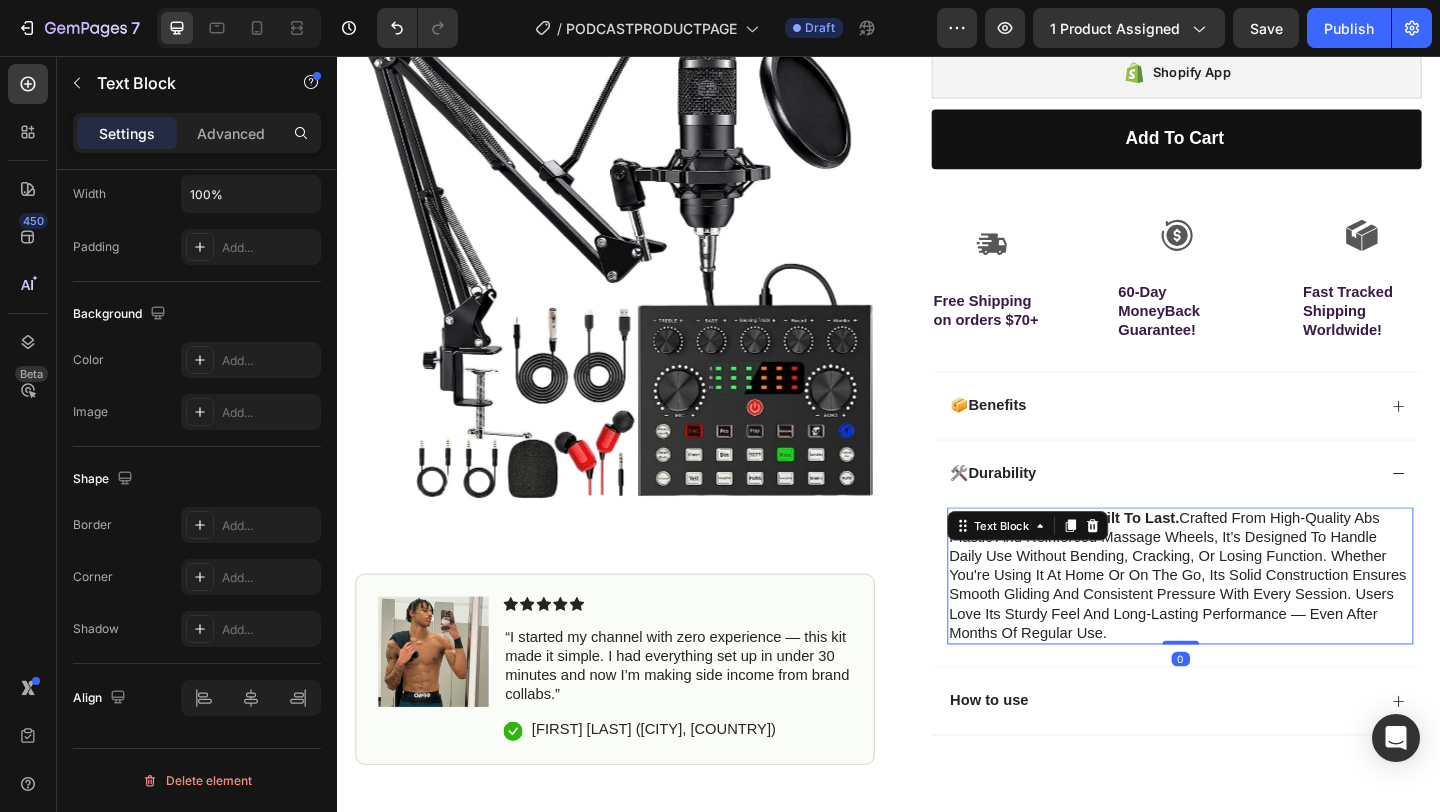 scroll, scrollTop: 0, scrollLeft: 0, axis: both 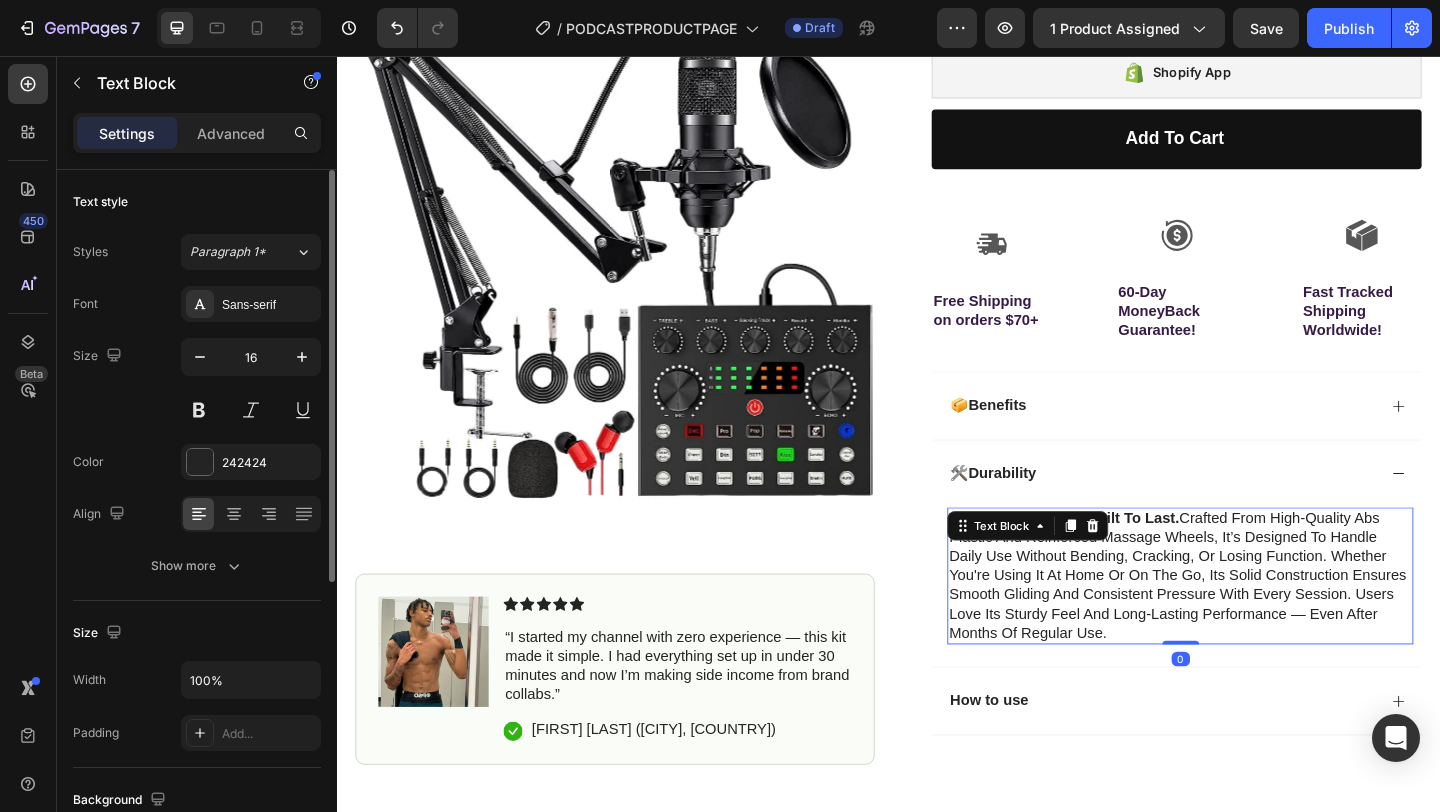 click on "Text Block" at bounding box center (1088, 567) 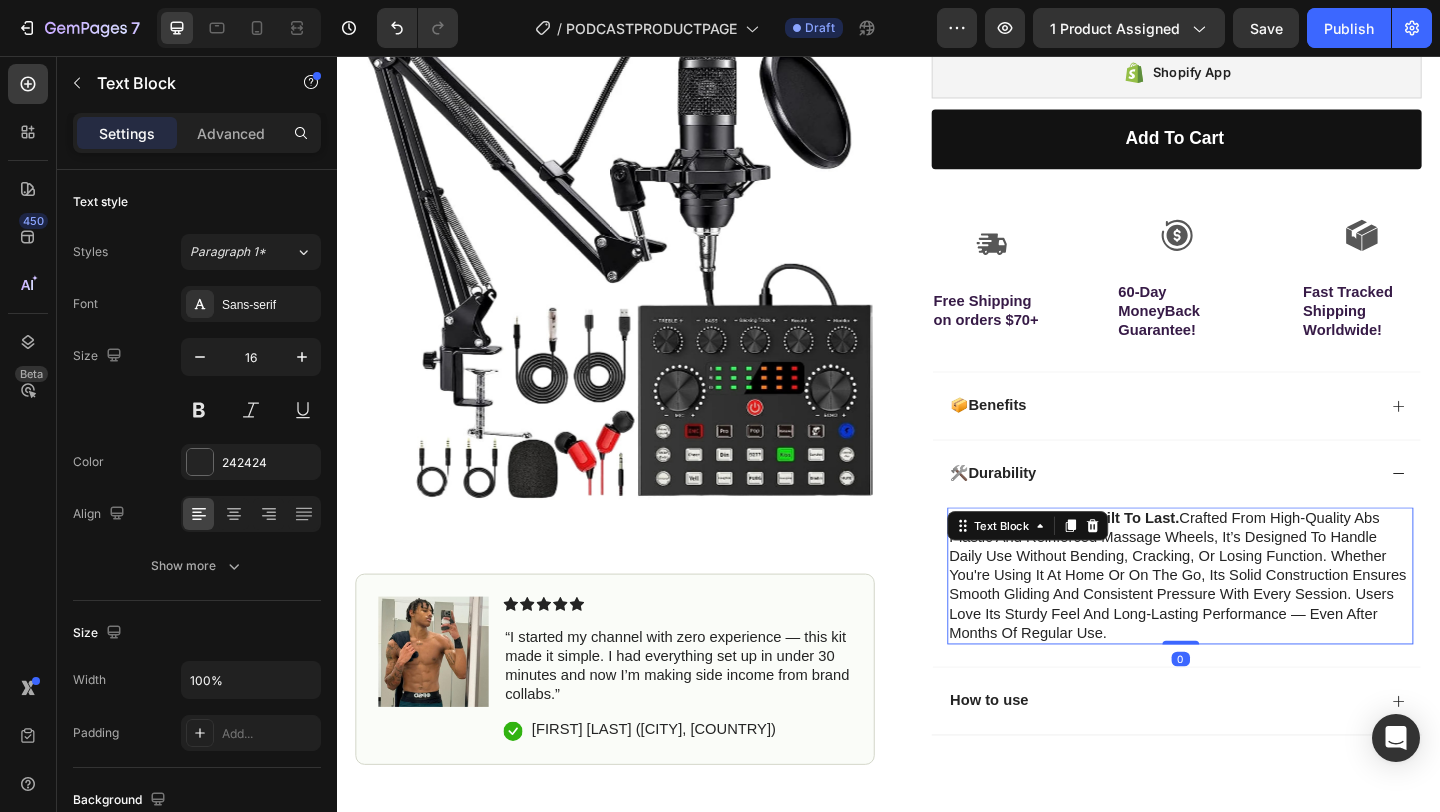 click on "the sculptring™ is built to last.  crafted from high-quality abs plastic and reinforced massage wheels, it’s designed to handle daily use without bending, cracking, or losing function. whether you're using it at home or on the go, its solid construction ensures smooth gliding and consistent pressure with every session. users love its sturdy feel and long-lasting performance — even after months of regular use." at bounding box center [1254, 622] 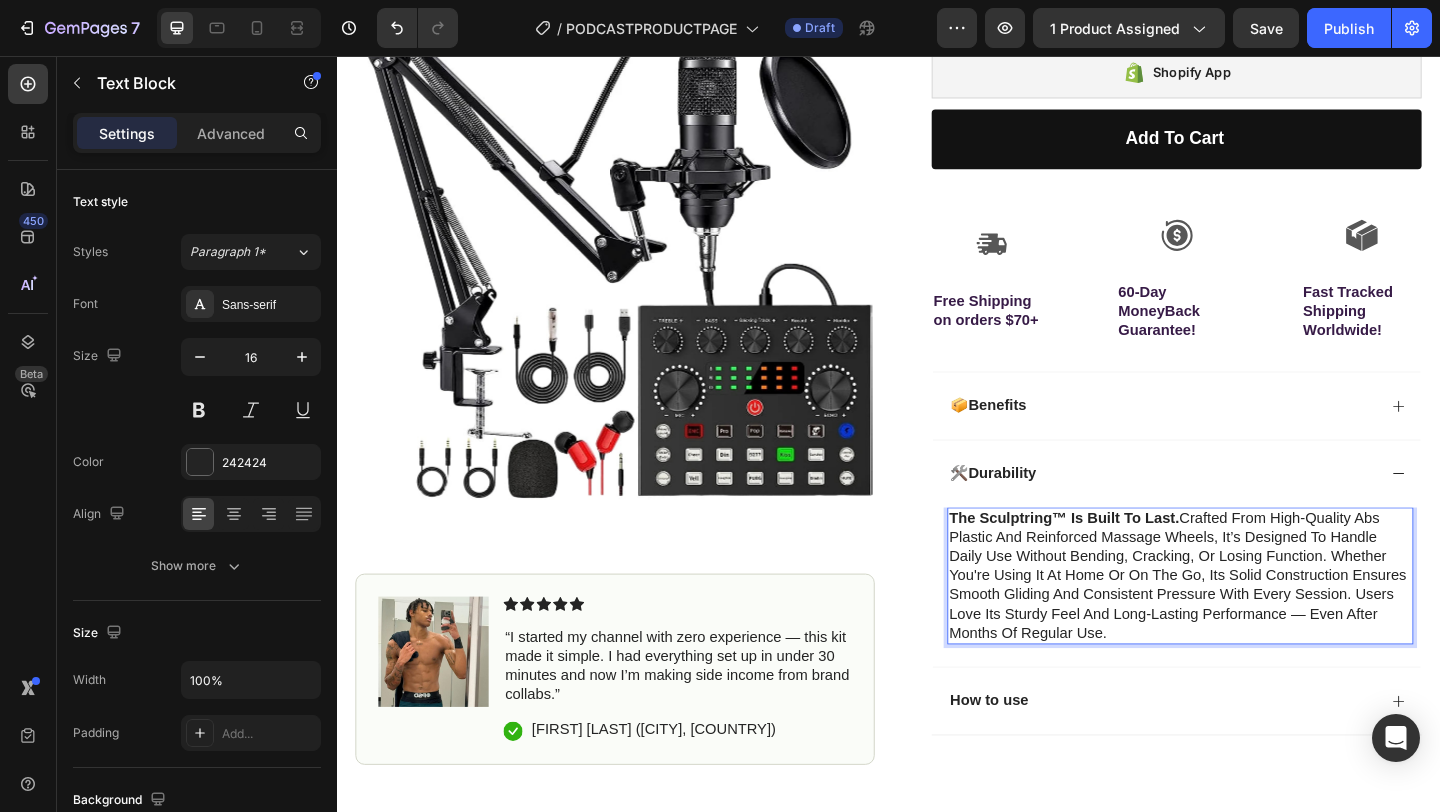 click on "the sculptring™ is built to last.  crafted from high-quality abs plastic and reinforced massage wheels, it’s designed to handle daily use without bending, cracking, or losing function. whether you're using it at home or on the go, its solid construction ensures smooth gliding and consistent pressure with every session. users love its sturdy feel and long-lasting performance — even after months of regular use." at bounding box center (1254, 622) 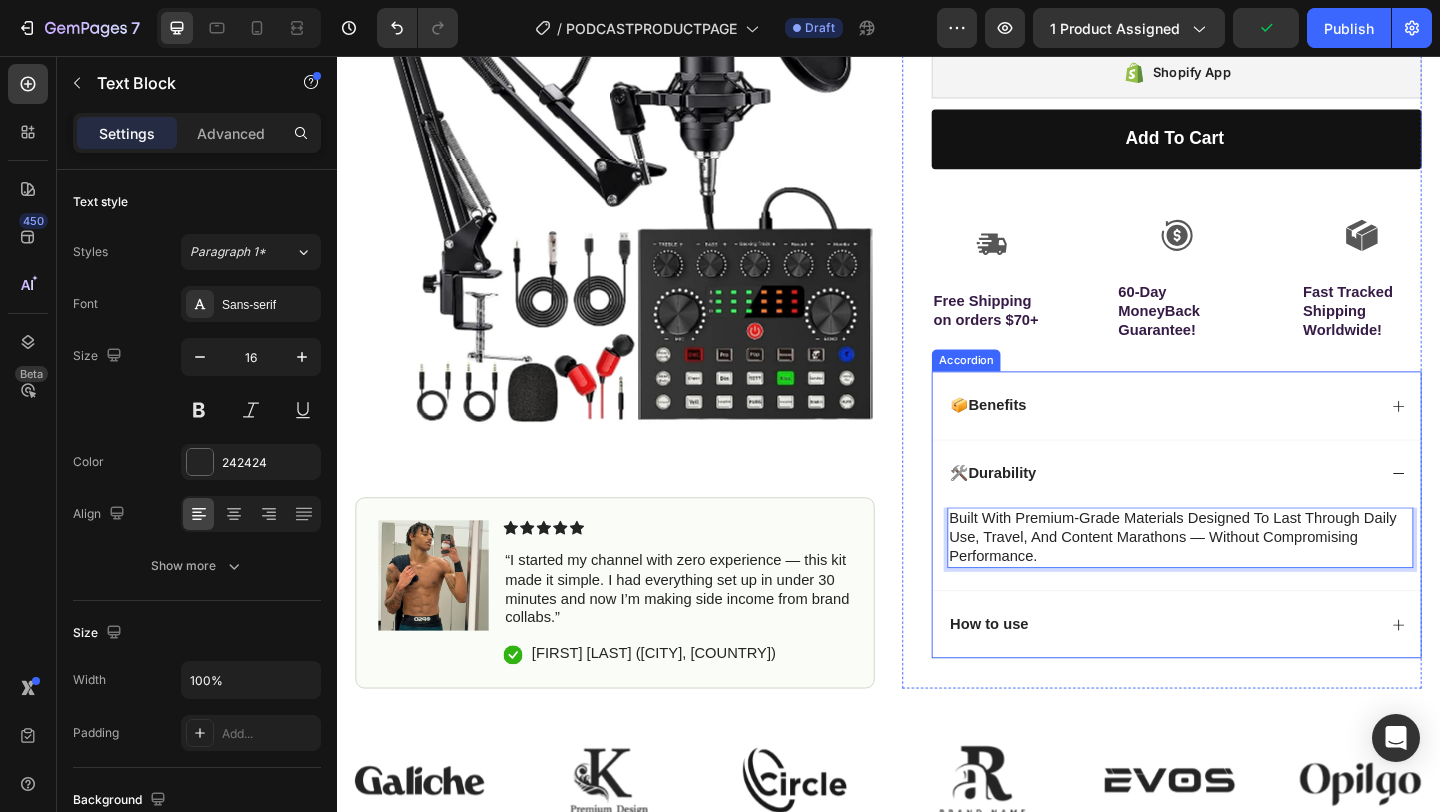click on "How to use" at bounding box center [1234, 674] 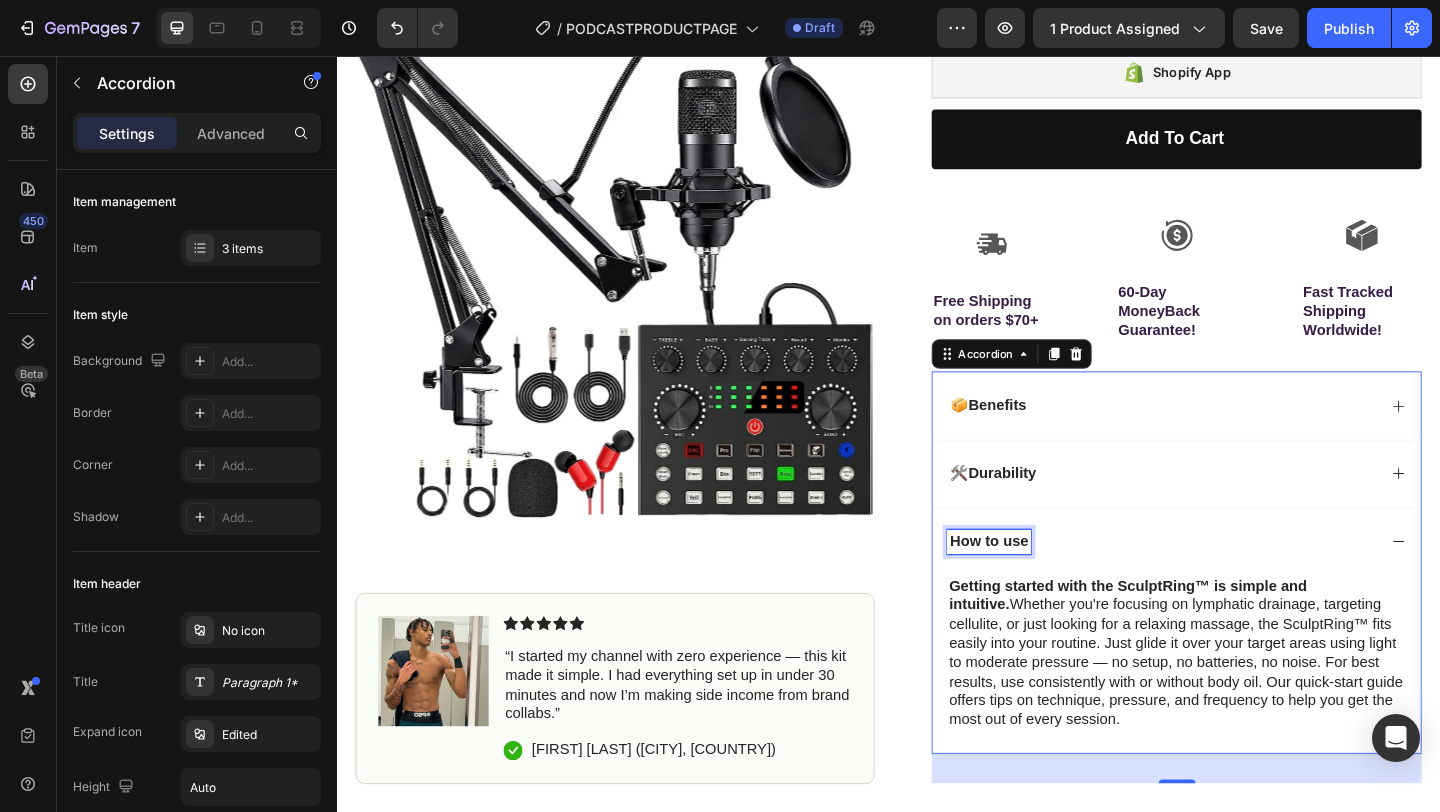 click on "How to use" at bounding box center (1046, 584) 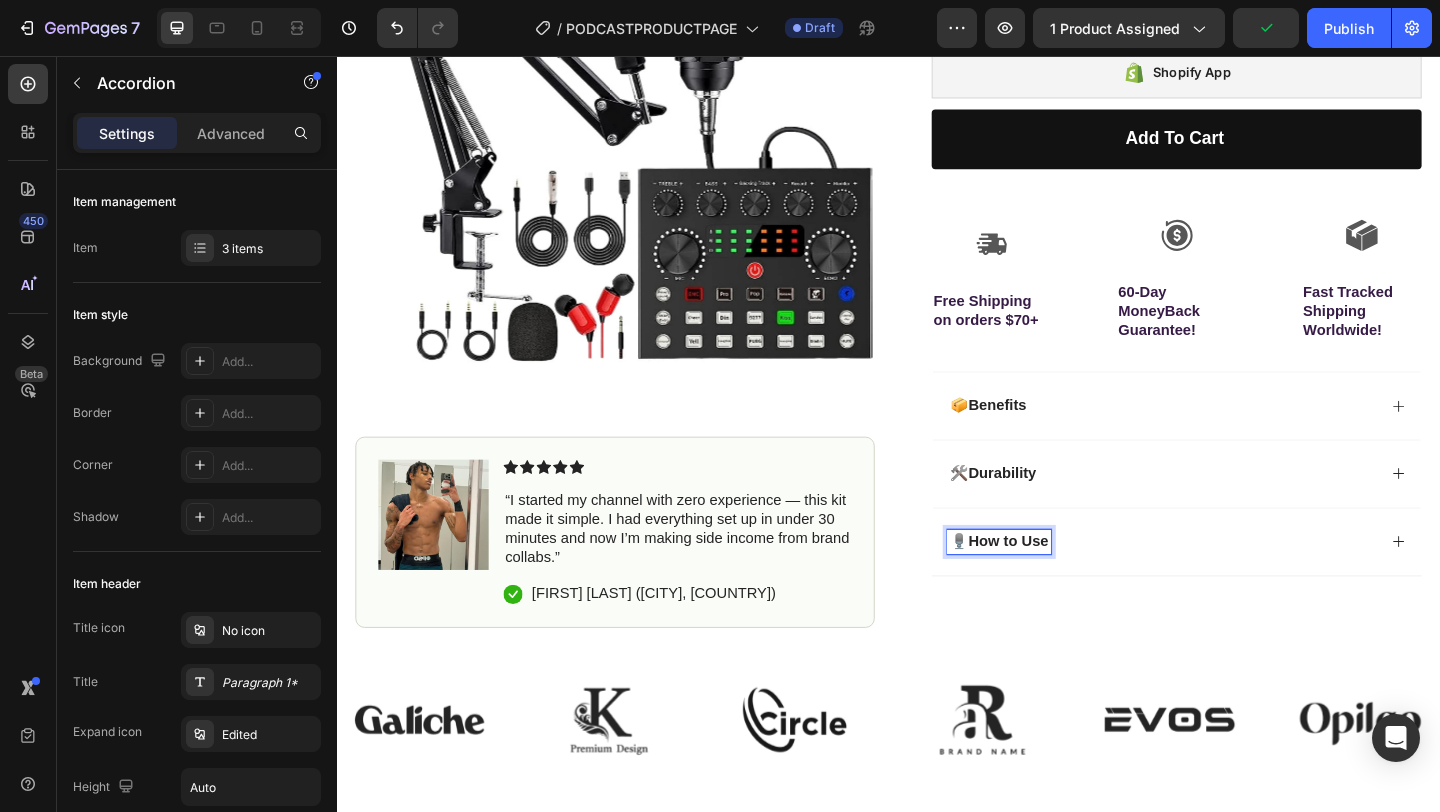 click on "Getting started with the SculptRing™ is simple and intuitive.  Whether you're focusing on lymphatic drainage, targeting cellulite, or just looking for a relaxing massage, the SculptRing™ fits easily into your routine. Just glide it over your target areas using light to moderate pressure — no setup, no batteries, no noise. For best results, use consistently with or without body oil. Our quick-start guide offers tips on technique, pressure, and frequency to help you get the most out of every session." at bounding box center [1254, 706] 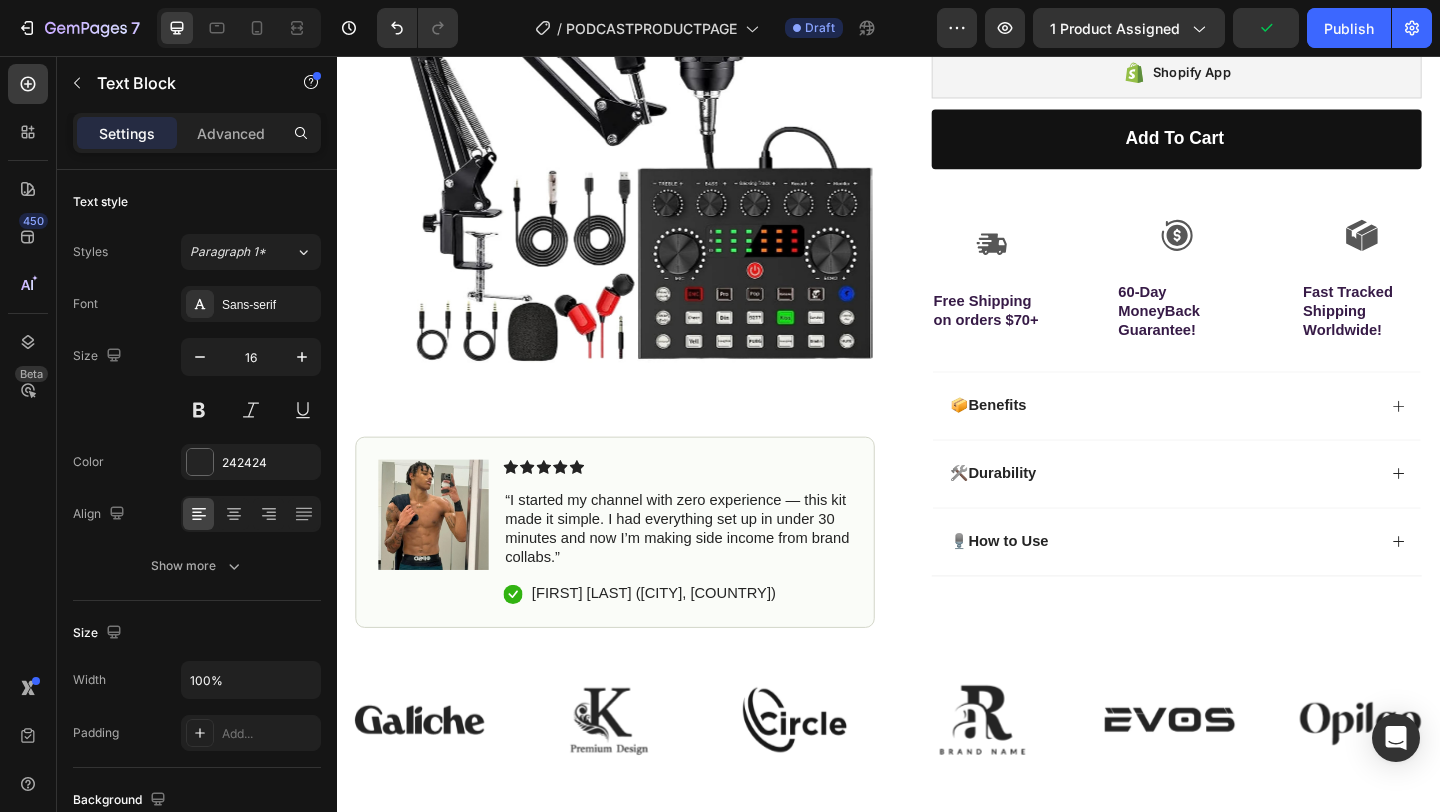 click on "Product Images Image Icon Icon Icon Icon Icon Icon List “I started my channel with zero experience — this kit made it simple. I had everything set up in under 30 minutes and now I’m making side income from brand collabs.” Text Block
Icon Ryan N. (Houston, USA) Text Block Row Row Row Icon Icon Icon Icon Icon Icon List 4.8 based on 56,400 Customers Text Block Row StreamStudio Product Title
Studio-Quality Sound, Anywhere🎙️
Plug & Play Setup⚡
All-in-One Creator Kit🎛️  Item List
Icon Sold out Twice | Limited Stock Available Text Block Row
Shopify App Shopify App Add to cart Add to Cart
Icon Free Shipping on orders $70+ Text Block
Icon 60-Day MoneyBack Guarantee! Text Block
Icon Fast Tracked Shipping Worldwide! Text Block Row Image Icon Icon Icon Icon Icon Icon List Text Block
Icon Dr. Richard Walls (Houston, USA) Text Block Row" at bounding box center (937, 247) 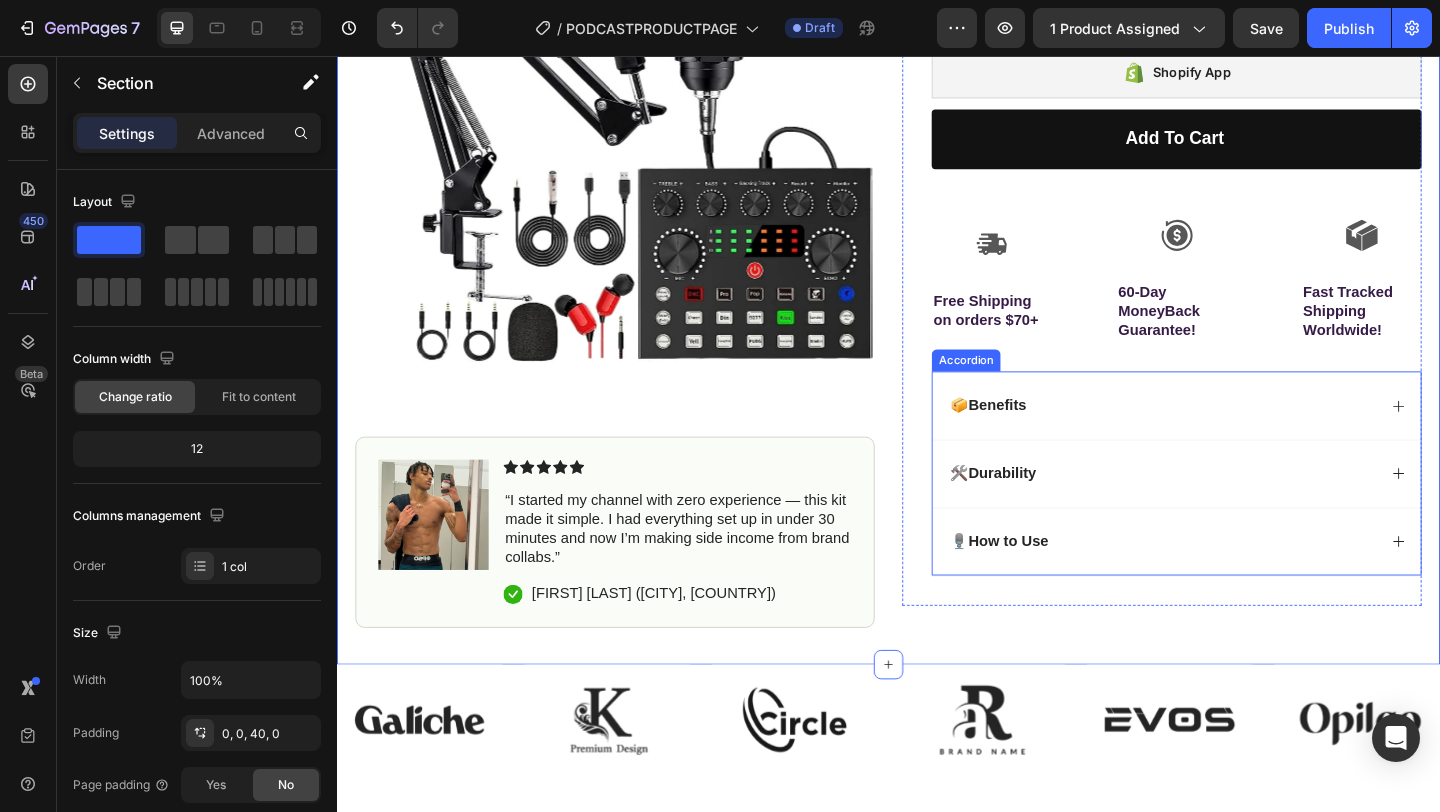 click on "🎙️  How to Use" at bounding box center (1234, 584) 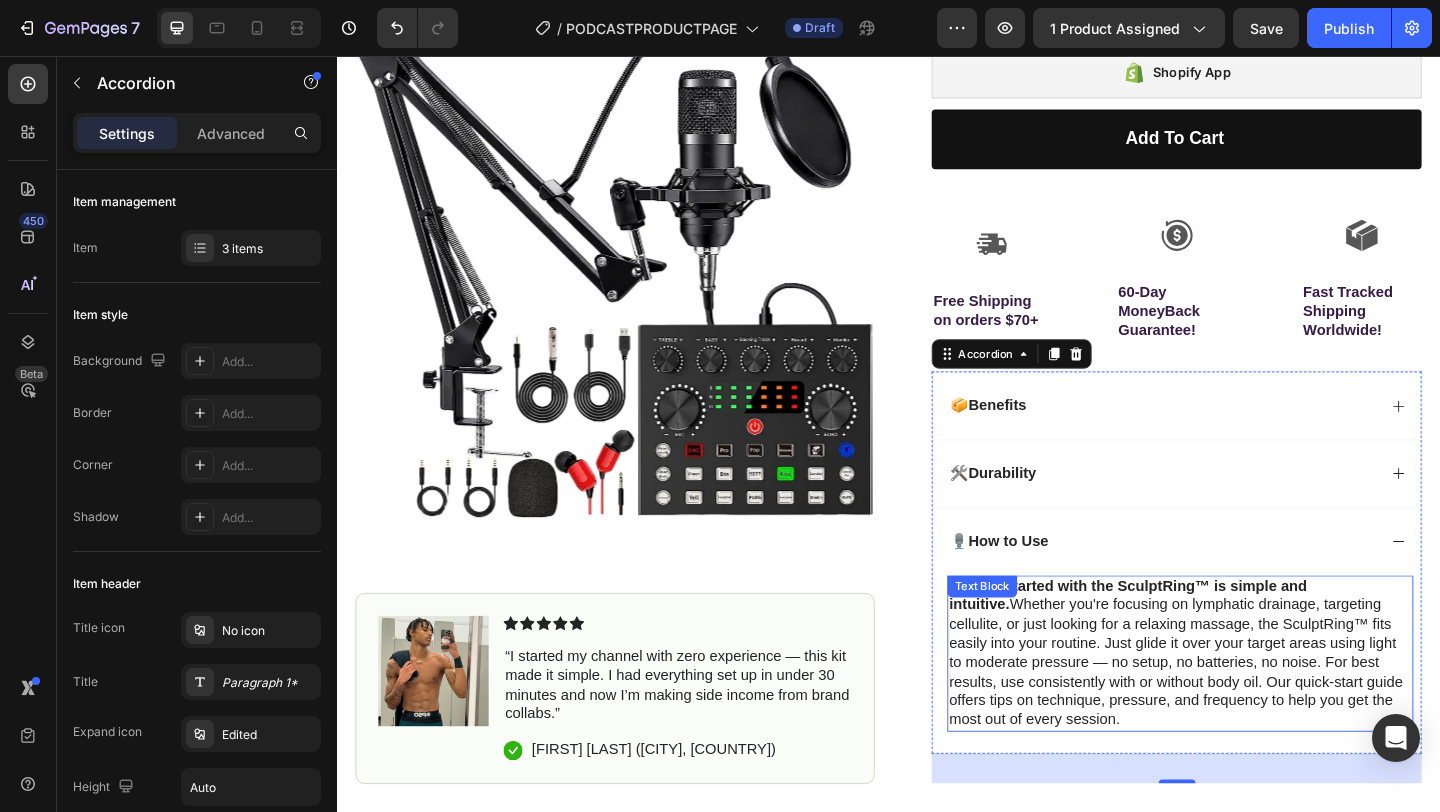 click on "Getting started with the SculptRing™ is simple and intuitive.  Whether you're focusing on lymphatic drainage, targeting cellulite, or just looking for a relaxing massage, the SculptRing™ fits easily into your routine. Just glide it over your target areas using light to moderate pressure — no setup, no batteries, no noise. For best results, use consistently with or without body oil. Our quick-start guide offers tips on technique, pressure, and frequency to help you get the most out of every session." at bounding box center [1254, 706] 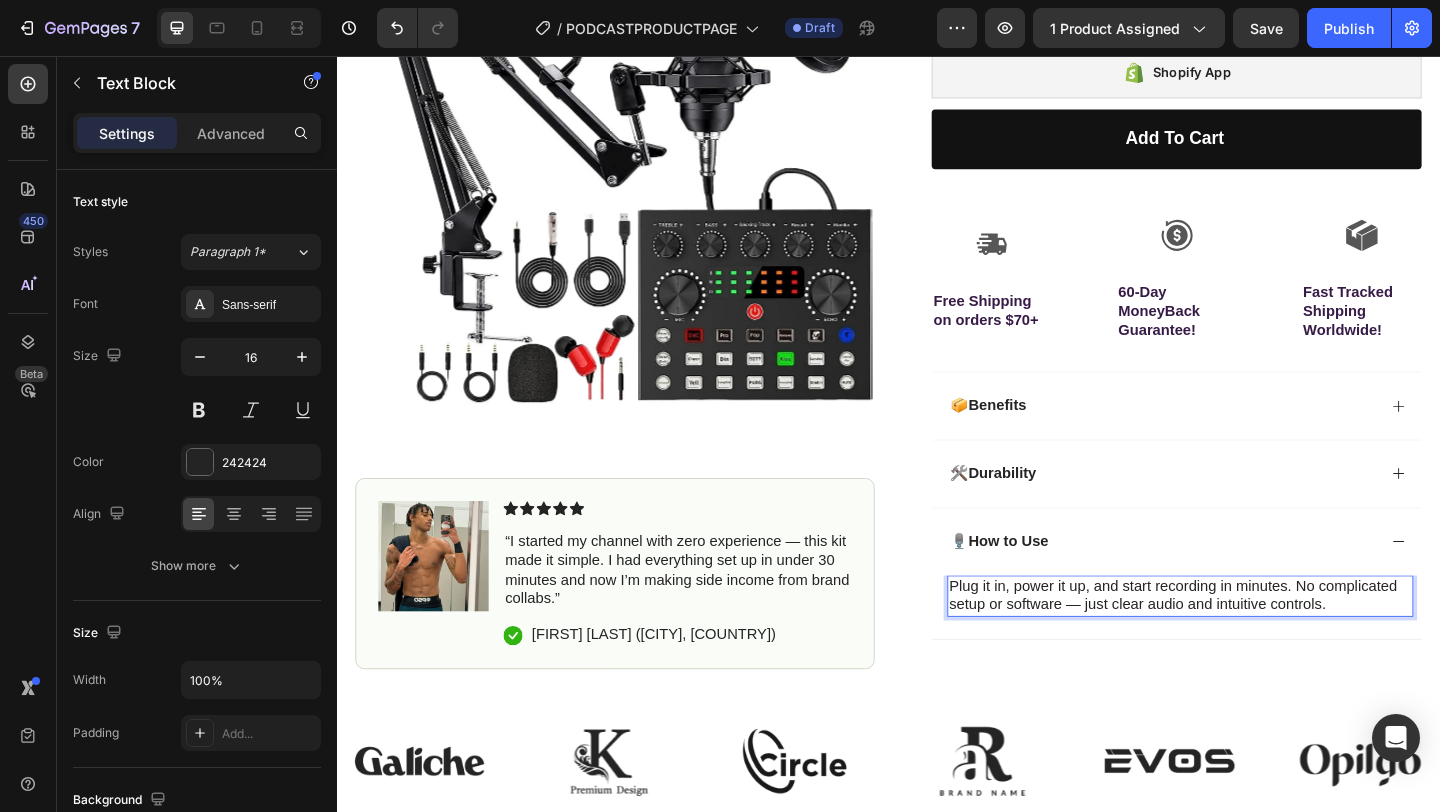 click on "🎙️  How to Use" at bounding box center [1234, 584] 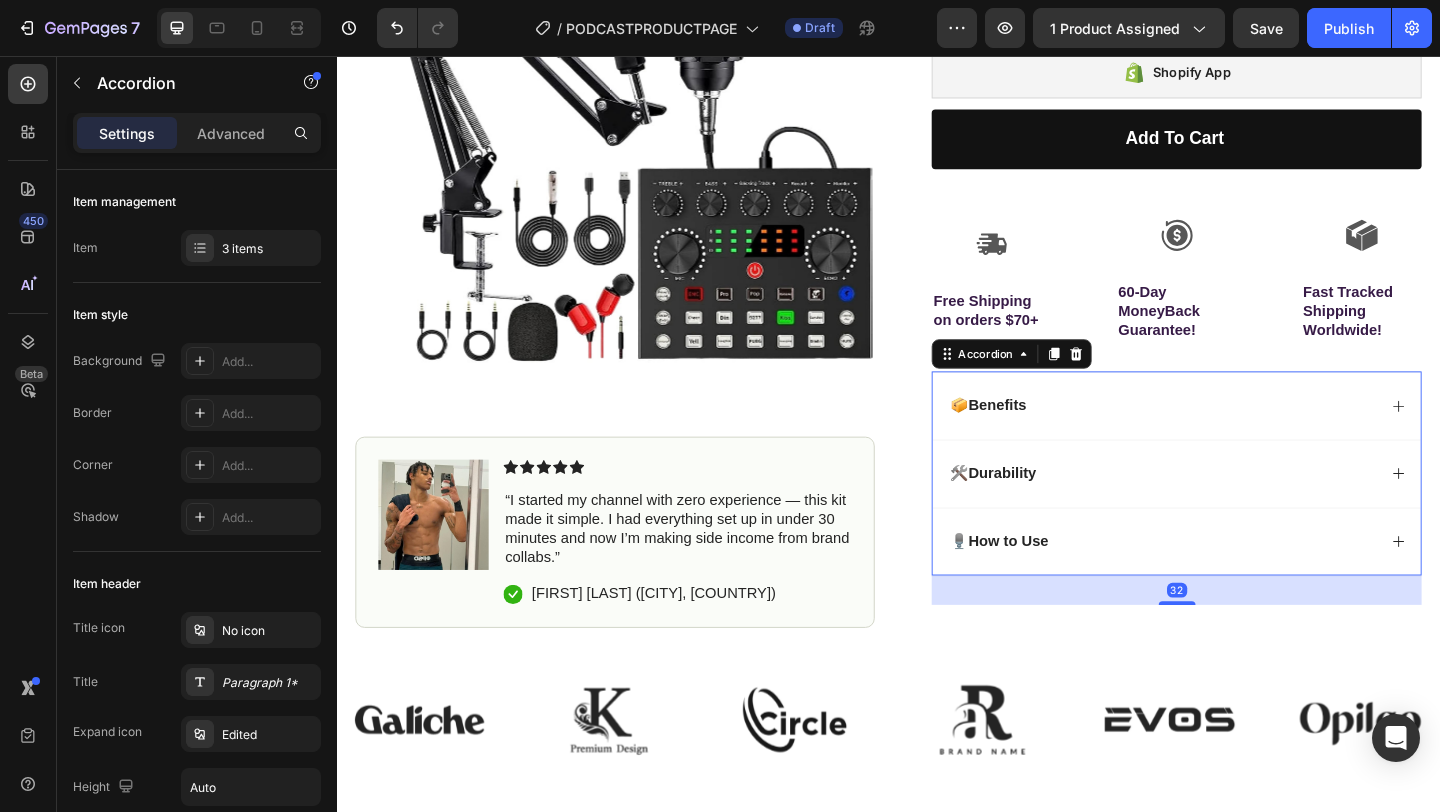 click on "🎙️  How to Use" at bounding box center (1234, 584) 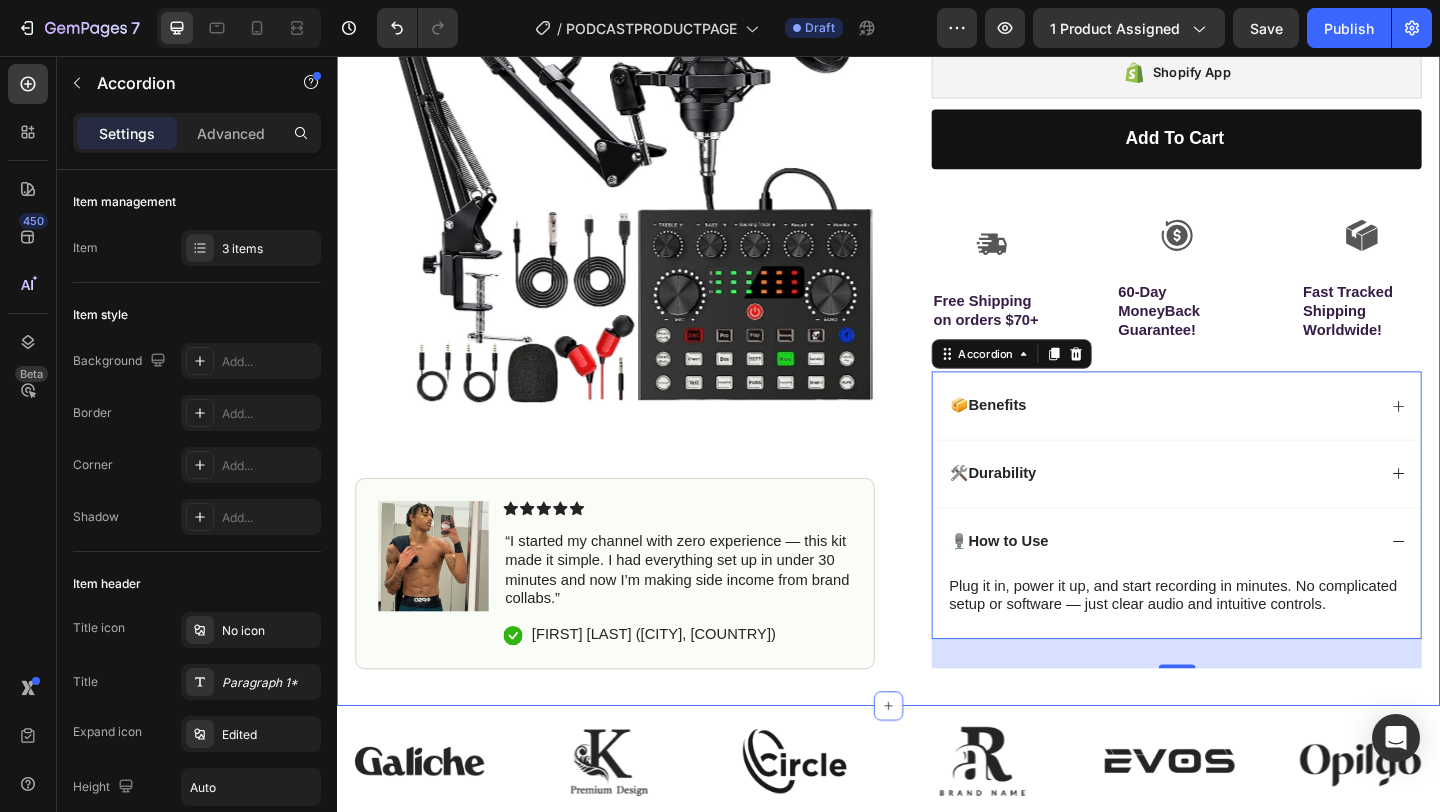 click on "Product Images Image Icon Icon Icon Icon Icon Icon List “I started my channel with zero experience — this kit made it simple. I had everything set up in under 30 minutes and now I’m making side income from brand collabs.” Text Block
Icon Ryan N. (Houston, USA) Text Block Row Row Row Icon Icon Icon Icon Icon Icon List 4.8 based on 56,400 Customers Text Block Row StreamStudio Product Title
Studio-Quality Sound, Anywhere🎙️
Plug & Play Setup⚡
All-in-One Creator Kit🎛️  Item List
Icon Sold out Twice | Limited Stock Available Text Block Row
Shopify App Shopify App Add to cart Add to Cart
Icon Free Shipping on orders $70+ Text Block
Icon 60-Day MoneyBack Guarantee! Text Block
Icon Fast Tracked Shipping Worldwide! Text Block Row Image Icon Icon Icon Icon Icon Icon List Text Block
Icon Dr. Richard Walls (Houston, USA) Text Block Row" at bounding box center (937, 270) 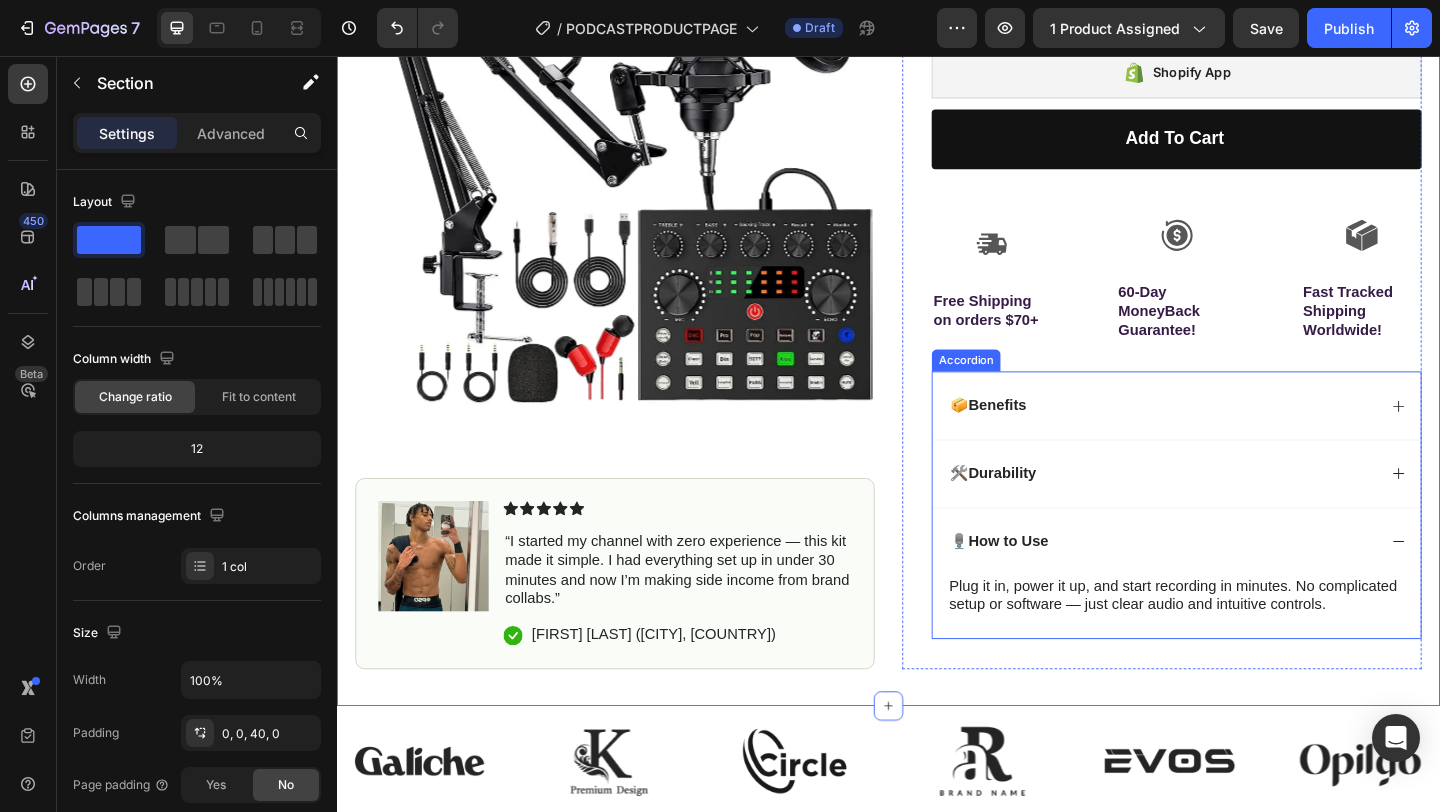click on "🎙️  How to Use" at bounding box center [1234, 584] 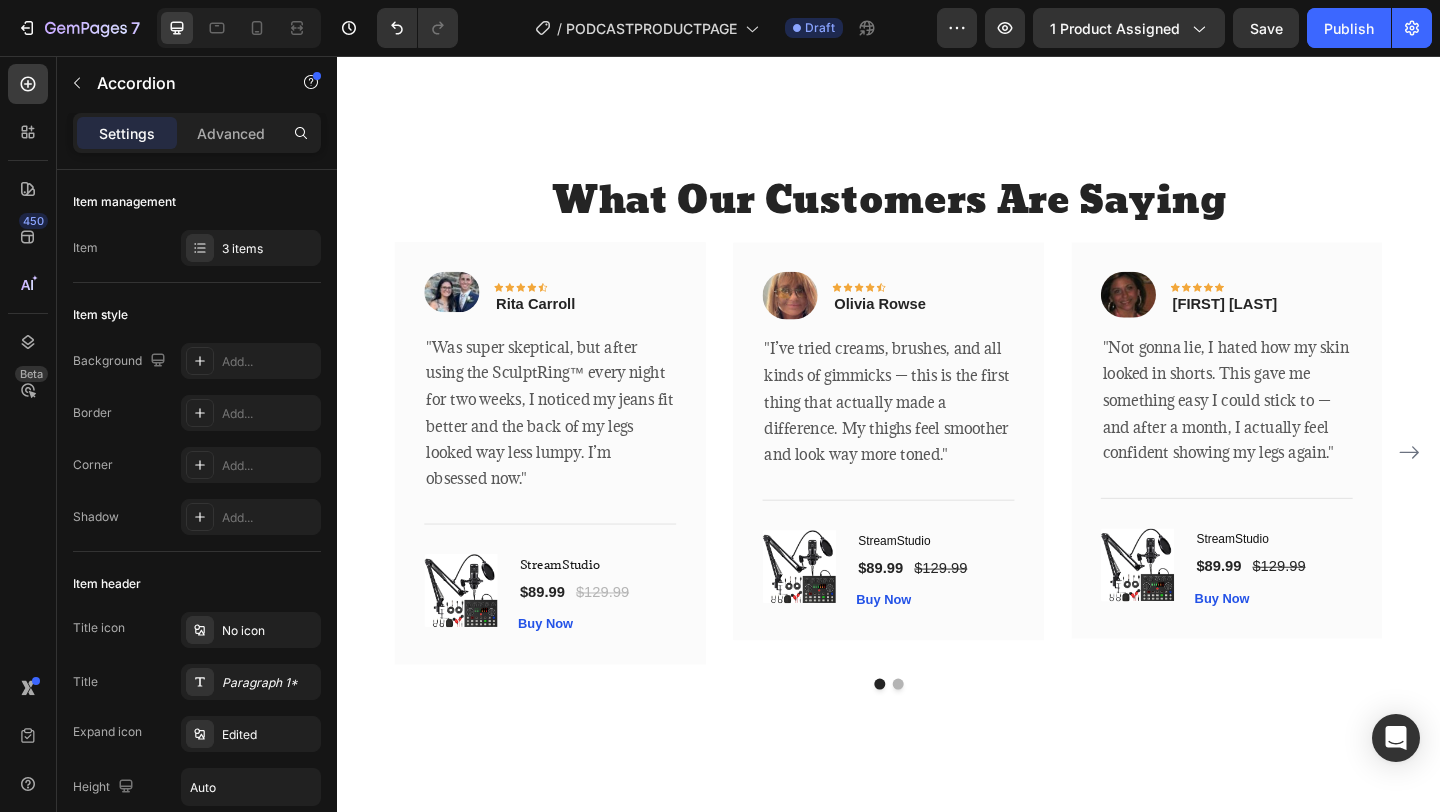 scroll, scrollTop: 3650, scrollLeft: 0, axis: vertical 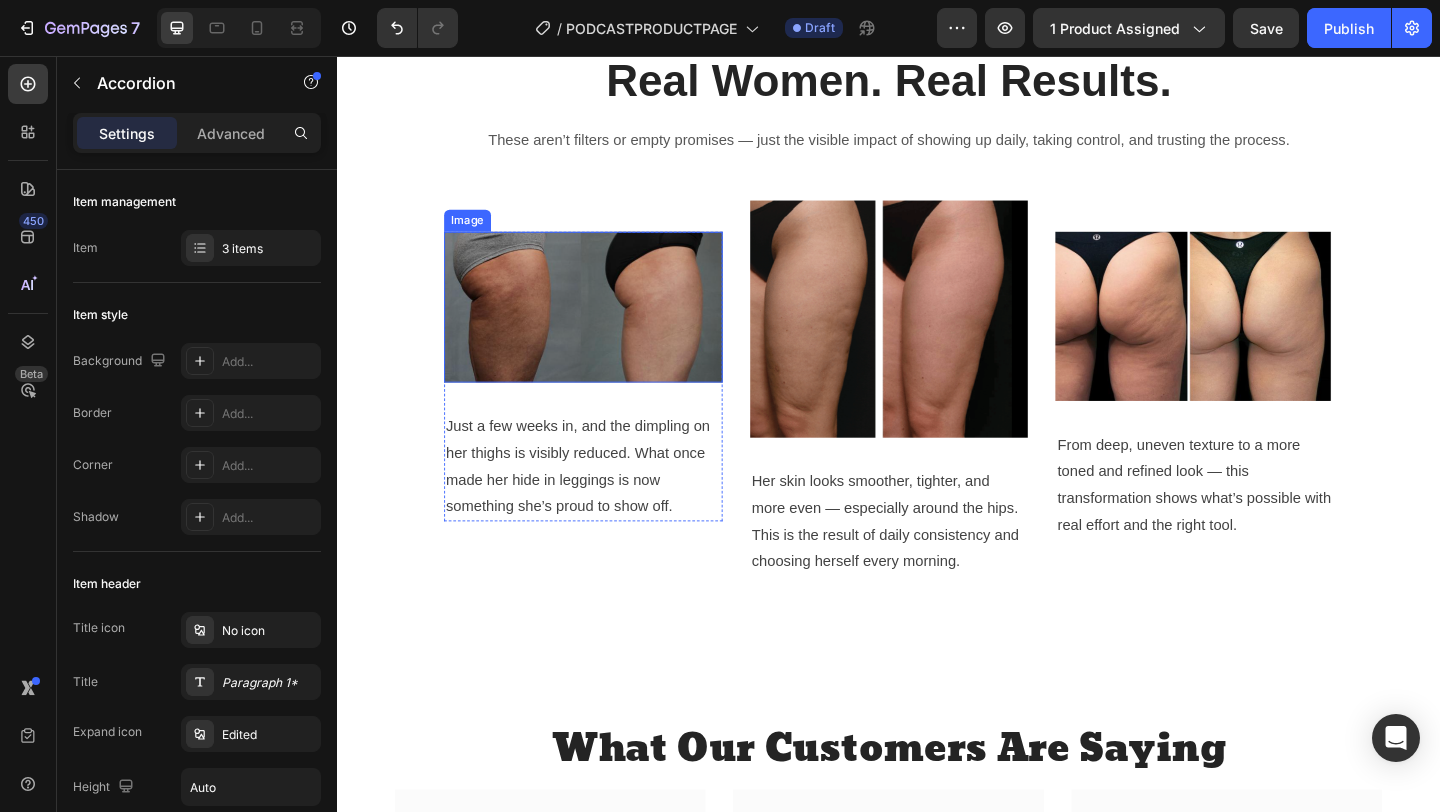 click at bounding box center (604, 329) 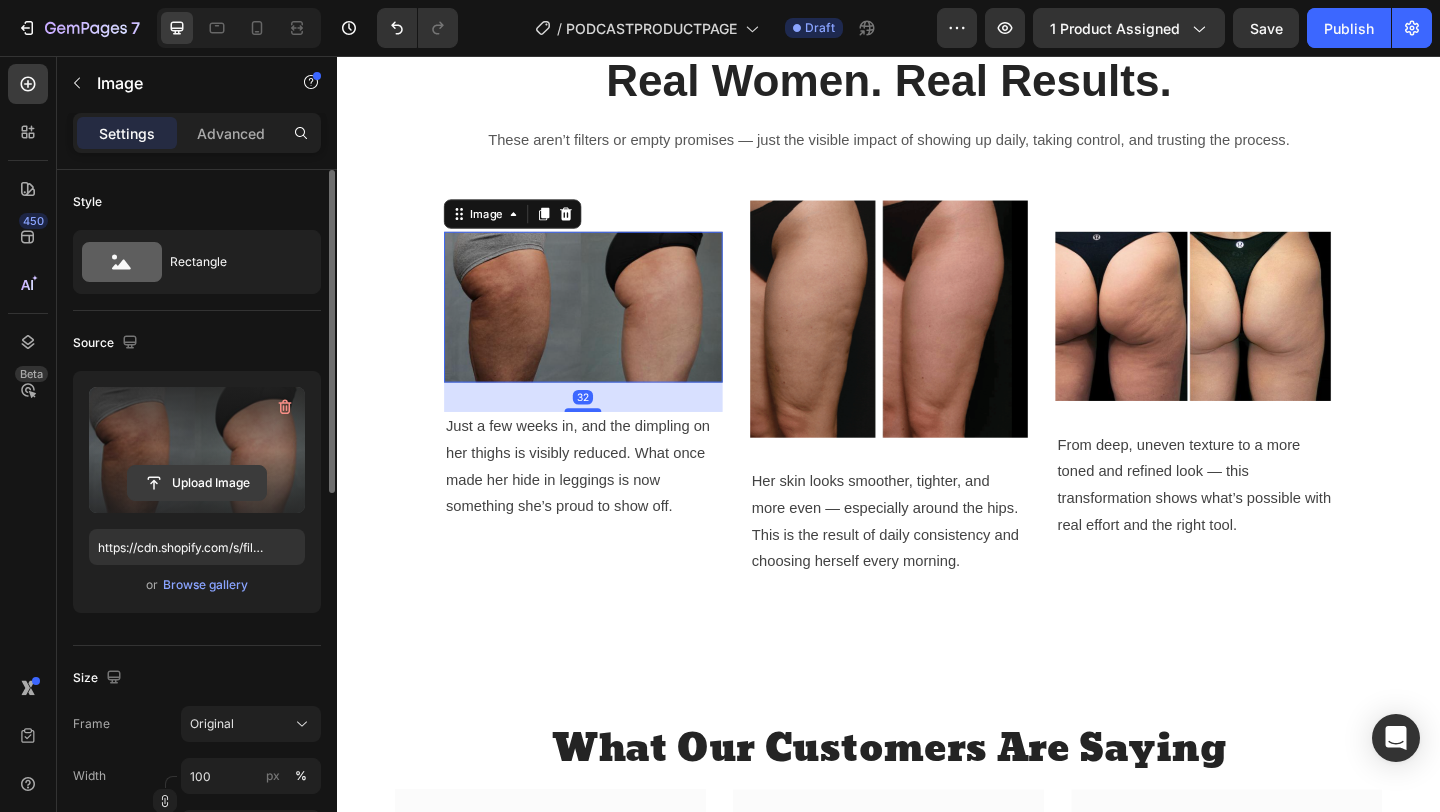 click 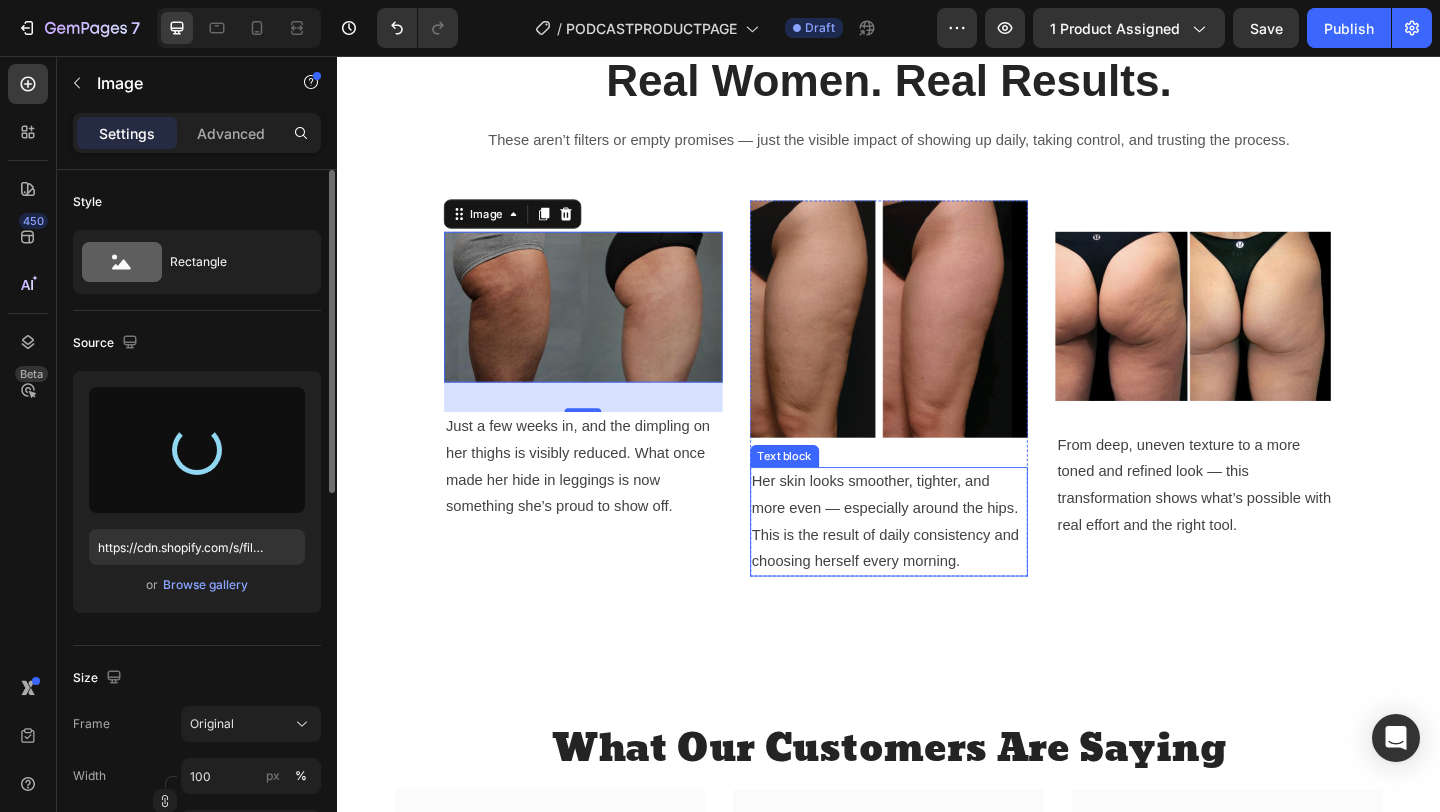 type on "https://cdn.shopify.com/s/files/1/0695/2334/1626/files/gempages_576356869325456323-47134a33-c35e-4c44-9b4b-981cacceafec.png" 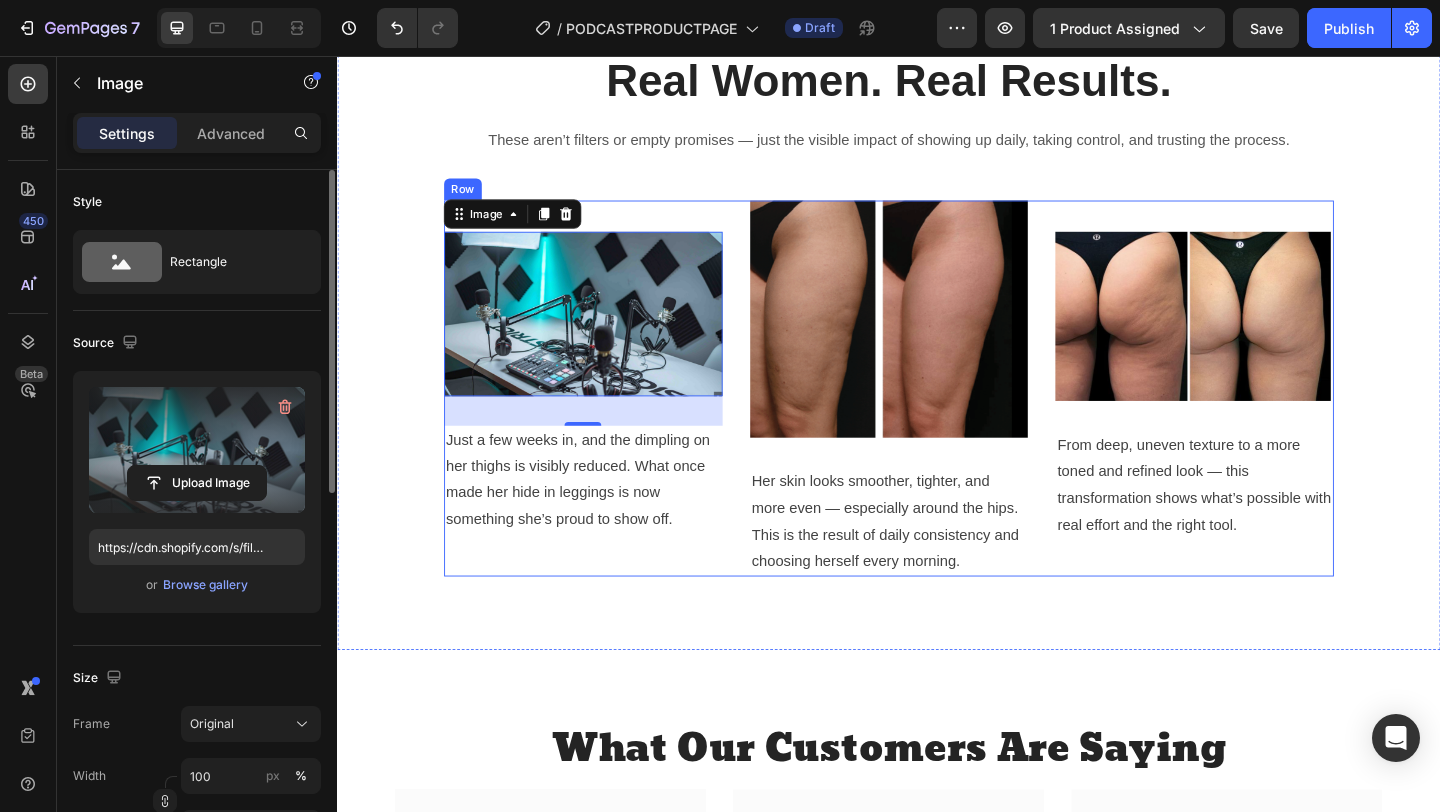 click on "Image   32 Just a few weeks in, and the dimpling on her thighs is visibly reduced. What once made her hide in leggings is now something she’s proud to show off. Text block Row" at bounding box center (604, 418) 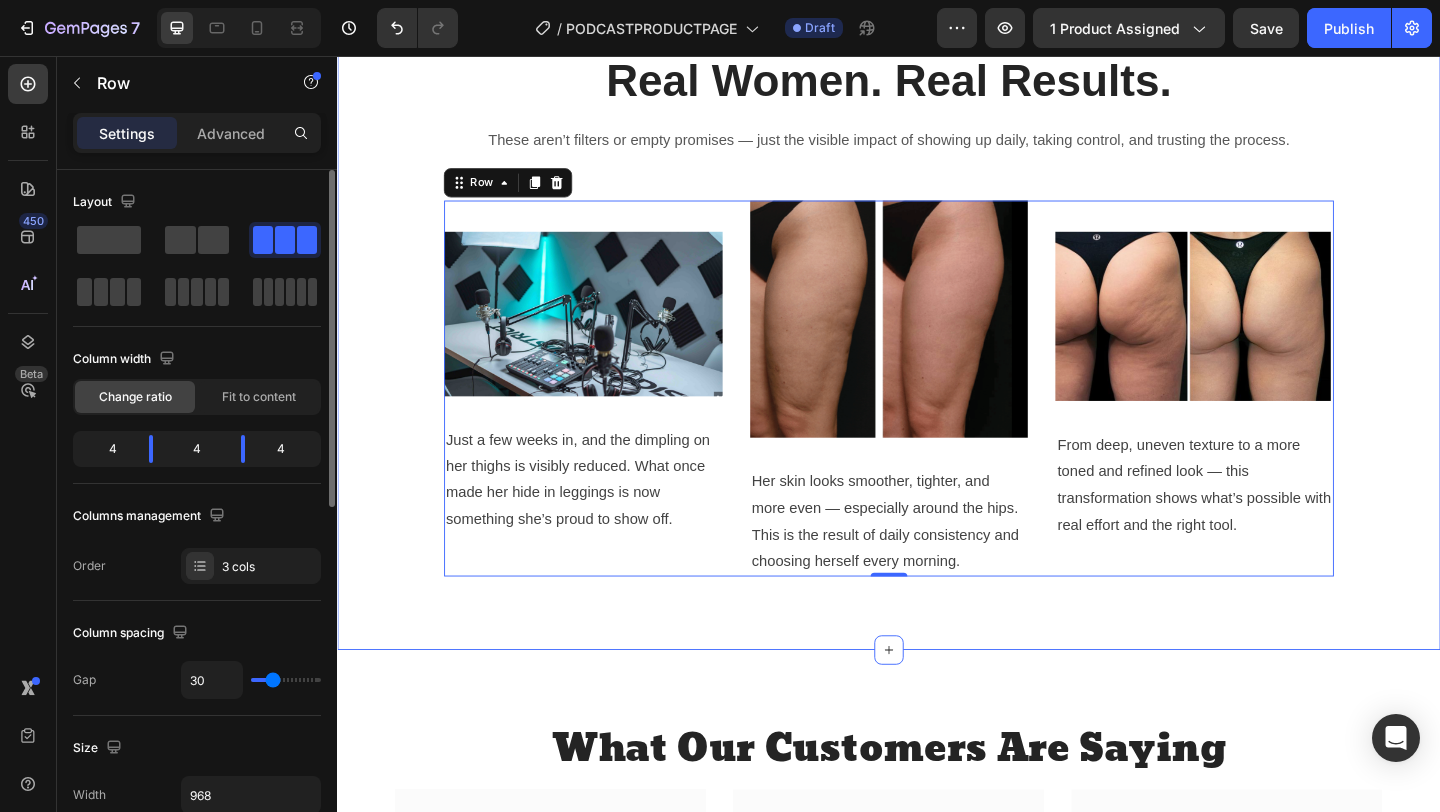 click on "These aren’t filters or empty promises — just the visible impact of showing up daily, taking control, and trusting the process." at bounding box center [937, 148] 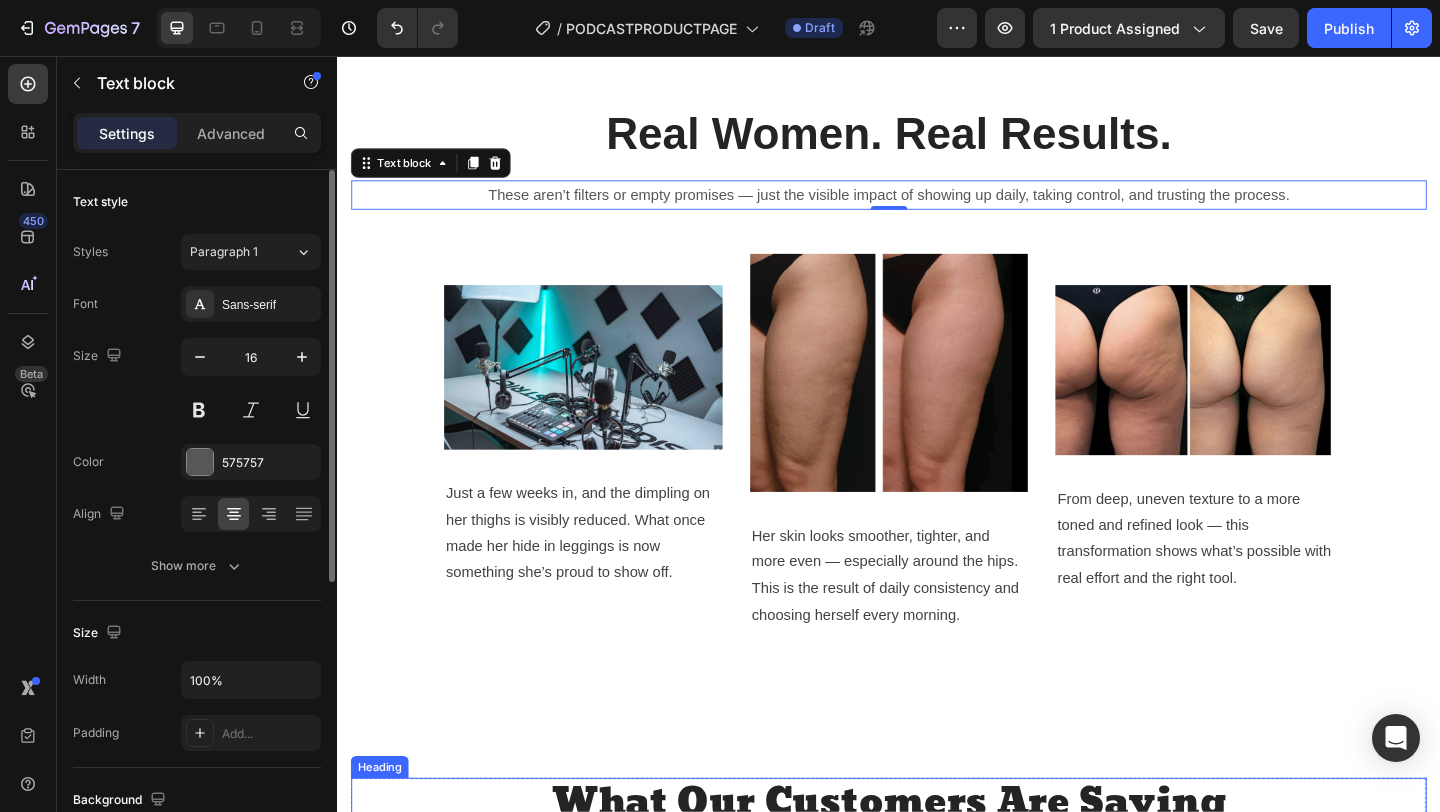 scroll, scrollTop: 3118, scrollLeft: 0, axis: vertical 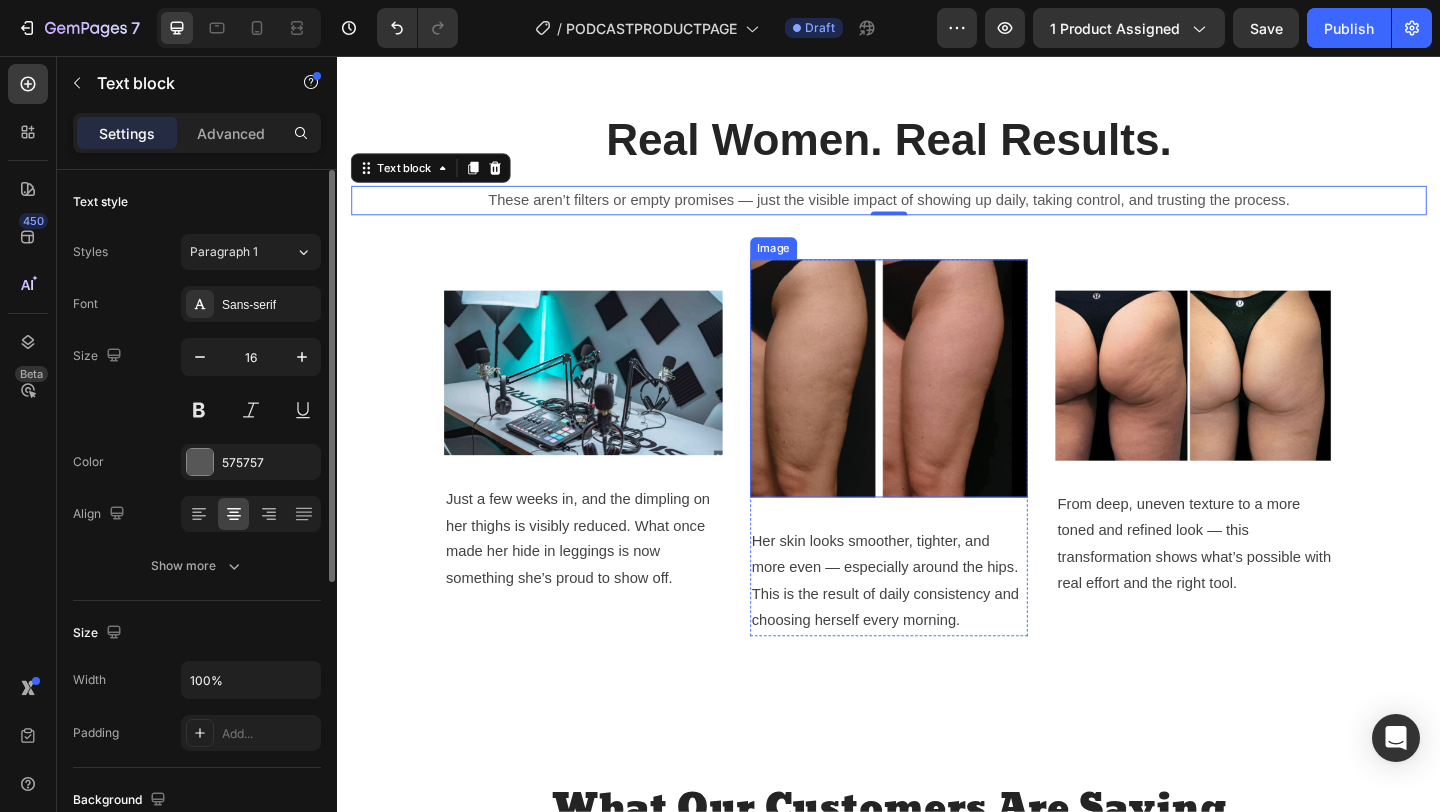 click at bounding box center [937, 406] 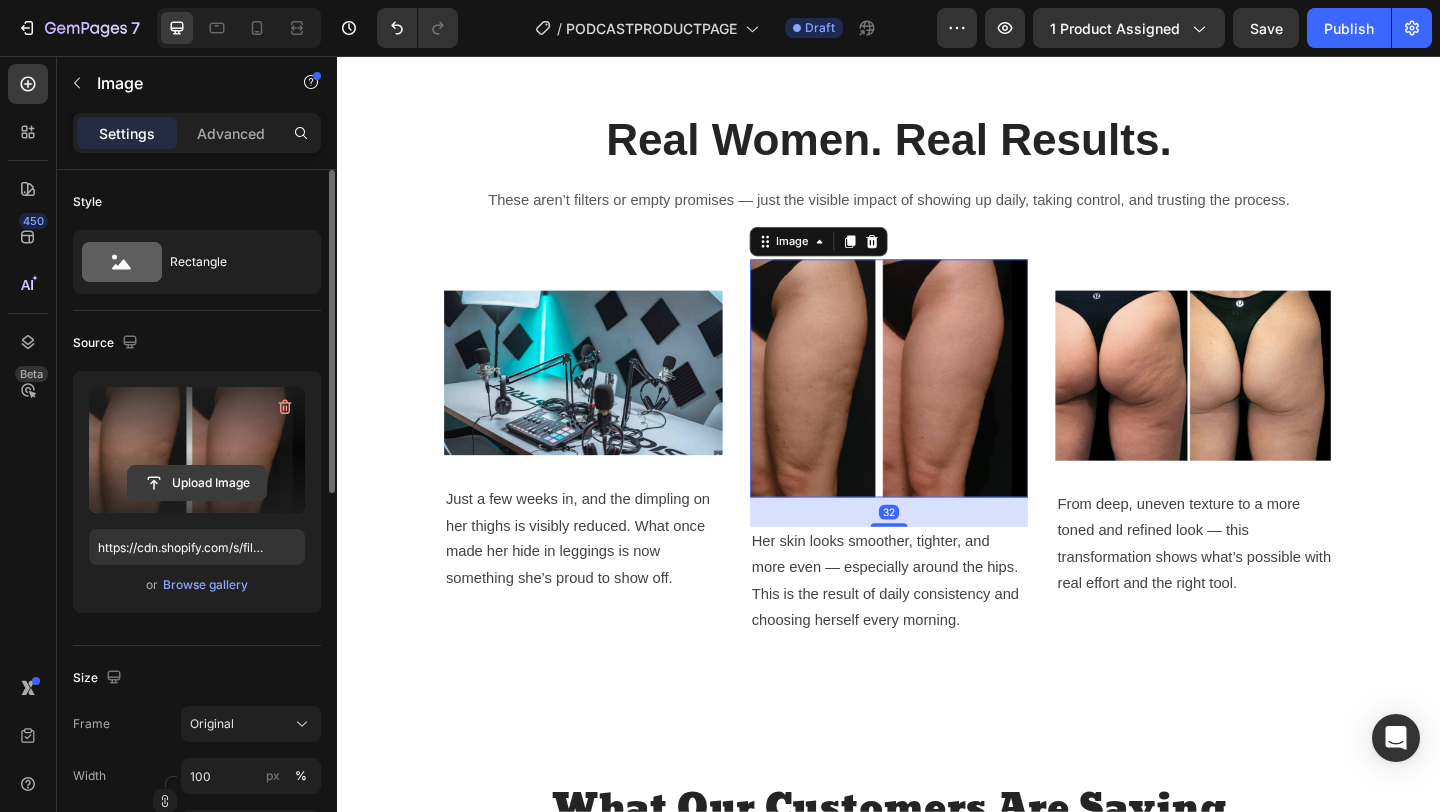 click 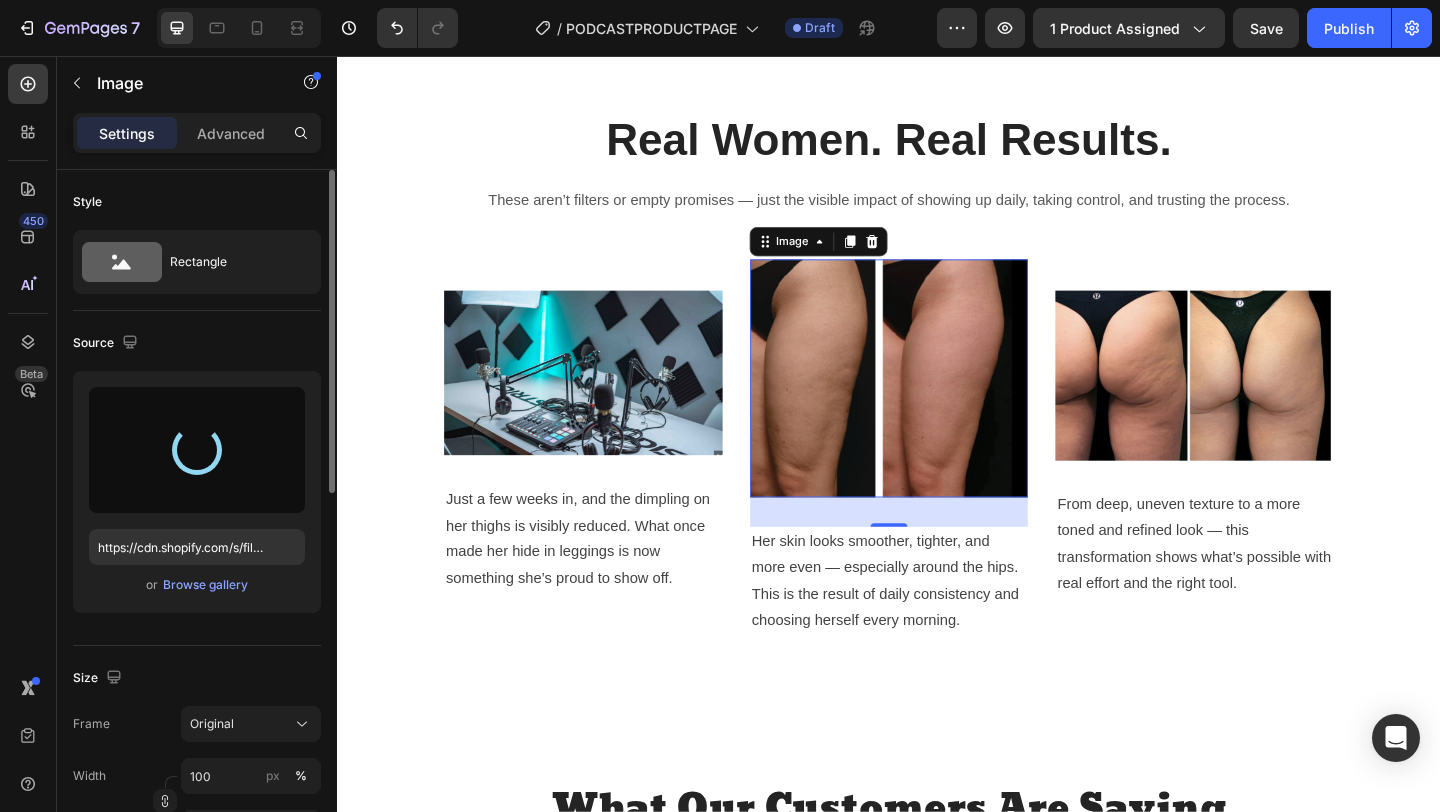 type on "https://cdn.shopify.com/s/files/1/0695/2334/1626/files/gempages_576356869325456323-d2ce3cae-0c60-4a36-8566-1da8fb4f0770.png" 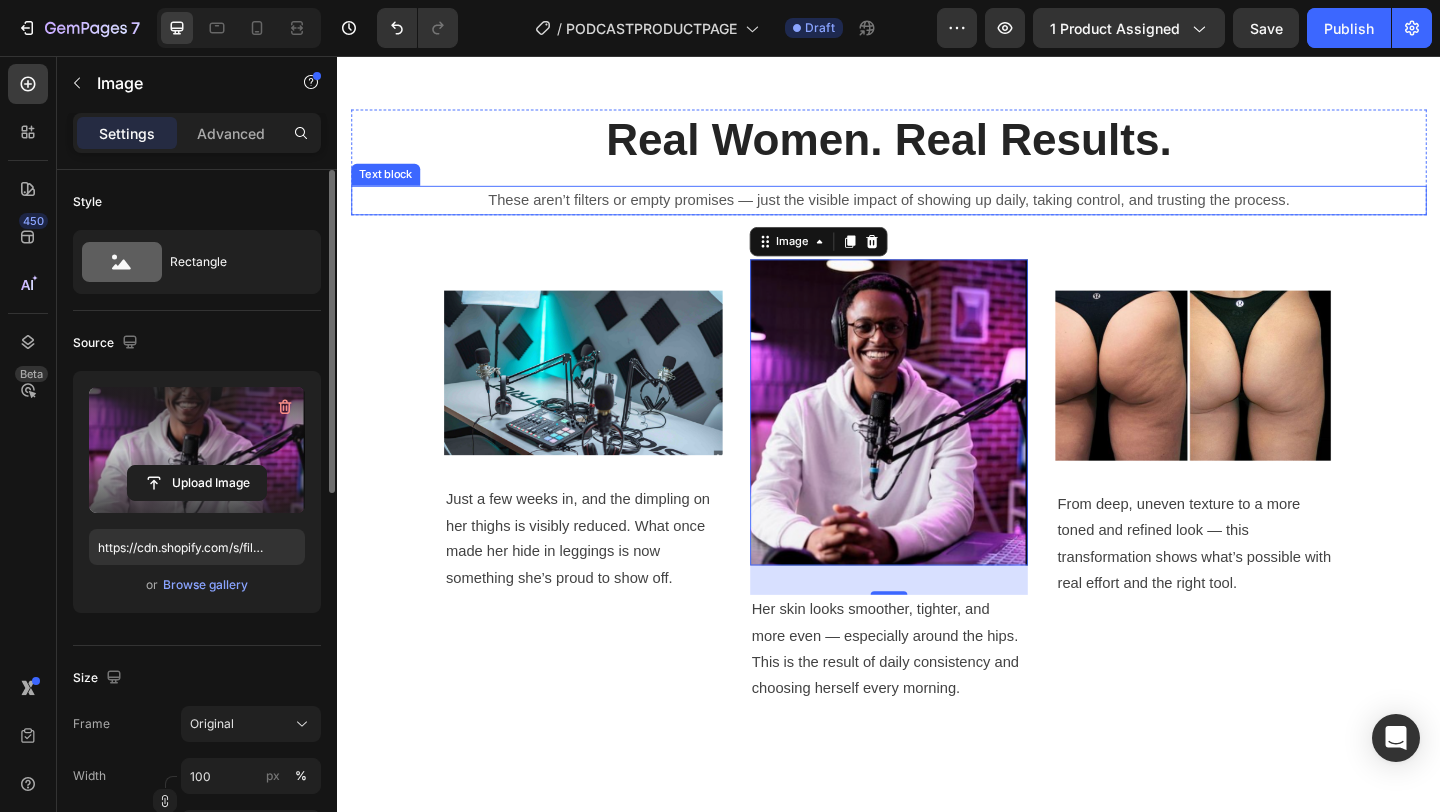 click on "Real Women. Real Results. Heading These aren’t filters or empty promises — just the visible impact of showing up daily, taking control, and trusting the process. Text block Row Image Just a few weeks in, and the dimpling on her thighs is visibly reduced. What once made her hide in leggings is now something she’s proud to show off. Text block Row Image   32 Her skin looks smoother, tighter, and more even — especially around the hips. This is the result of daily consistency and choosing herself every morning. Text block Row Image From deep, uneven texture to a more toned and refined look — this transformation shows what’s possible with real effort and the right tool. Text block Row Row Row" at bounding box center (937, 437) 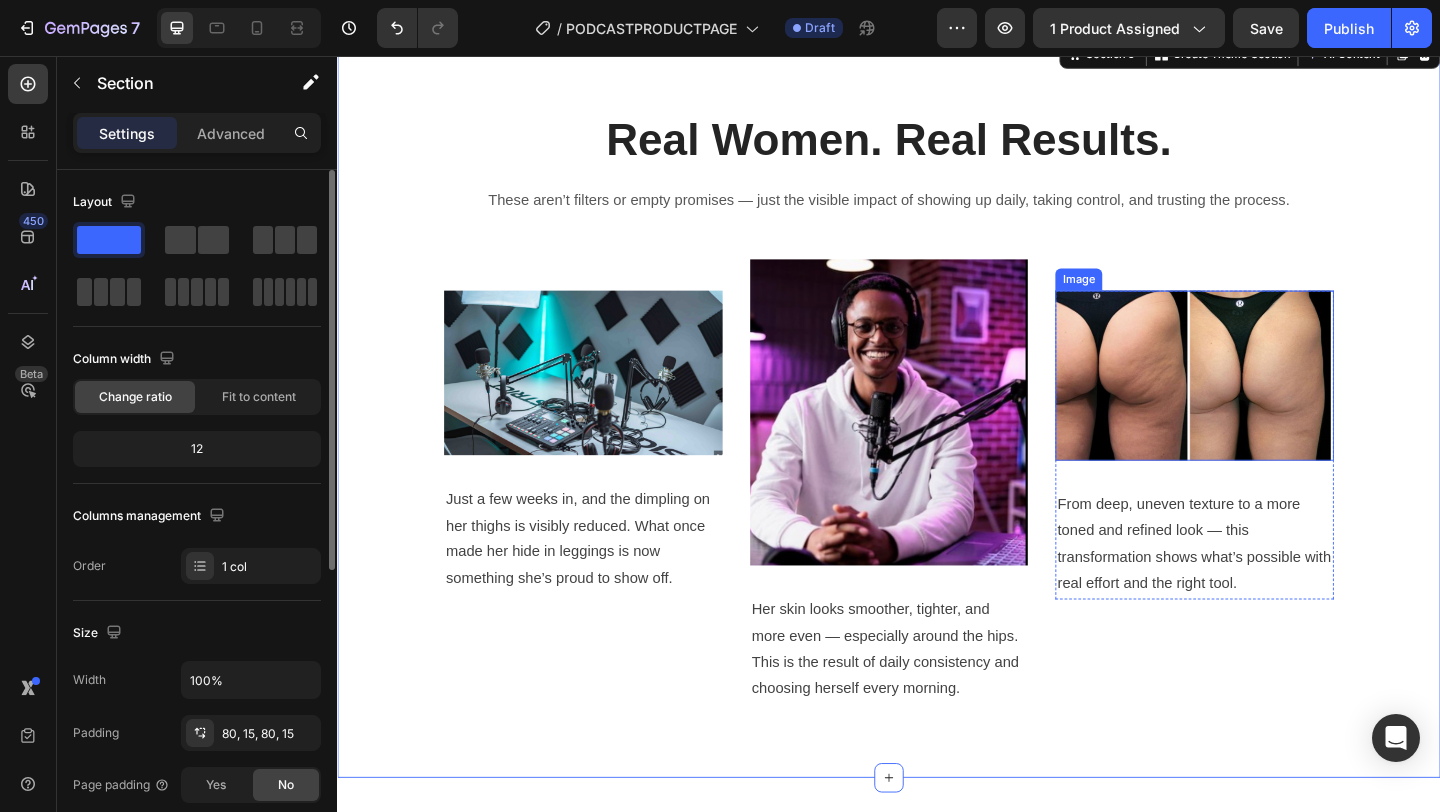 click at bounding box center (1269, 403) 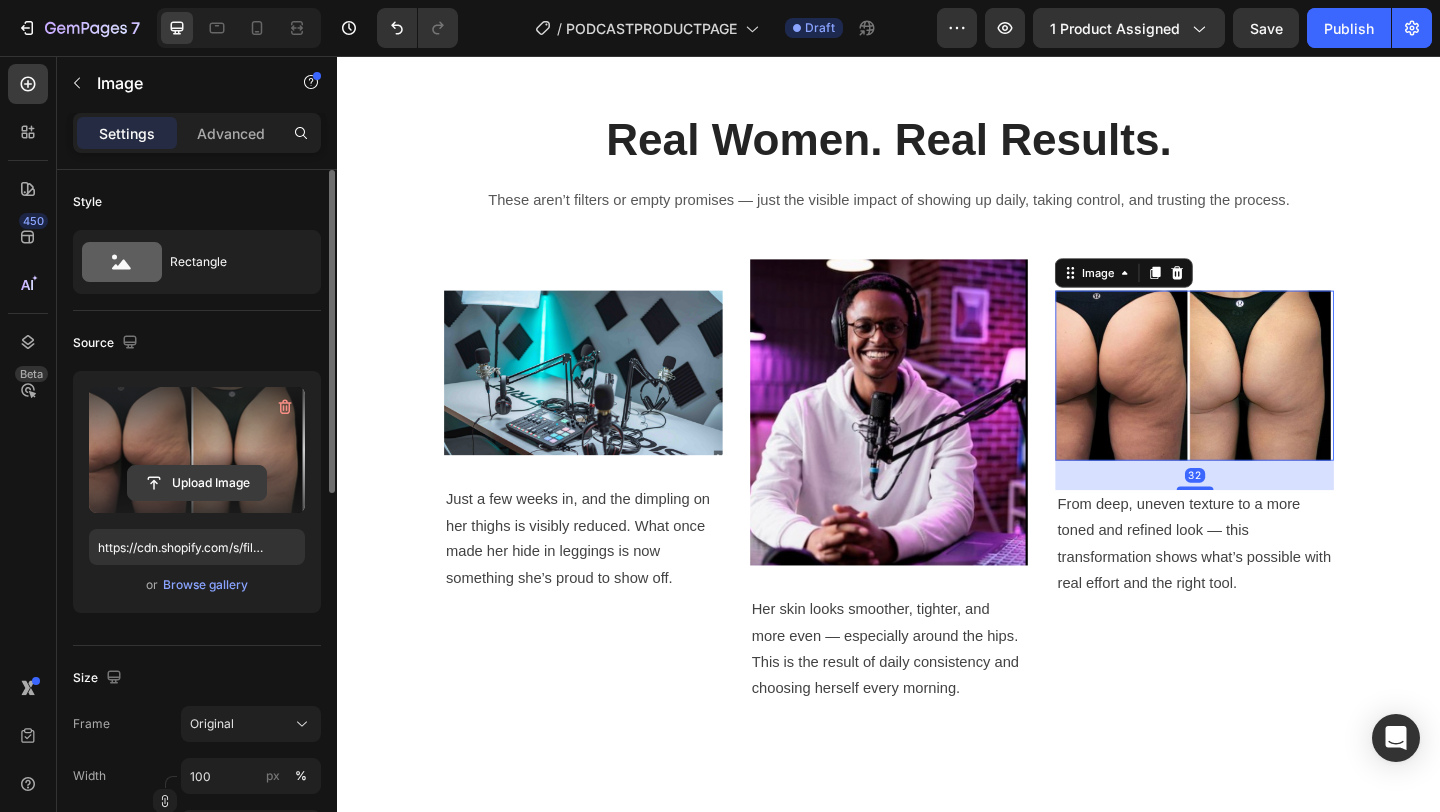 click 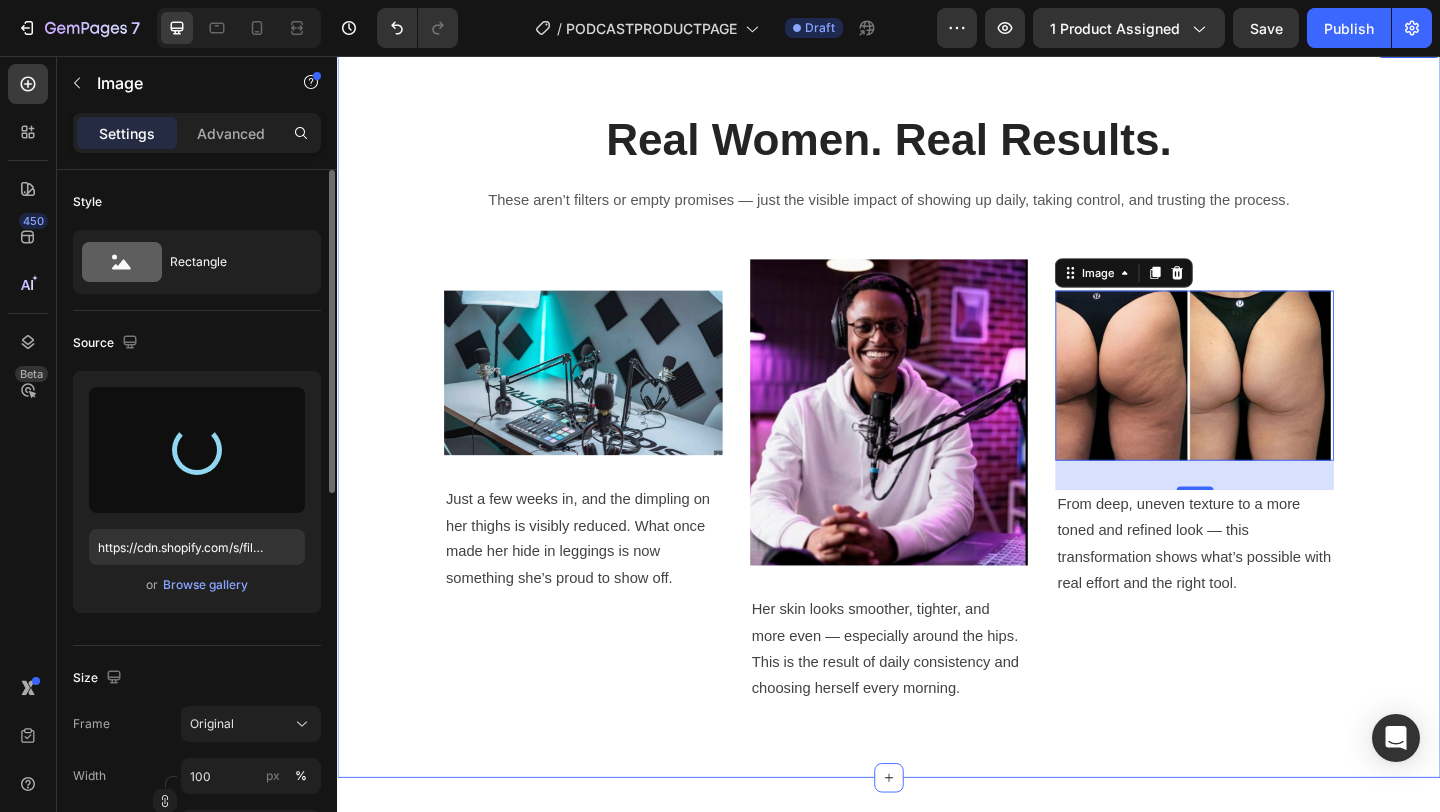 type on "https://cdn.shopify.com/s/files/1/0695/2334/1626/files/gempages_576356869325456323-1aff6377-5f8d-444b-b62d-2f030f1d8ce0.png" 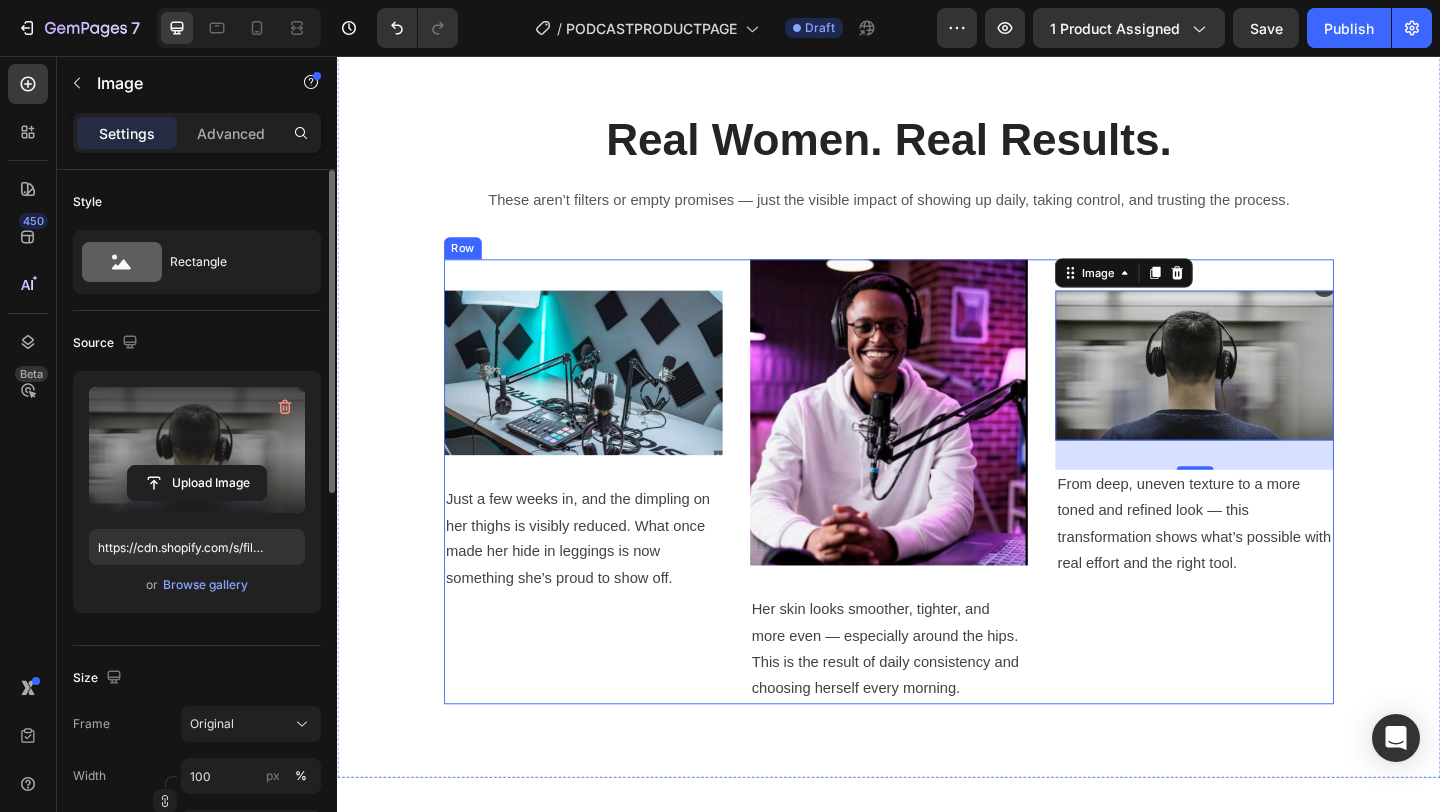 click on "Image   32 From deep, uneven texture to a more toned and refined look — this transformation shows what’s possible with real effort and the right tool. Text block Row Row" at bounding box center (1269, 519) 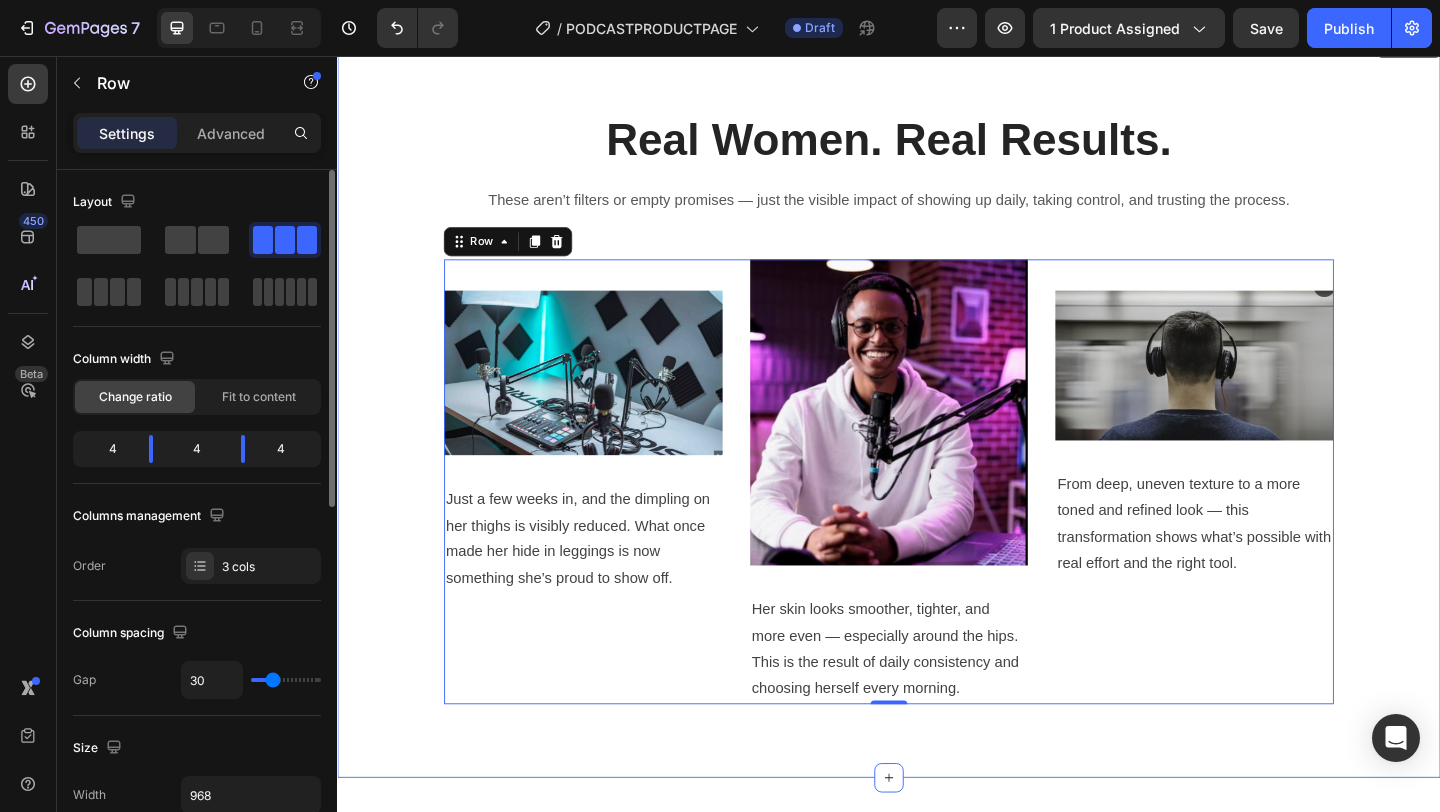 click on "Real Women. Real Results. Heading These aren’t filters or empty promises — just the visible impact of showing up daily, taking control, and trusting the process. Text block Row Image Just a few weeks in, and the dimpling on her thighs is visibly reduced. What once made her hide in leggings is now something she’s proud to show off. Text block Row Image Her skin looks smoother, tighter, and more even — especially around the hips. This is the result of daily consistency and choosing herself every morning. Text block Row Image From deep, uneven texture to a more toned and refined look — this transformation shows what’s possible with real effort and the right tool. Text block Row Row Row   0" at bounding box center [937, 437] 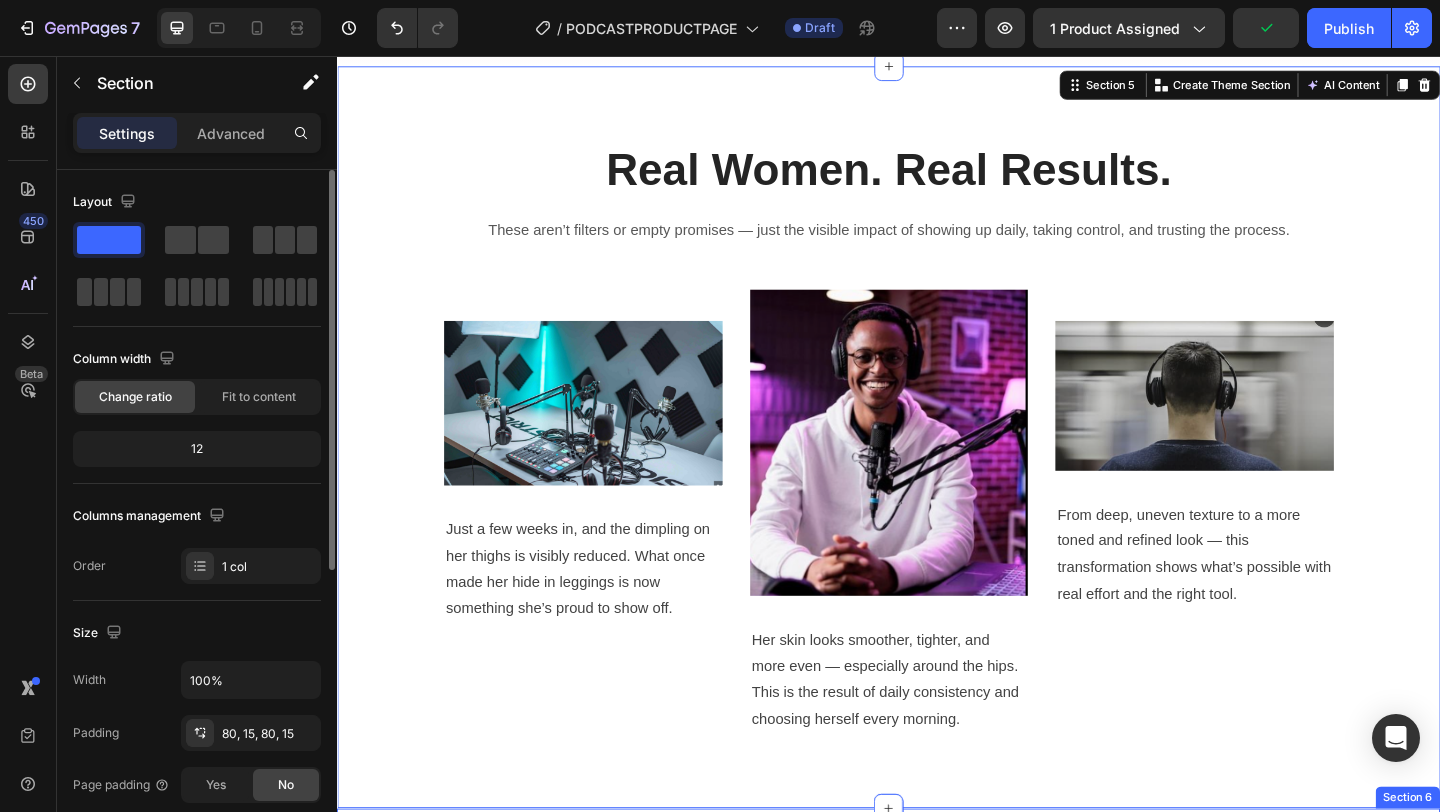scroll, scrollTop: 3467, scrollLeft: 0, axis: vertical 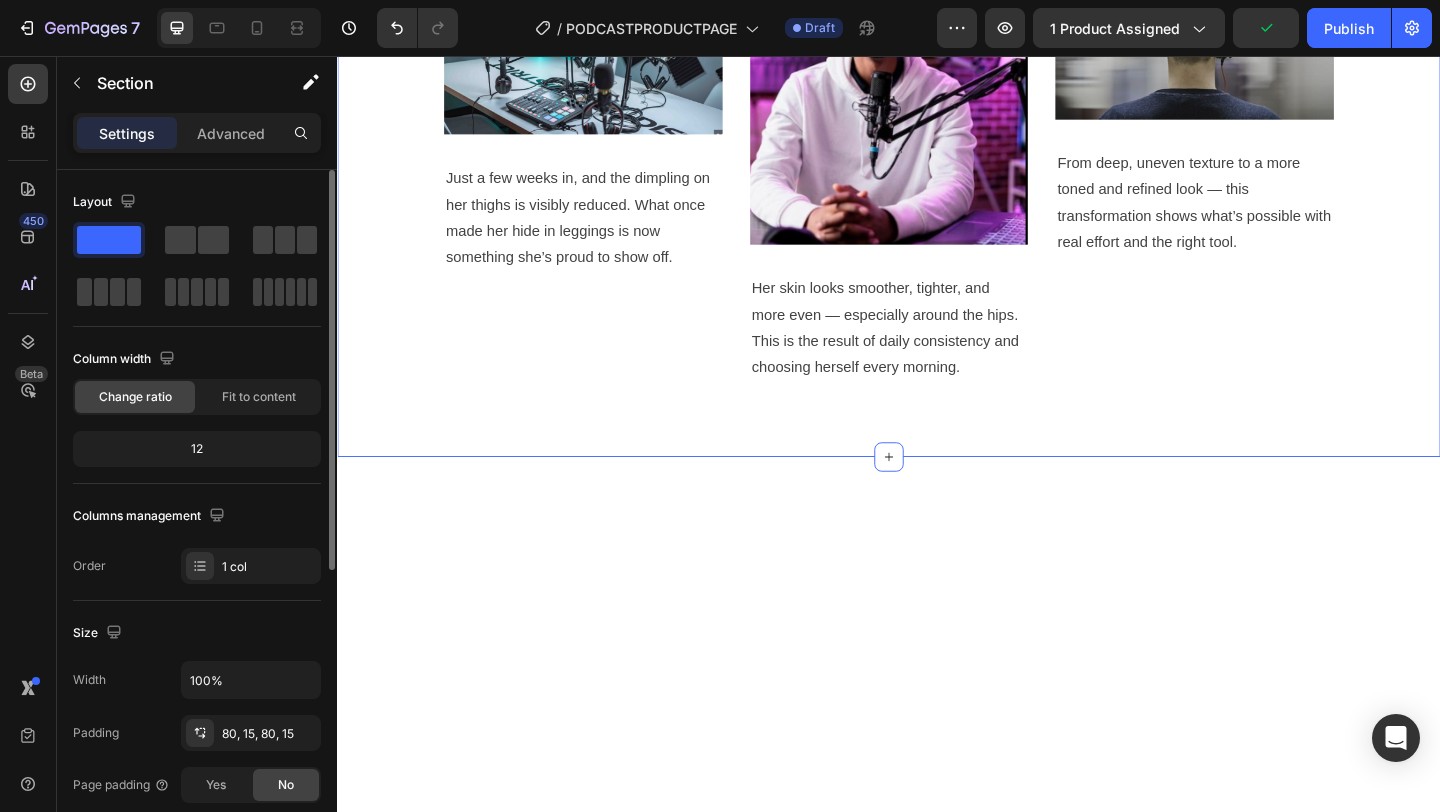 click on "Real Women. Real Results." at bounding box center (937, -202) 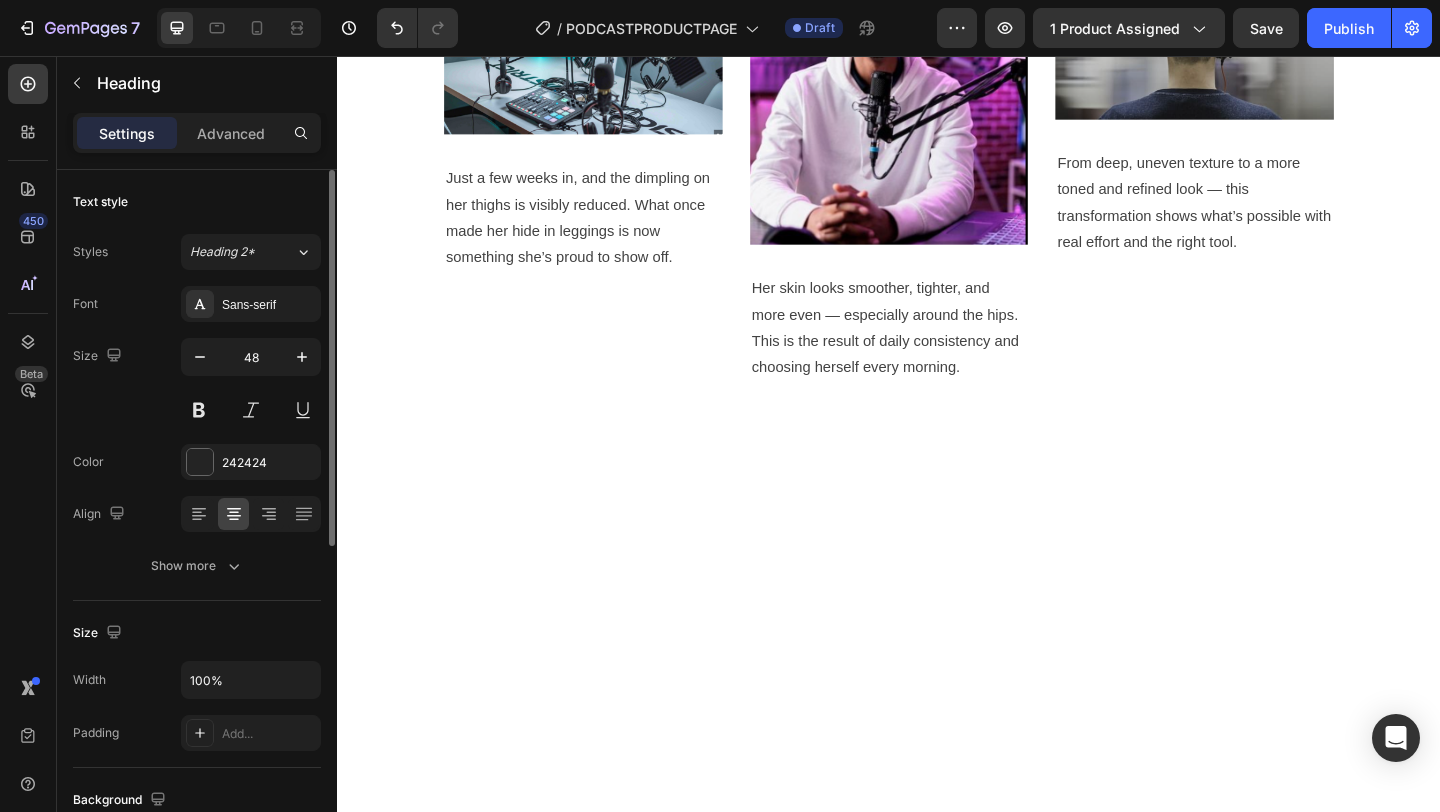 click on "Real Women. Real Results." at bounding box center (937, -202) 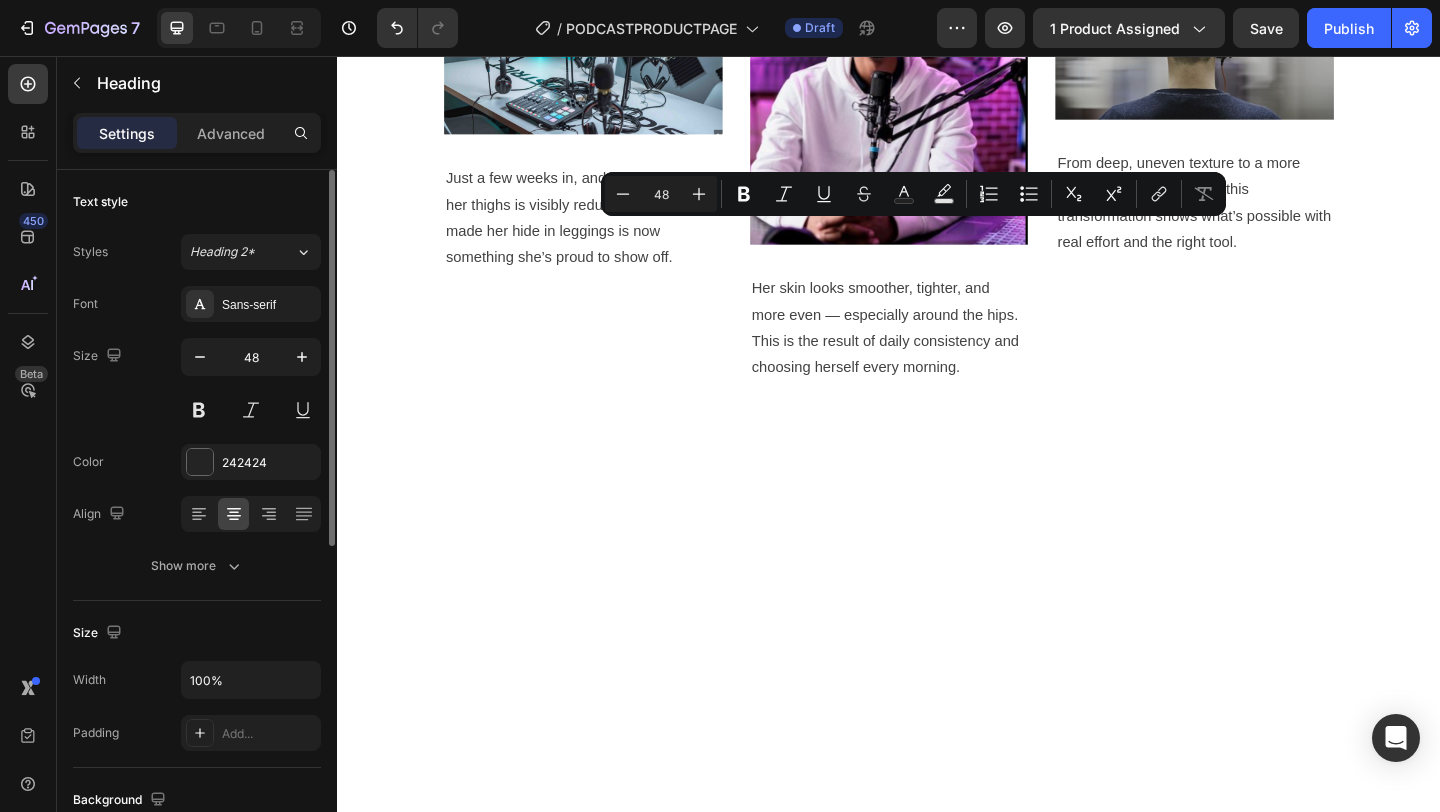 drag, startPoint x: 627, startPoint y: 260, endPoint x: 1245, endPoint y: 264, distance: 618.01294 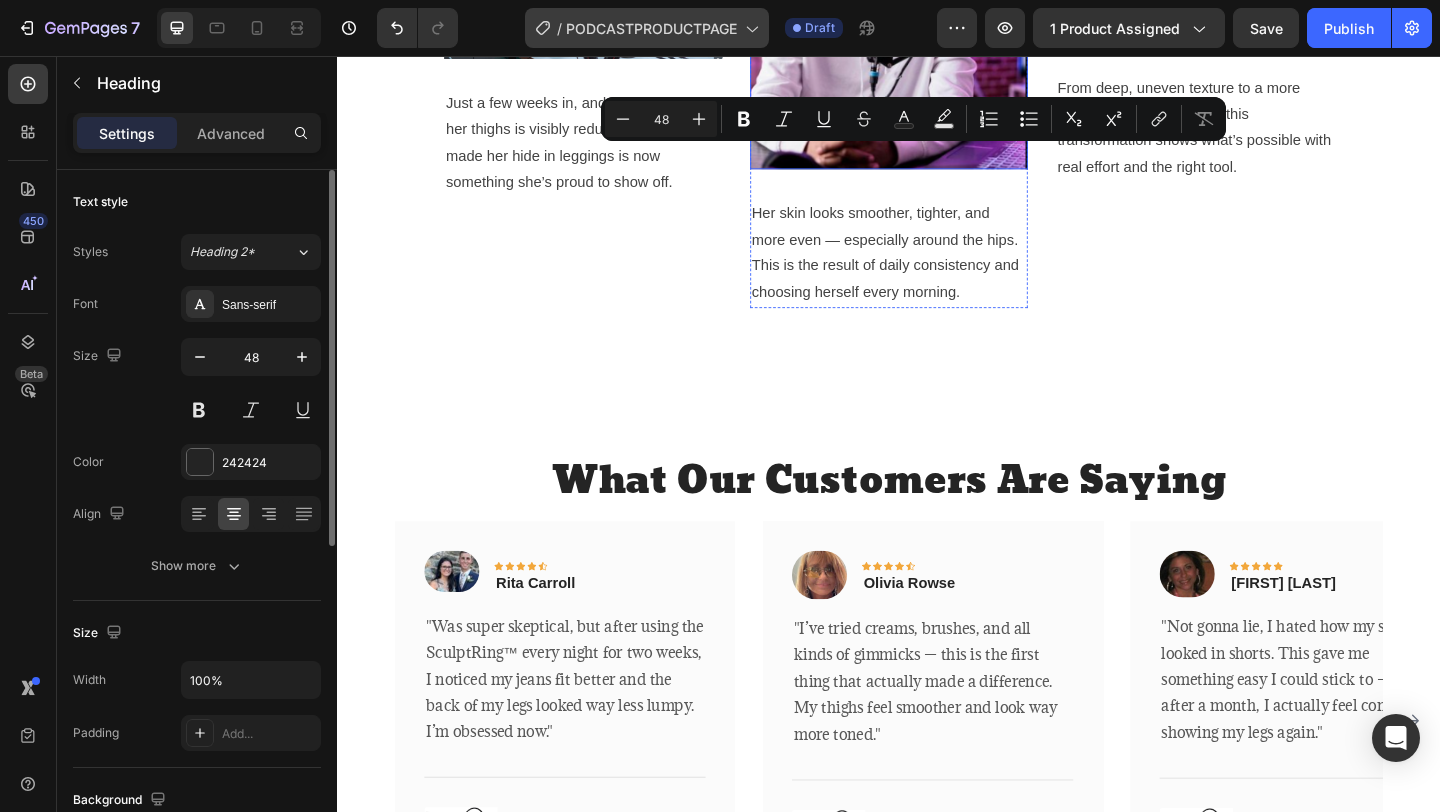 scroll, scrollTop: 3548, scrollLeft: 0, axis: vertical 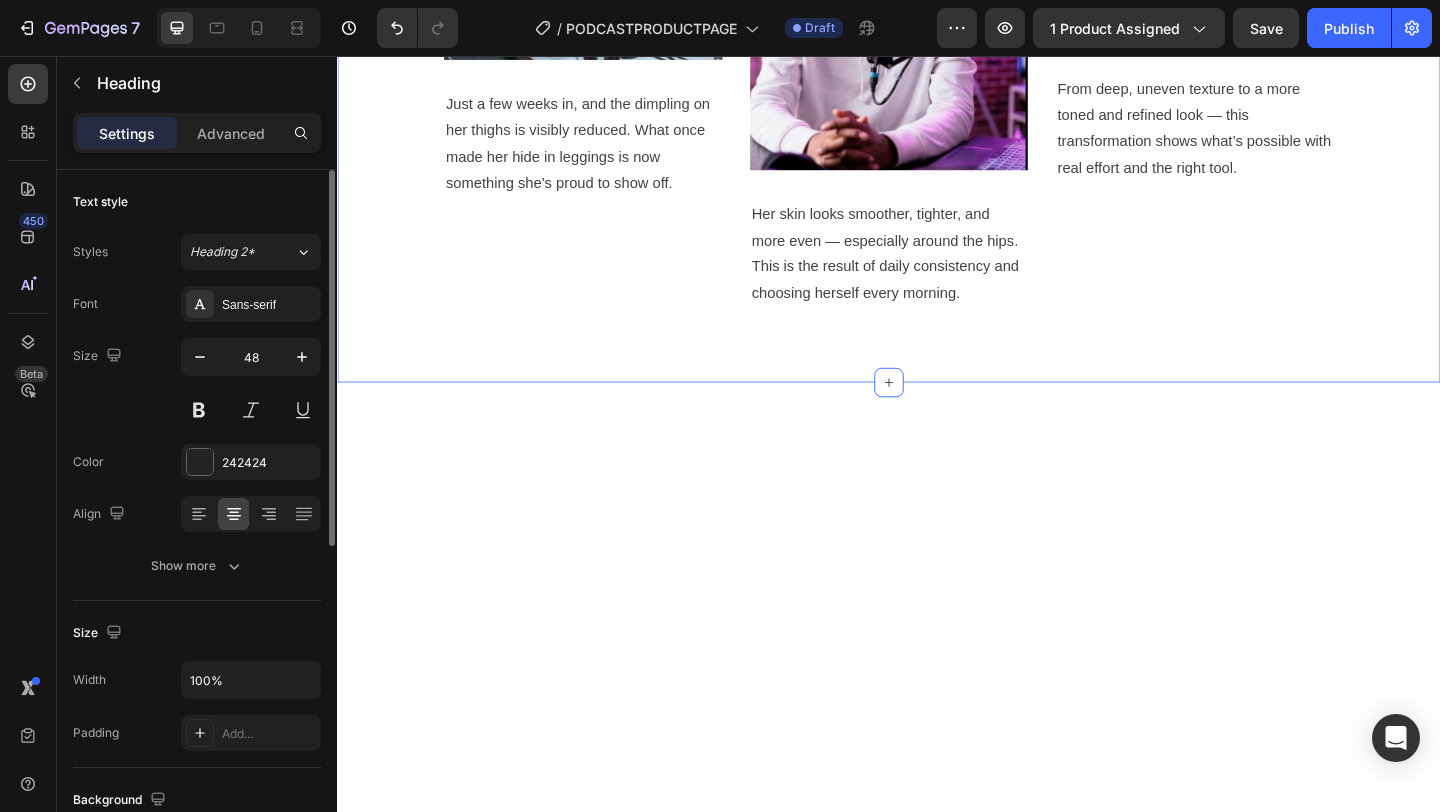 click on "Real Creators. Real Stories. Heading   16 These aren’t filters or empty promises — just the visible impact of showing up daily, taking control, and trusting the process. Text block Row Image Just a few weeks in, and the dimpling on her thighs is visibly reduced. What once made her hide in leggings is now something she’s proud to show off. Text block Row Image Her skin looks smoother, tighter, and more even — especially around the hips. This is the result of daily consistency and choosing herself every morning. Text block Row Image From deep, uneven texture to a more toned and refined look — this transformation shows what’s possible with real effort and the right tool. Text block Row Row Row" at bounding box center (937, 7) 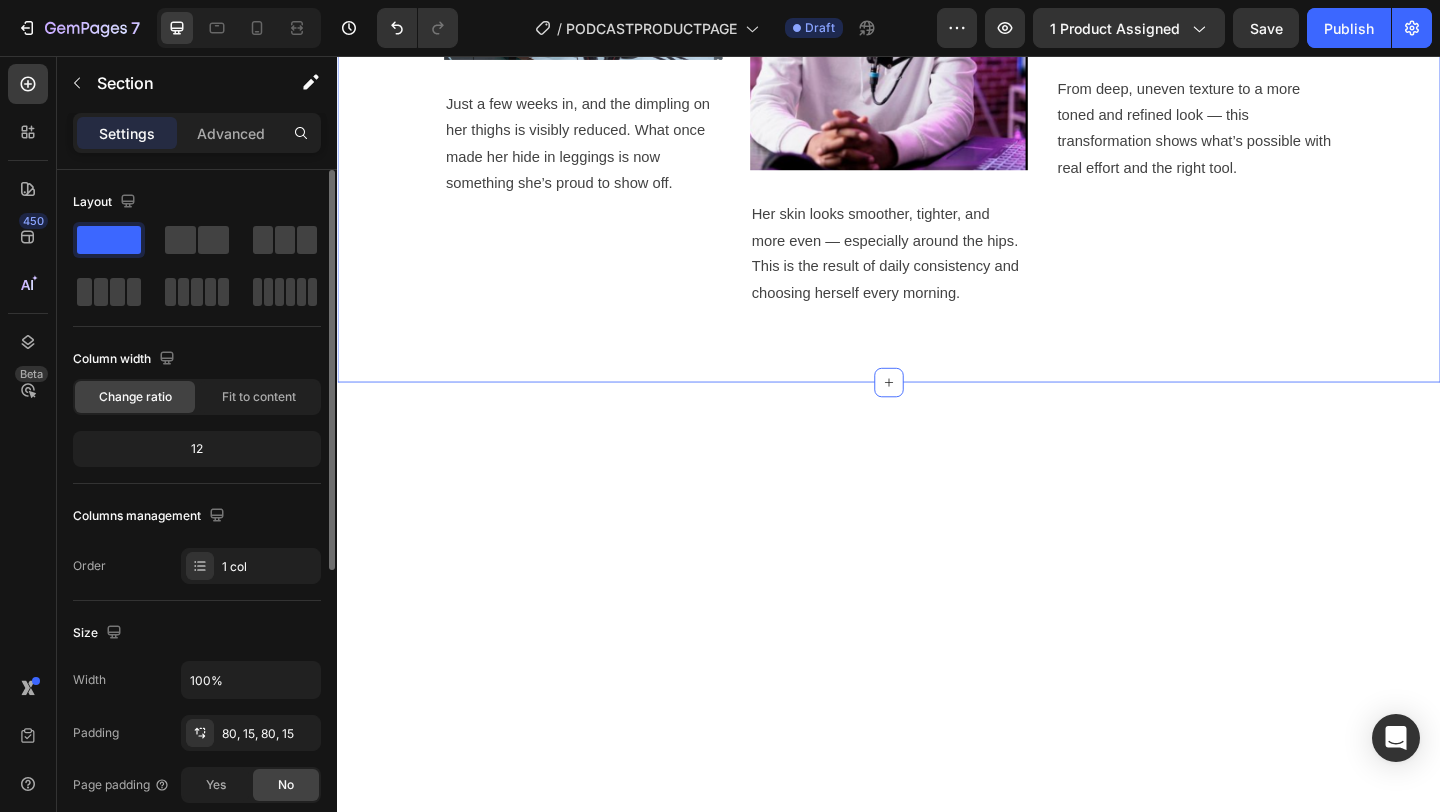 click on "These aren’t filters or empty promises — just the visible impact of showing up daily, taking control, and trusting the process." at bounding box center (937, -217) 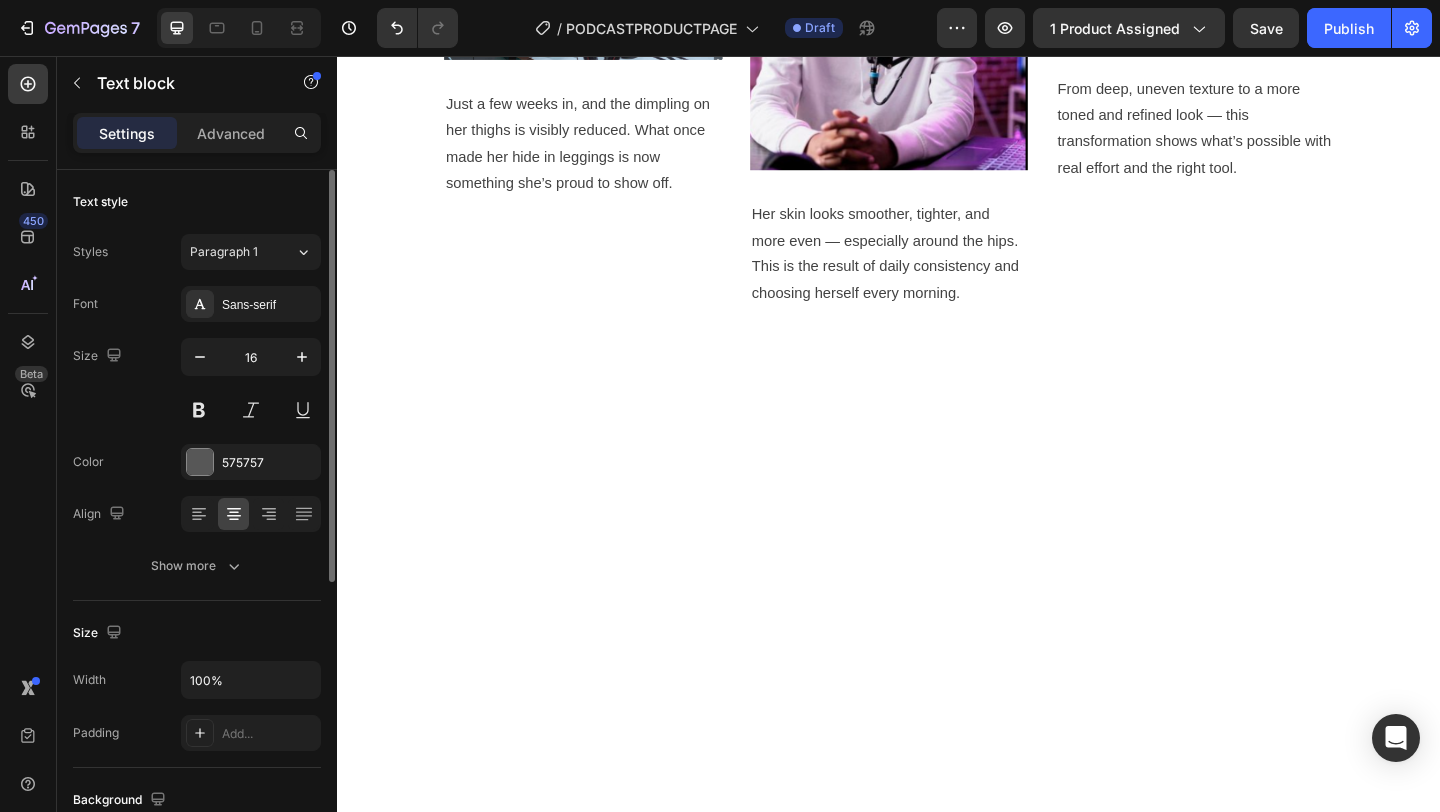 click on "These aren’t filters or empty promises — just the visible impact of showing up daily, taking control, and trusting the process." at bounding box center [937, -217] 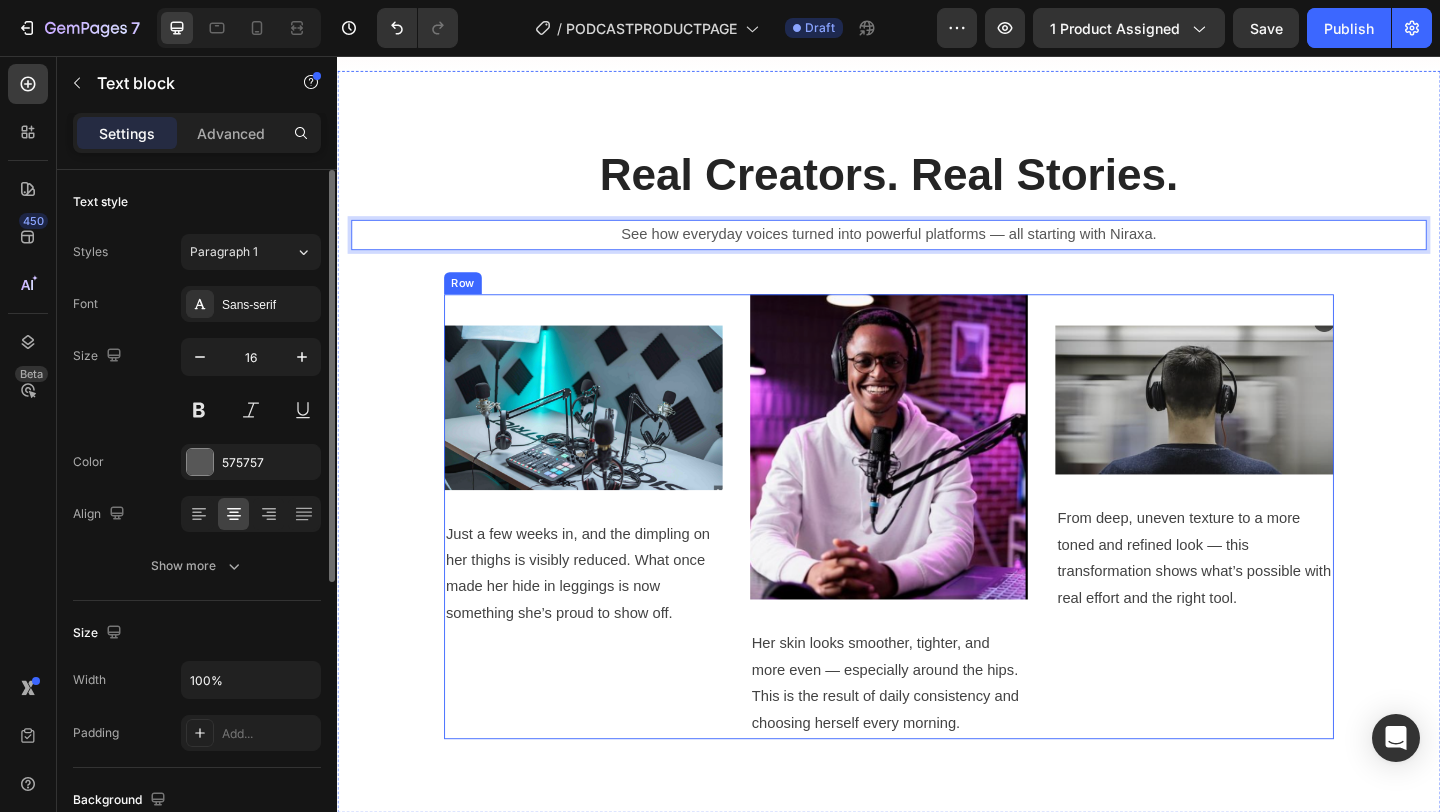 scroll, scrollTop: 3603, scrollLeft: 0, axis: vertical 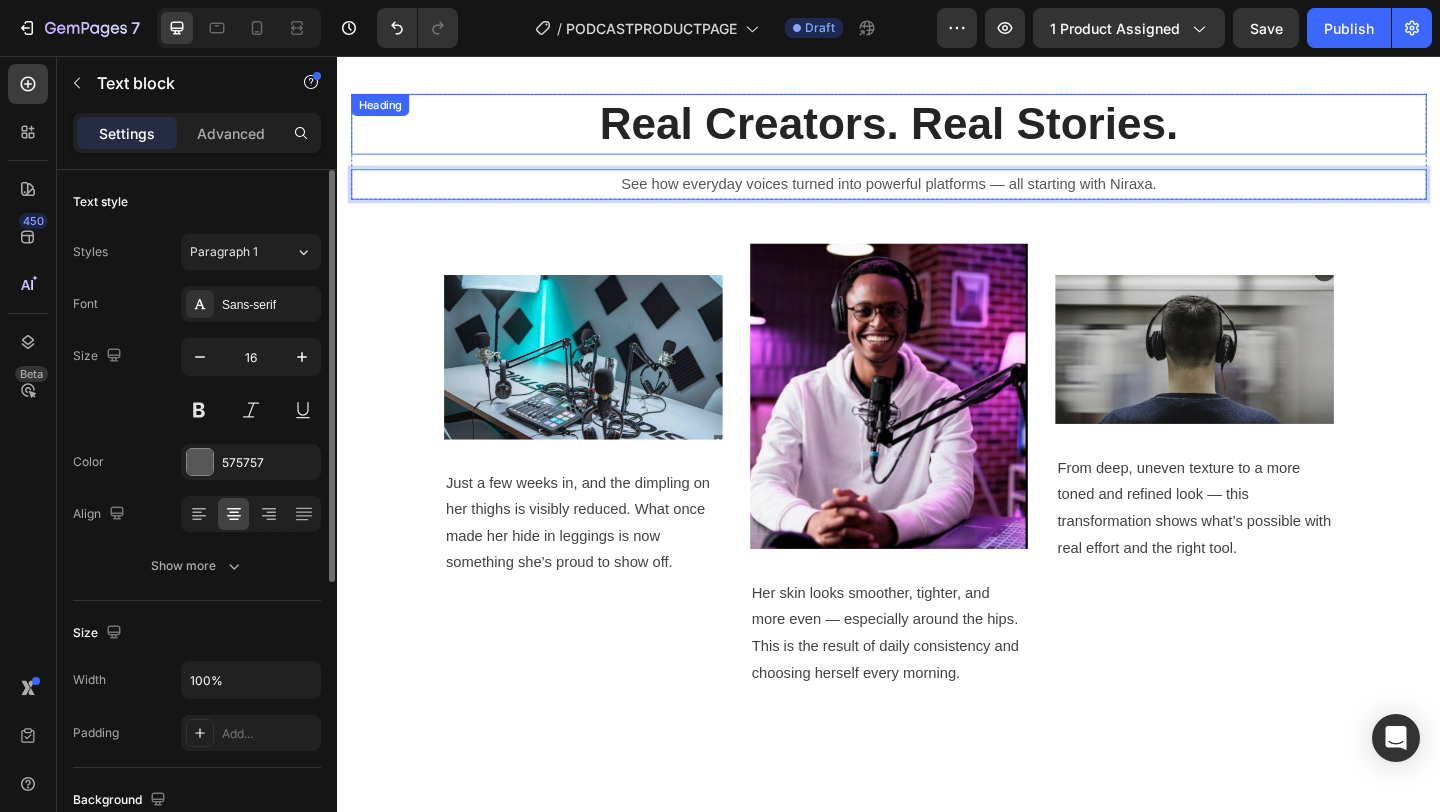 click on "Real Creators. Real Stories." at bounding box center [937, 130] 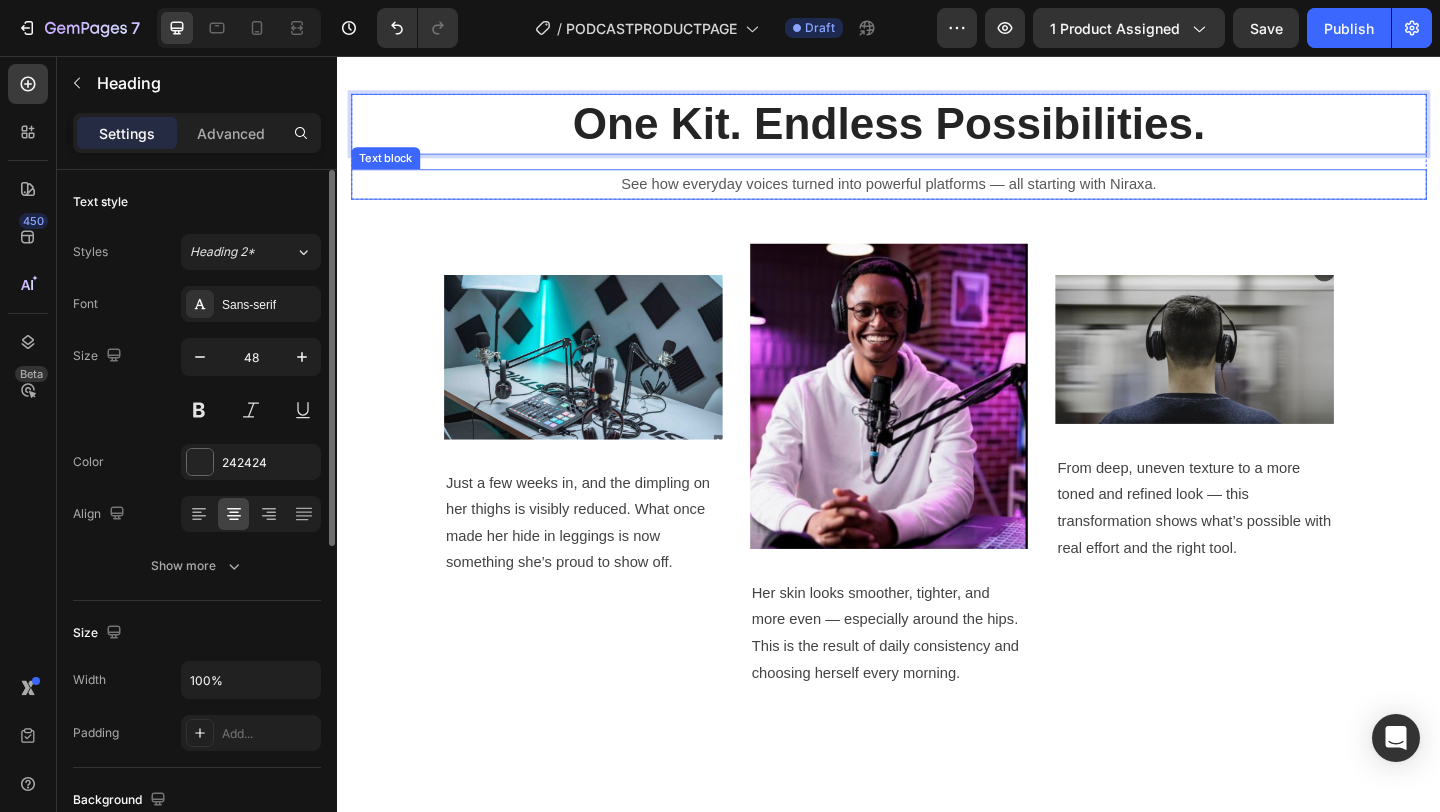 click on "See how everyday voices turned into powerful platforms — all starting with Niraxa." at bounding box center (937, 195) 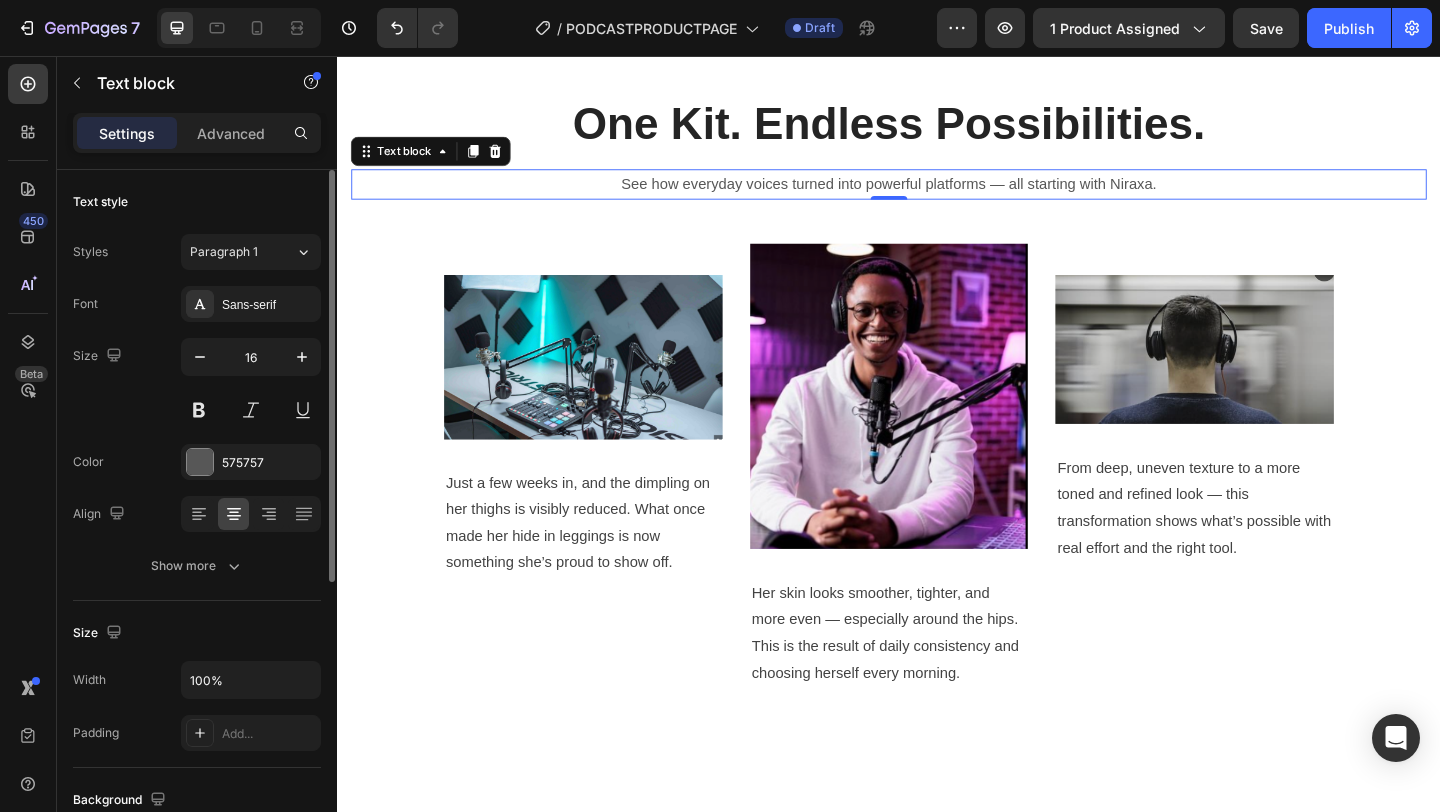 click on "See how everyday voices turned into powerful platforms — all starting with Niraxa." at bounding box center (937, 195) 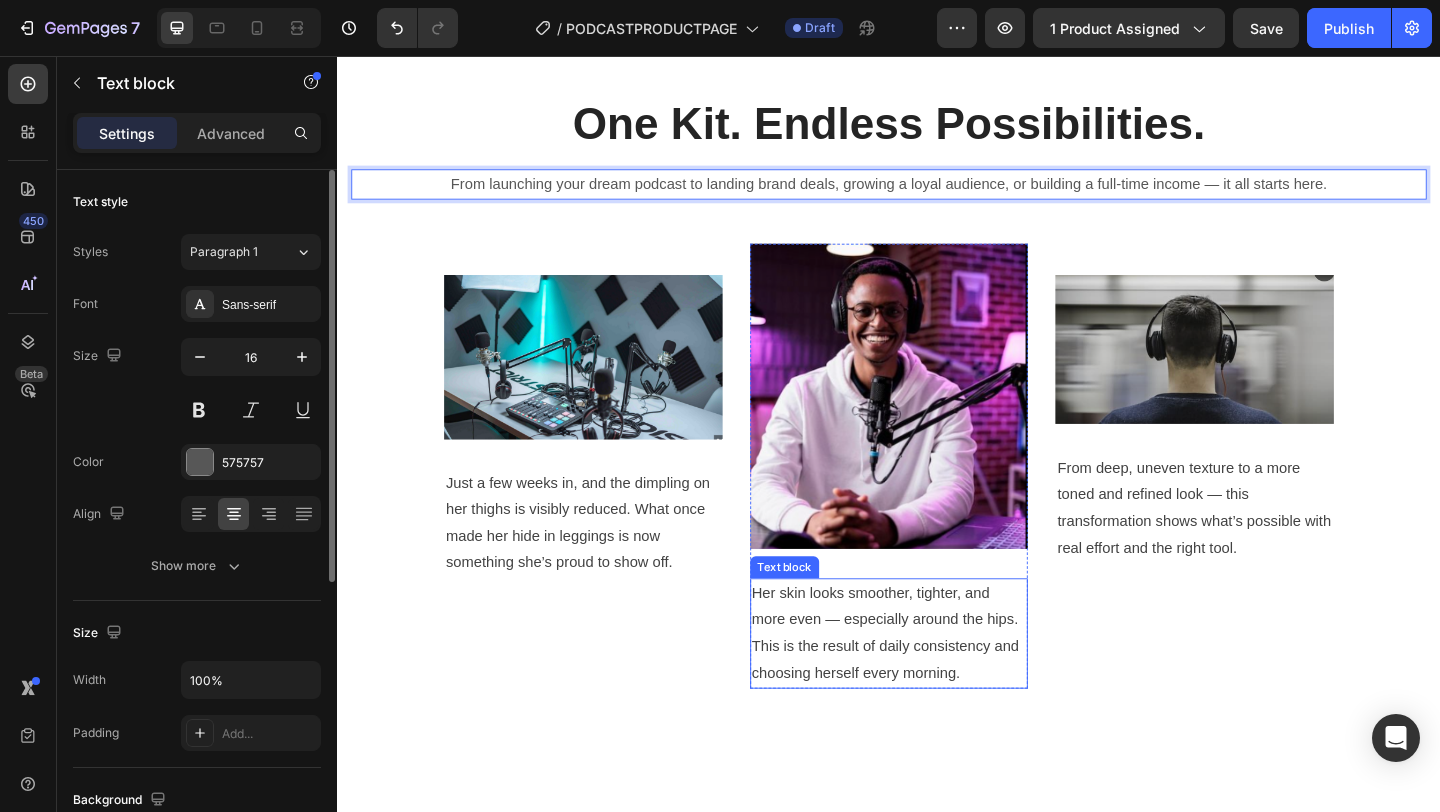click on "Her skin looks smoother, tighter, and more even — especially around the hips. This is the result of daily consistency and choosing herself every morning." at bounding box center [937, 683] 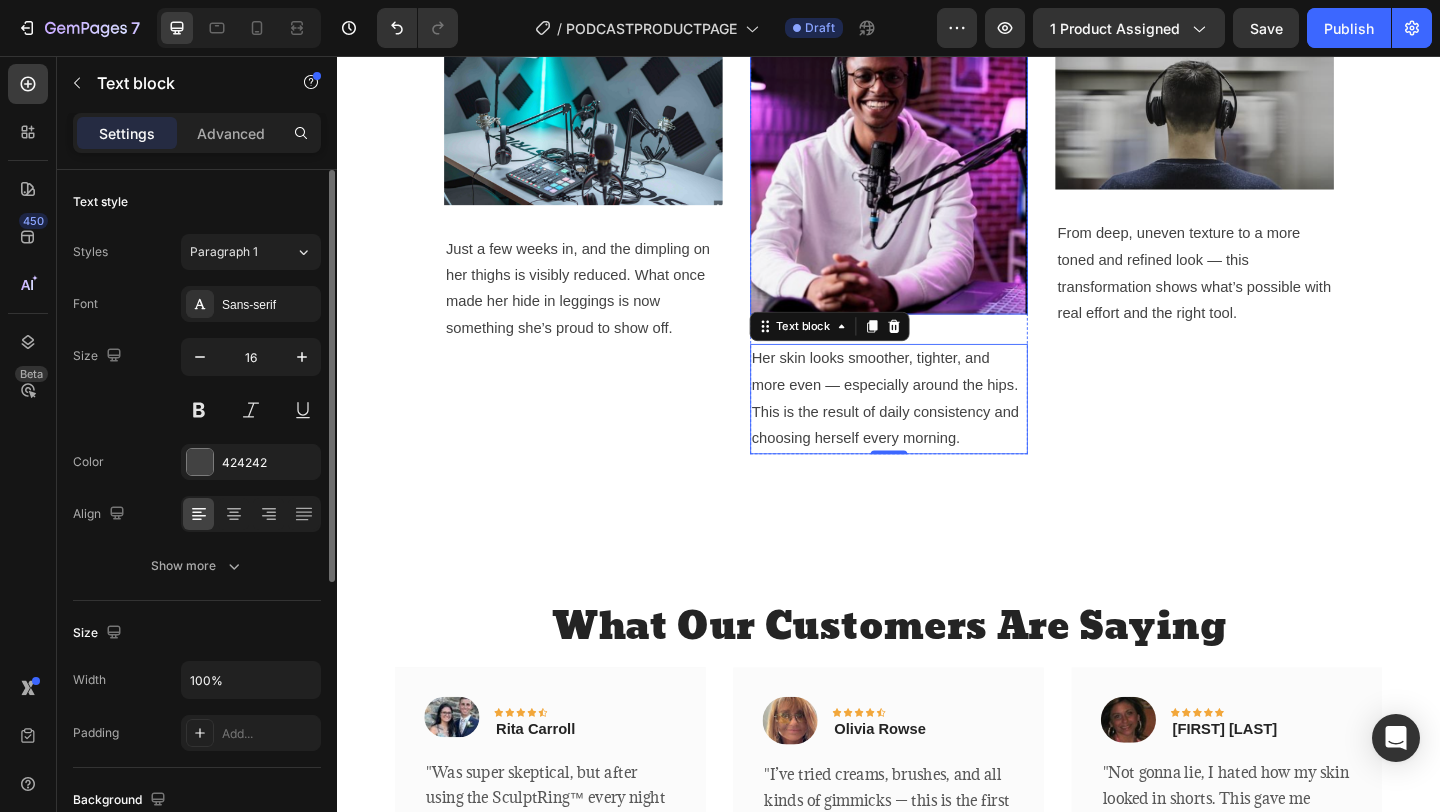 scroll, scrollTop: 3616, scrollLeft: 0, axis: vertical 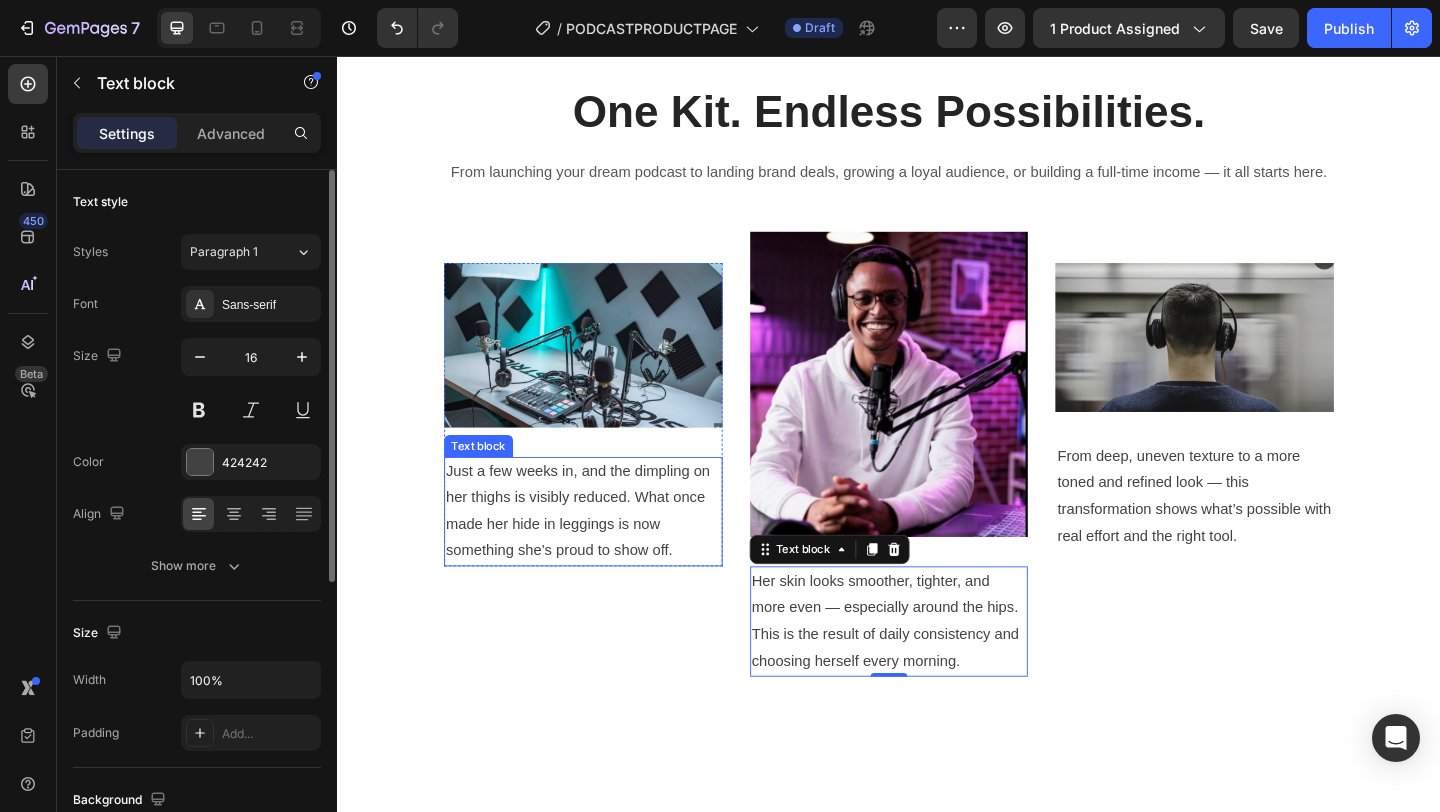click on "Just a few weeks in, and the dimpling on her thighs is visibly reduced. What once made her hide in leggings is now something she’s proud to show off." at bounding box center [604, 551] 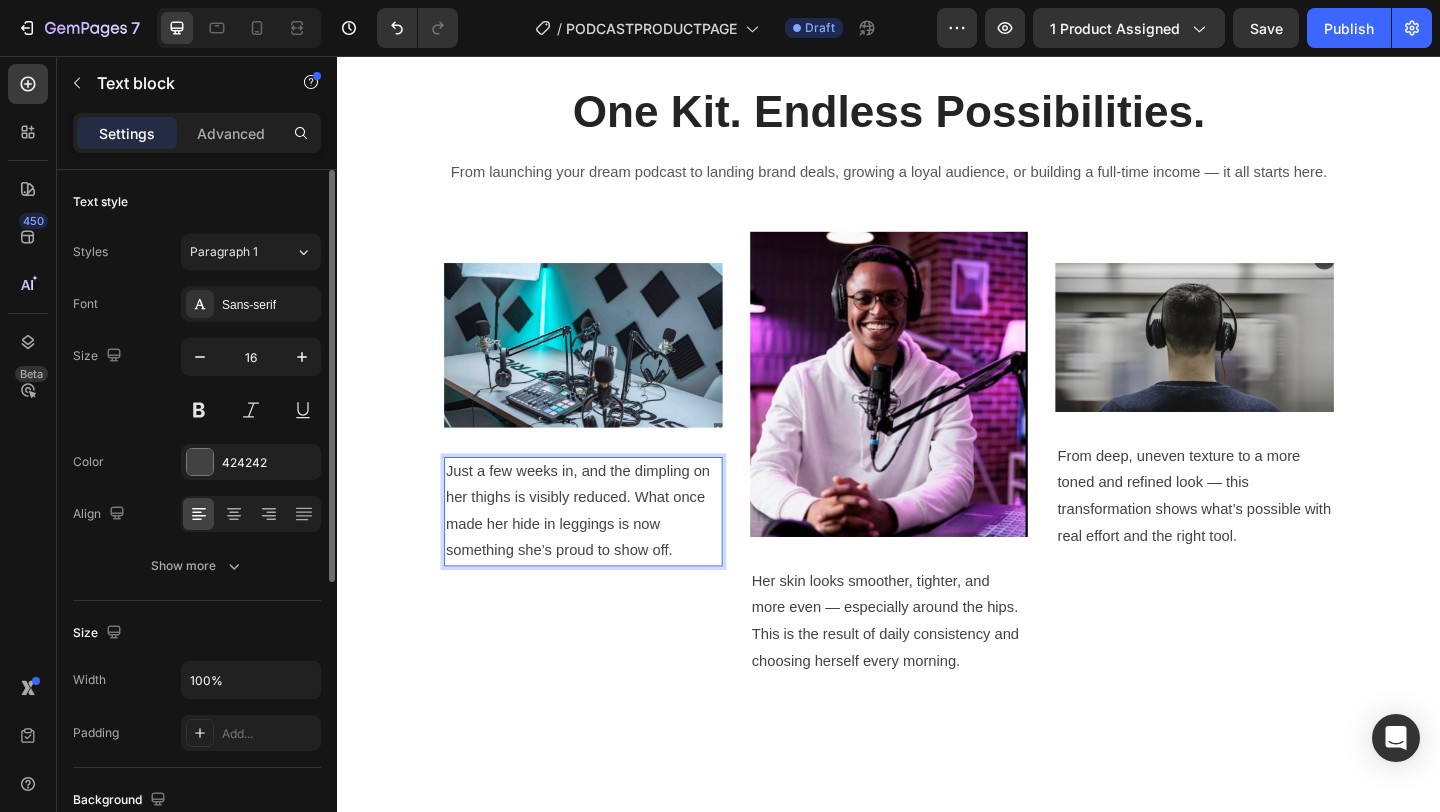 click on "Just a few weeks in, and the dimpling on her thighs is visibly reduced. What once made her hide in leggings is now something she’s proud to show off." at bounding box center (604, 551) 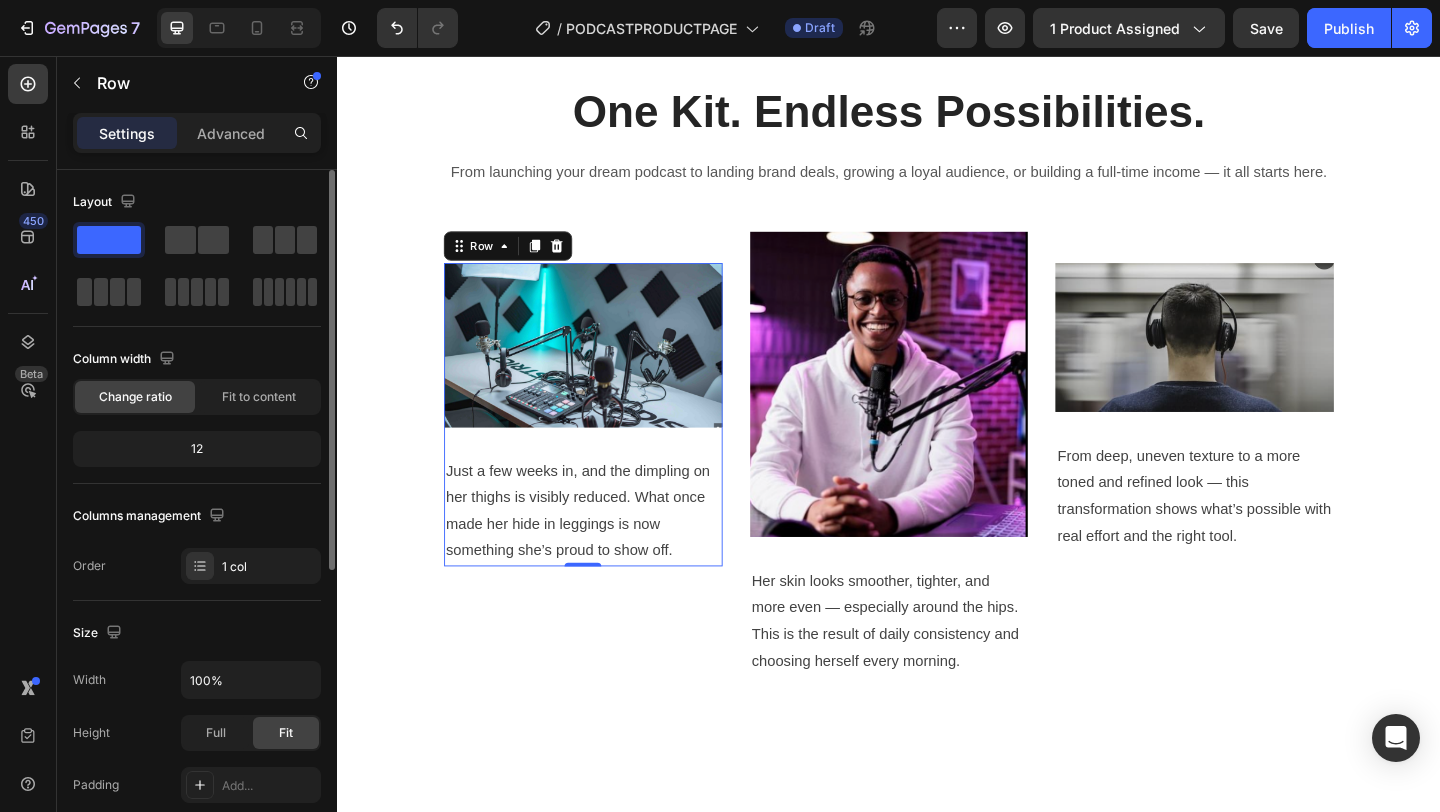 click on "Image Just a few weeks in, and the dimpling on her thighs is visibly reduced. What once made her hide in leggings is now something she’s proud to show off. Text block" at bounding box center (604, 446) 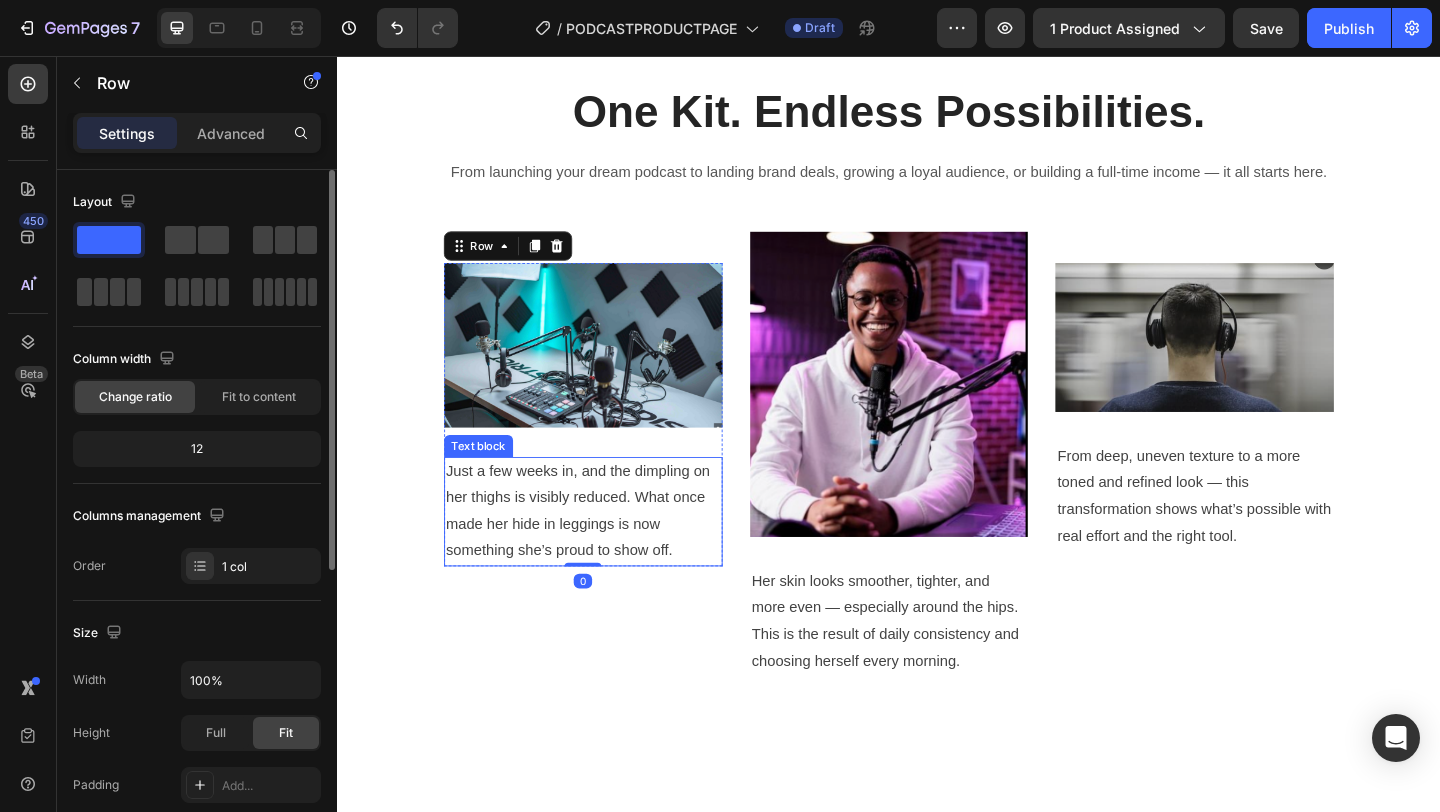 click on "Just a few weeks in, and the dimpling on her thighs is visibly reduced. What once made her hide in leggings is now something she’s proud to show off." at bounding box center (604, 551) 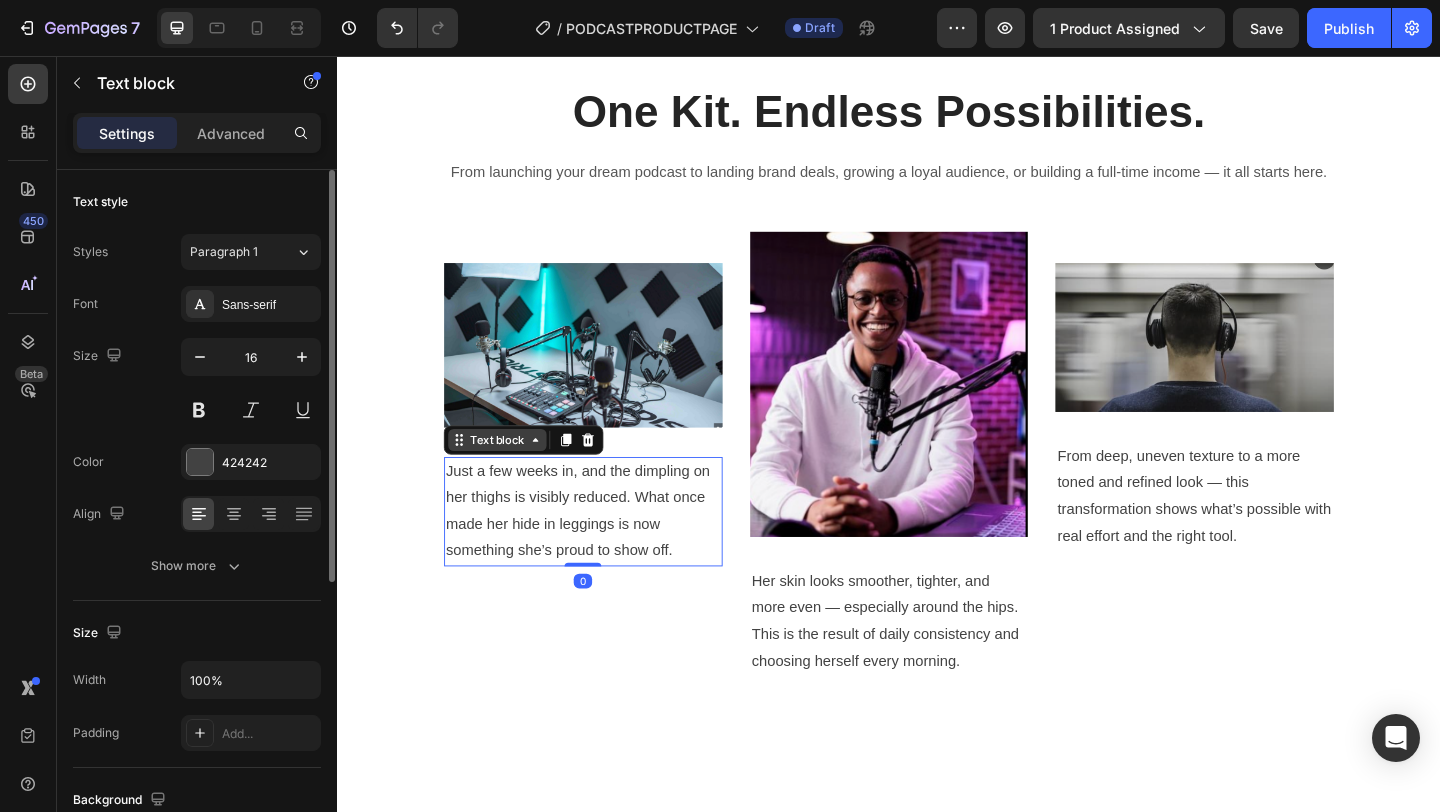 click on "Text block" at bounding box center (511, 473) 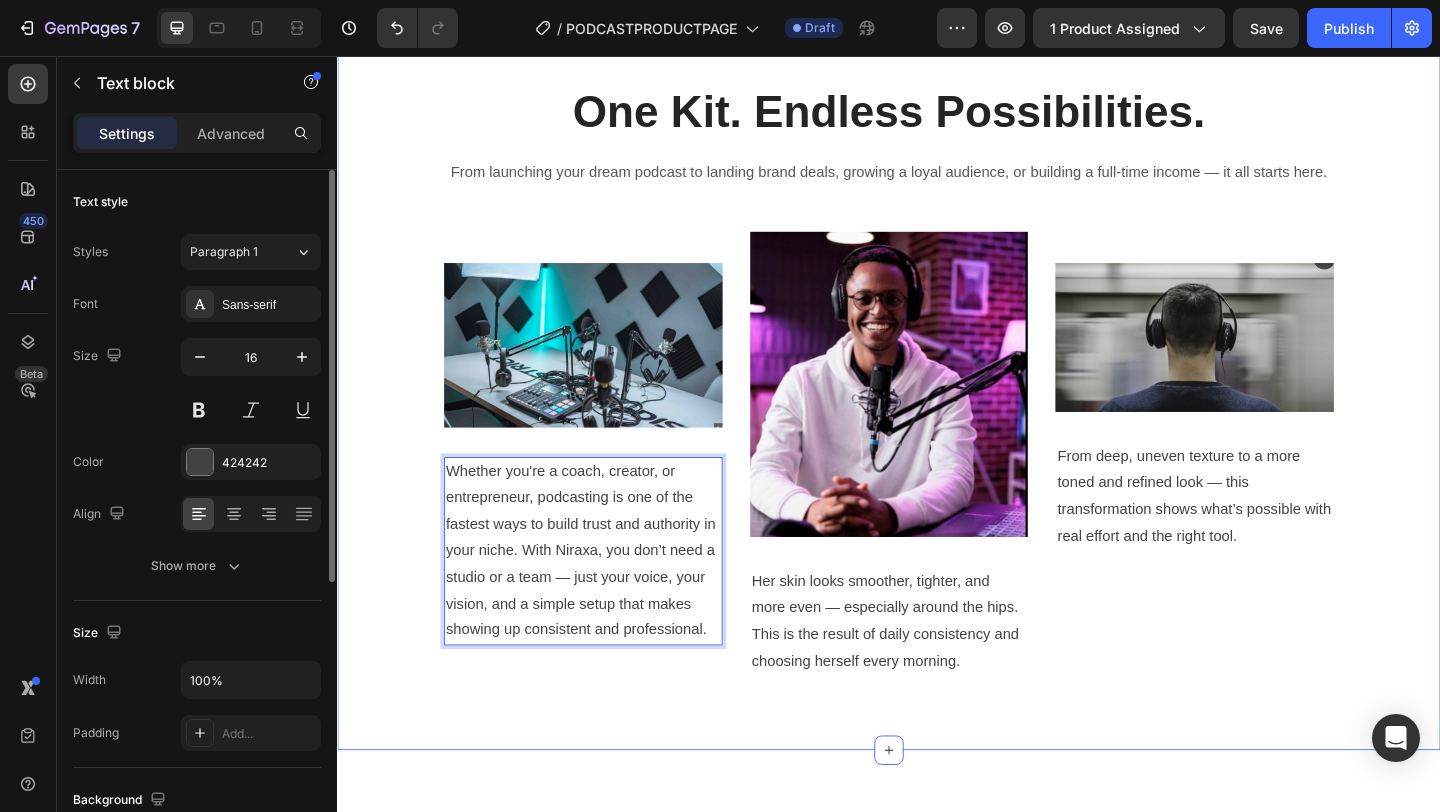 click on "One Kit. Endless Possibilities. Heading From launching your dream podcast to landing brand deals, growing a loyal audience, or building a full-time income — it all starts here. Text block Row Image Whether you're a coach, creator, or entrepreneur, podcasting is one of the fastest ways to build trust and authority in your niche. With Niraxa, you don’t need a studio or a team — just your voice, your vision, and a simple setup that makes showing up consistent and professional. Text block Row 1 col Row 3 cols Section   0 Row Image Her skin looks smoother, tighter, and more even — especially around the hips. This is the result of daily consistency and choosing herself every morning. Text block Row Image From deep, uneven texture to a more toned and refined look — this transformation shows what’s possible with real effort and the right tool. Text block Row Row Row" at bounding box center [937, 407] 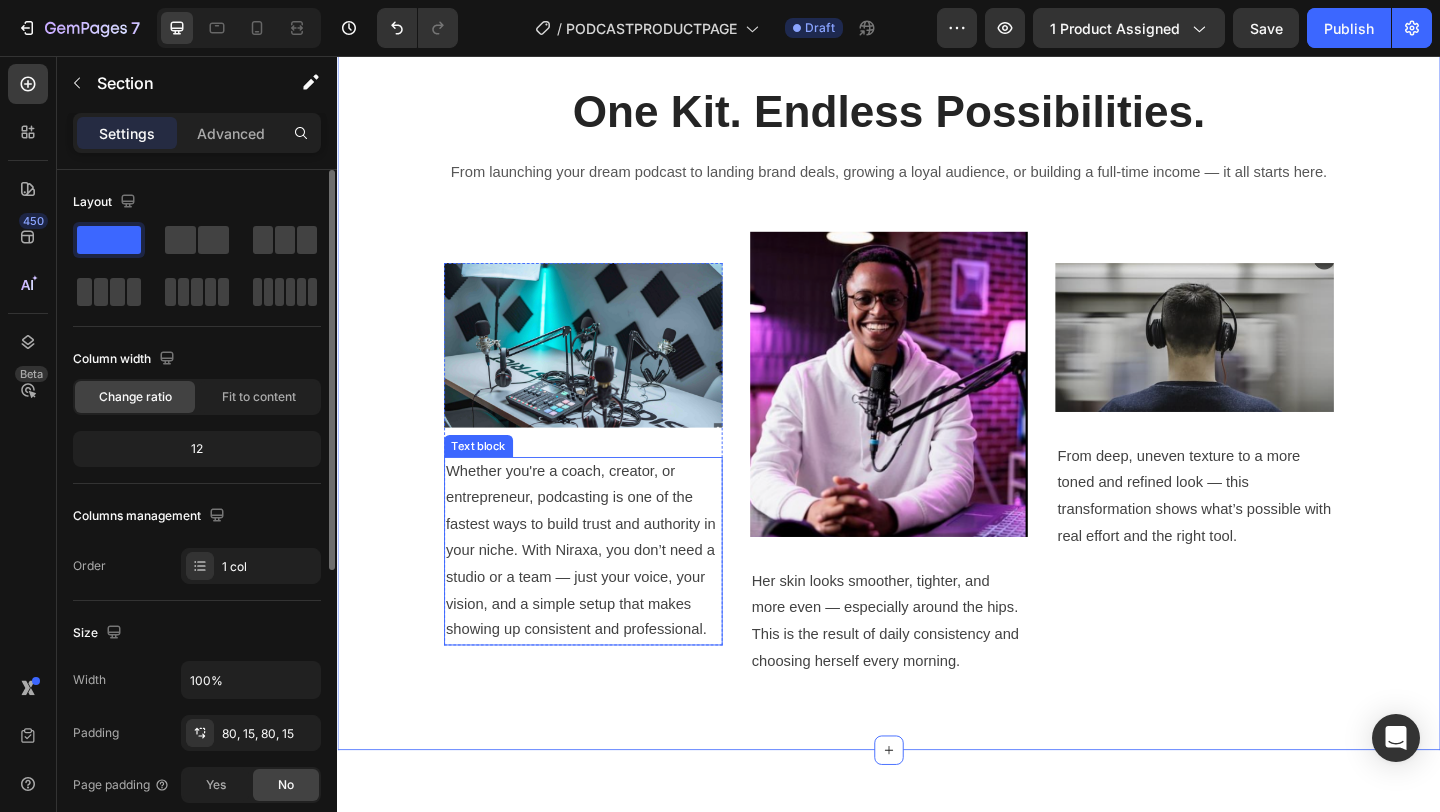 click on "Whether you're a coach, creator, or entrepreneur, podcasting is one of the fastest ways to build trust and authority in your niche. With Niraxa, you don’t need a studio or a team — just your voice, your vision, and a simple setup that makes showing up consistent and professional." at bounding box center (604, 595) 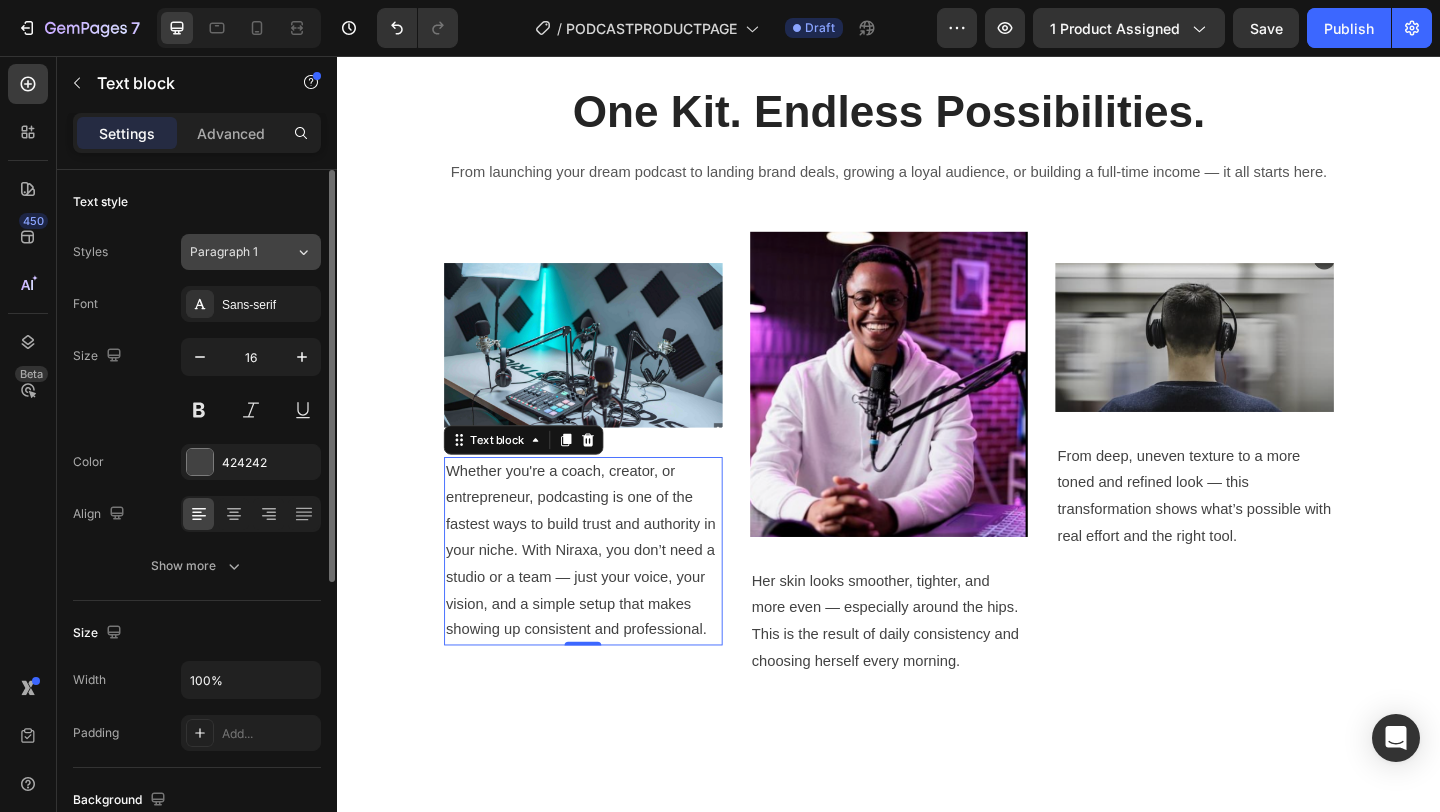 click on "Paragraph 1" at bounding box center [242, 252] 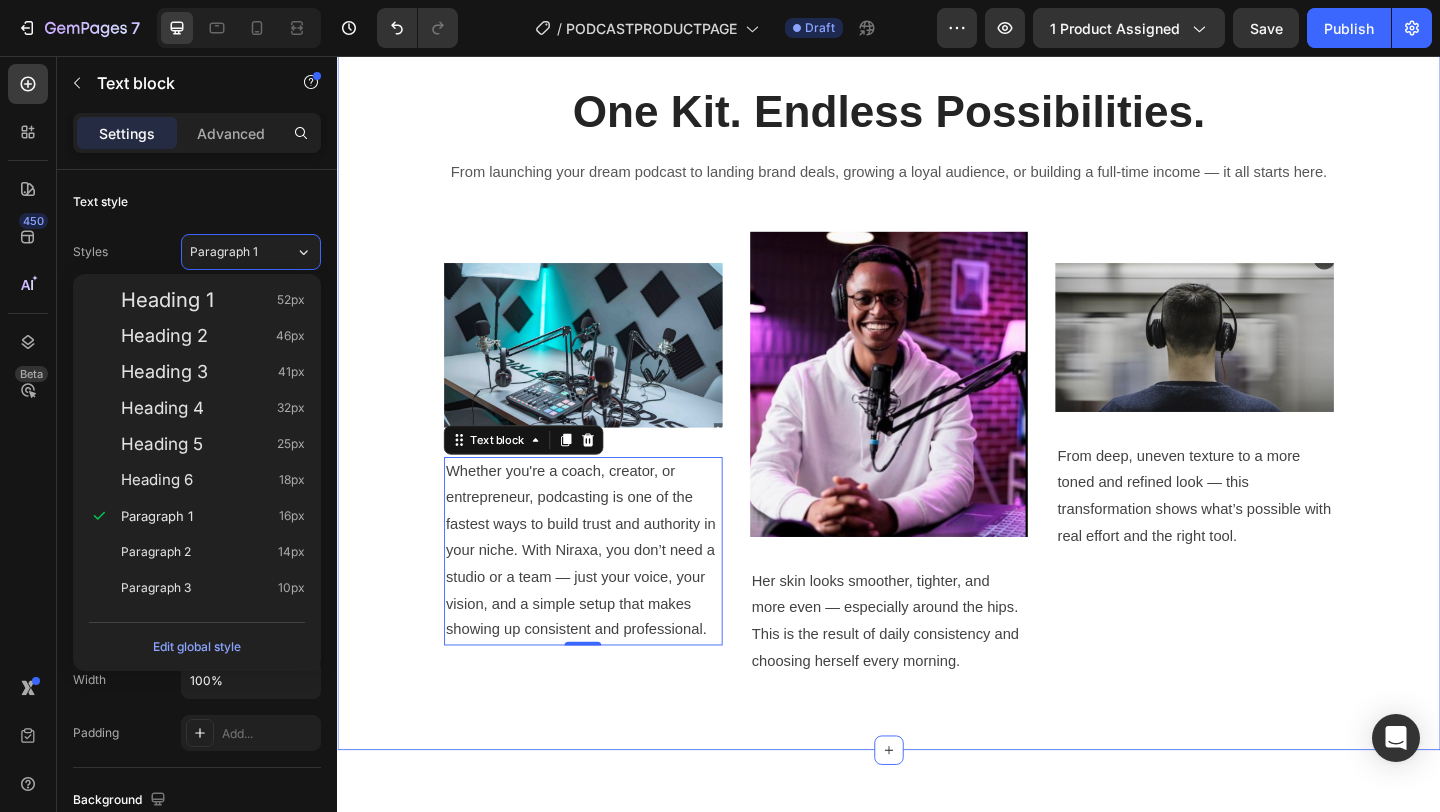 click on "One Kit. Endless Possibilities. Heading From launching your dream podcast to landing brand deals, growing a loyal audience, or building a full-time income — it all starts here. Text block Row Image Whether you're a coach, creator, or entrepreneur, podcasting is one of the fastest ways to build trust and authority in your niche. With Niraxa, you don’t need a studio or a team — just your voice, your vision, and a simple setup that makes showing up consistent and professional. Text block   0 Row Image Her skin looks smoother, tighter, and more even — especially around the hips. This is the result of daily consistency and choosing herself every morning. Text block Row Image From deep, uneven texture to a more toned and refined look — this transformation shows what’s possible with real effort and the right tool. Text block Row Row Row" at bounding box center (937, 407) 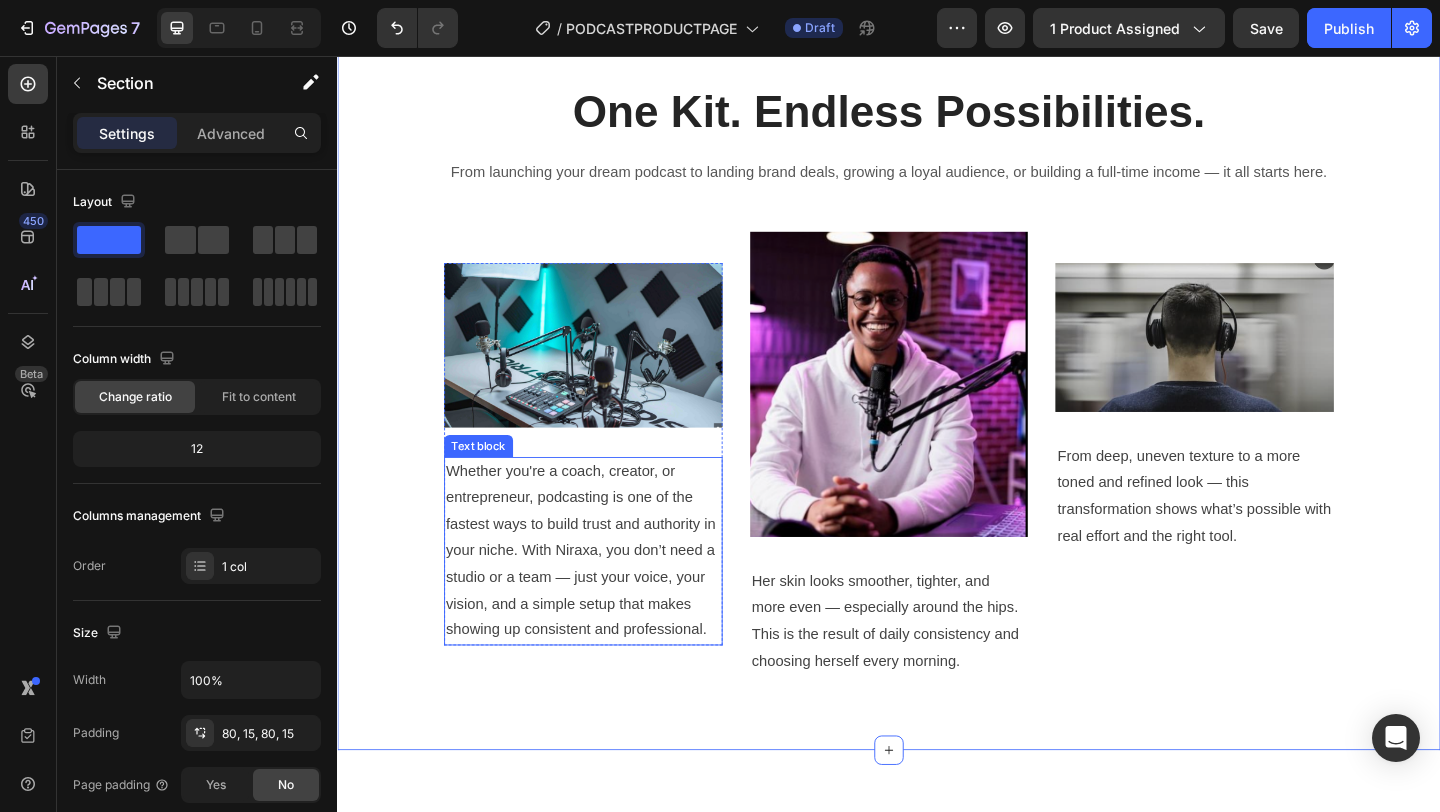 click on "Whether you're a coach, creator, or entrepreneur, podcasting is one of the fastest ways to build trust and authority in your niche. With Niraxa, you don’t need a studio or a team — just your voice, your vision, and a simple setup that makes showing up consistent and professional." at bounding box center (604, 595) 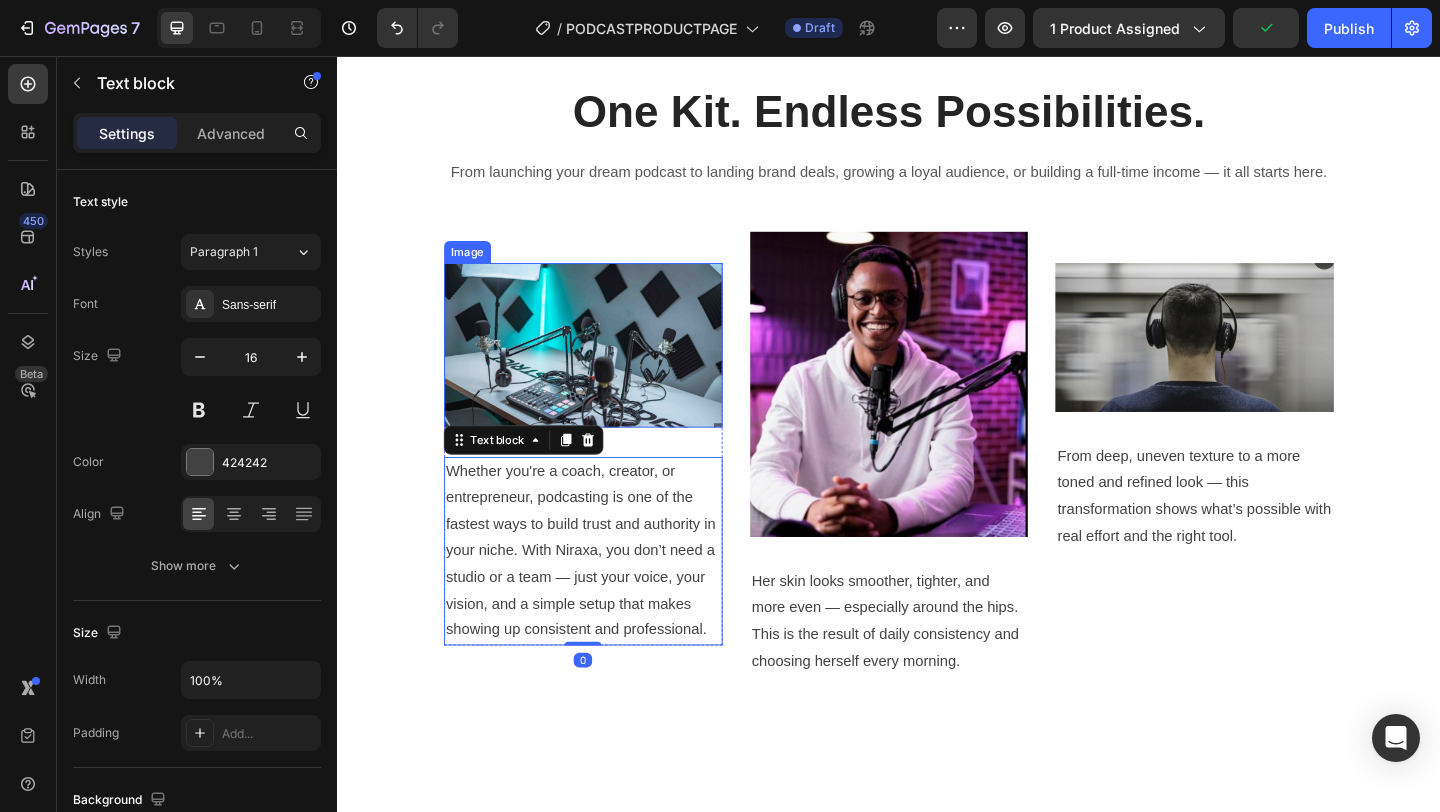 click at bounding box center [604, 370] 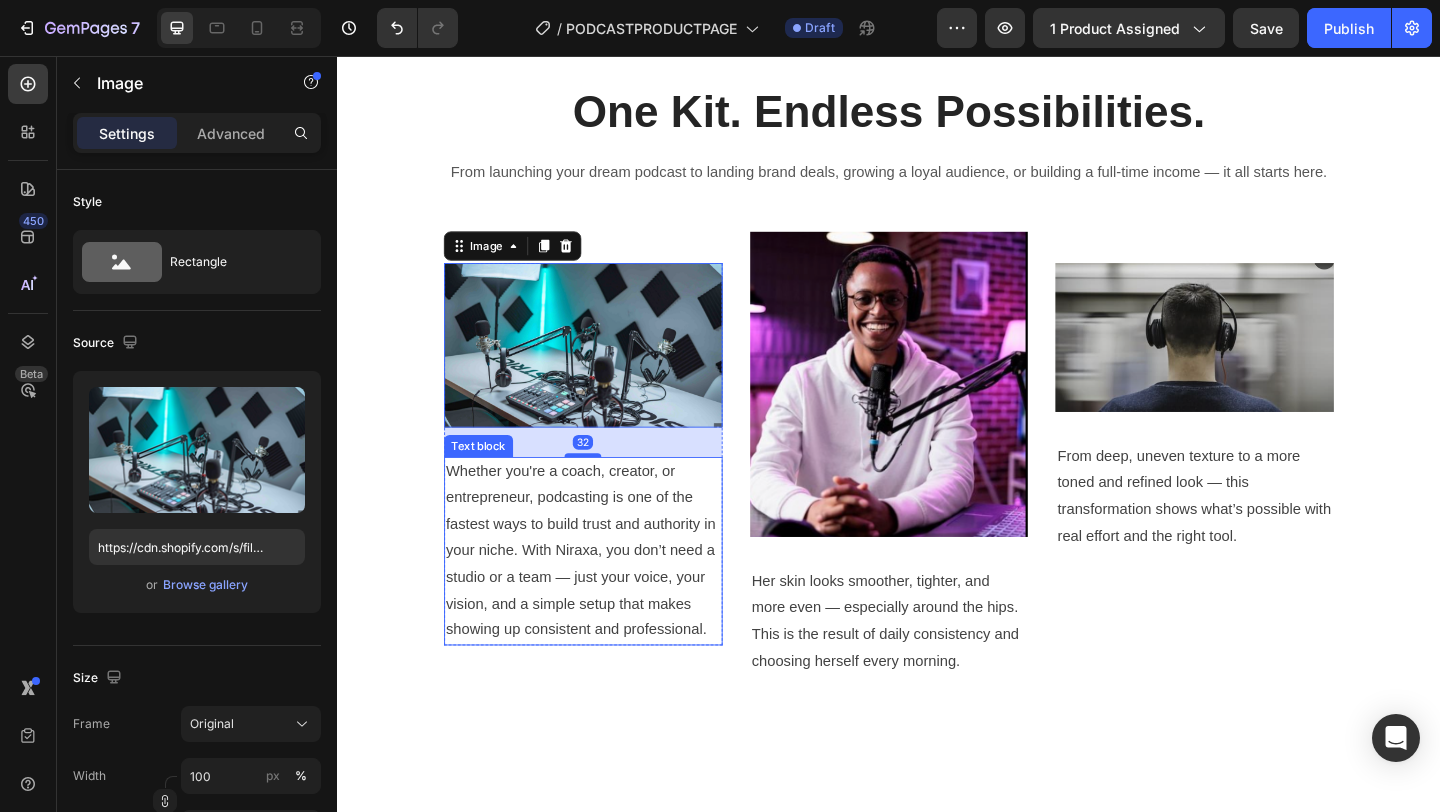 click on "Whether you're a coach, creator, or entrepreneur, podcasting is one of the fastest ways to build trust and authority in your niche. With Niraxa, you don’t need a studio or a team — just your voice, your vision, and a simple setup that makes showing up consistent and professional." at bounding box center (604, 595) 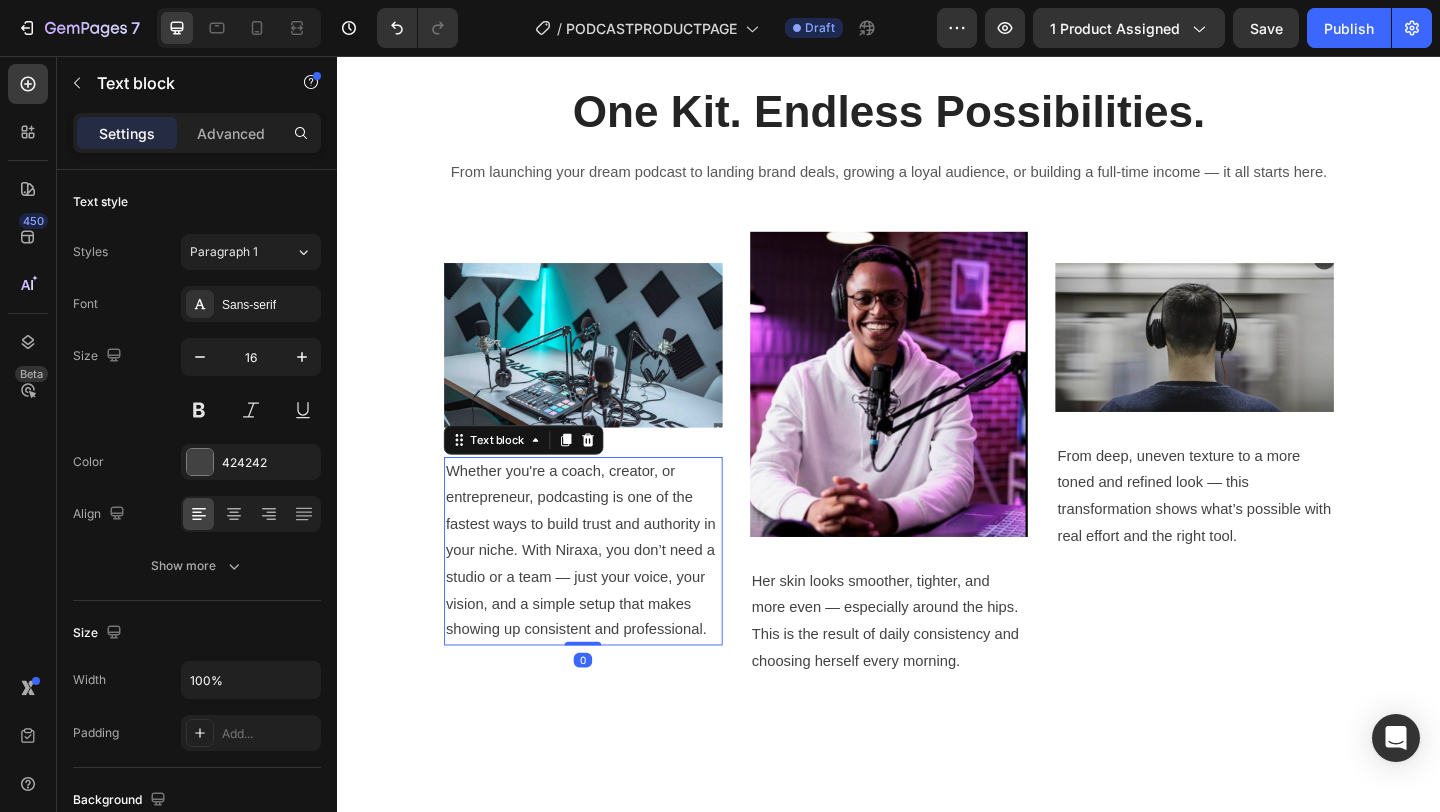 click on "Whether you're a coach, creator, or entrepreneur, podcasting is one of the fastest ways to build trust and authority in your niche. With Niraxa, you don’t need a studio or a team — just your voice, your vision, and a simple setup that makes showing up consistent and professional." at bounding box center (604, 595) 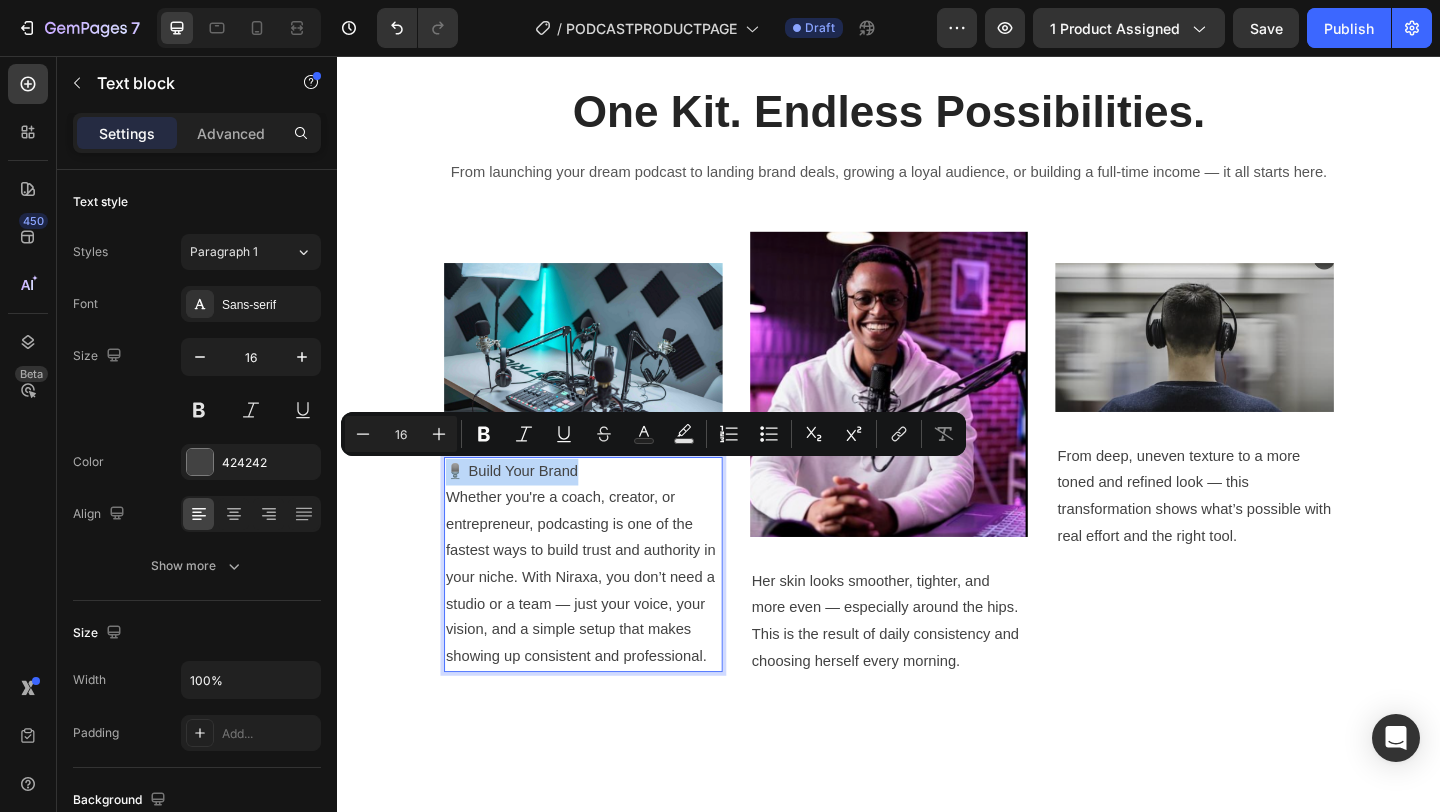 drag, startPoint x: 455, startPoint y: 508, endPoint x: 598, endPoint y: 501, distance: 143.17122 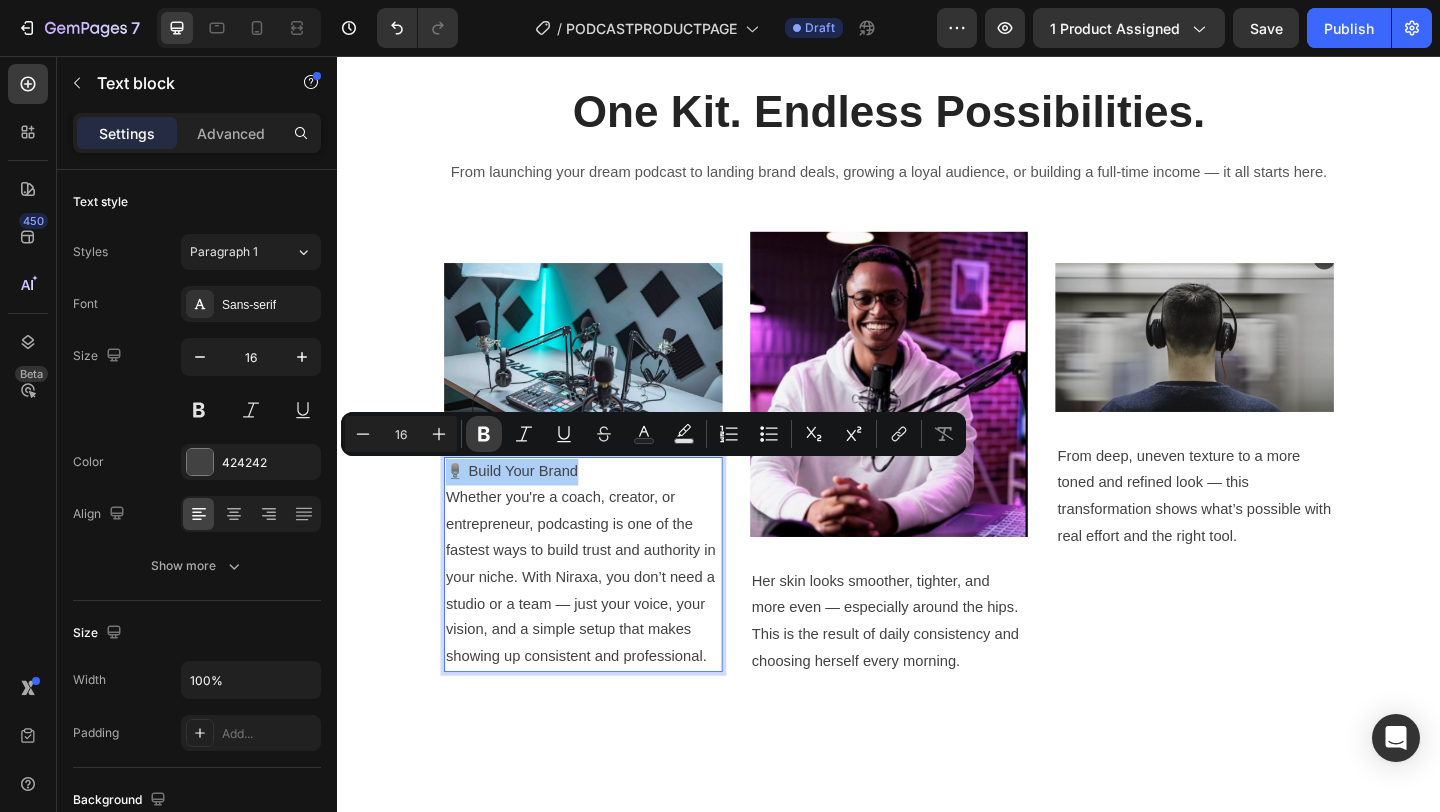 click on "Bold" at bounding box center [484, 434] 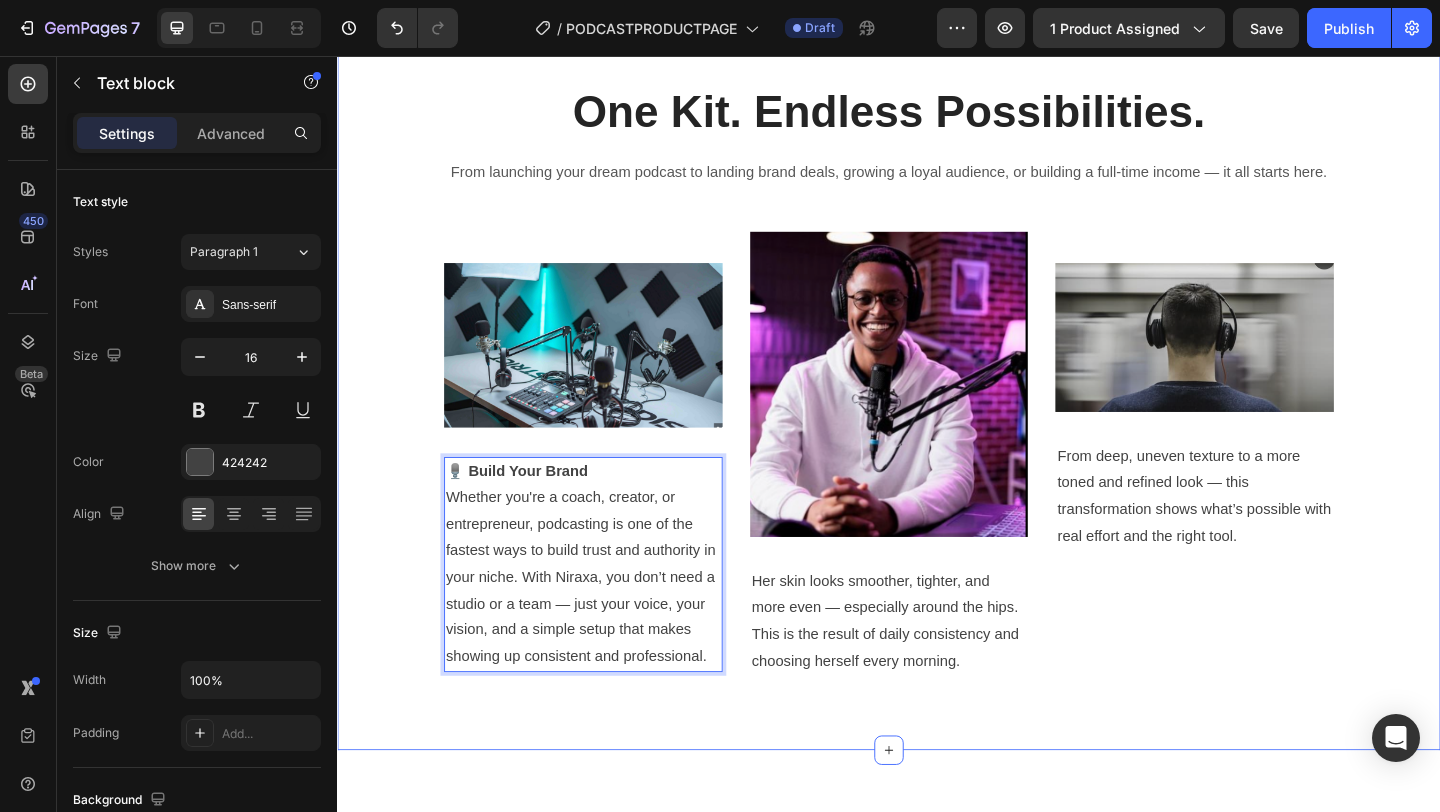 click on "One Kit. Endless Possibilities. Heading From launching your dream podcast to landing brand deals, growing a loyal audience, or building a full-time income — it all starts here. Text block Row Image 🎙️ Build Your Brand Whether you're a coach, creator, or entrepreneur, podcasting is one of the fastest ways to build trust and authority in your niche. With Niraxa, you don’t need a studio or a team — just your voice, your vision, and a simple setup that makes showing up consistent and professional. Text block   0 Row Image Her skin looks smoother, tighter, and more even — especially around the hips. This is the result of daily consistency and choosing herself every morning. Text block Row Image From deep, uneven texture to a more toned and refined look — this transformation shows what’s possible with real effort and the right tool. Text block Row Row Row" at bounding box center (937, 407) 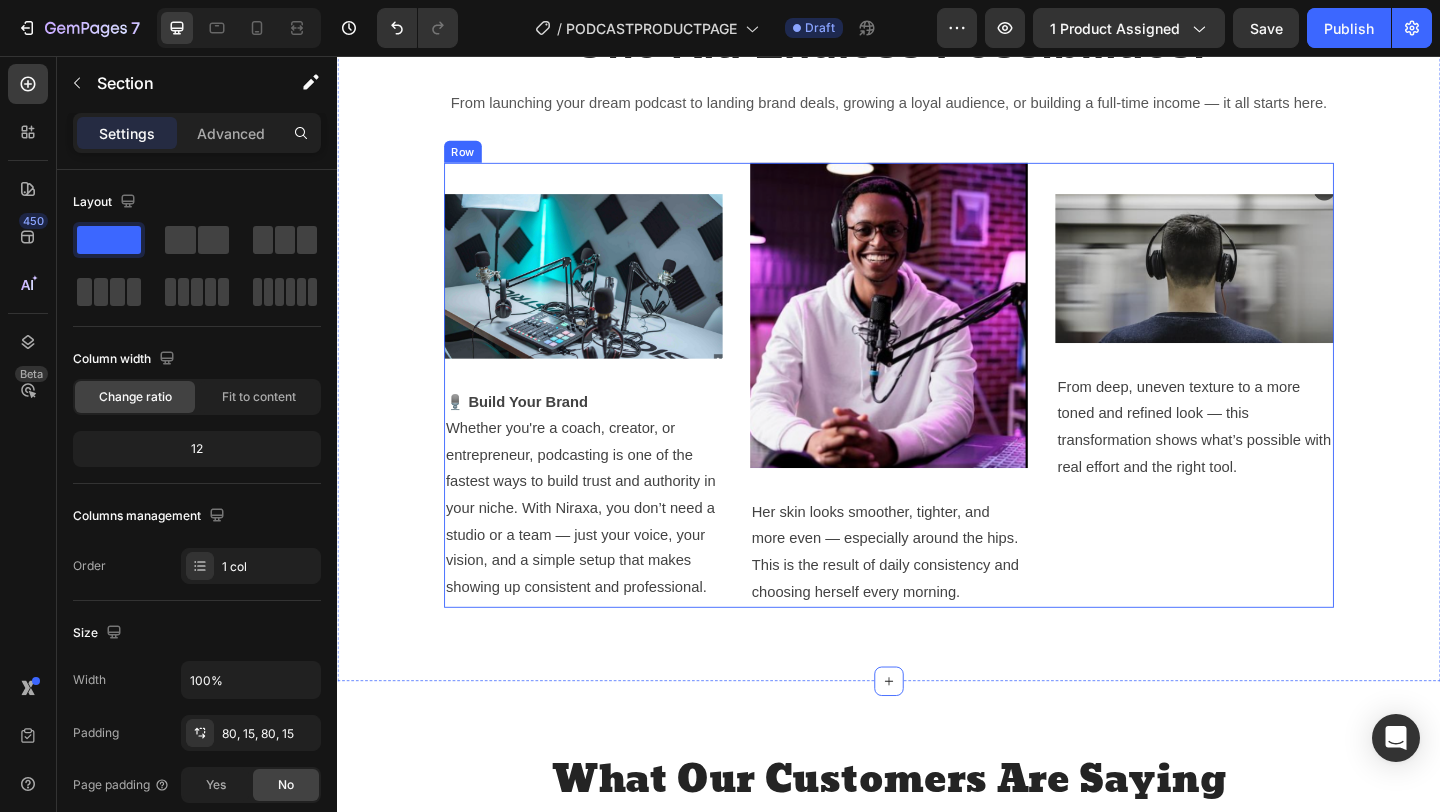 scroll, scrollTop: 3692, scrollLeft: 0, axis: vertical 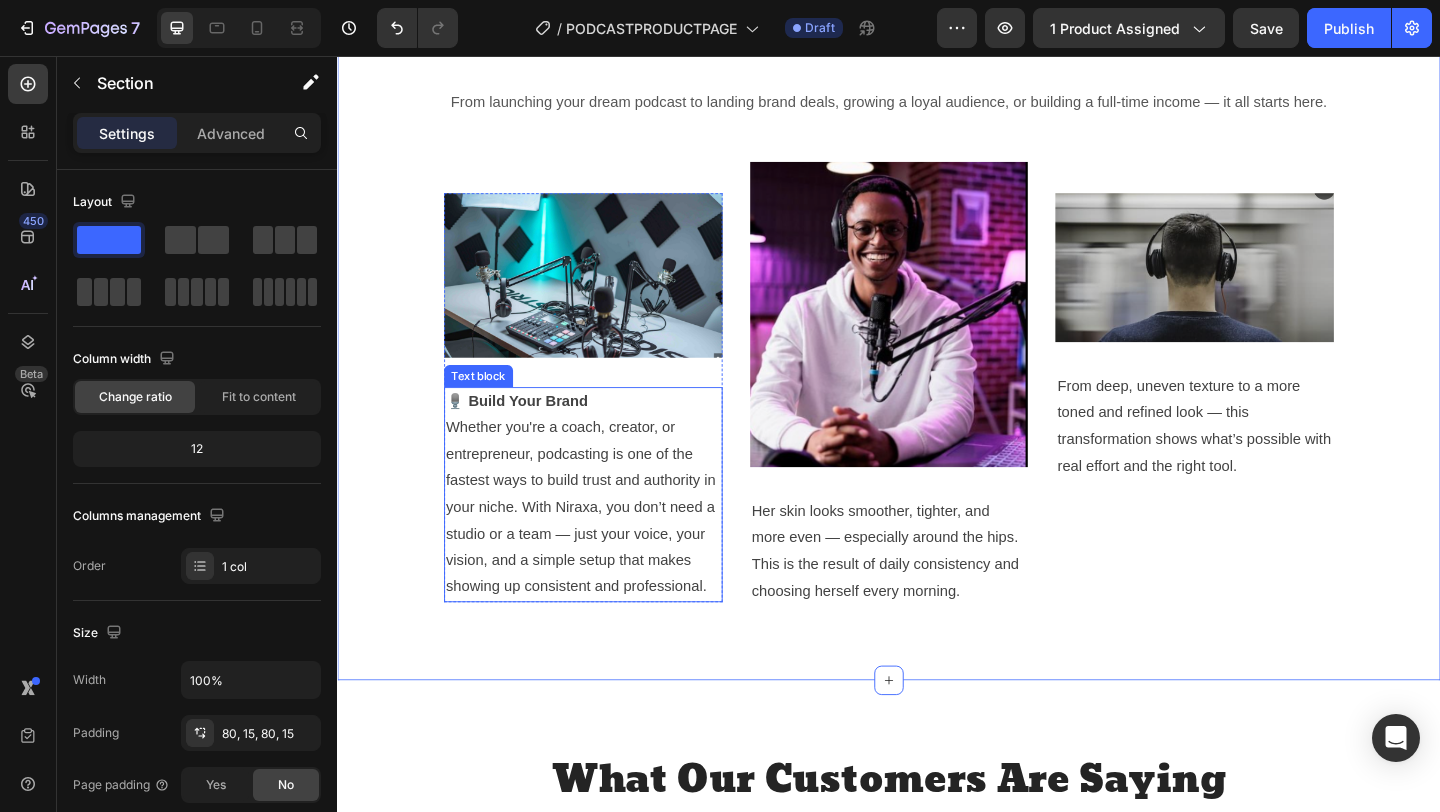click on "Whether you're a coach, creator, or entrepreneur, podcasting is one of the fastest ways to build trust and authority in your niche. With Niraxa, you don’t need a studio or a team — just your voice, your vision, and a simple setup that makes showing up consistent and professional." at bounding box center [604, 547] 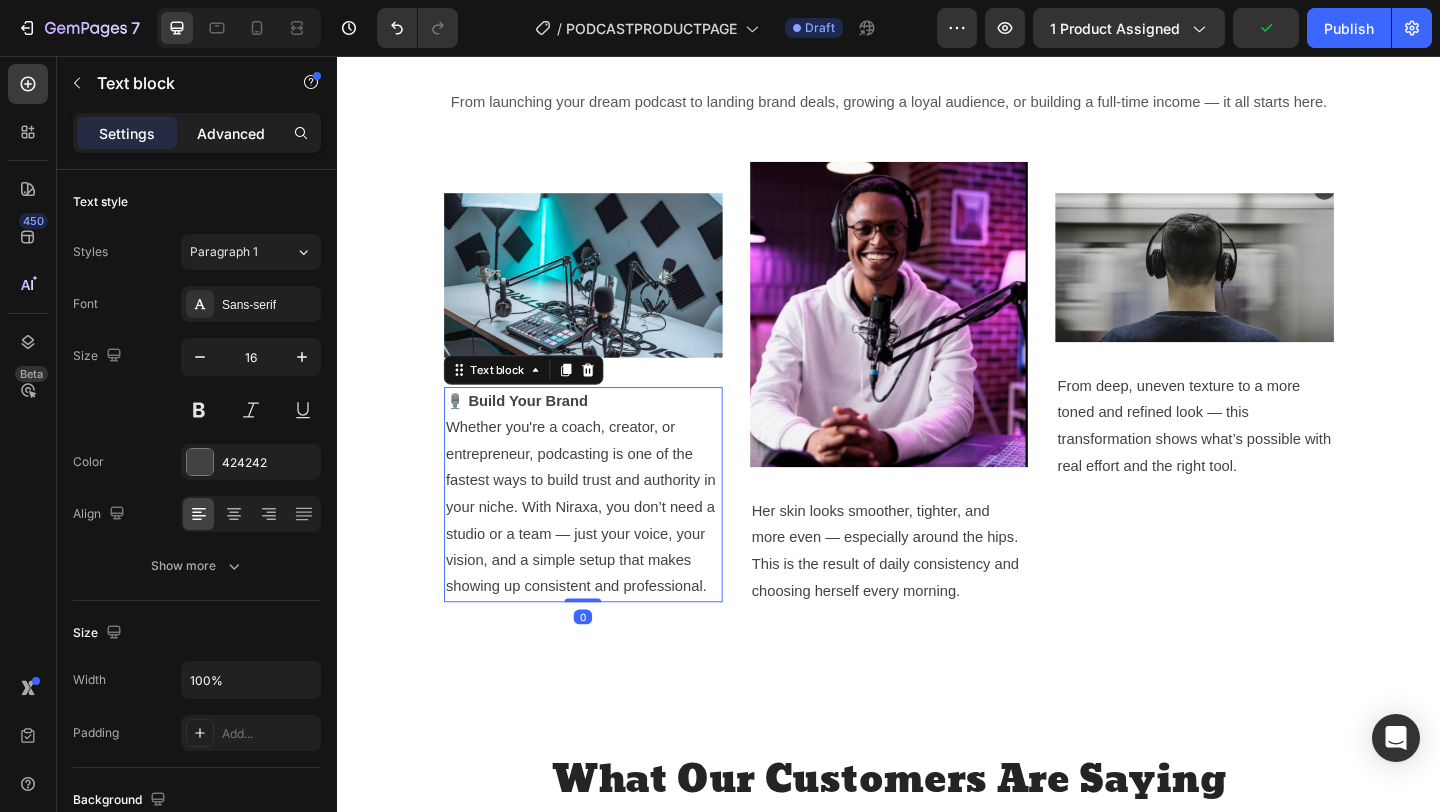click on "Advanced" at bounding box center [231, 133] 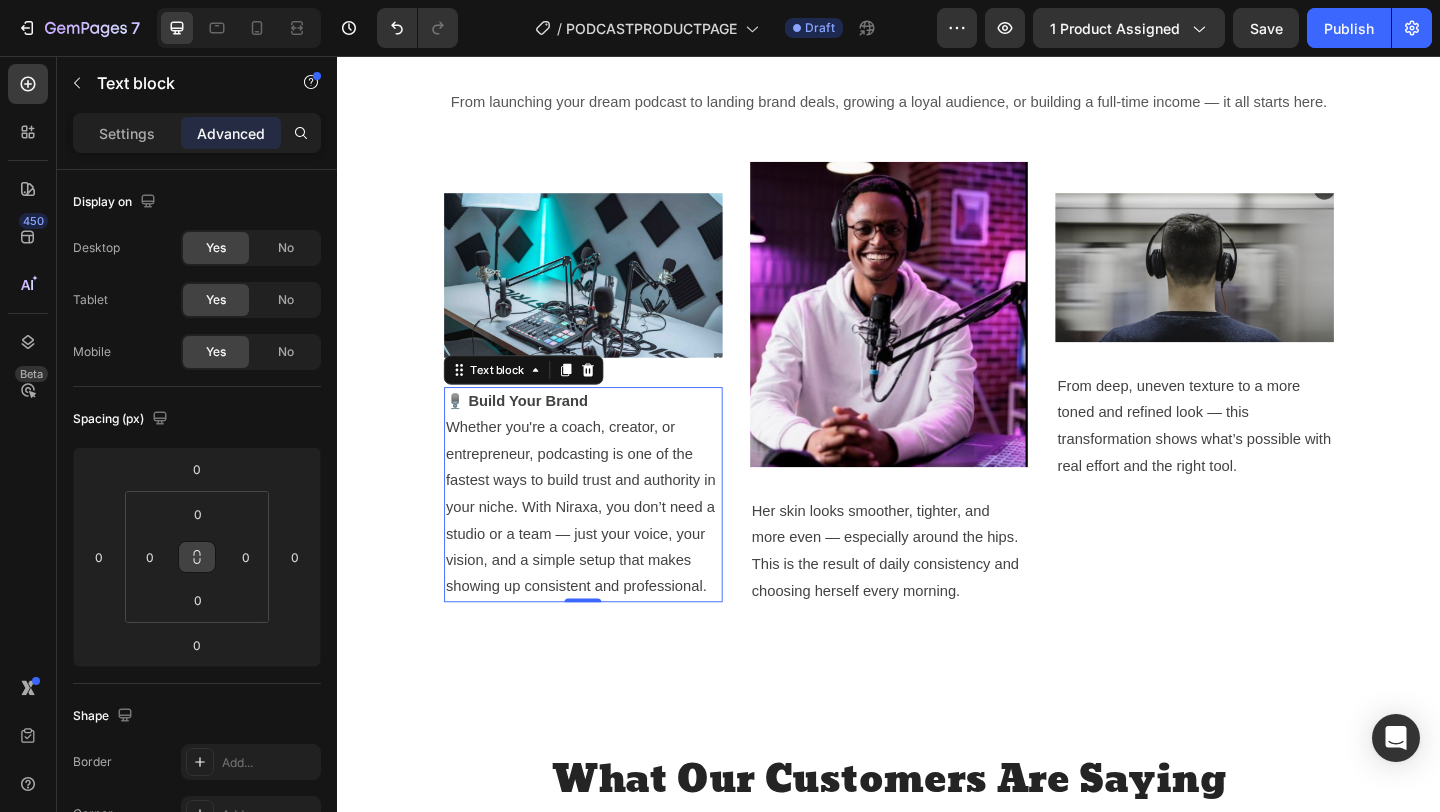 click at bounding box center [197, 557] 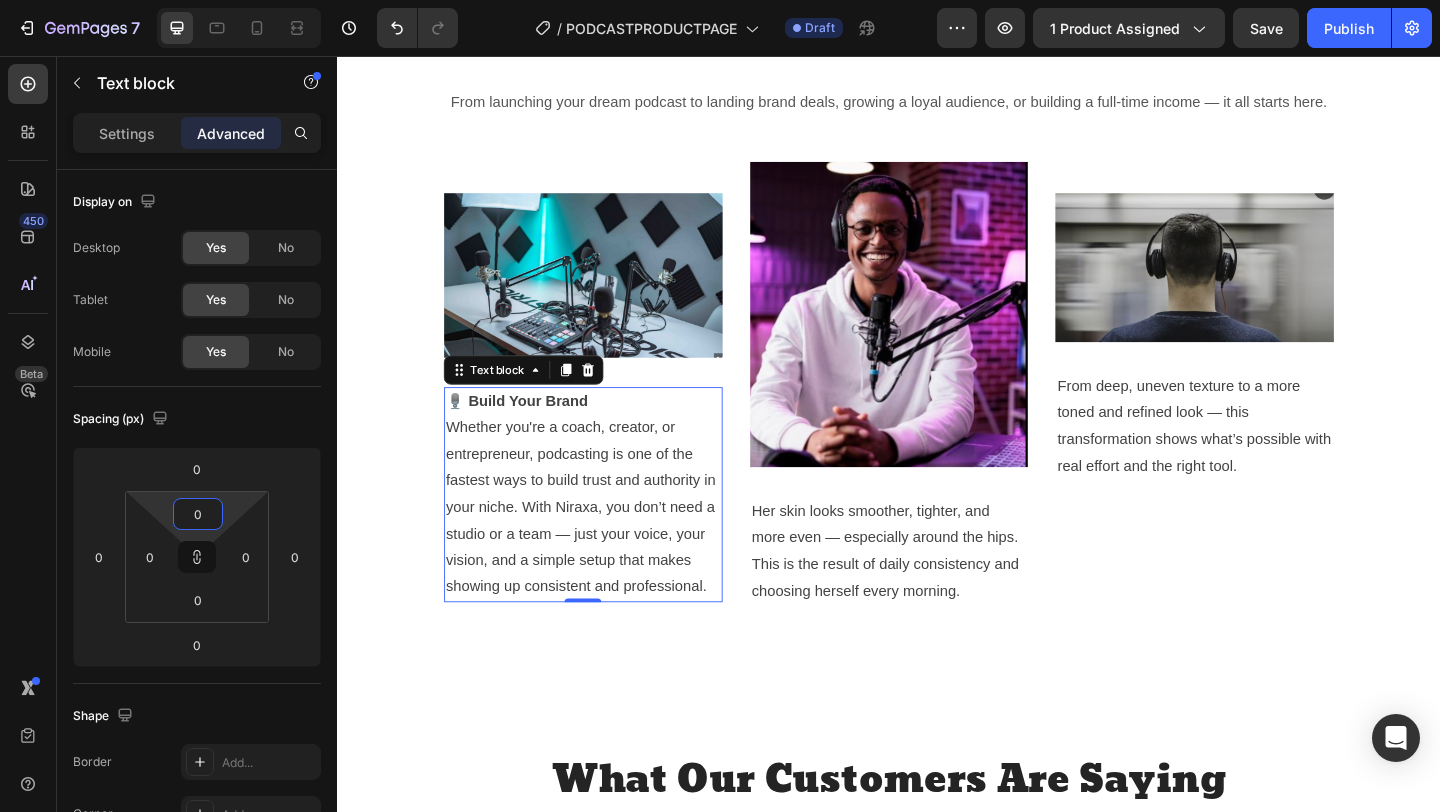 type on "16" 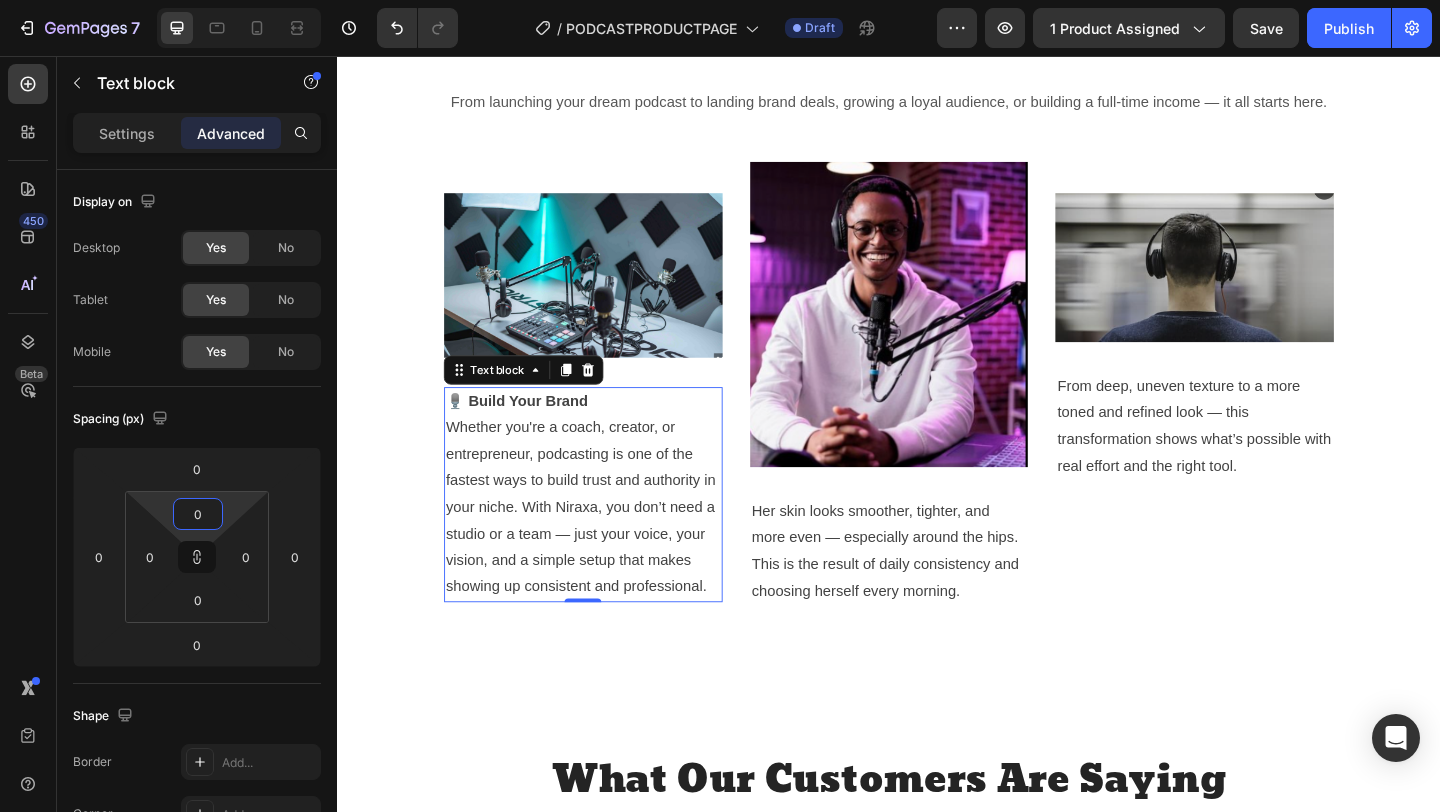 type on "16" 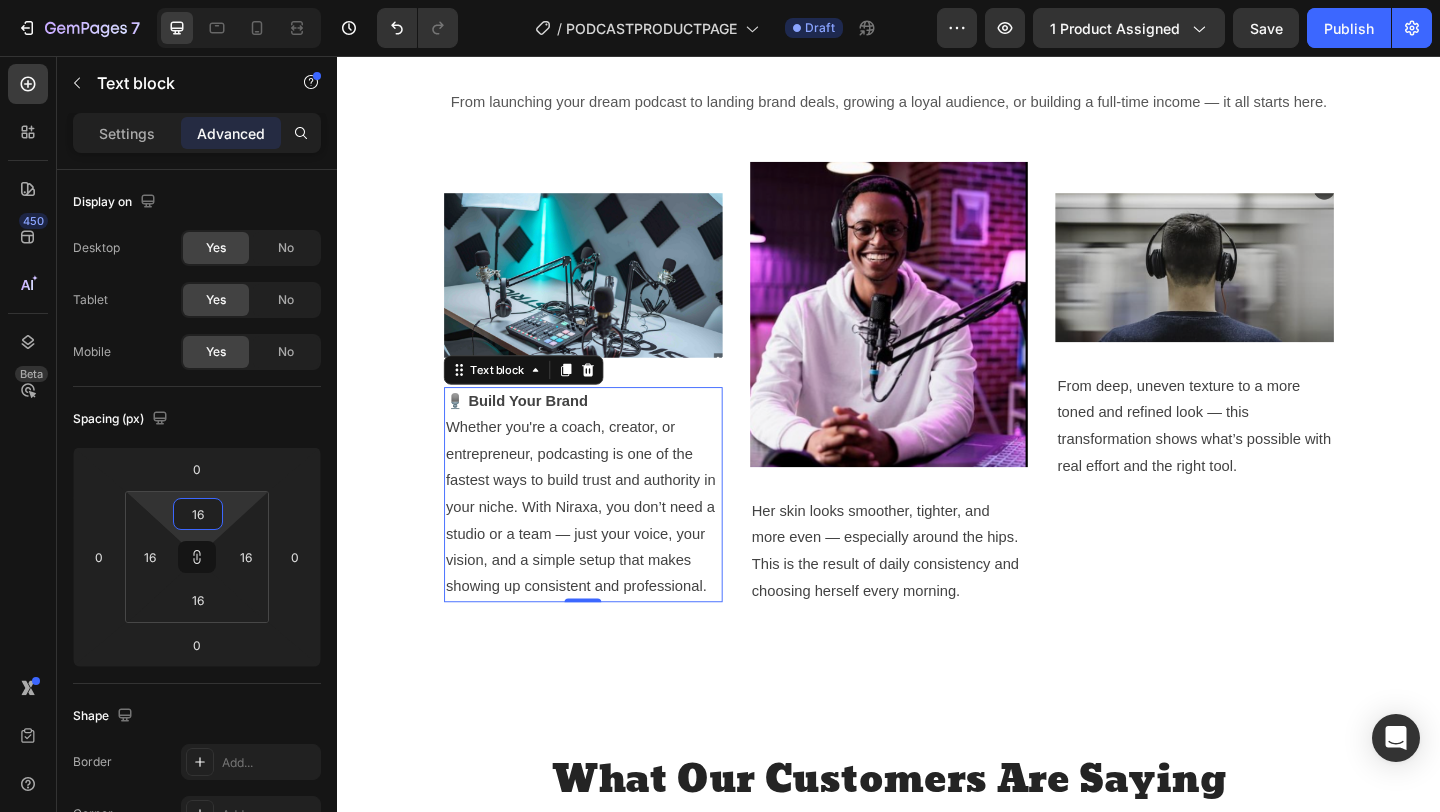 type on "26" 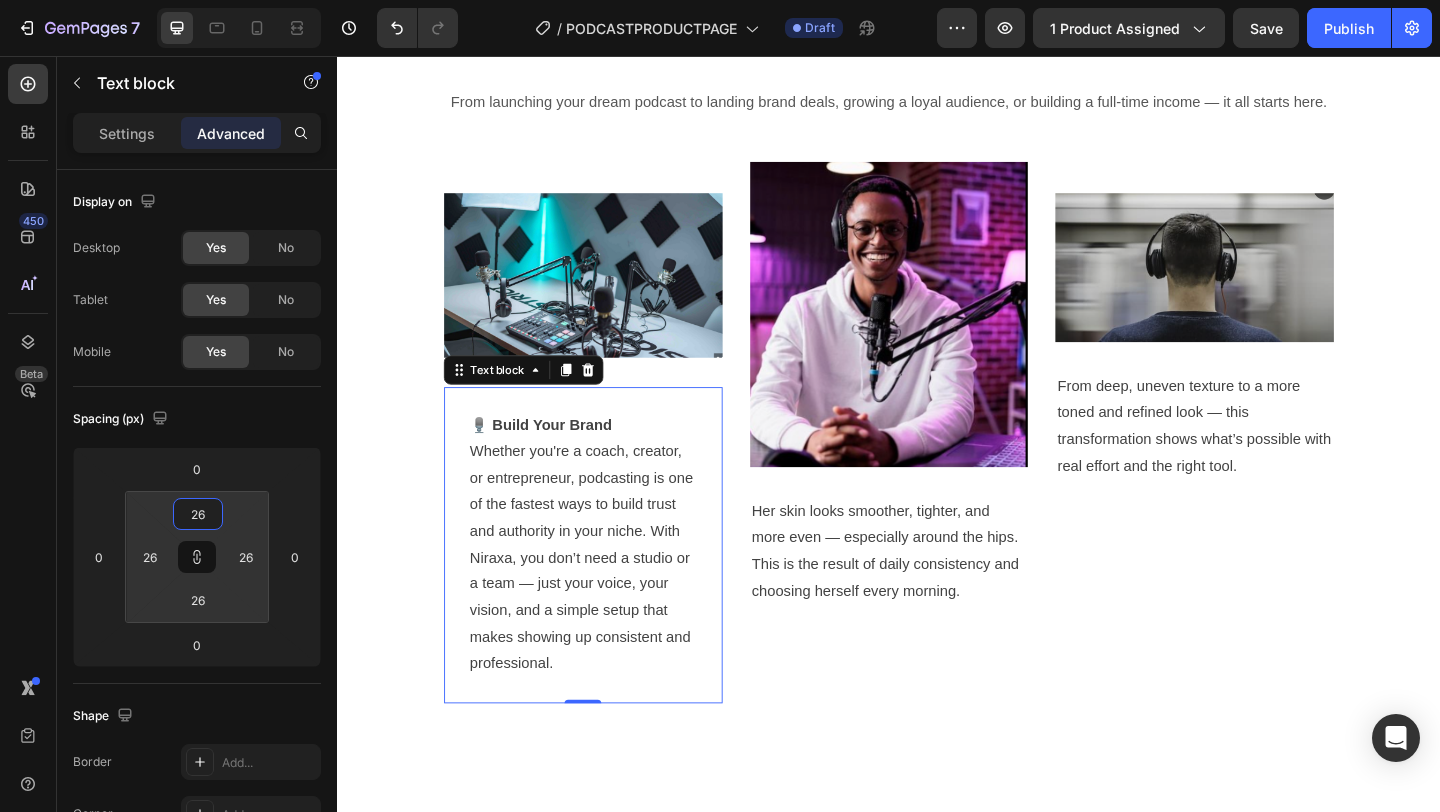 type on "32" 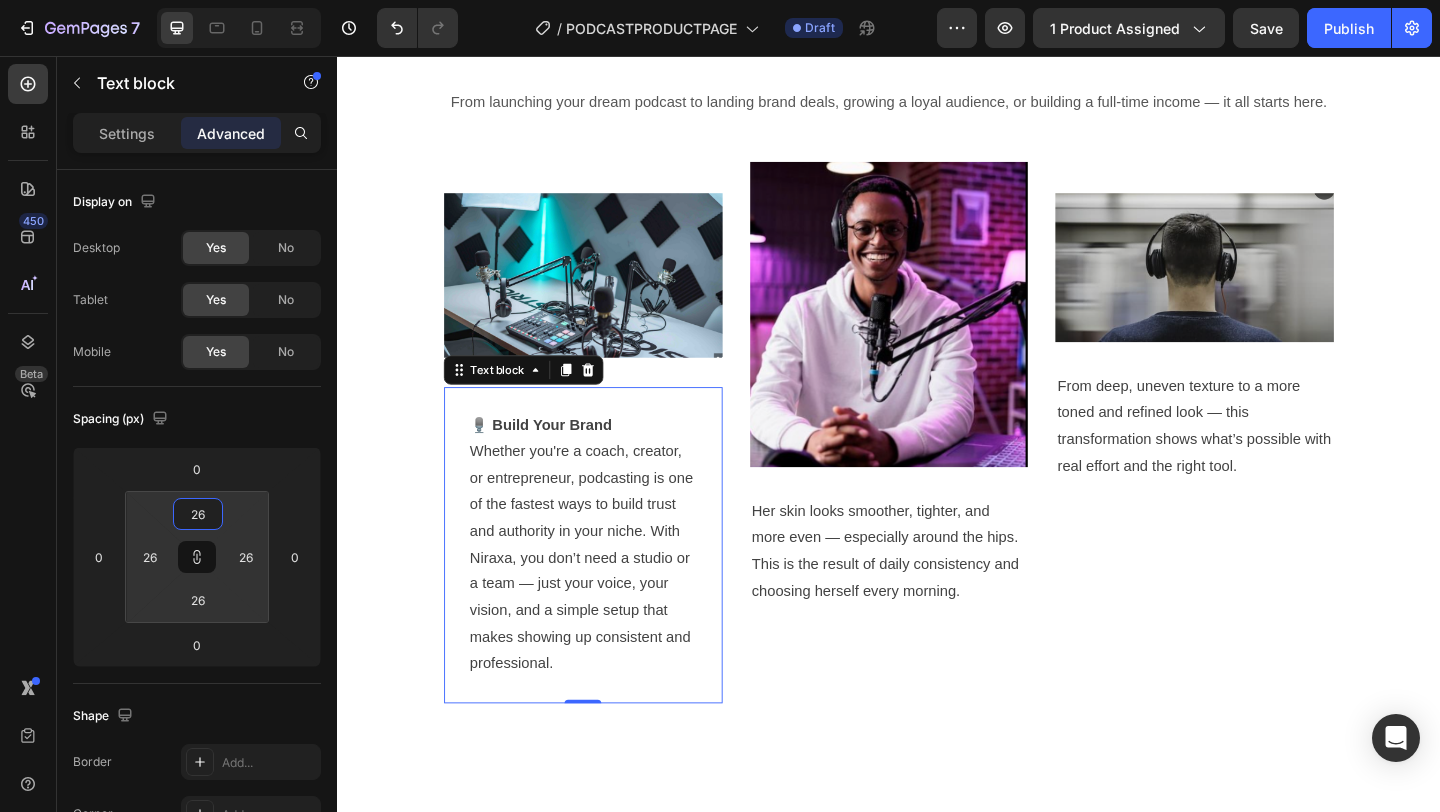 type on "32" 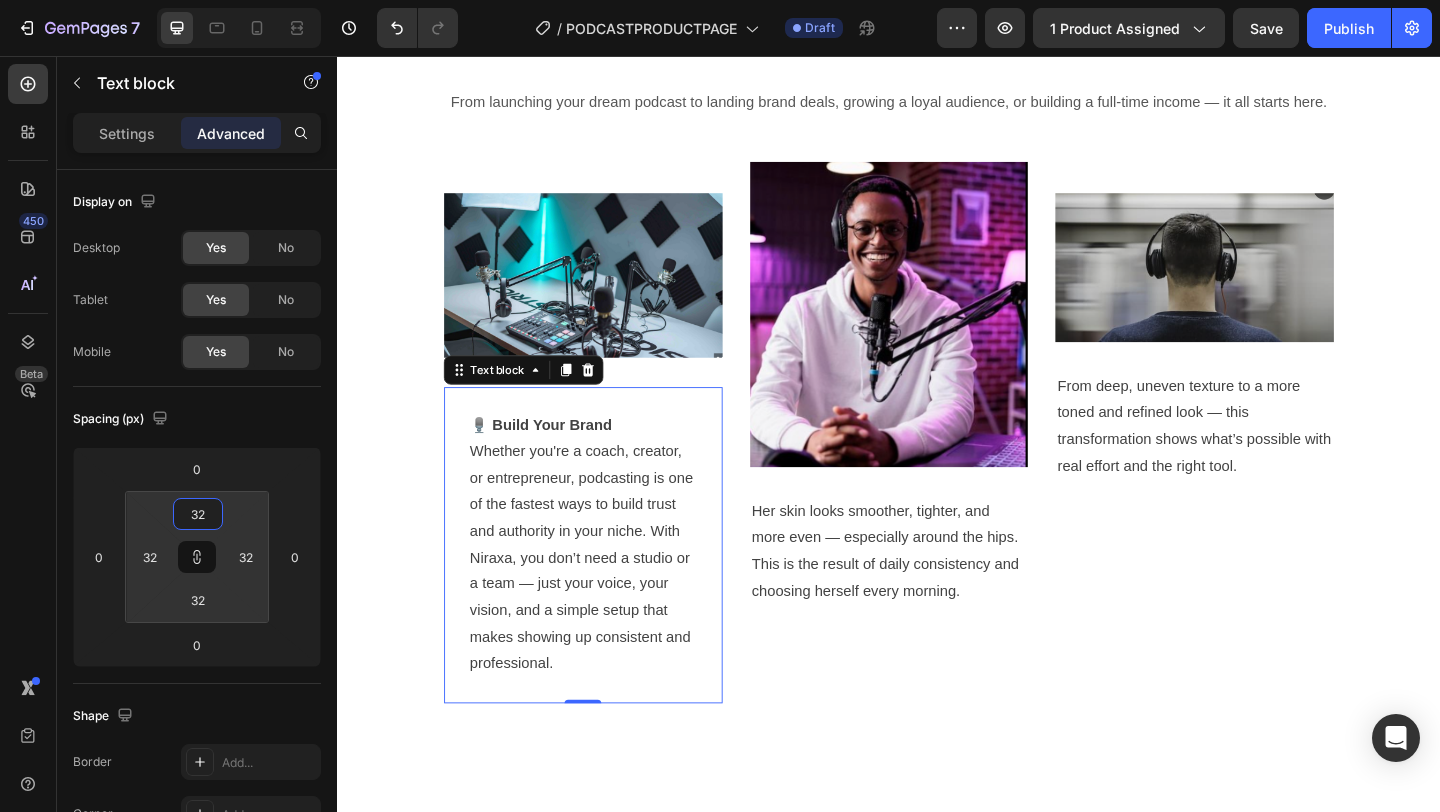 type on "34" 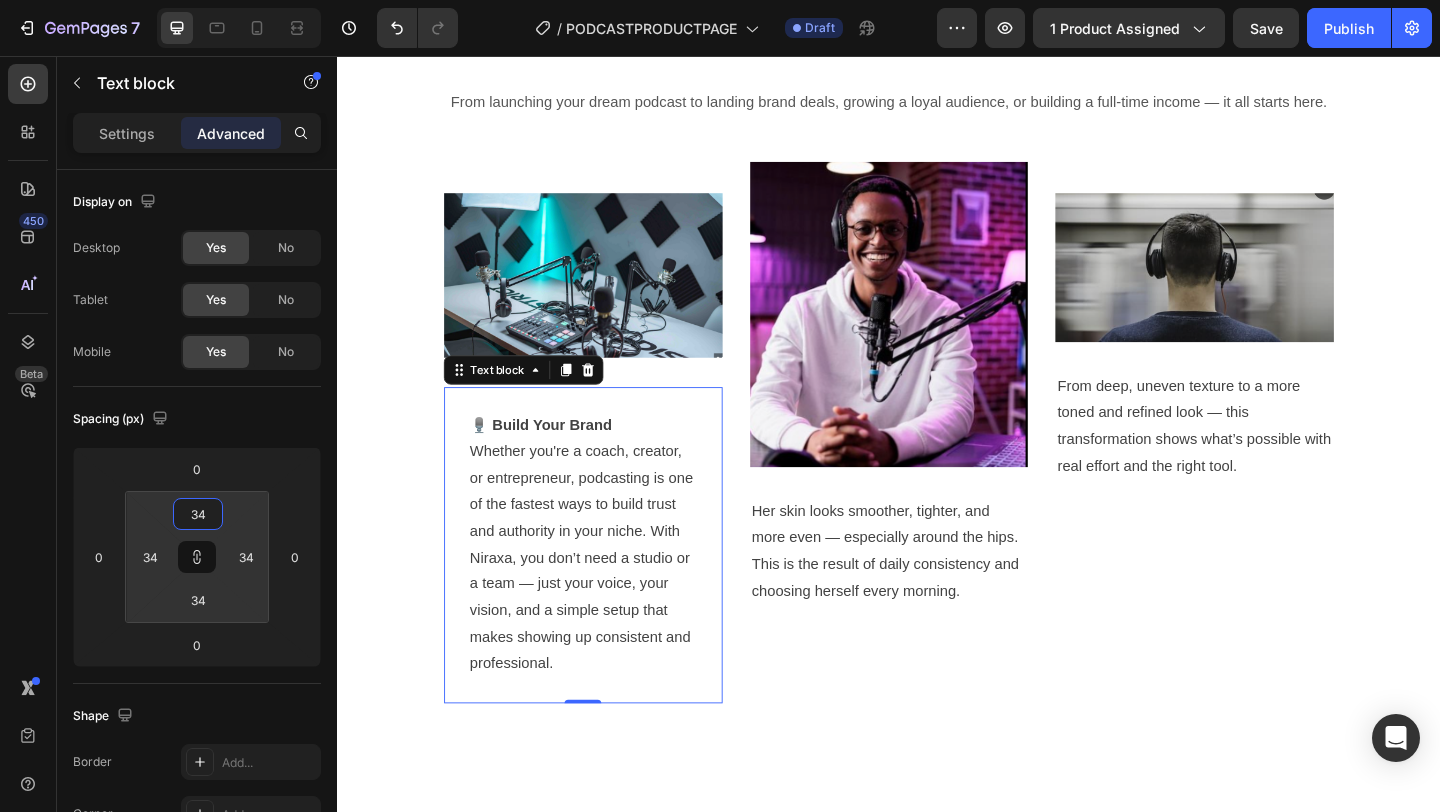type on "36" 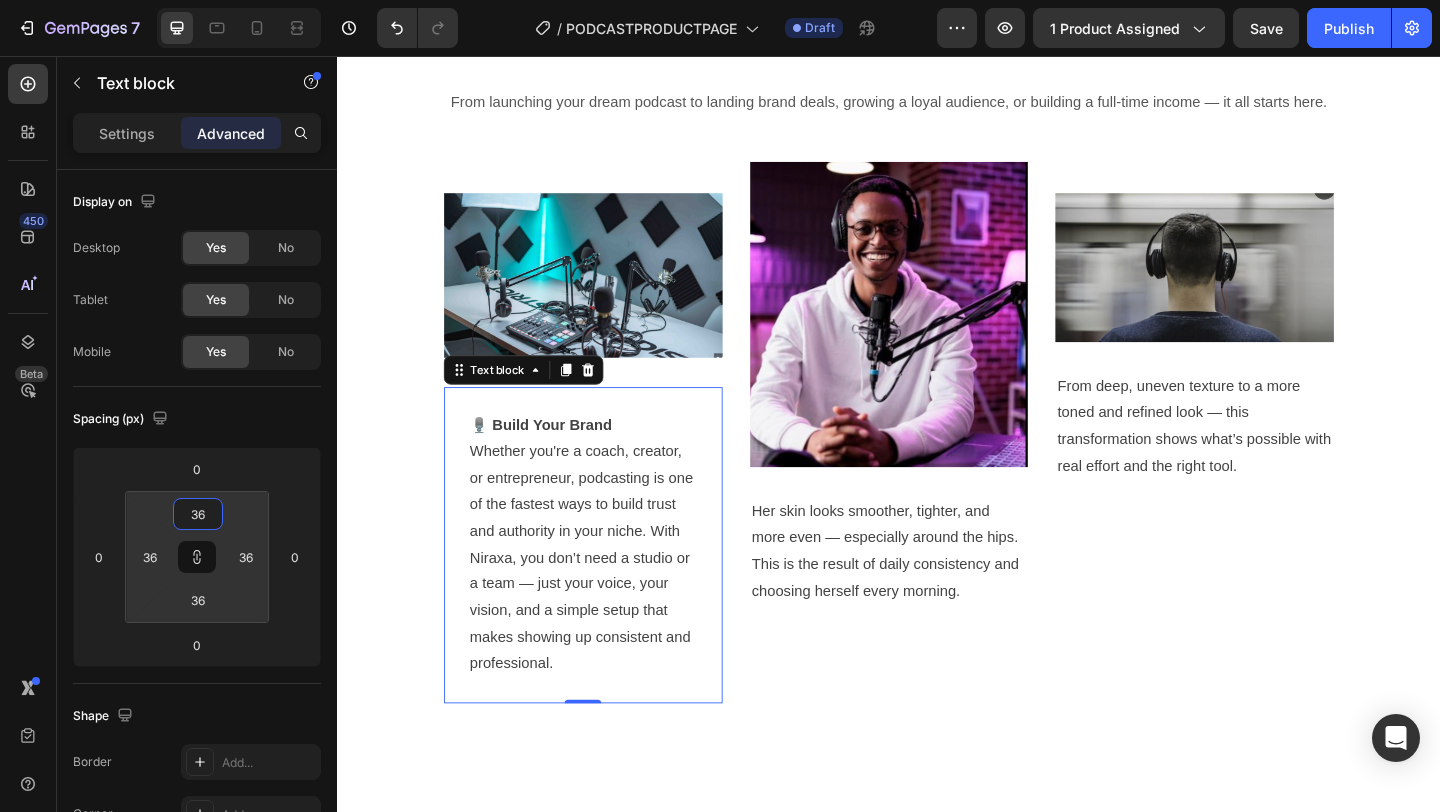 type on "38" 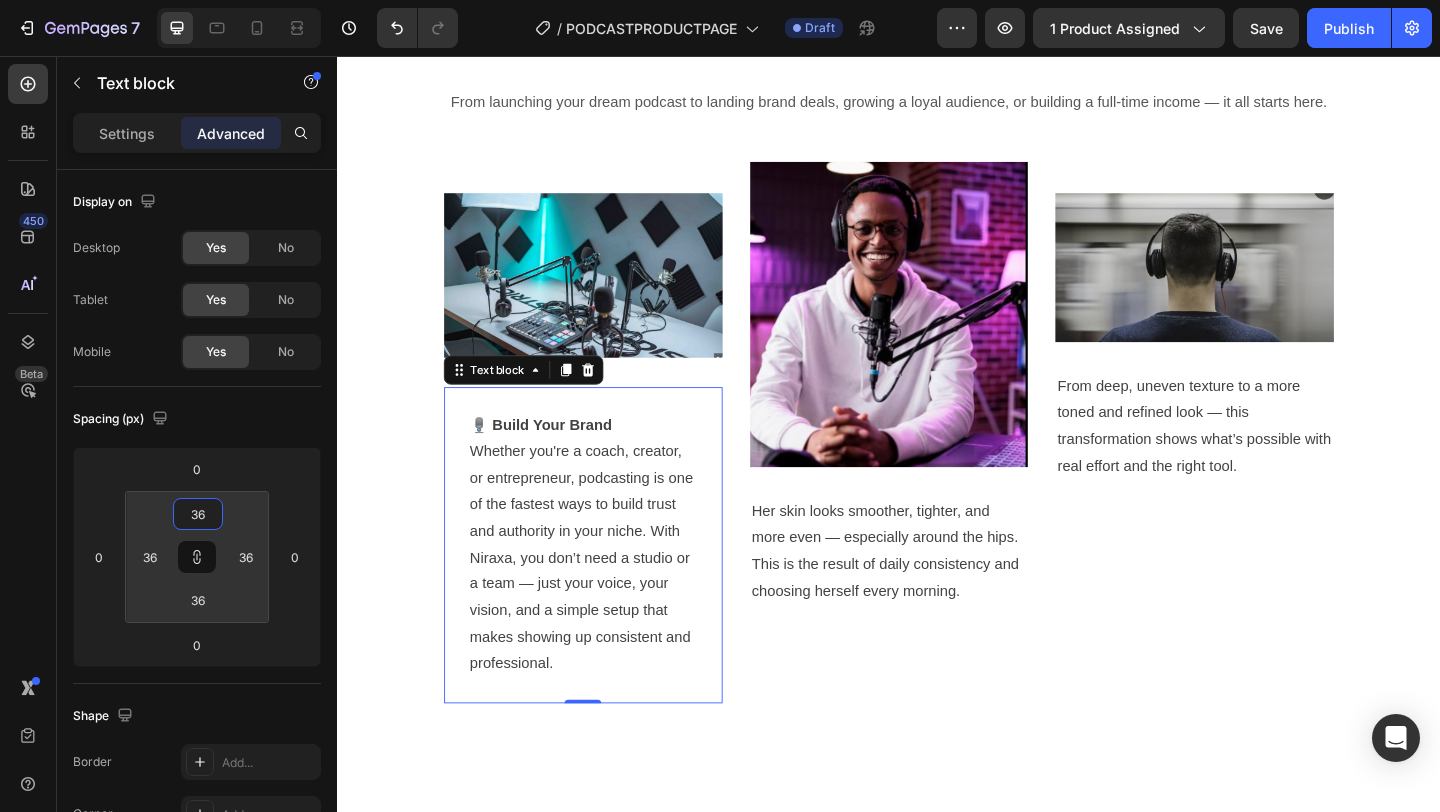 type on "38" 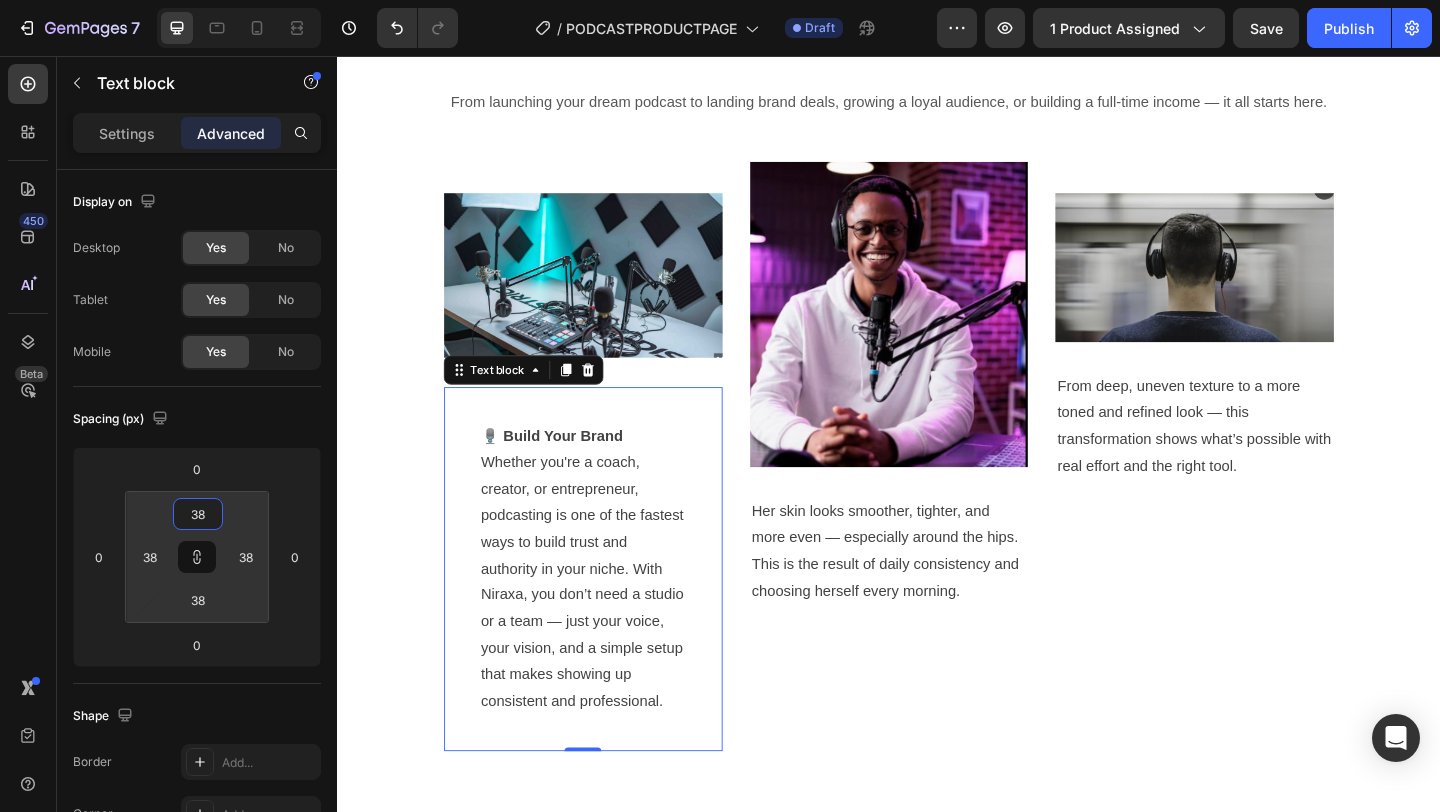 type on "36" 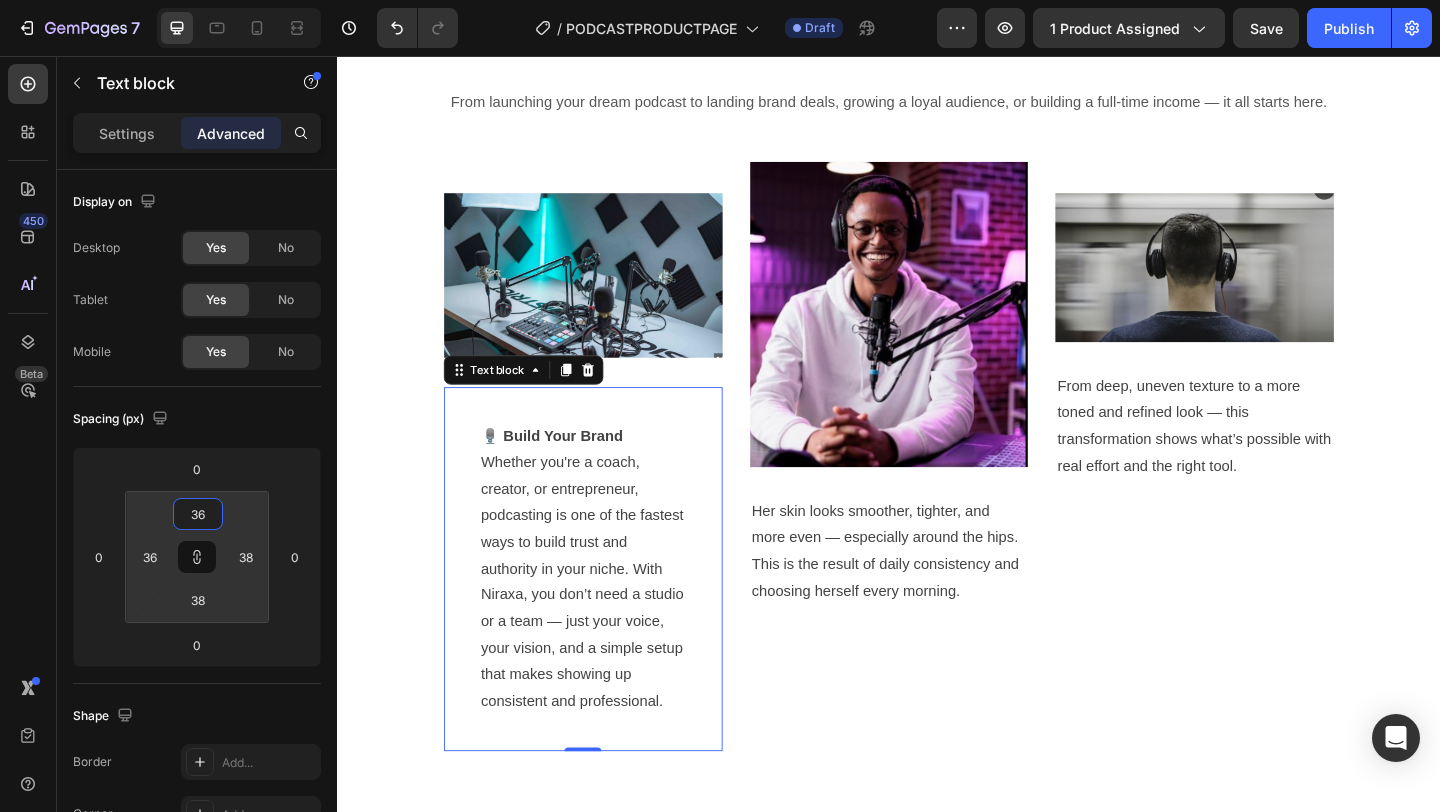 type on "36" 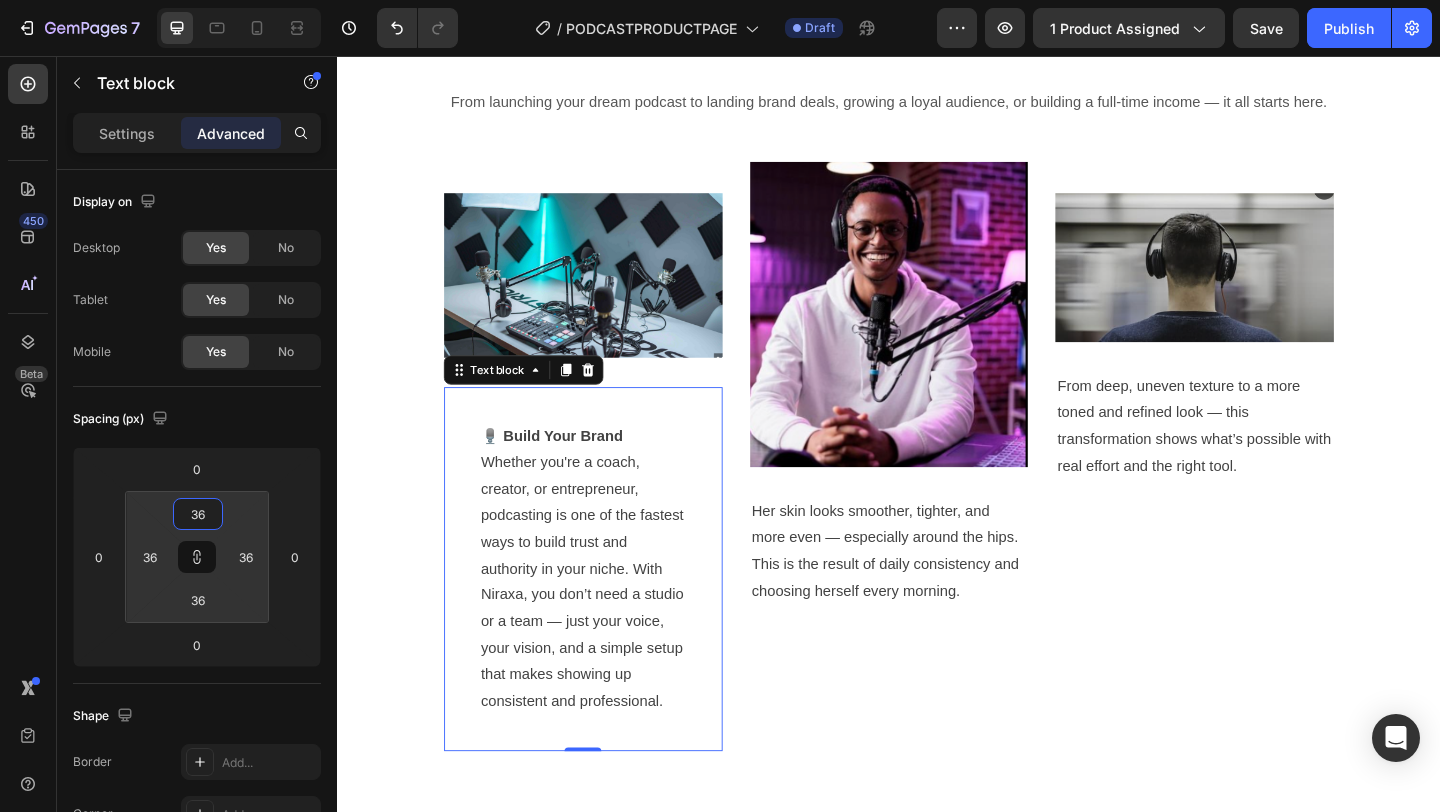 type on "32" 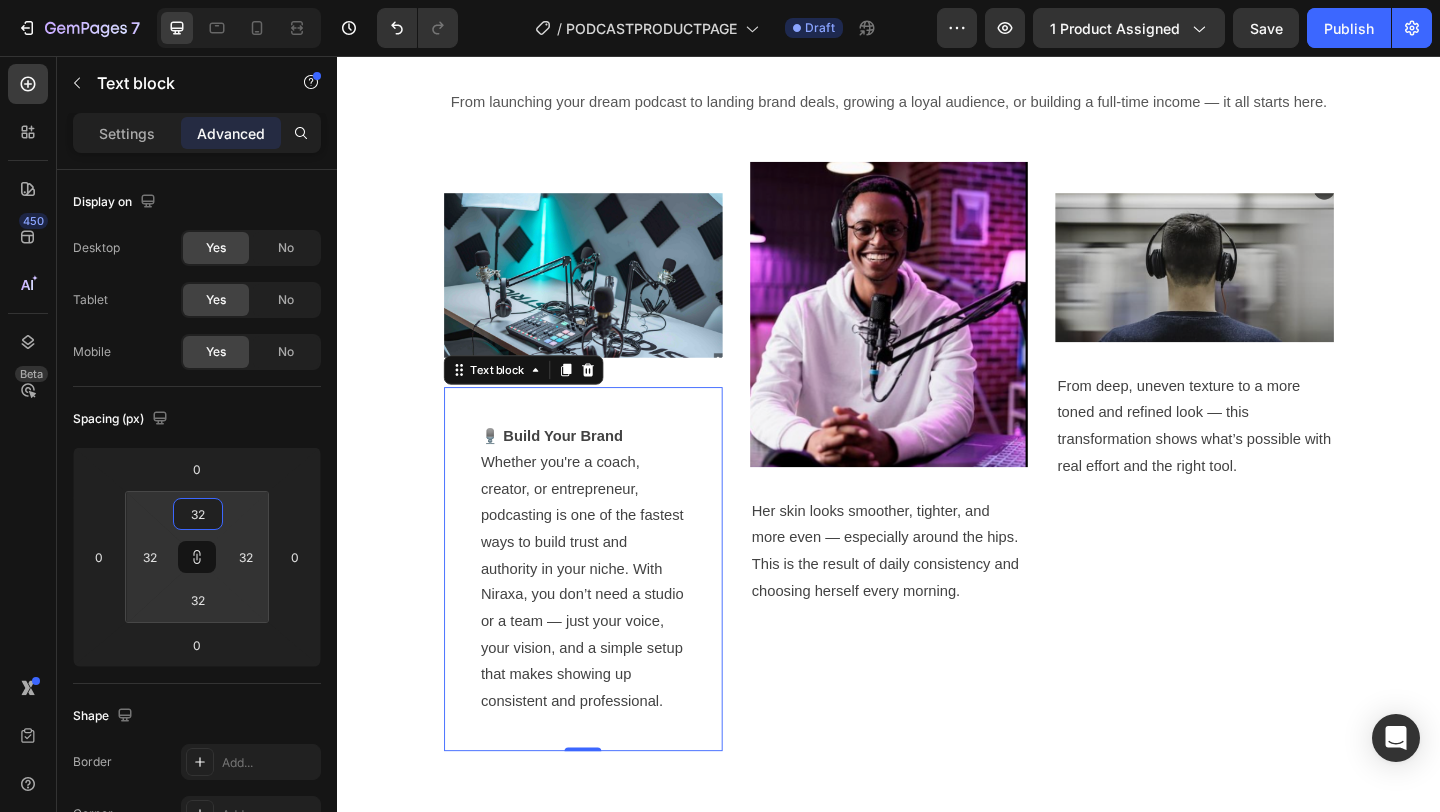 type on "30" 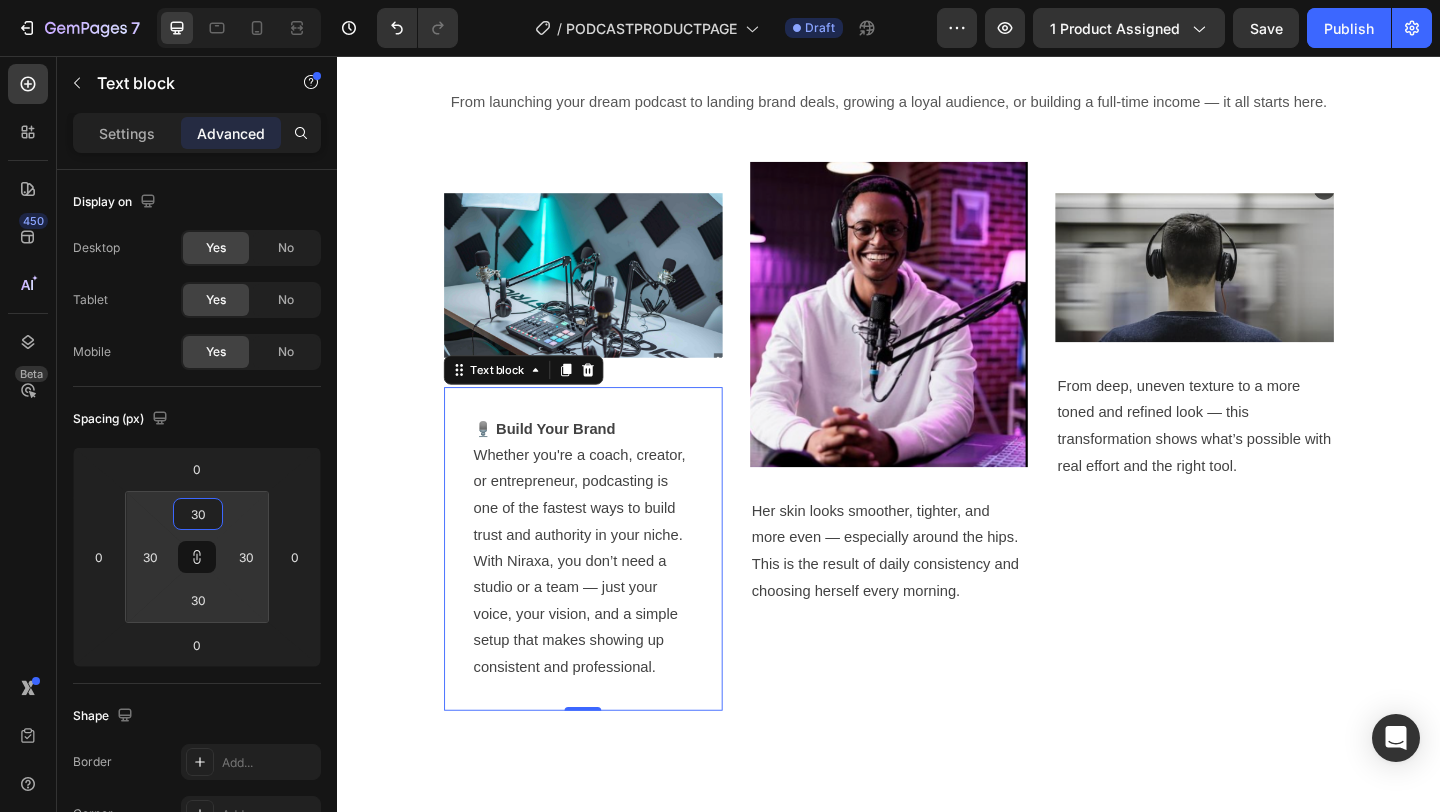 type on "26" 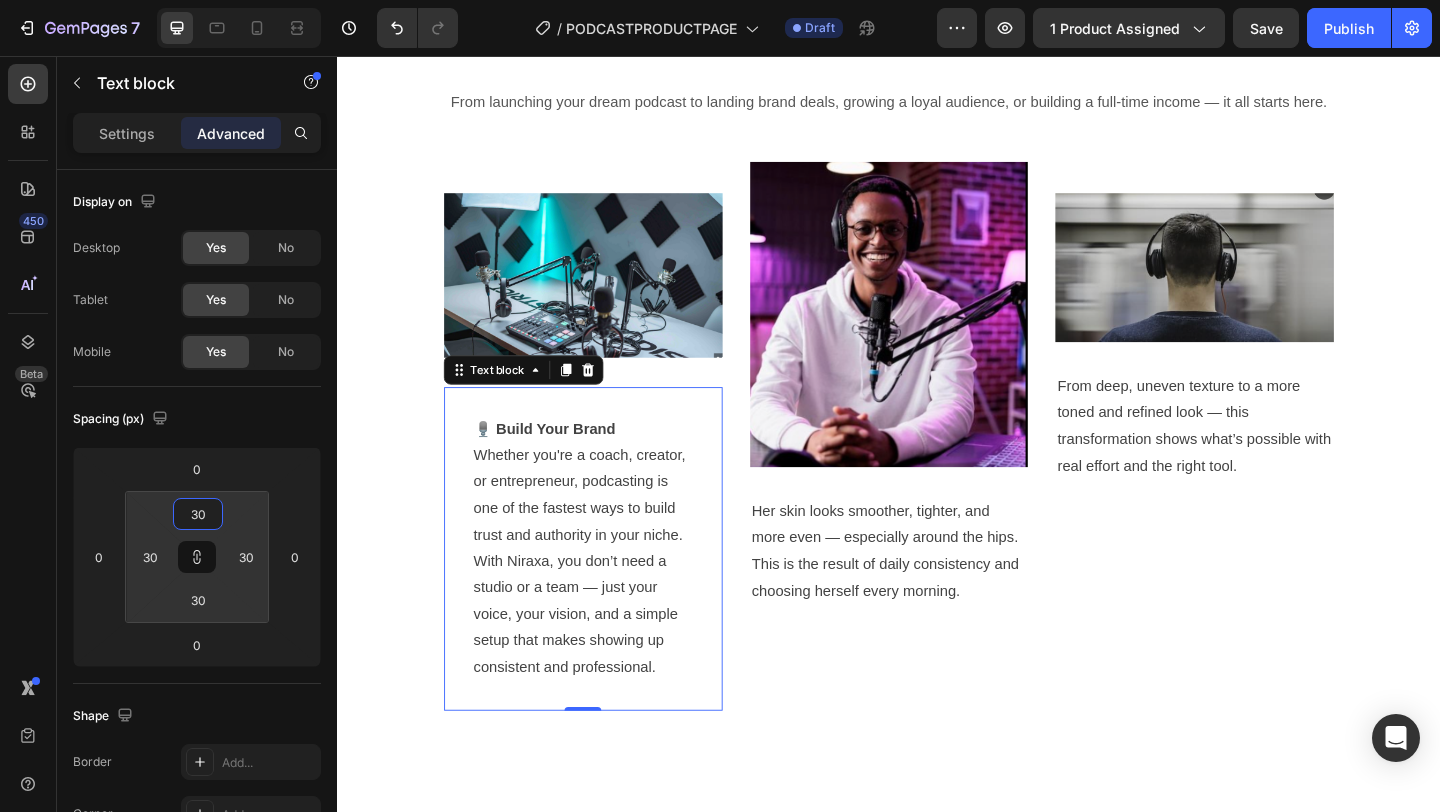 type on "26" 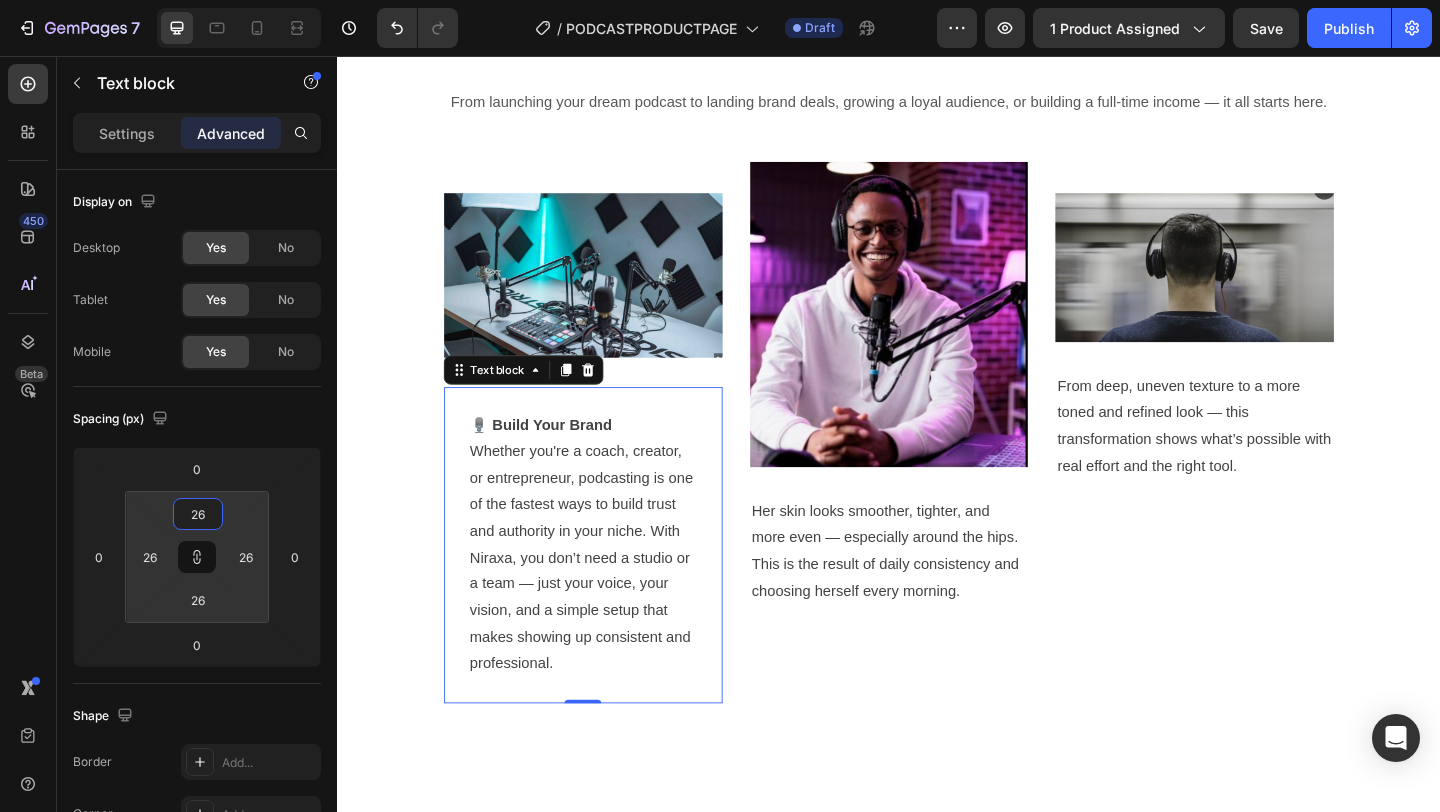 type on "28" 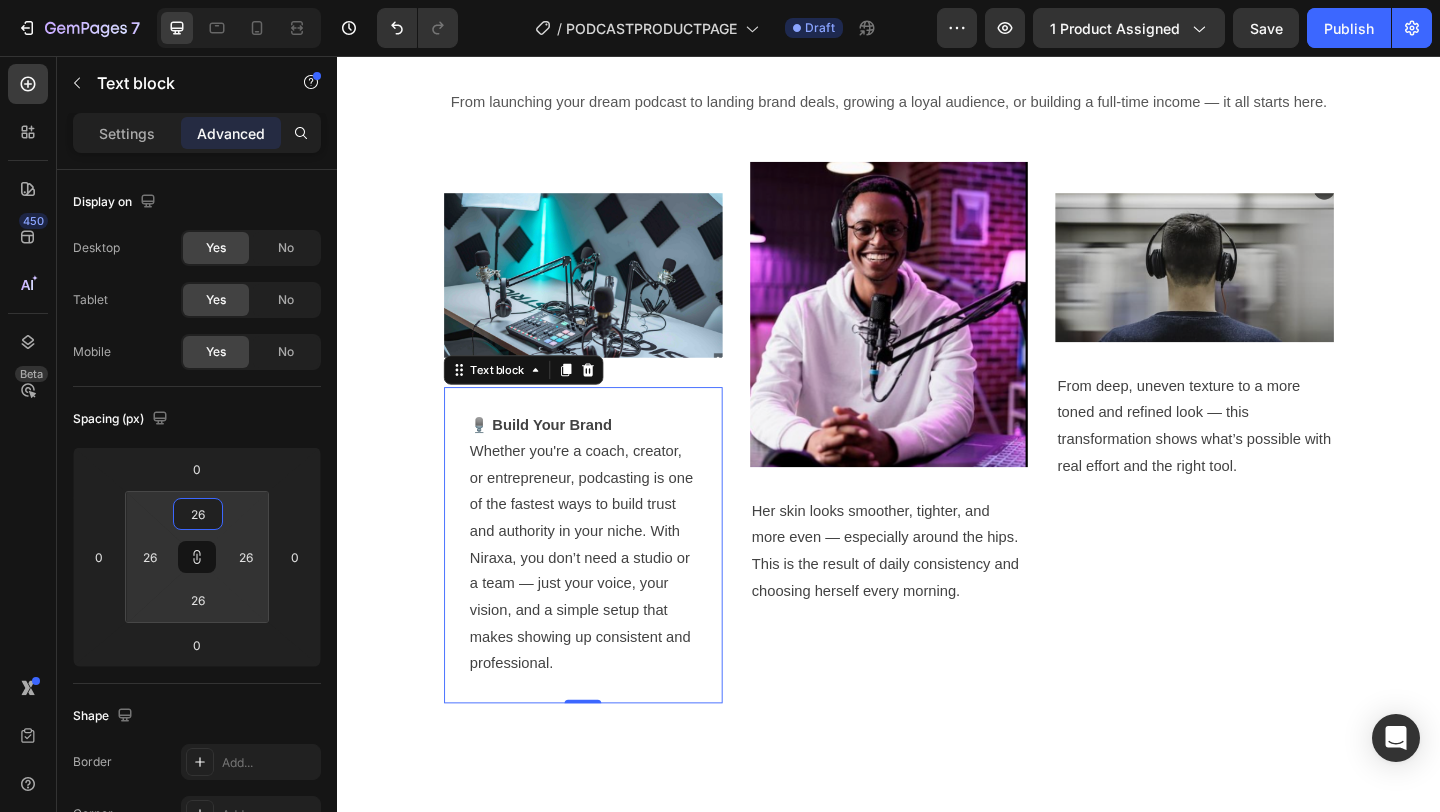 type on "28" 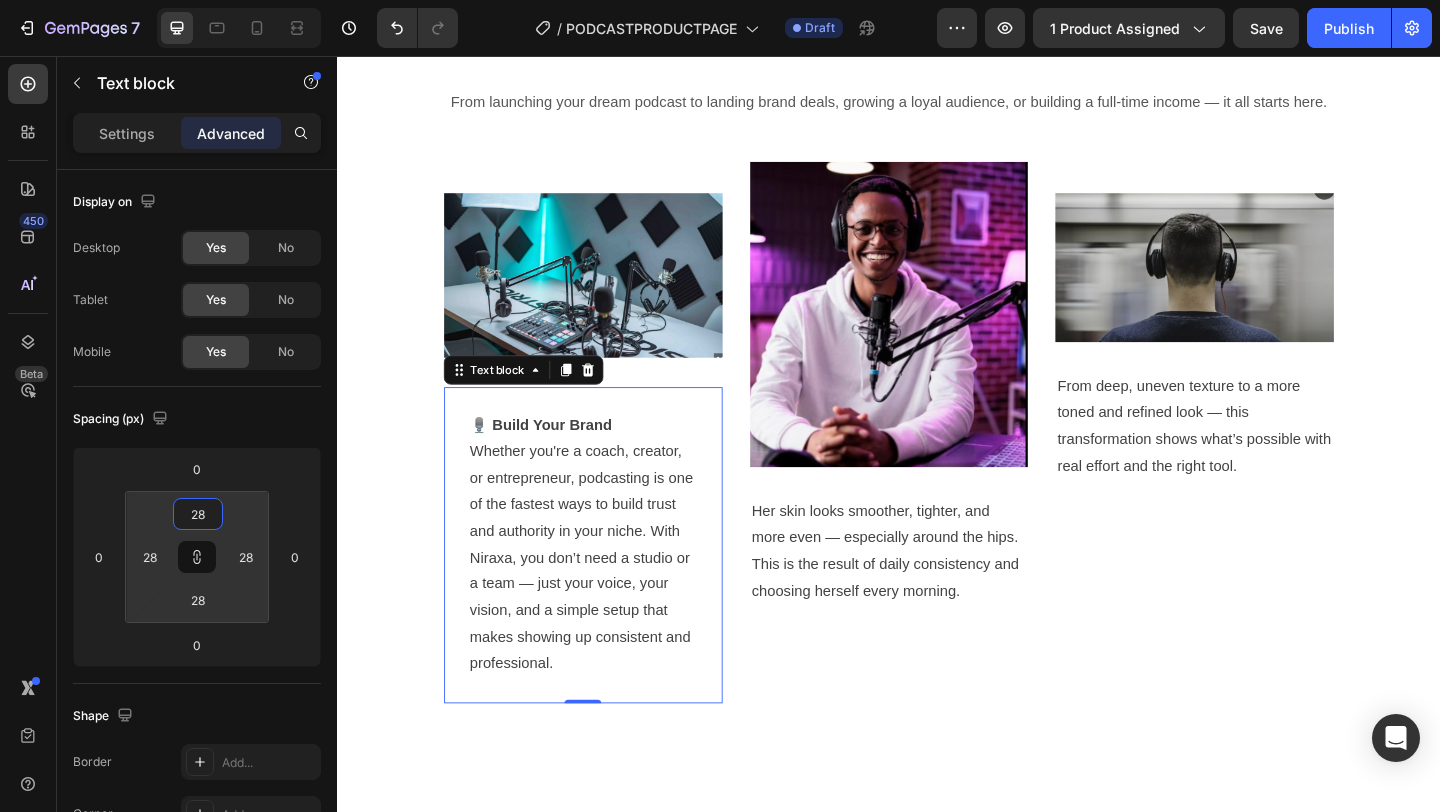 type on "32" 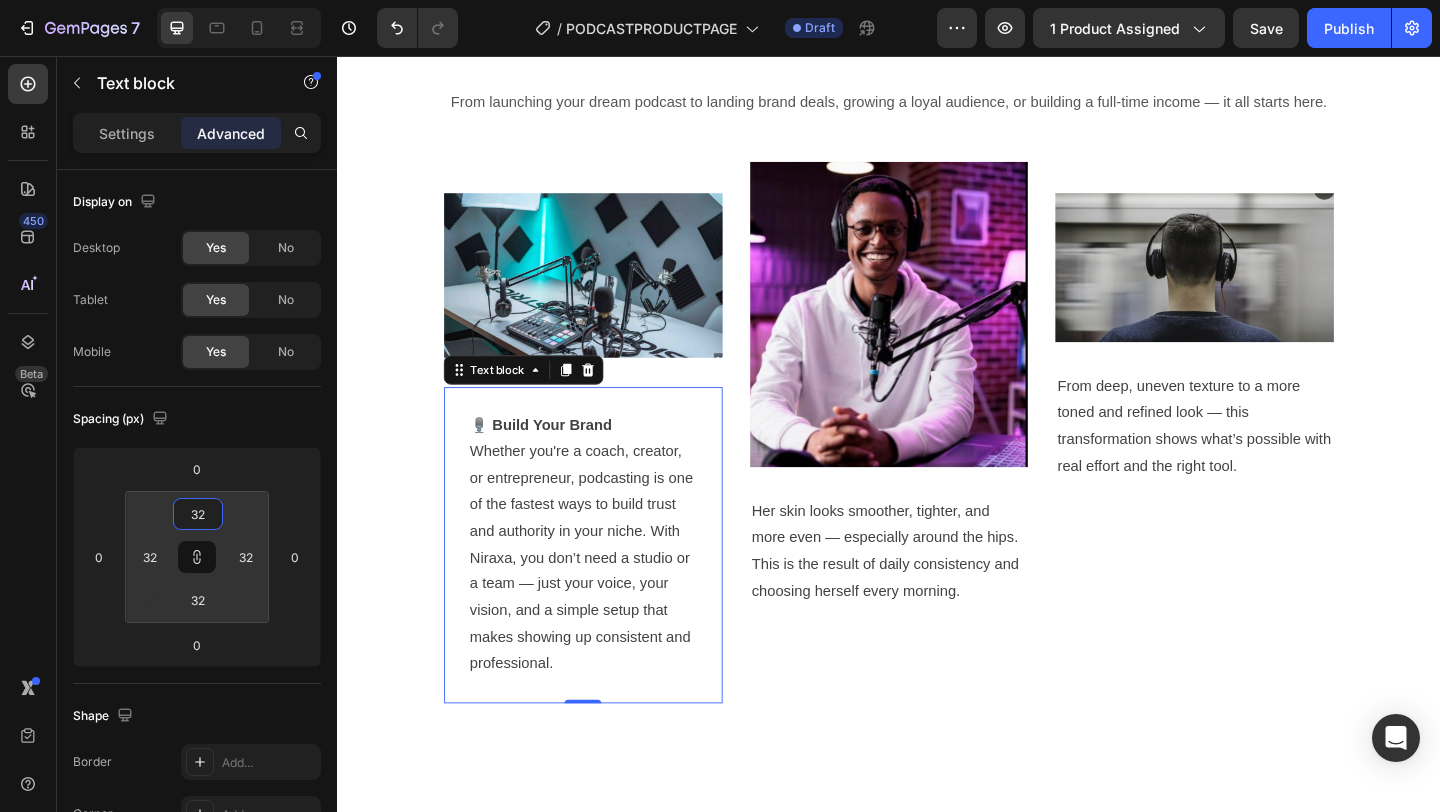 type on "34" 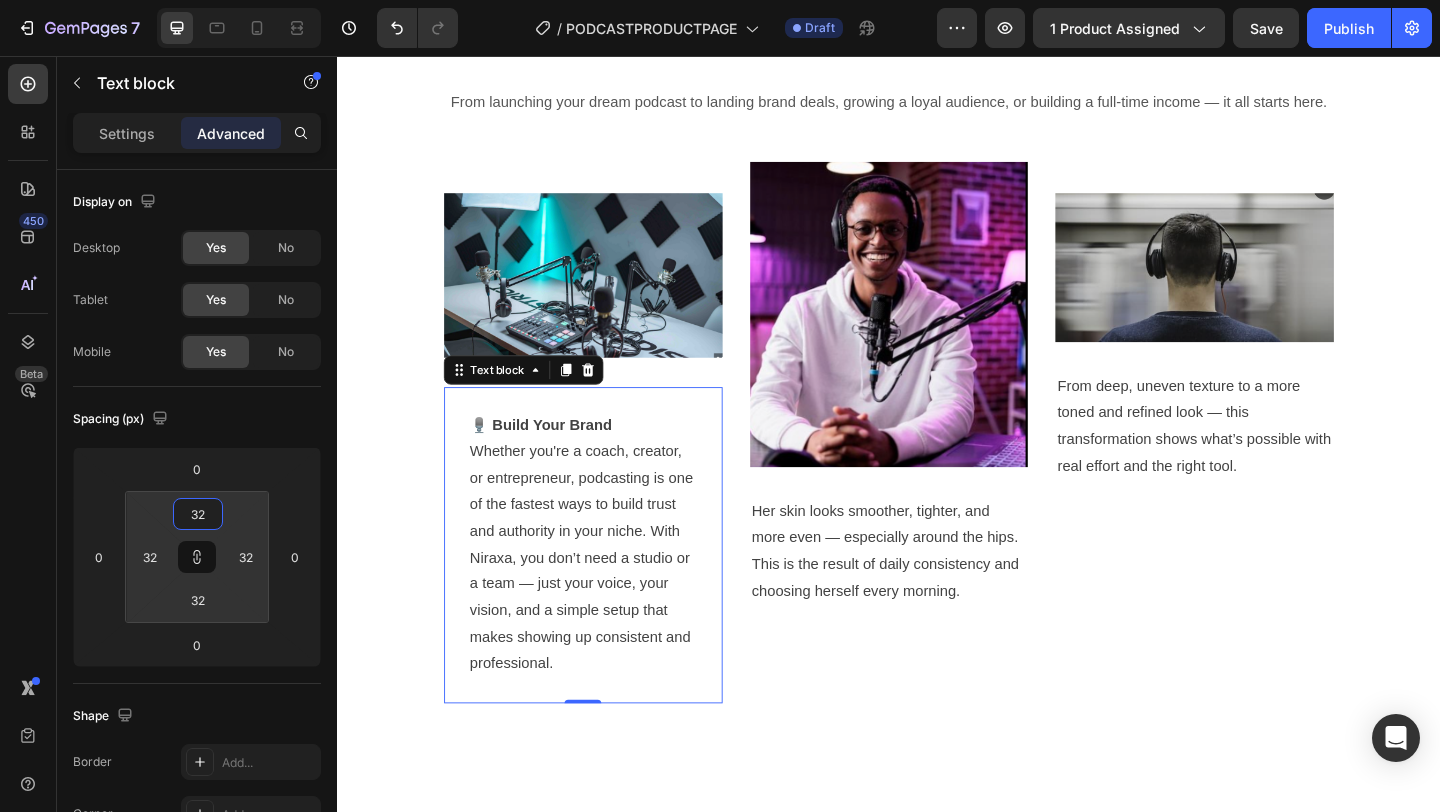 type on "34" 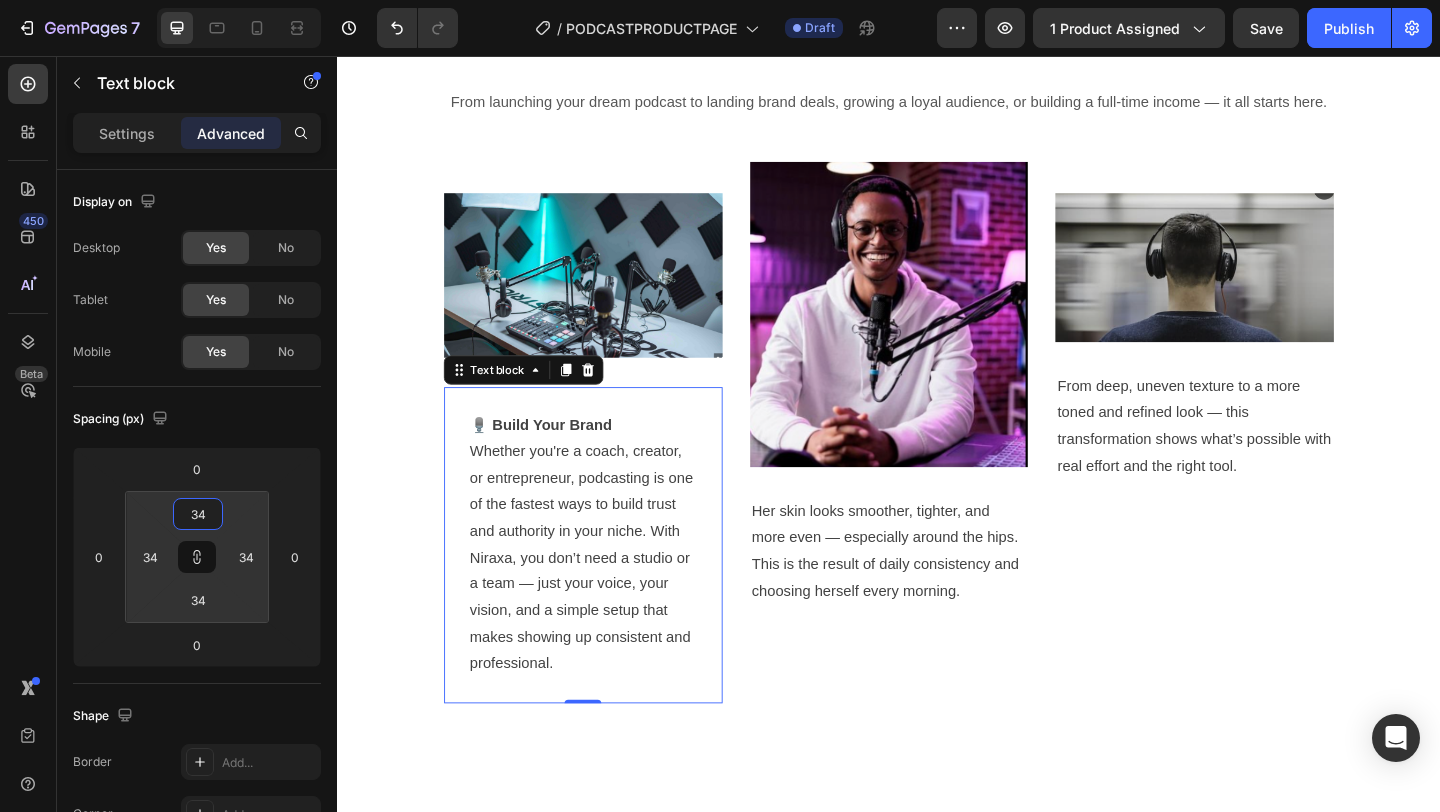 type on "36" 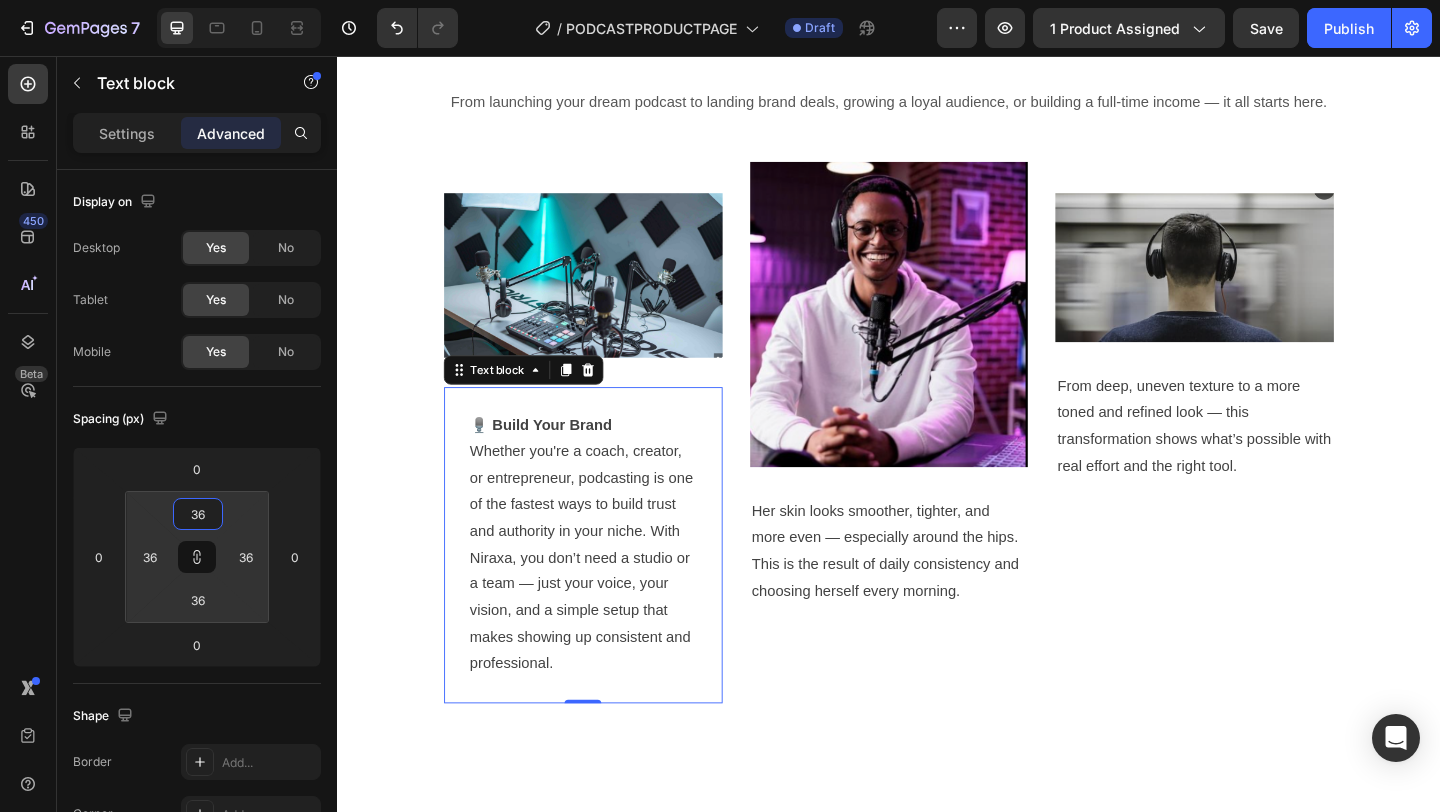 type on "38" 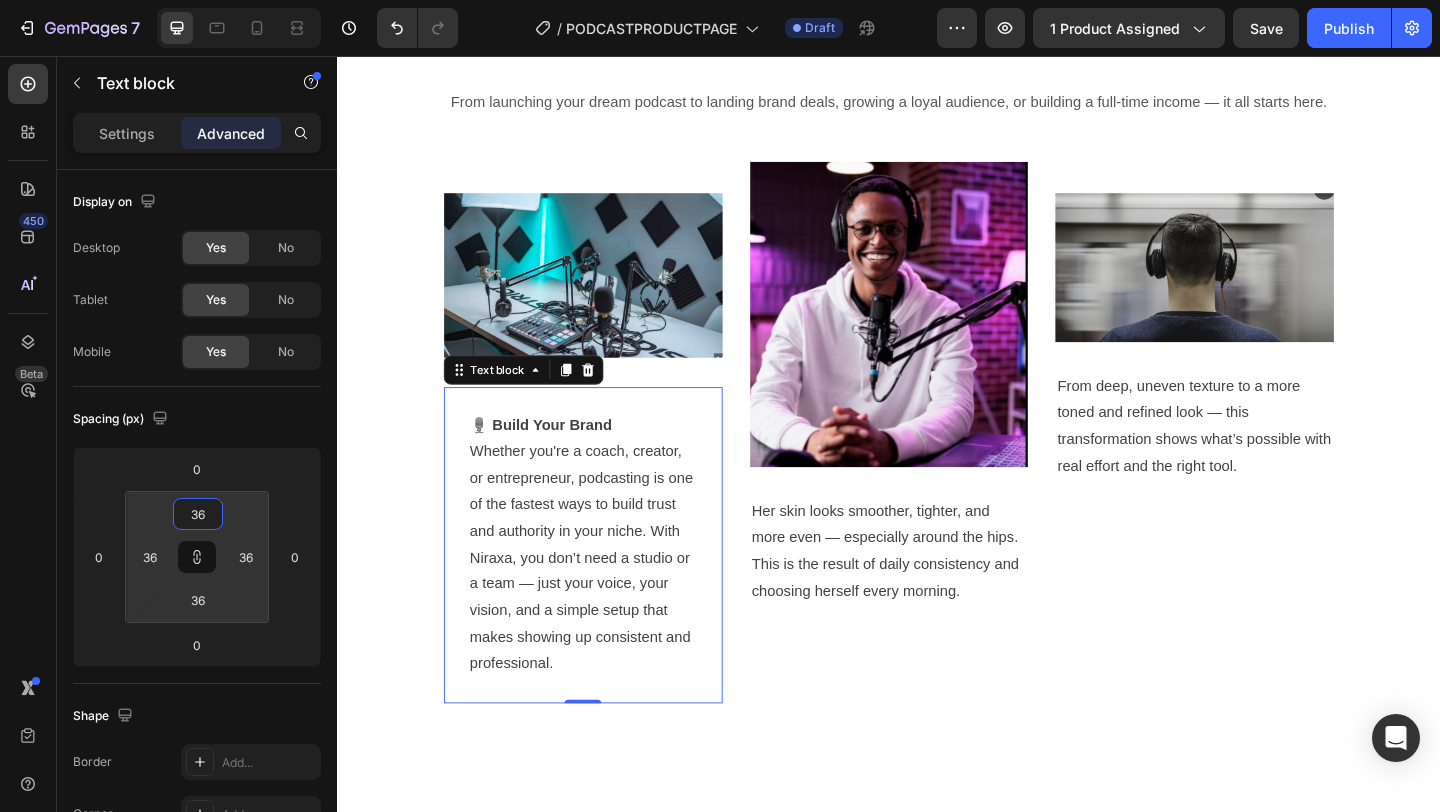 type on "38" 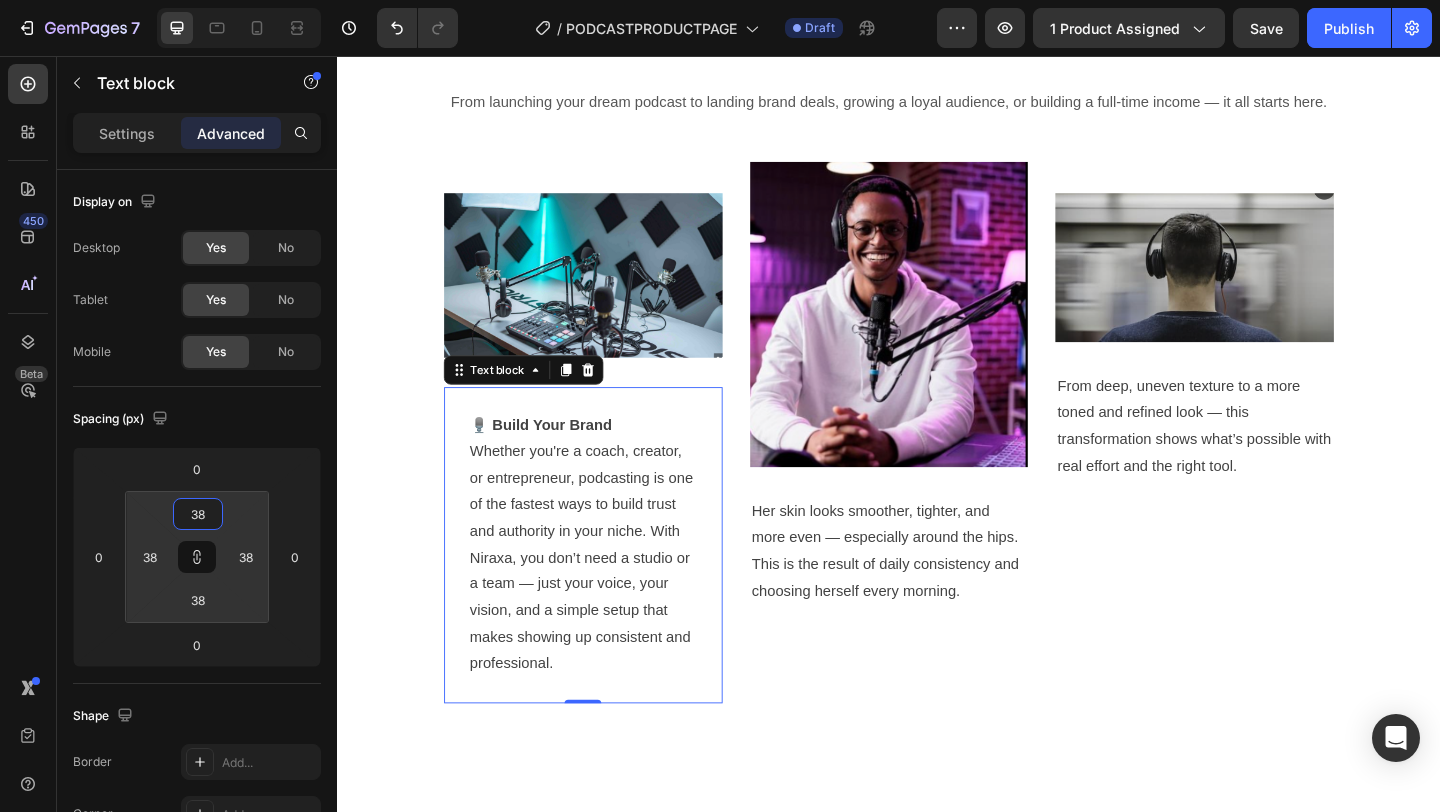 type on "40" 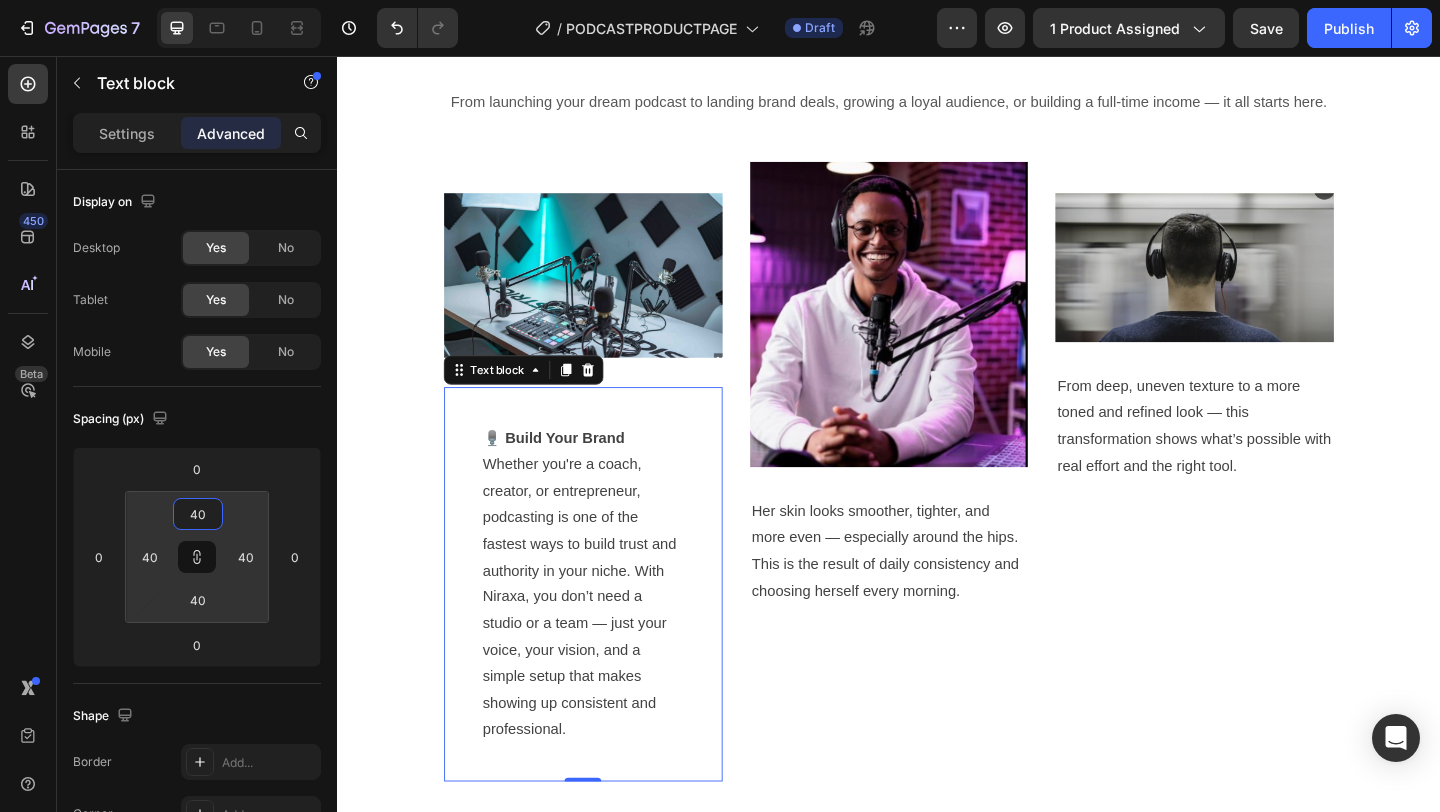 type on "38" 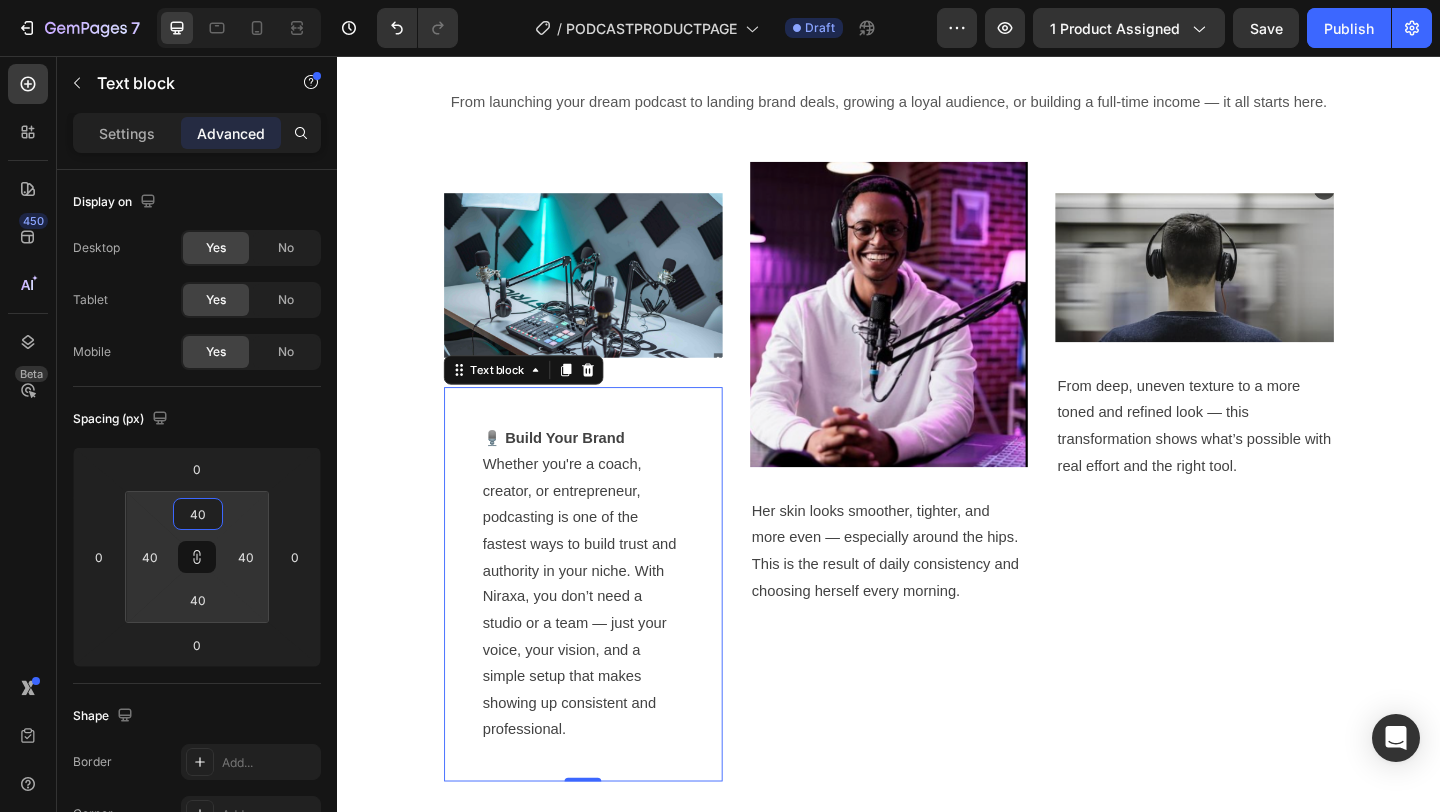 type on "38" 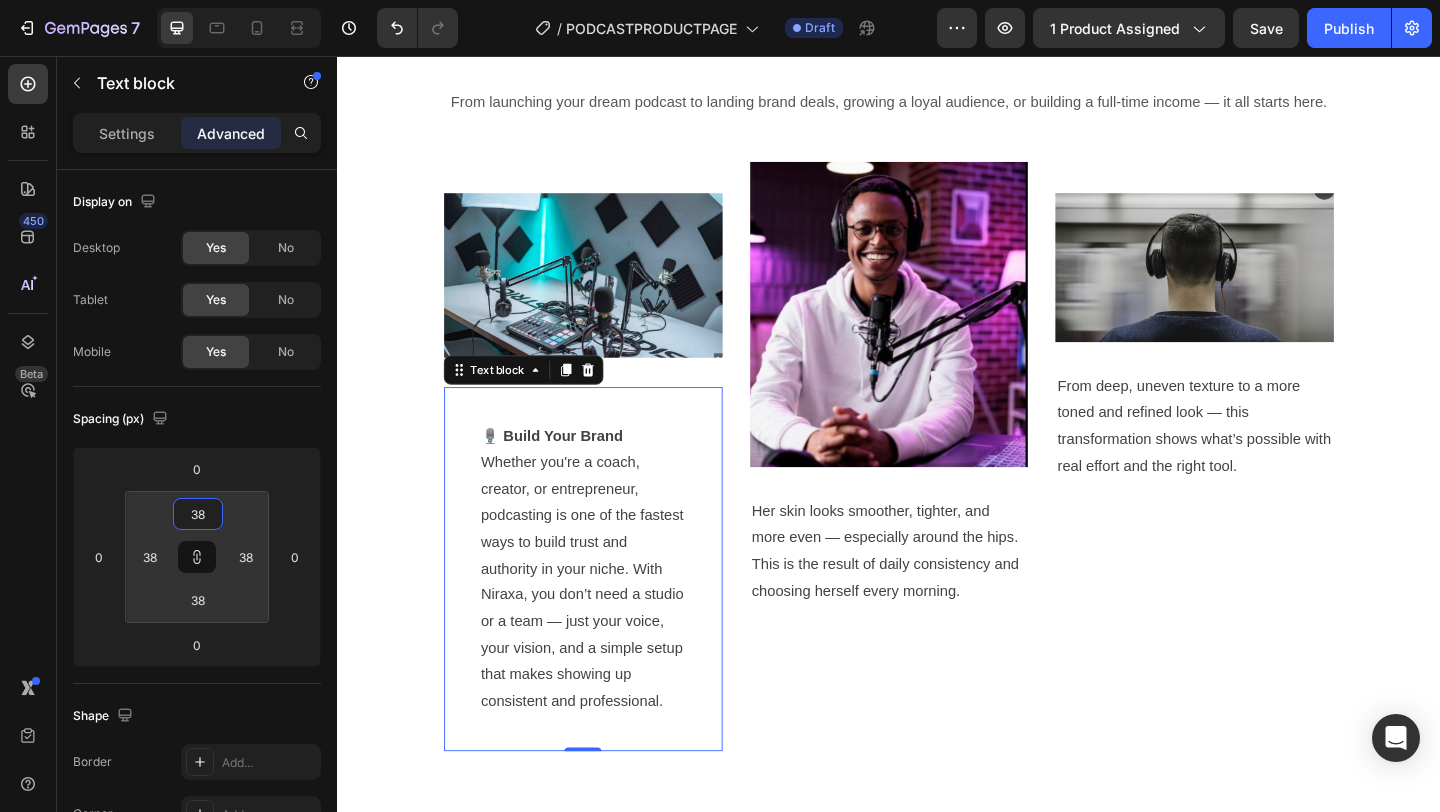 type on "36" 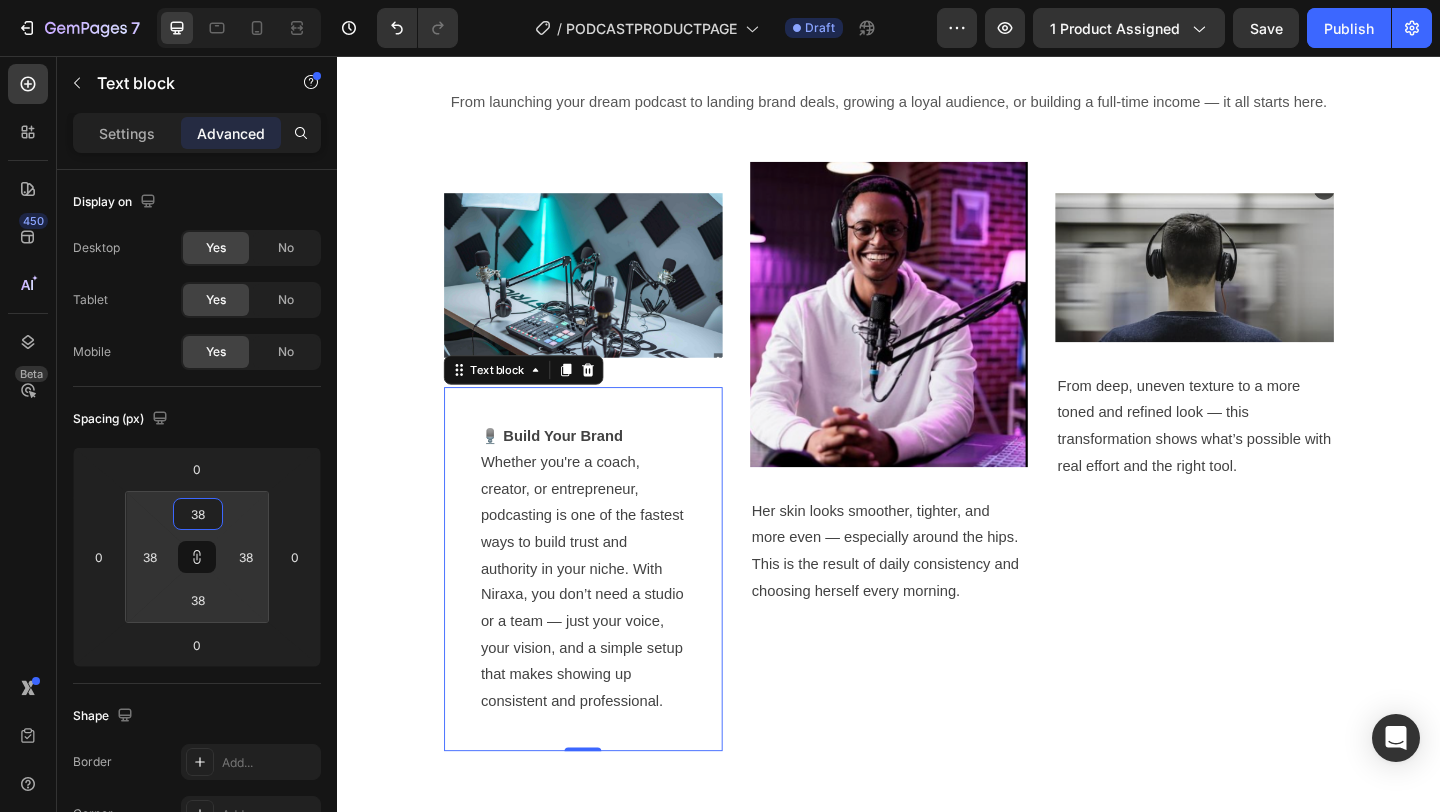 type on "36" 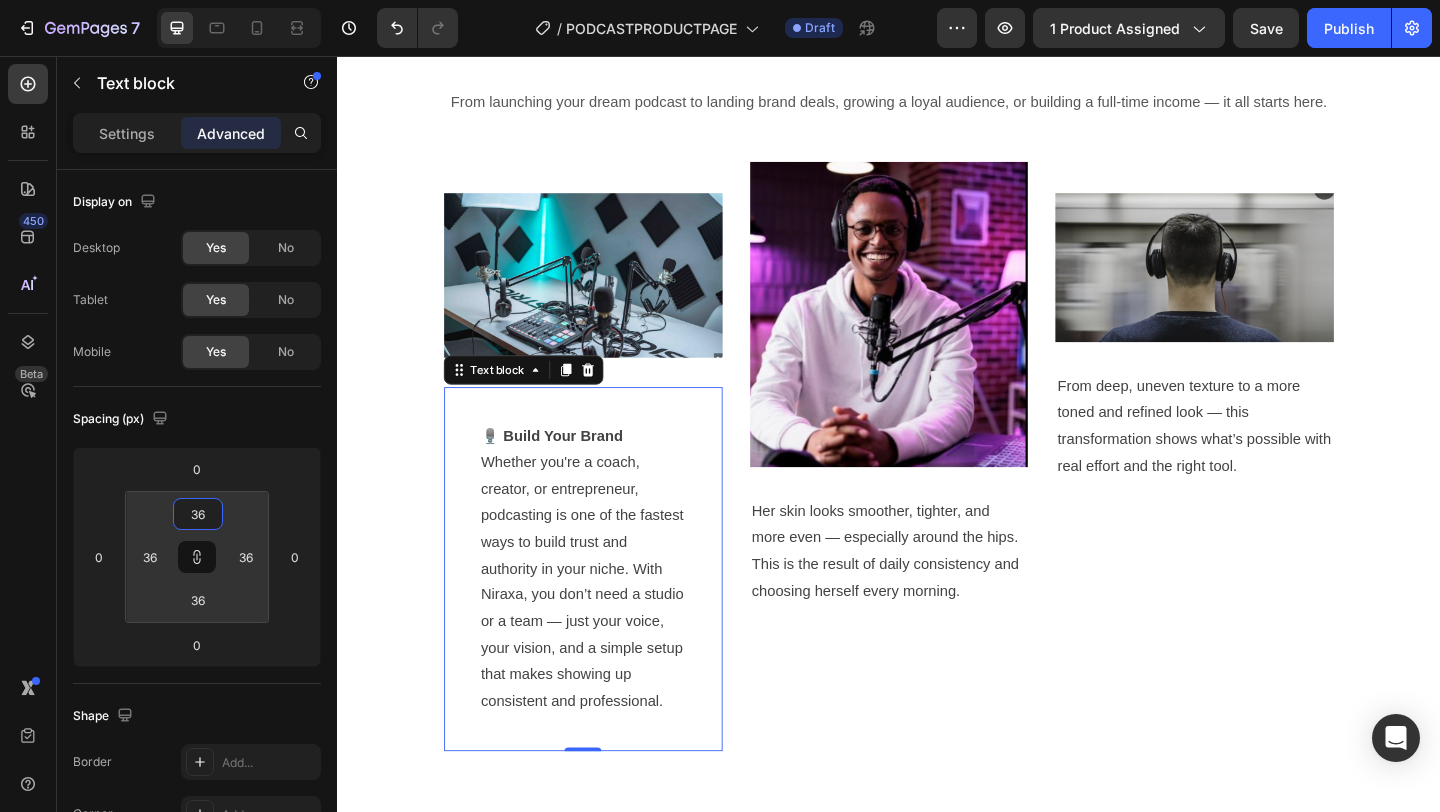type on "34" 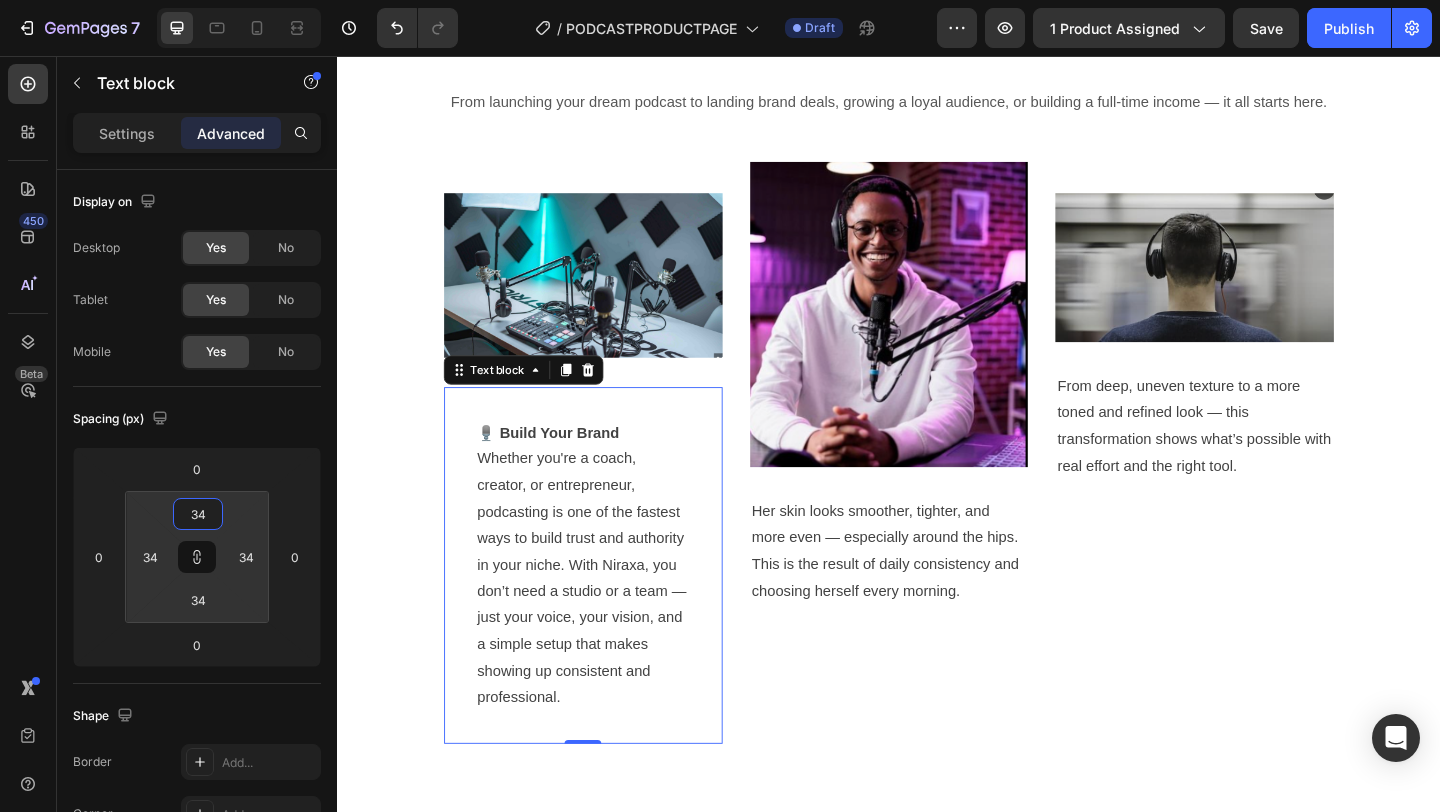 type on "32" 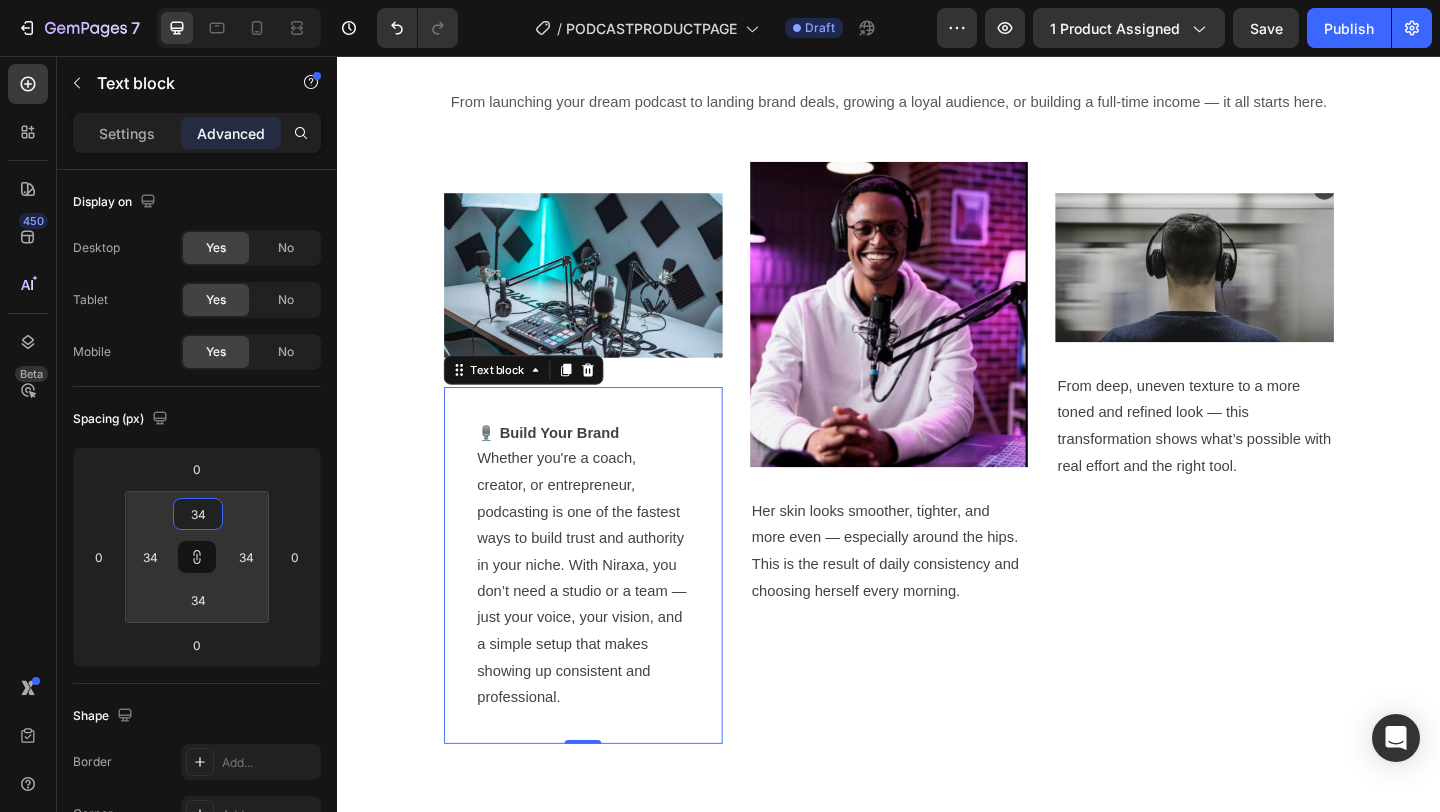 type on "32" 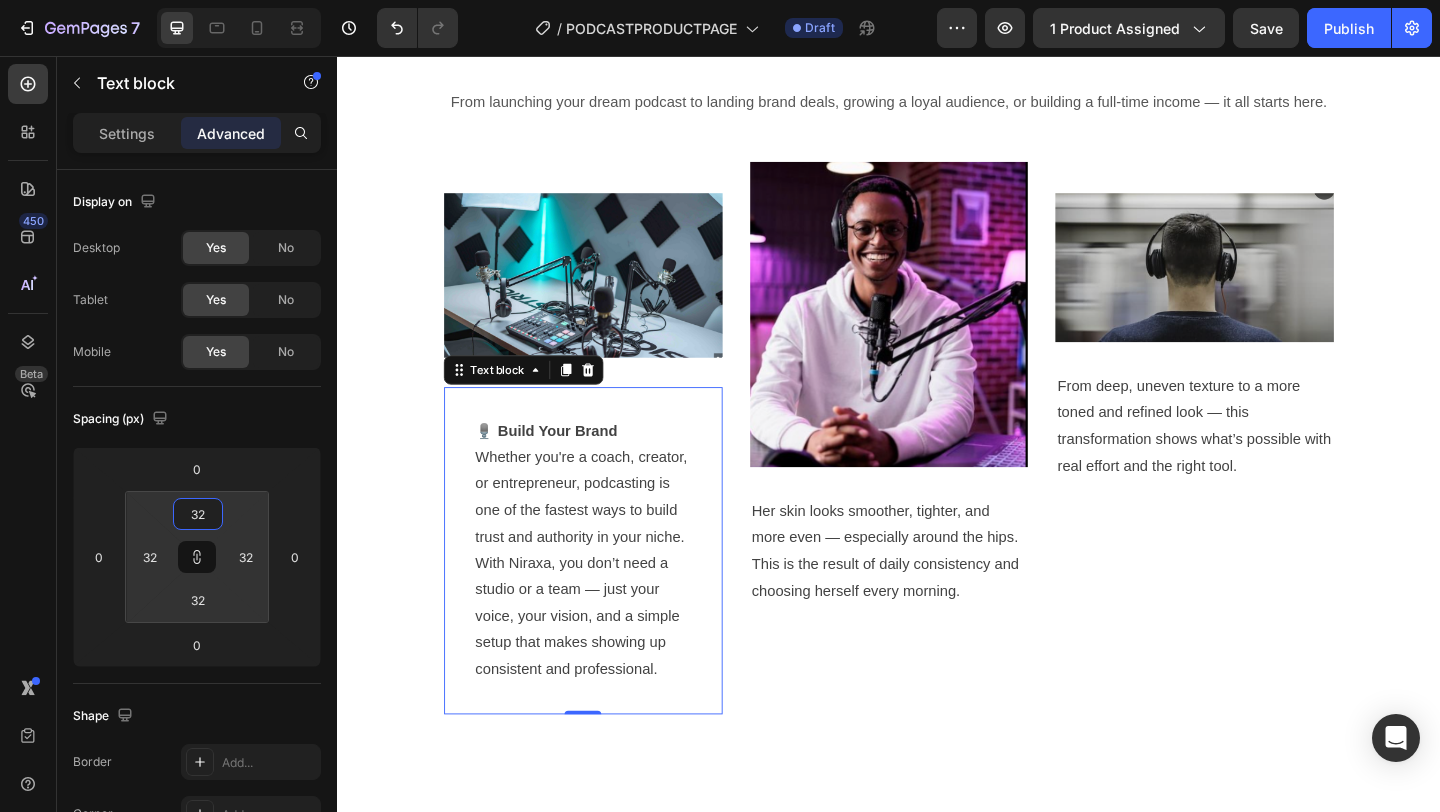 drag, startPoint x: 199, startPoint y: 537, endPoint x: 200, endPoint y: 521, distance: 16.03122 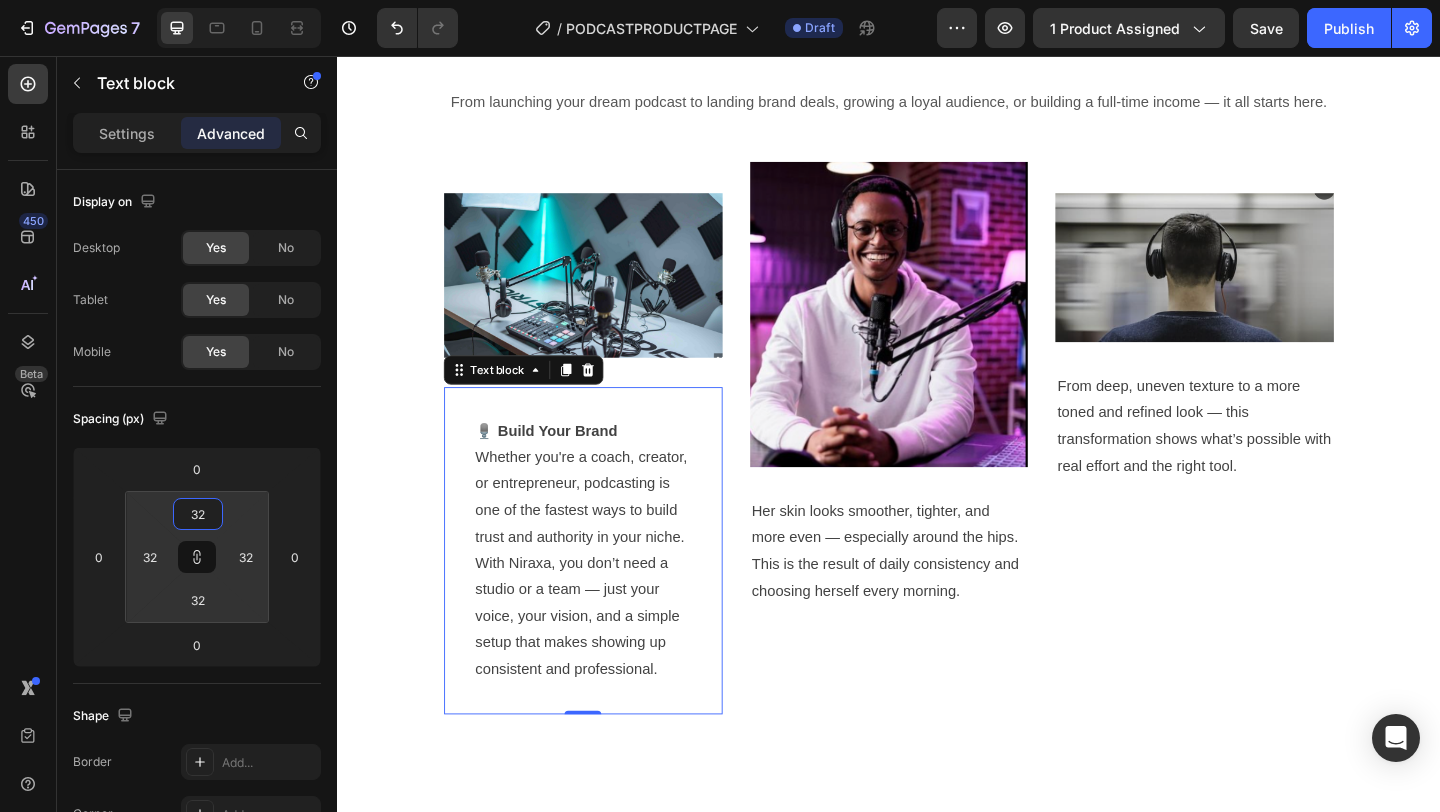 click on "7  Version history  /  PODCASTPRODUCTPAGE Draft Preview 1 product assigned  Save   Publish  450 Beta Sections(18) Elements(84) Section Element Hero Section Product Detail Brands Trusted Badges Guarantee Product Breakdown How to use Testimonials Compare Bundle FAQs Social Proof Brand Story Product List Collection Blog List Contact Sticky Add to Cart Custom Footer Browse Library 450 Layout
Row
Row
Row
Row Text
Heading
Text Block Button
Button
Button Media
Image
Image" at bounding box center (720, 0) 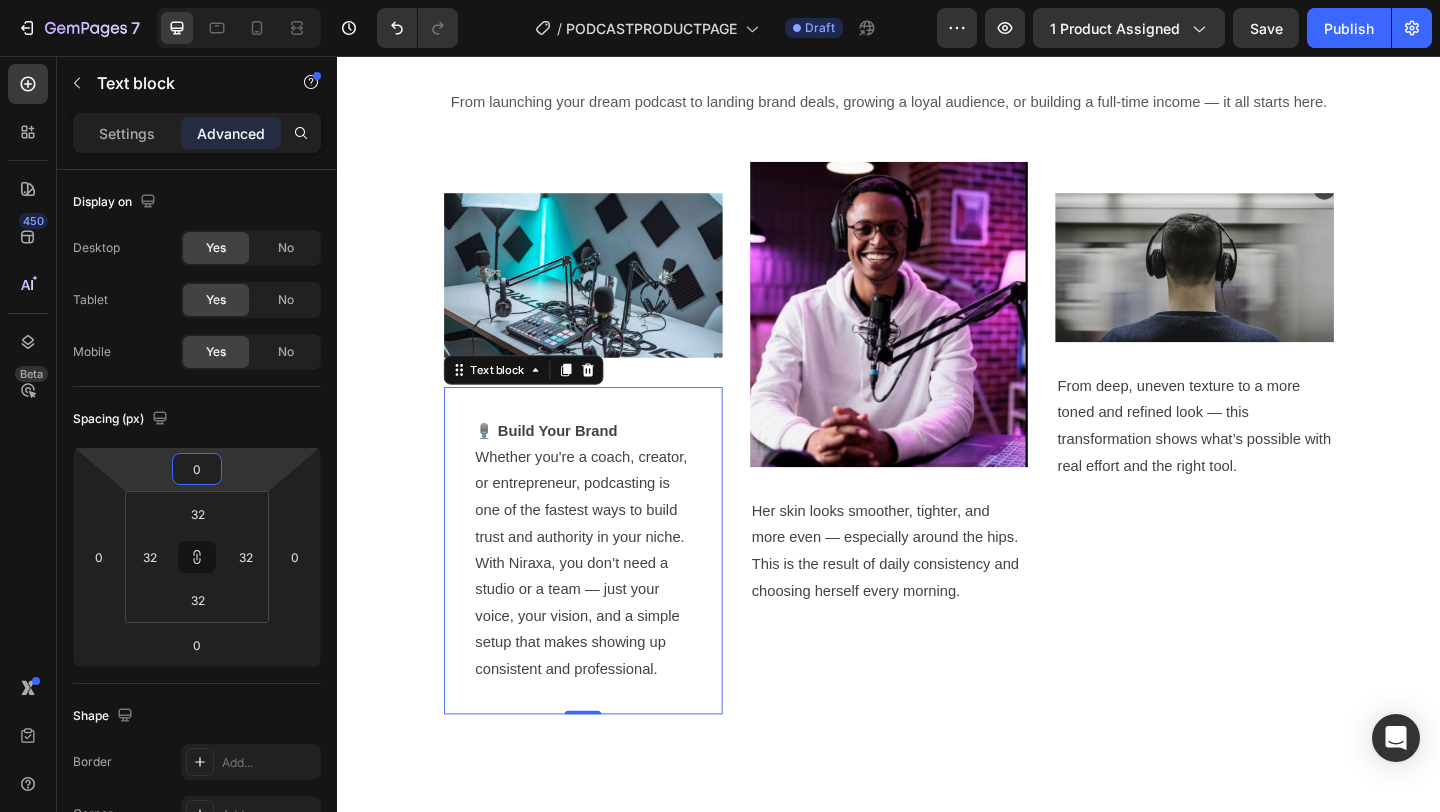 type on "14" 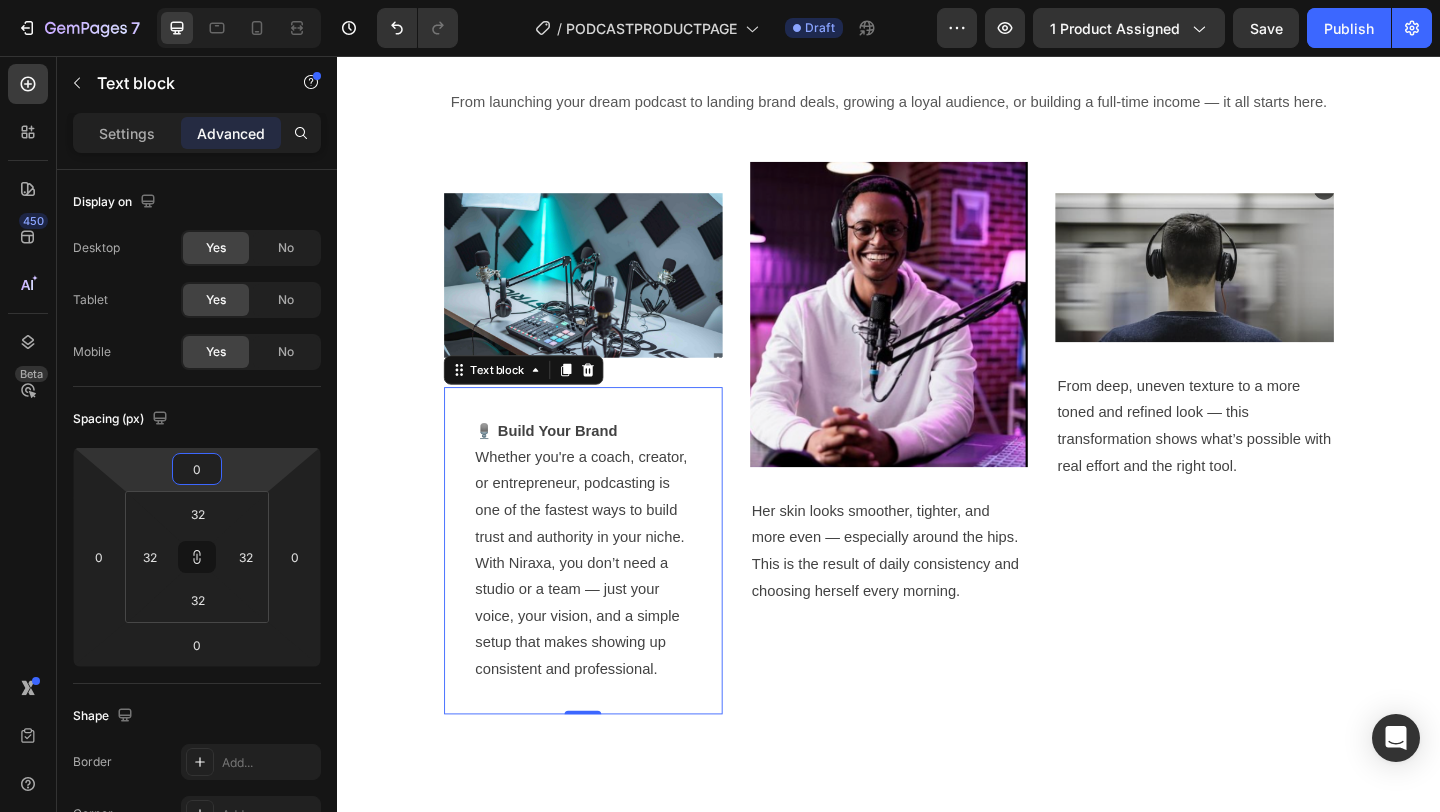 type on "14" 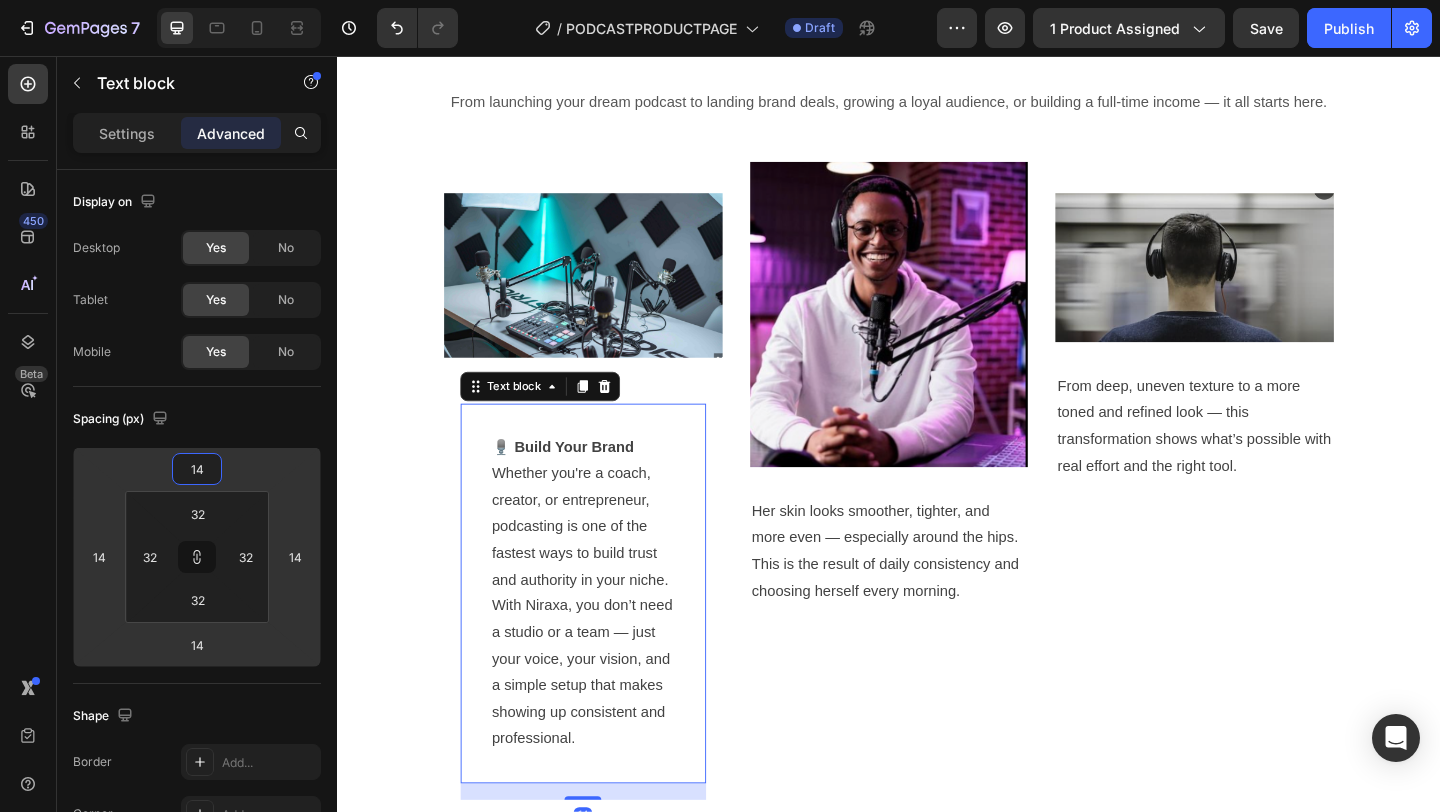 type on "20" 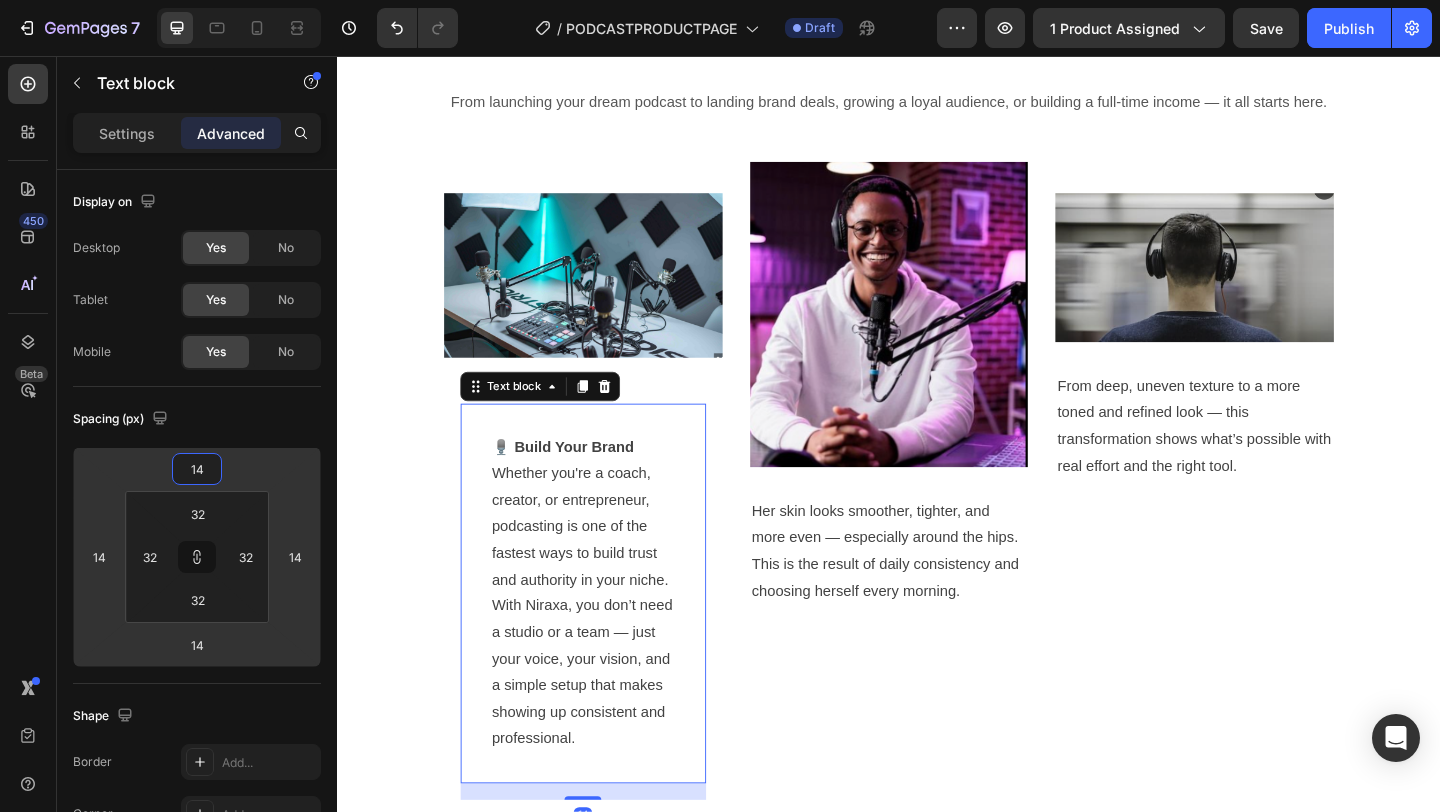 type on "20" 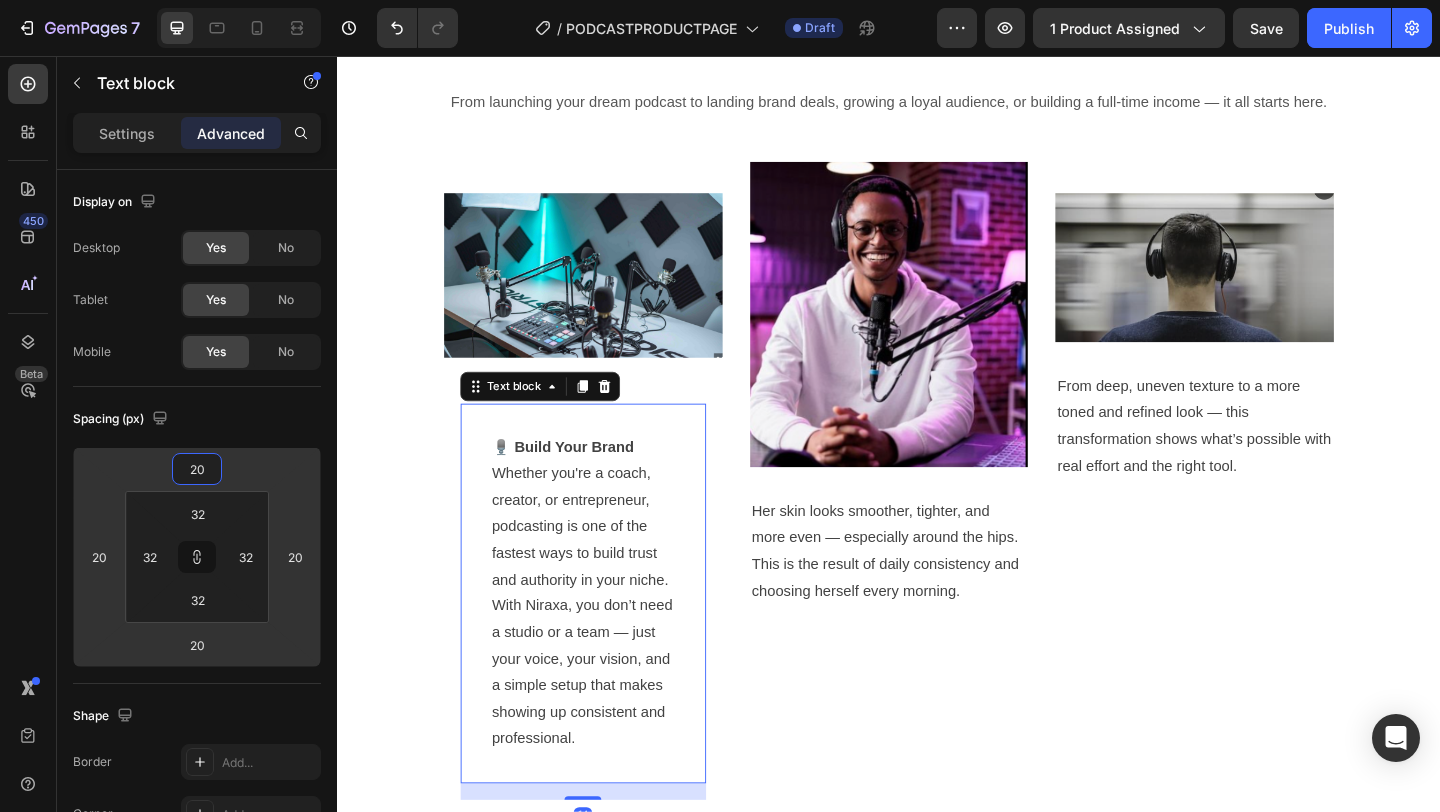 type on "22" 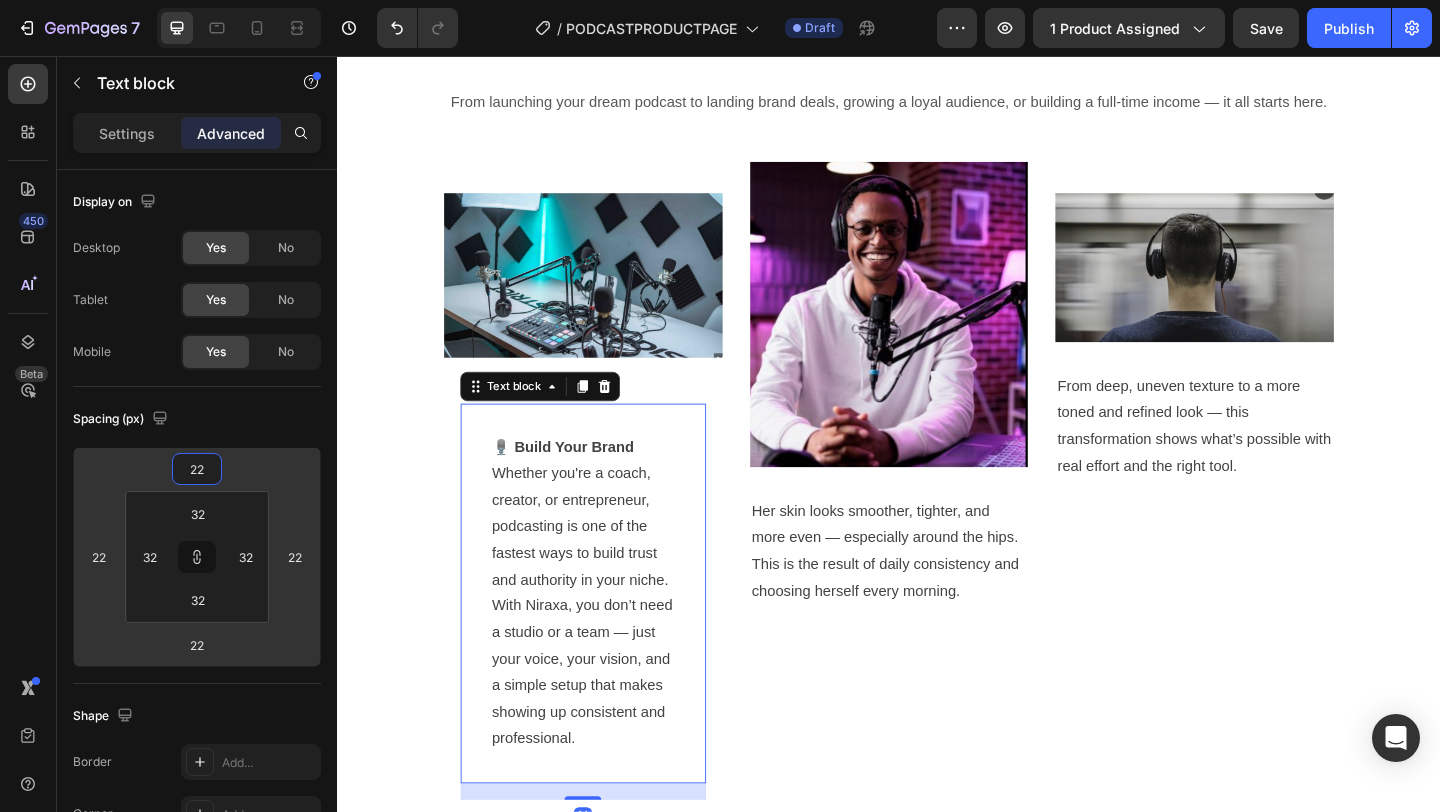 type on "24" 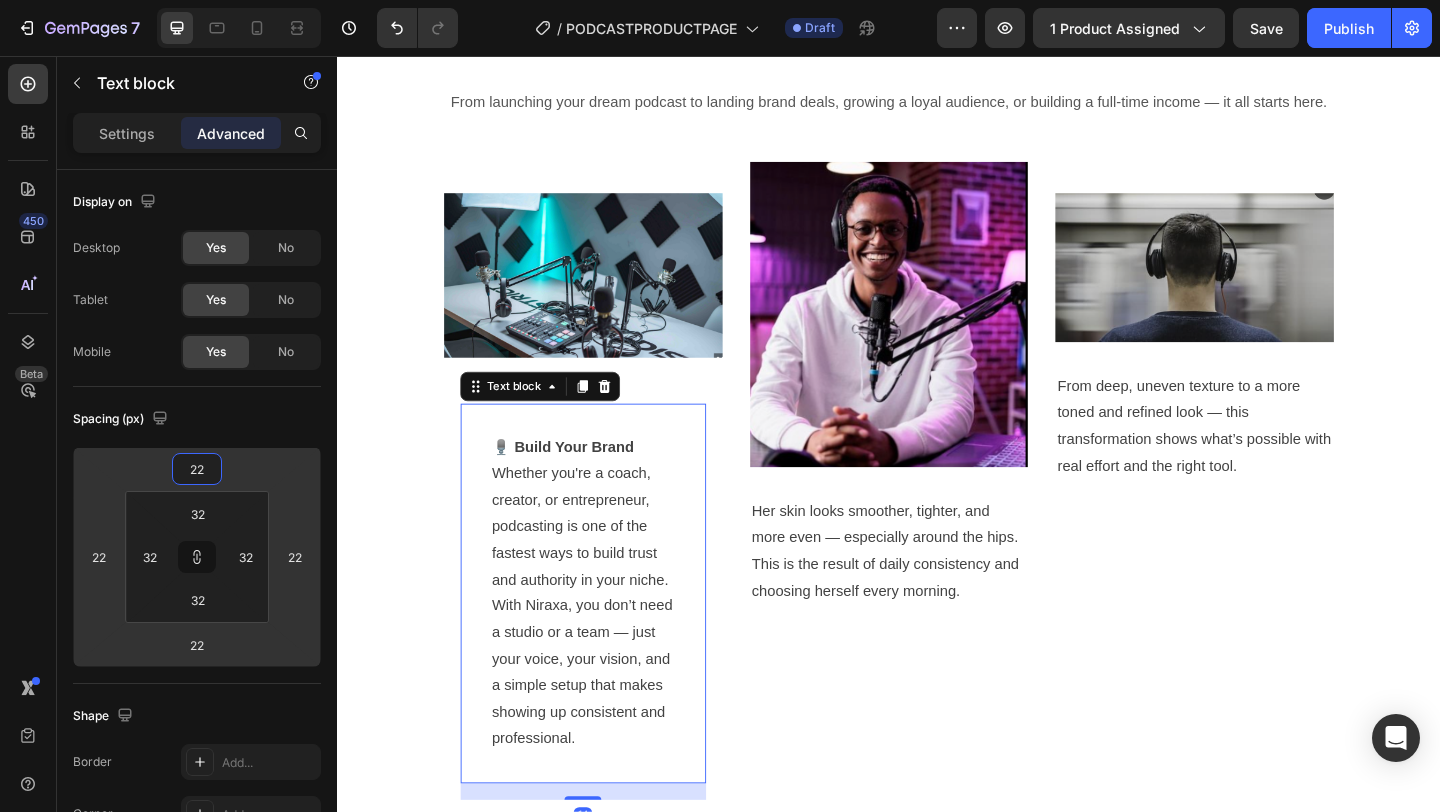 type on "24" 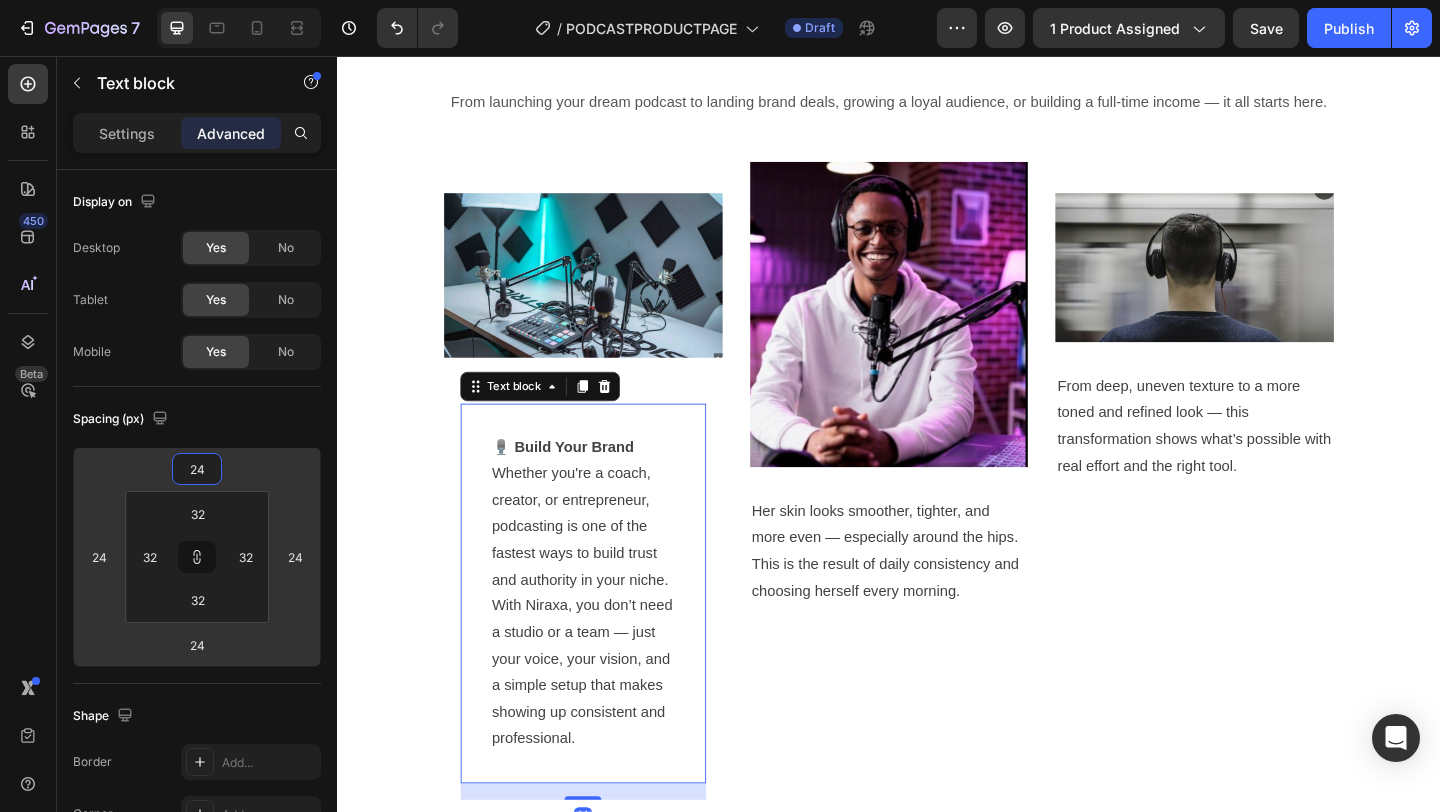 type on "26" 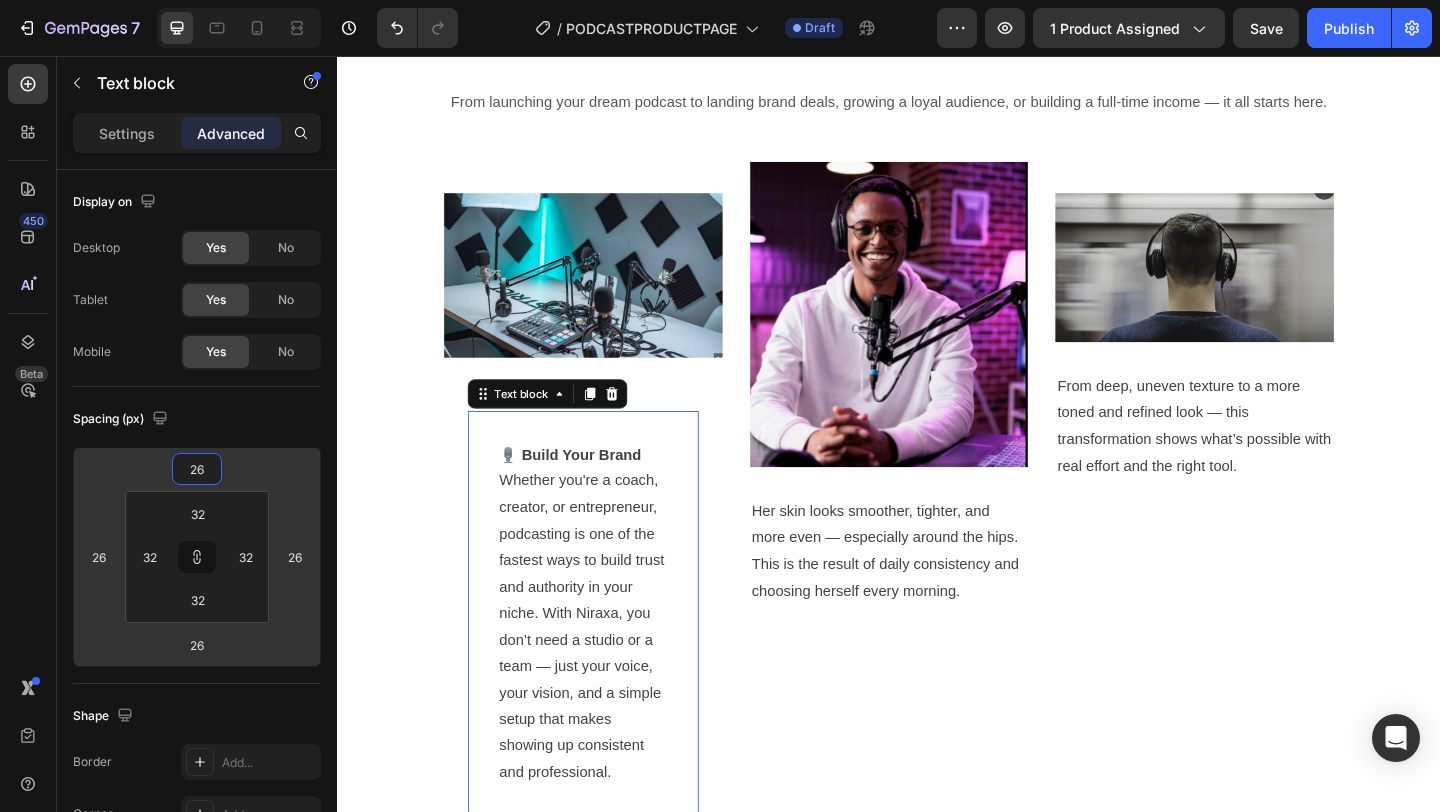 type on "28" 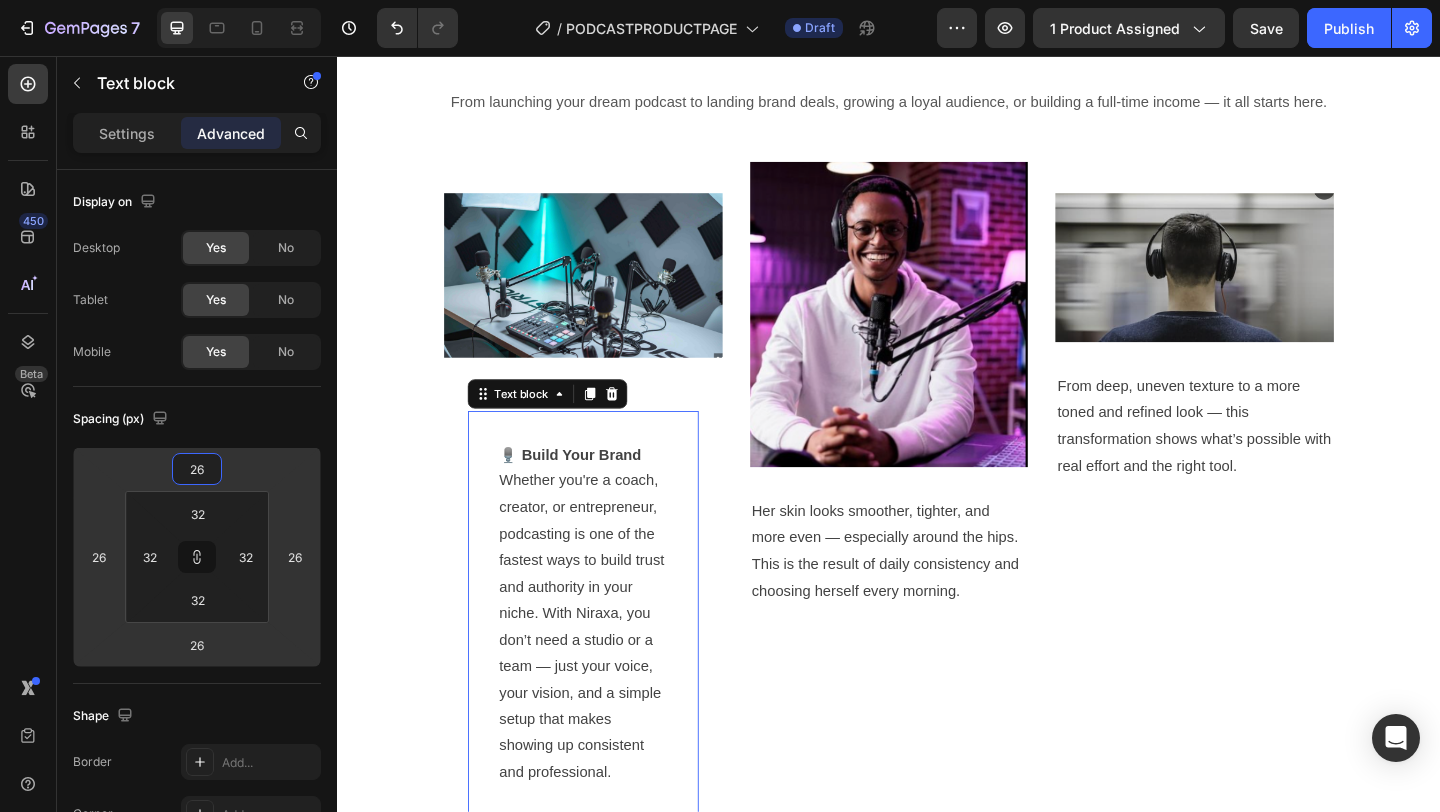 type on "28" 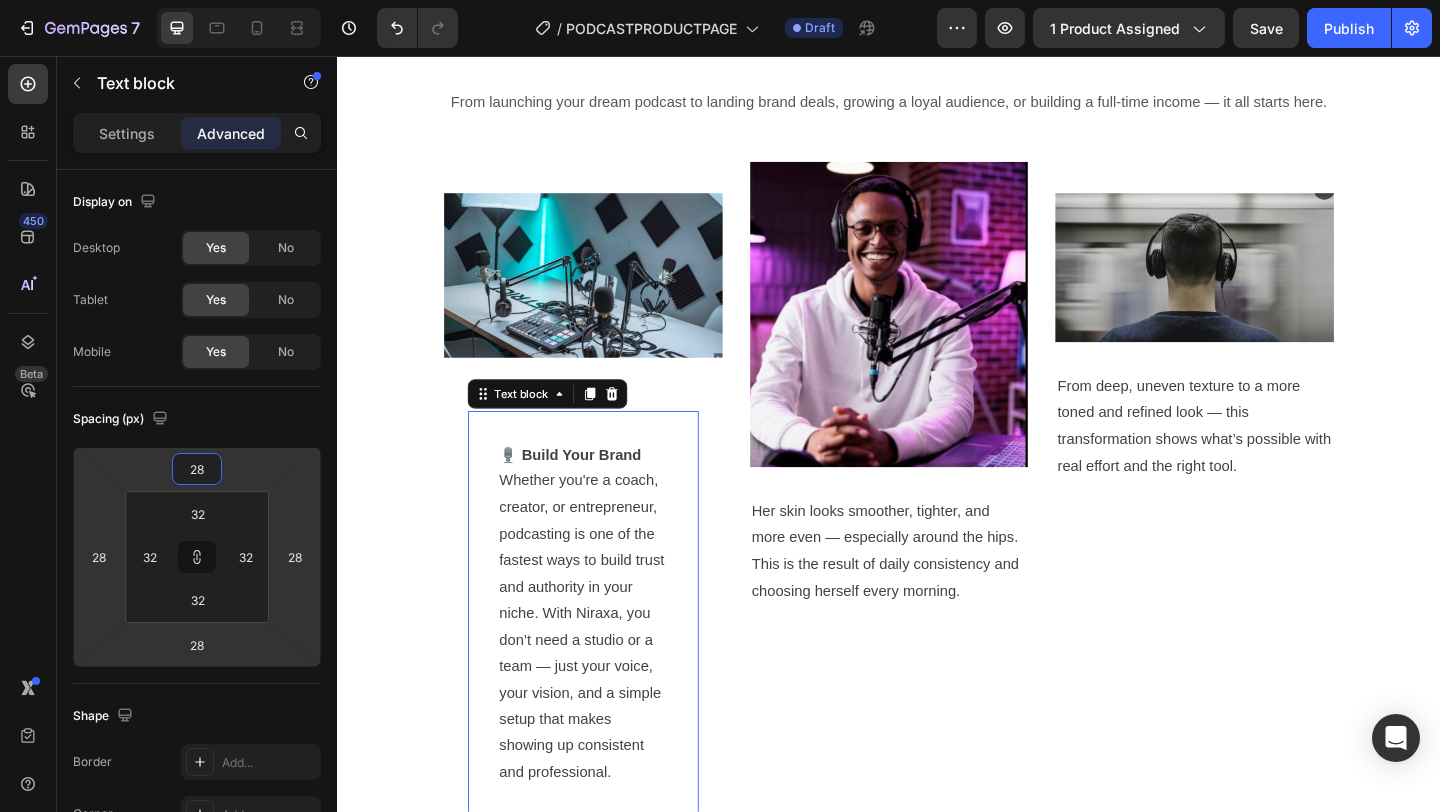 type on "30" 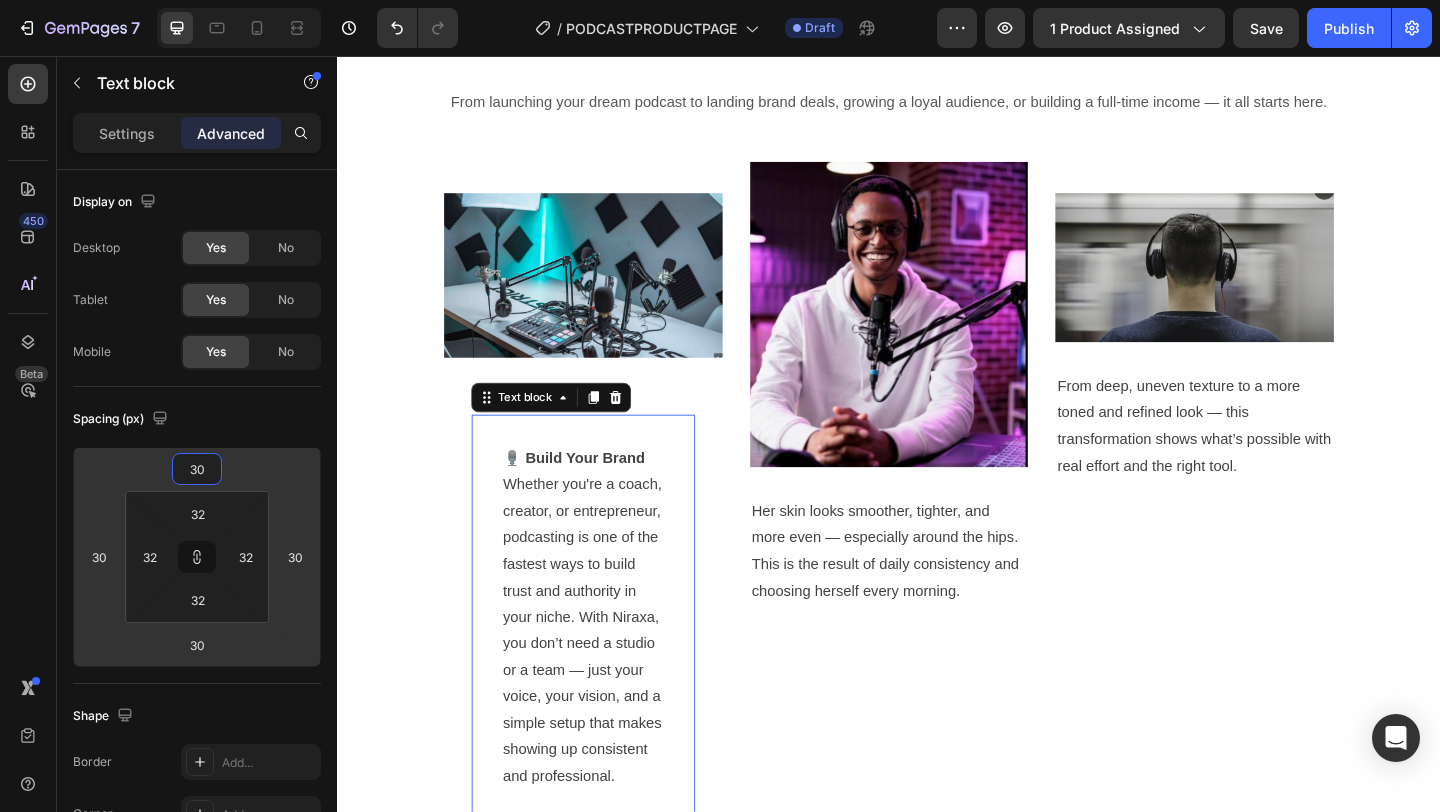 type on "-22" 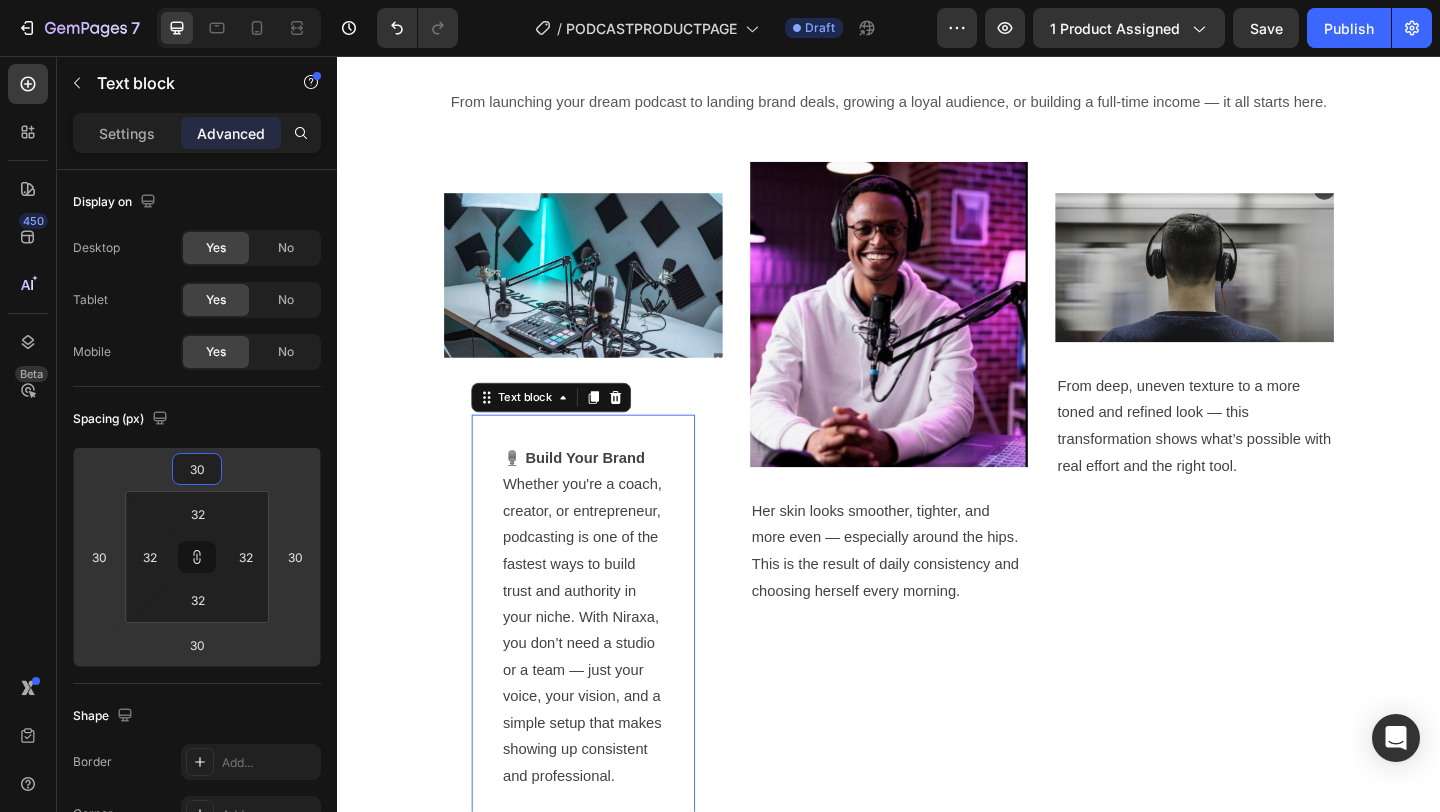 type on "-22" 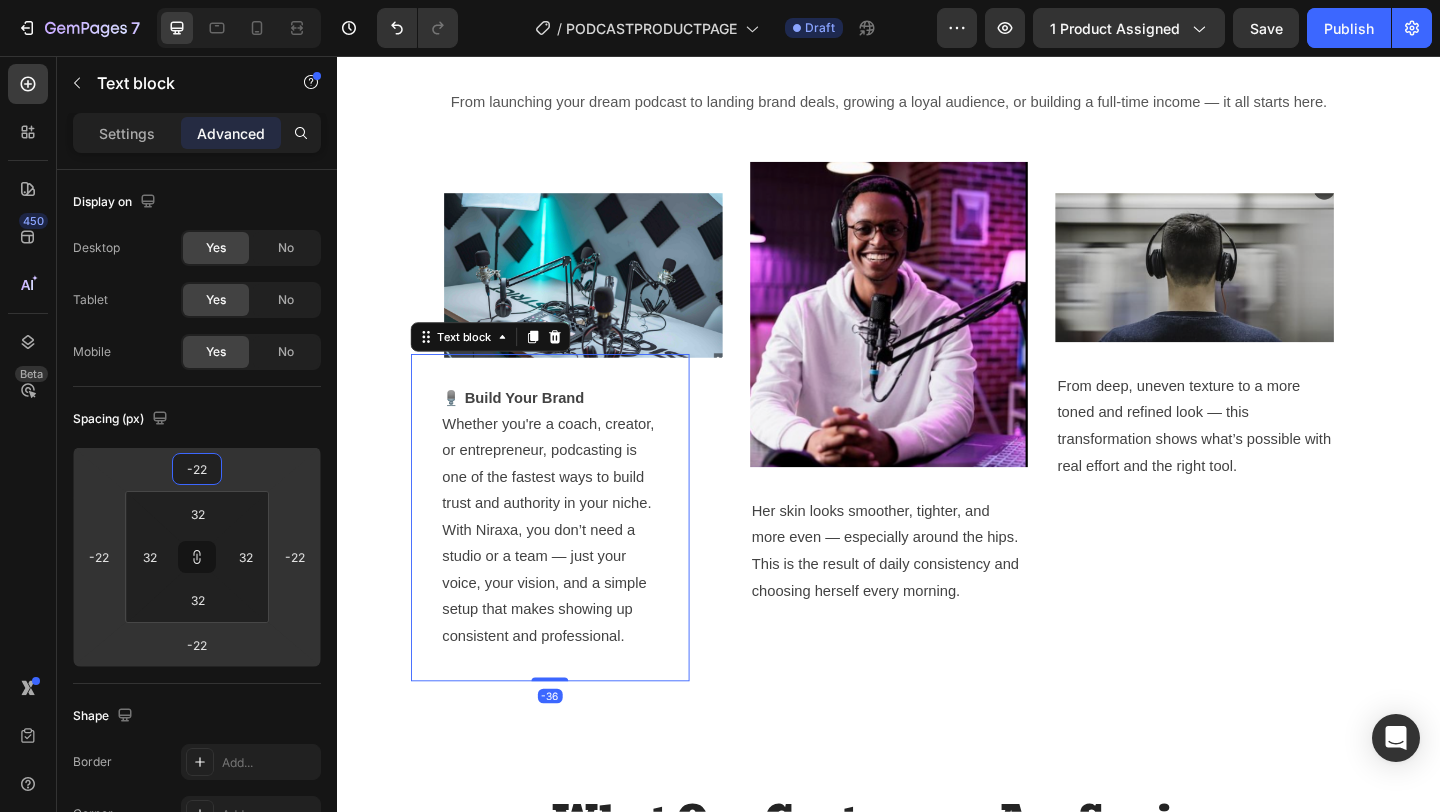 type on "-36" 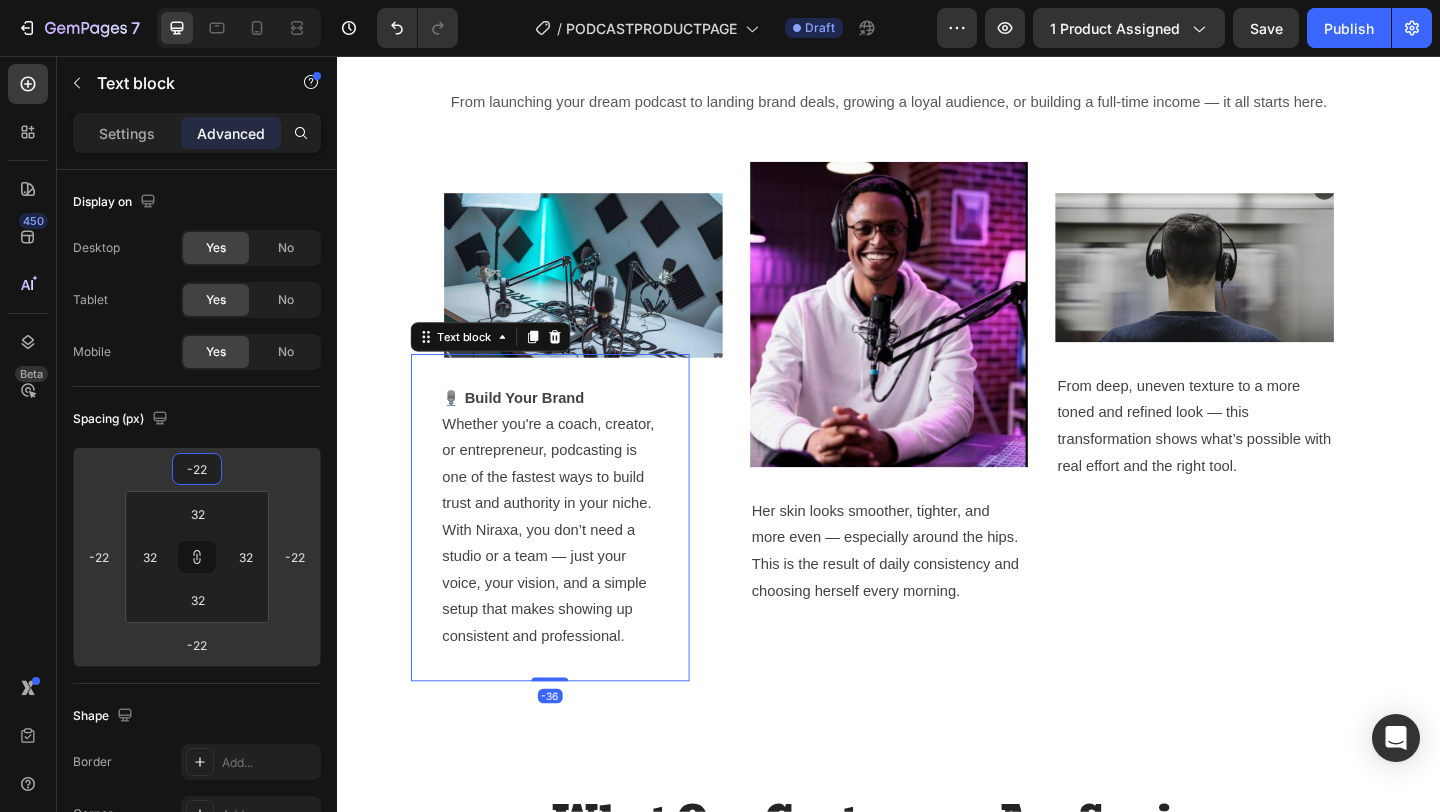 type on "-36" 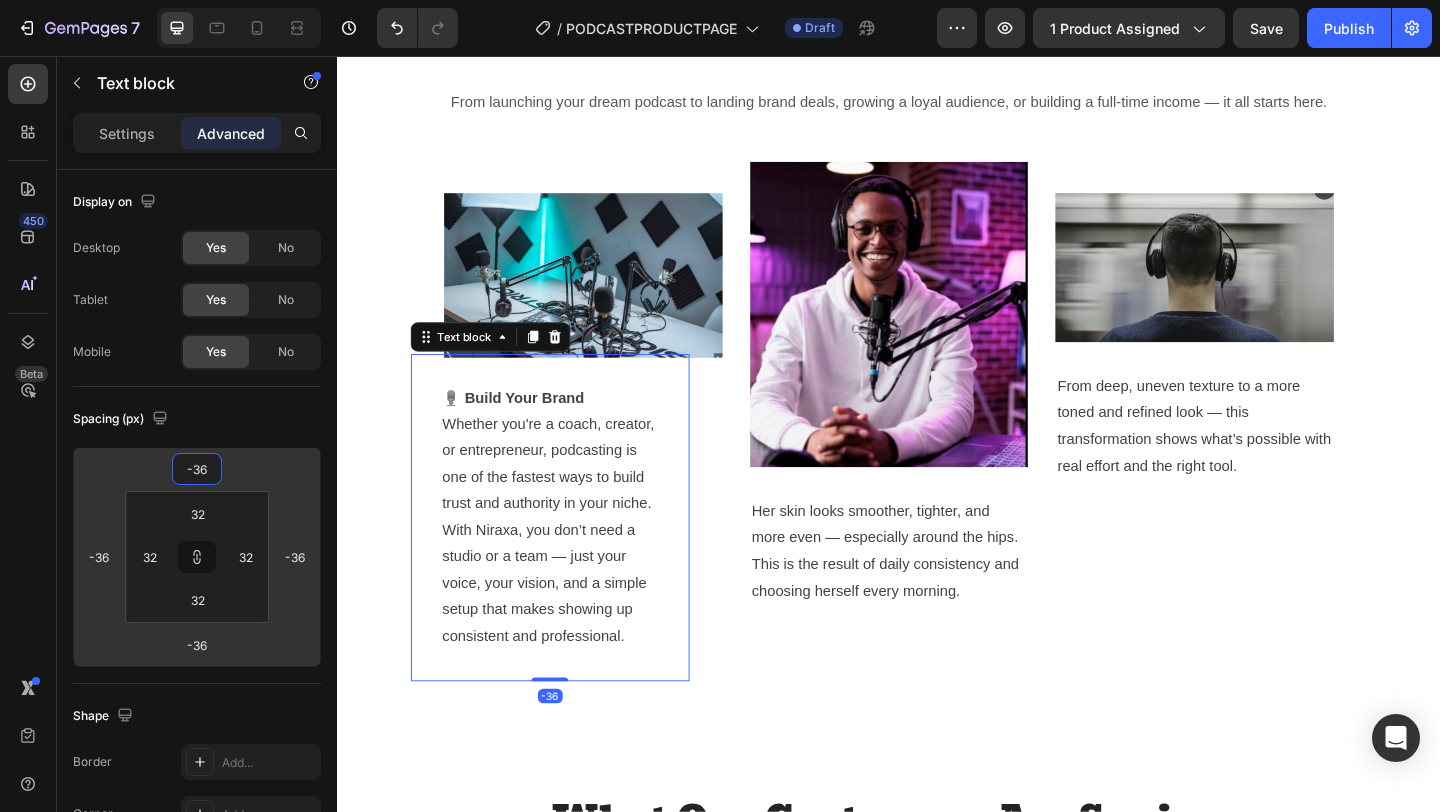 type on "-48" 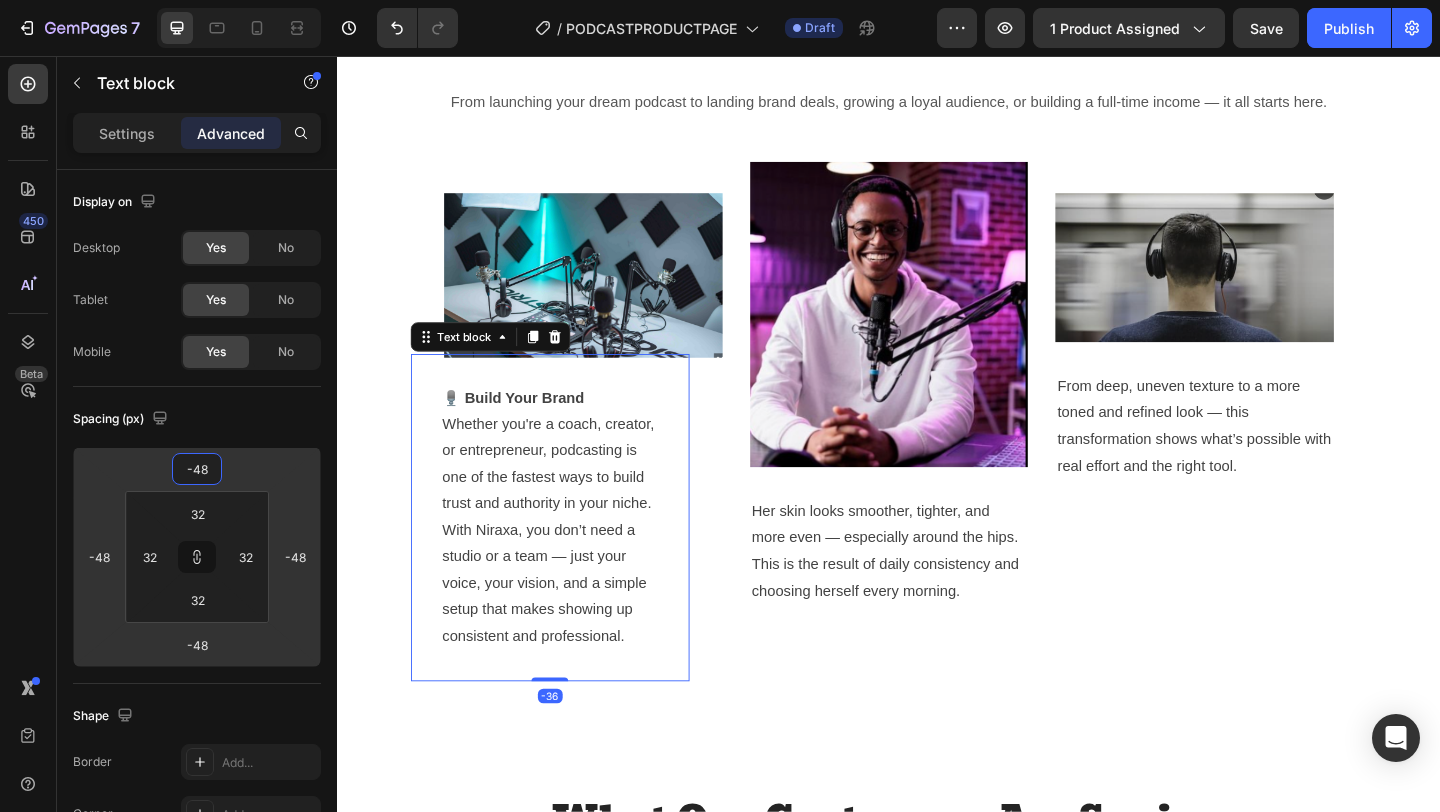 type on "-50" 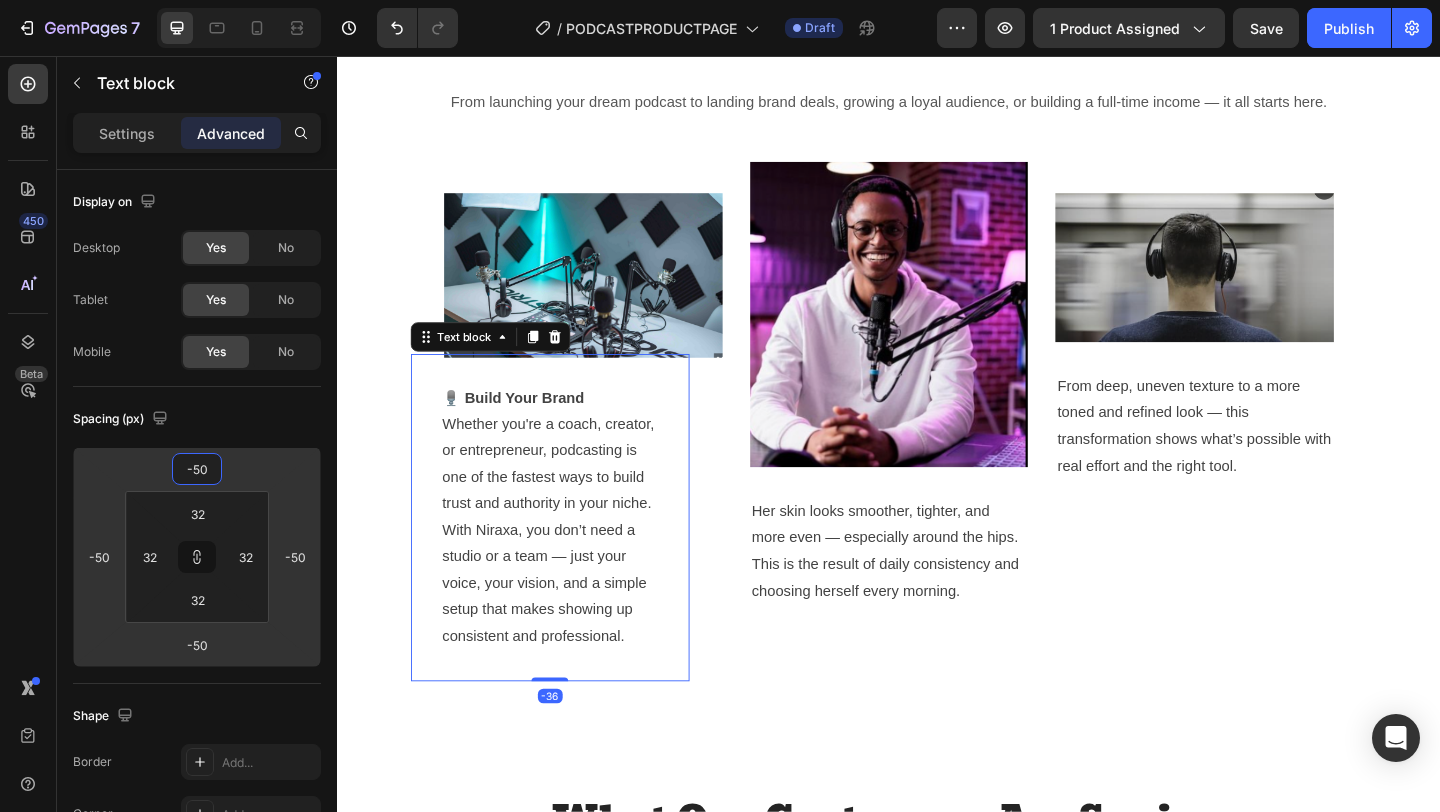 type on "-54" 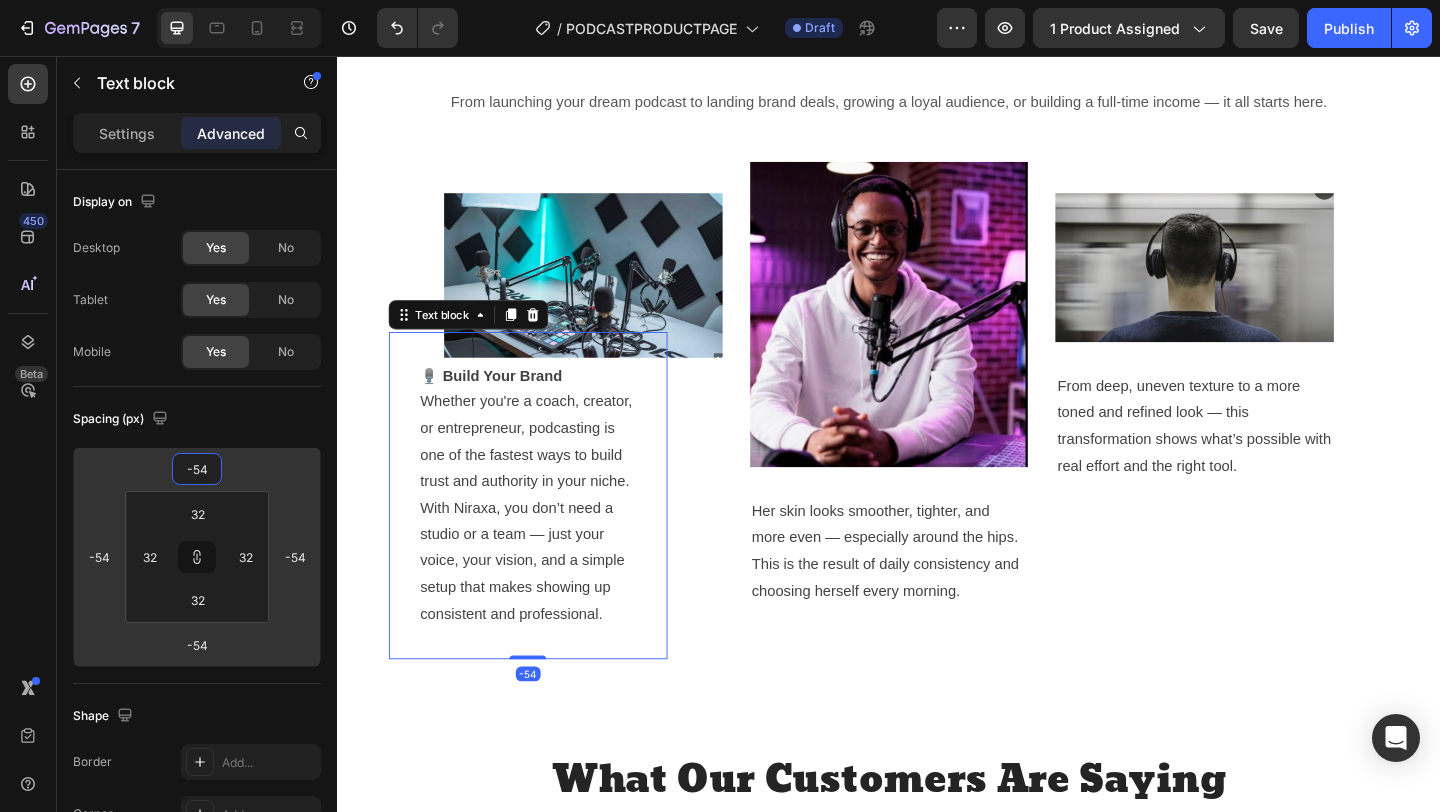 type on "-60" 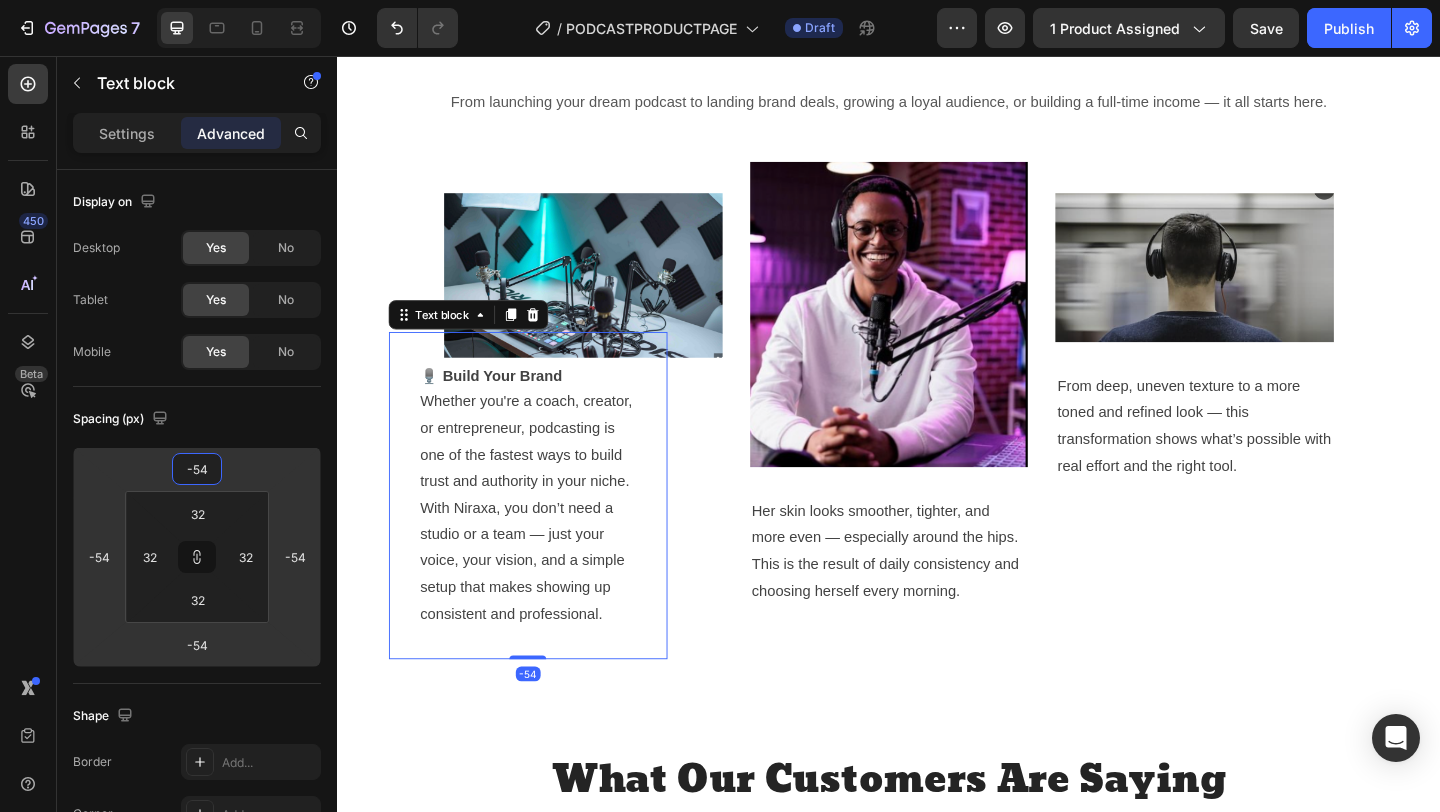type on "-60" 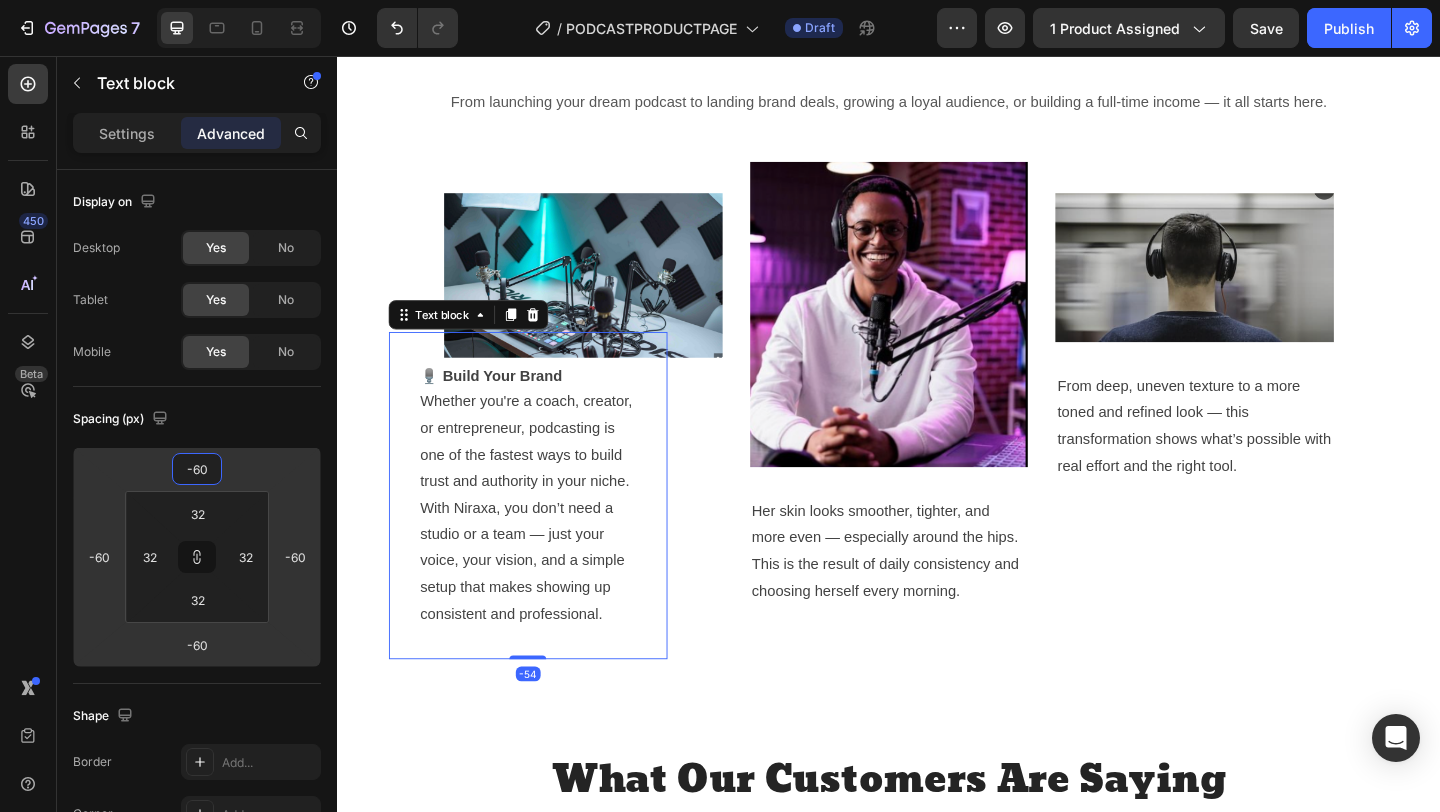 type on "-62" 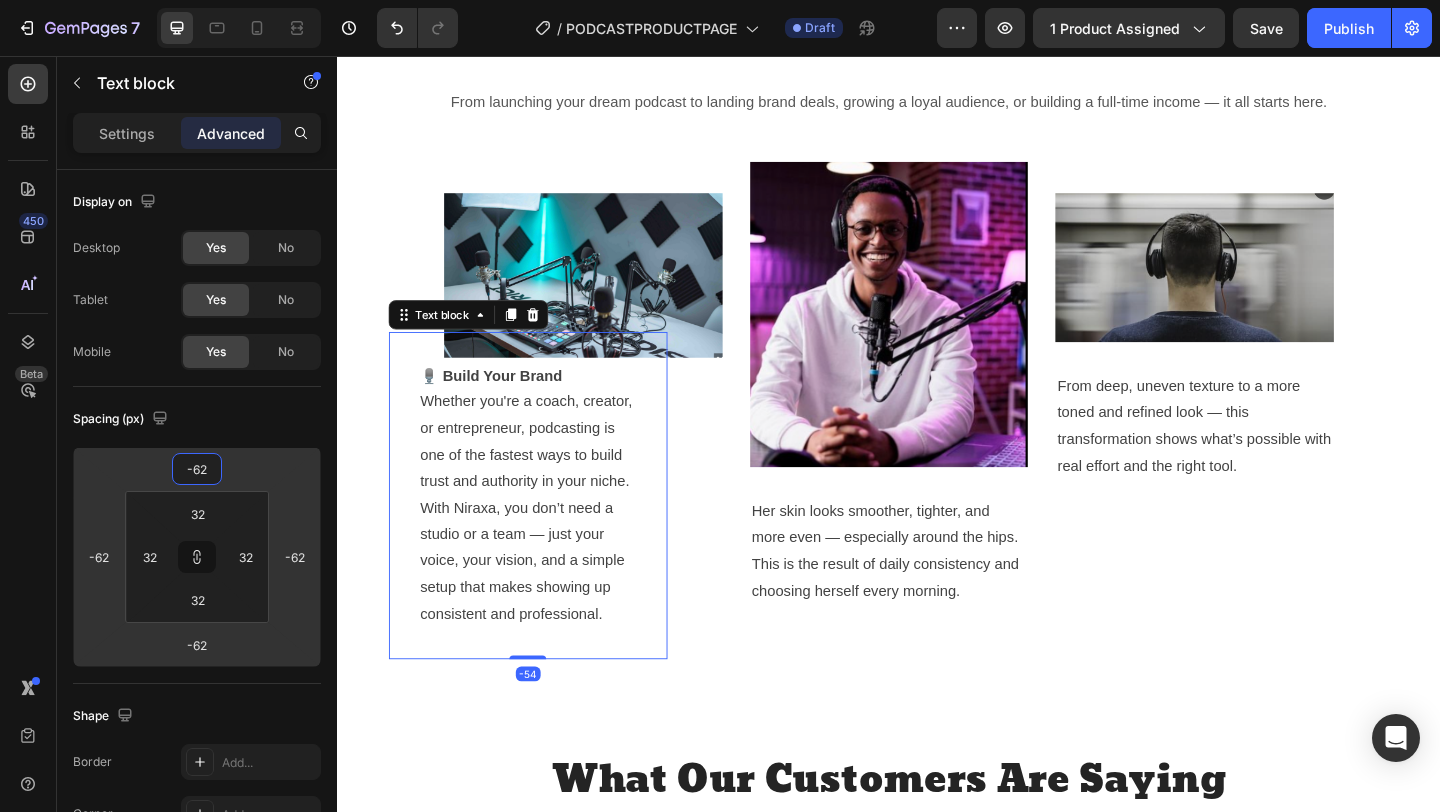 type on "-64" 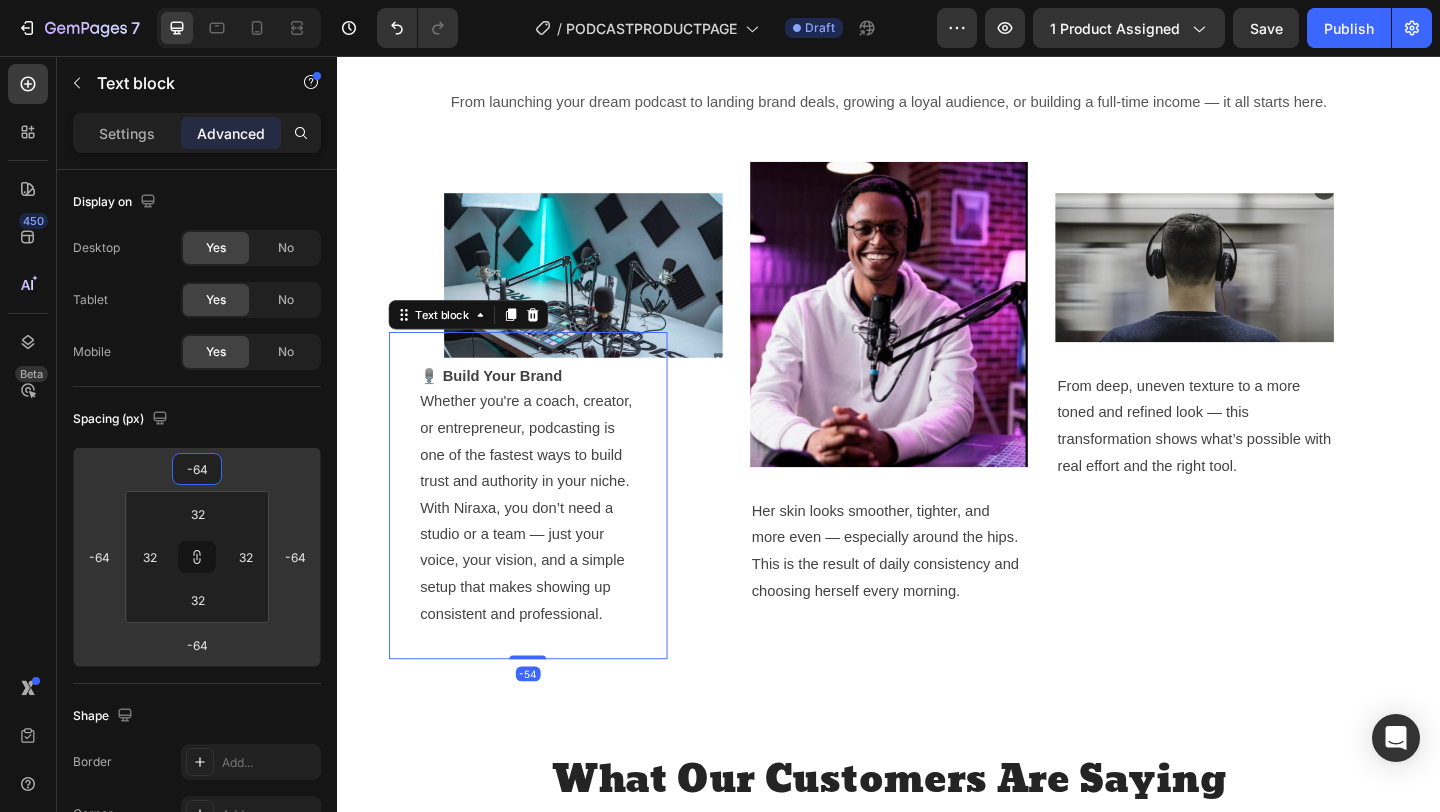type on "-66" 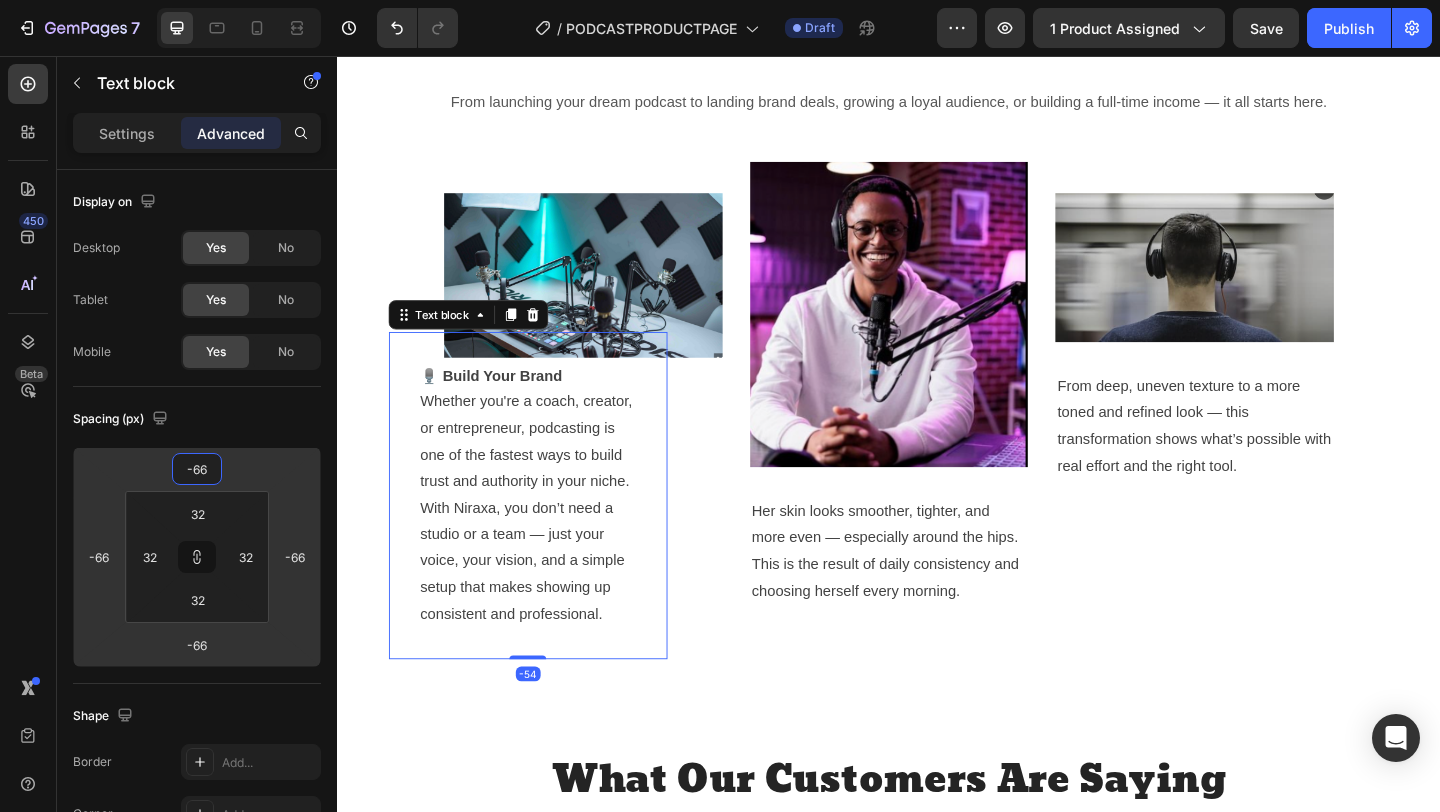 type on "-68" 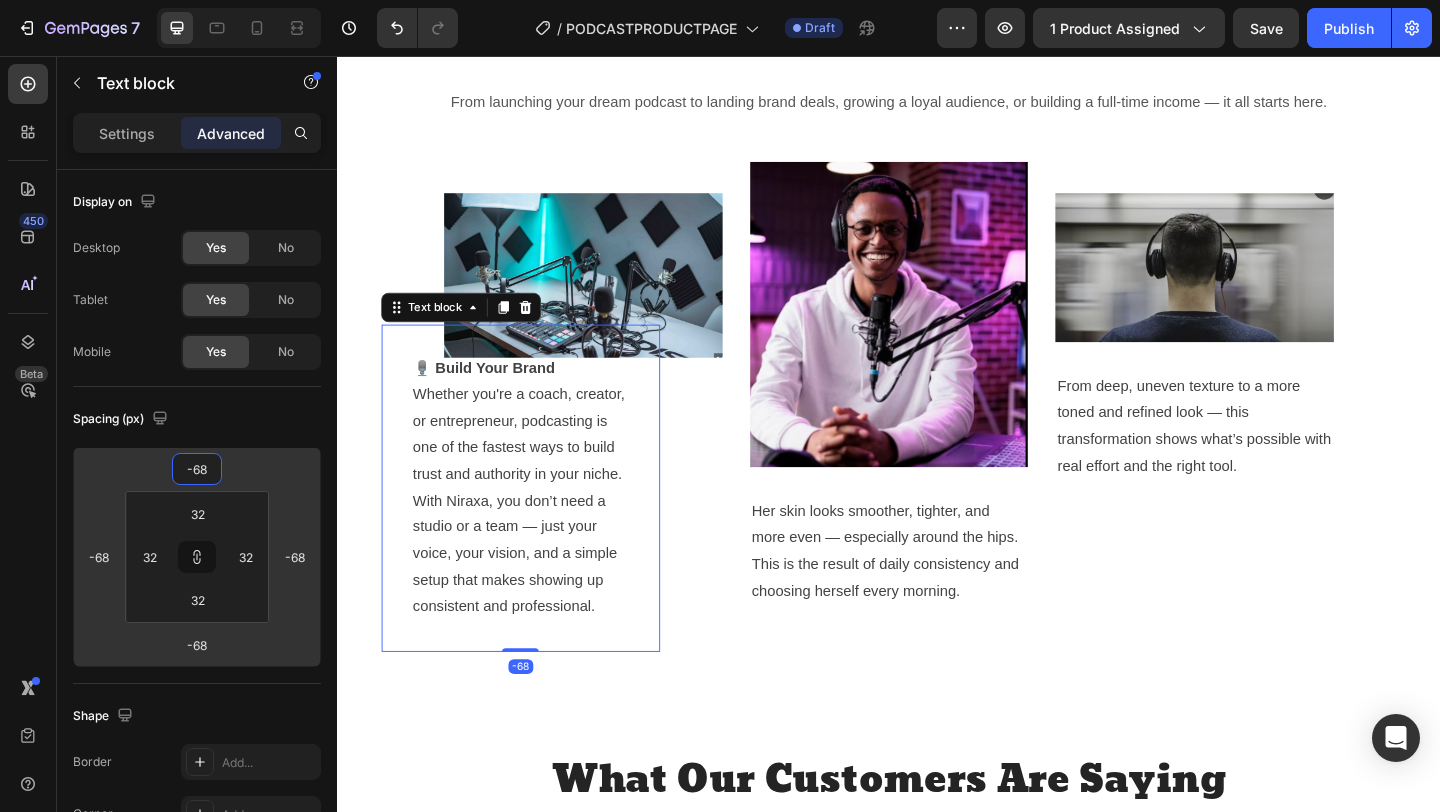 type on "-66" 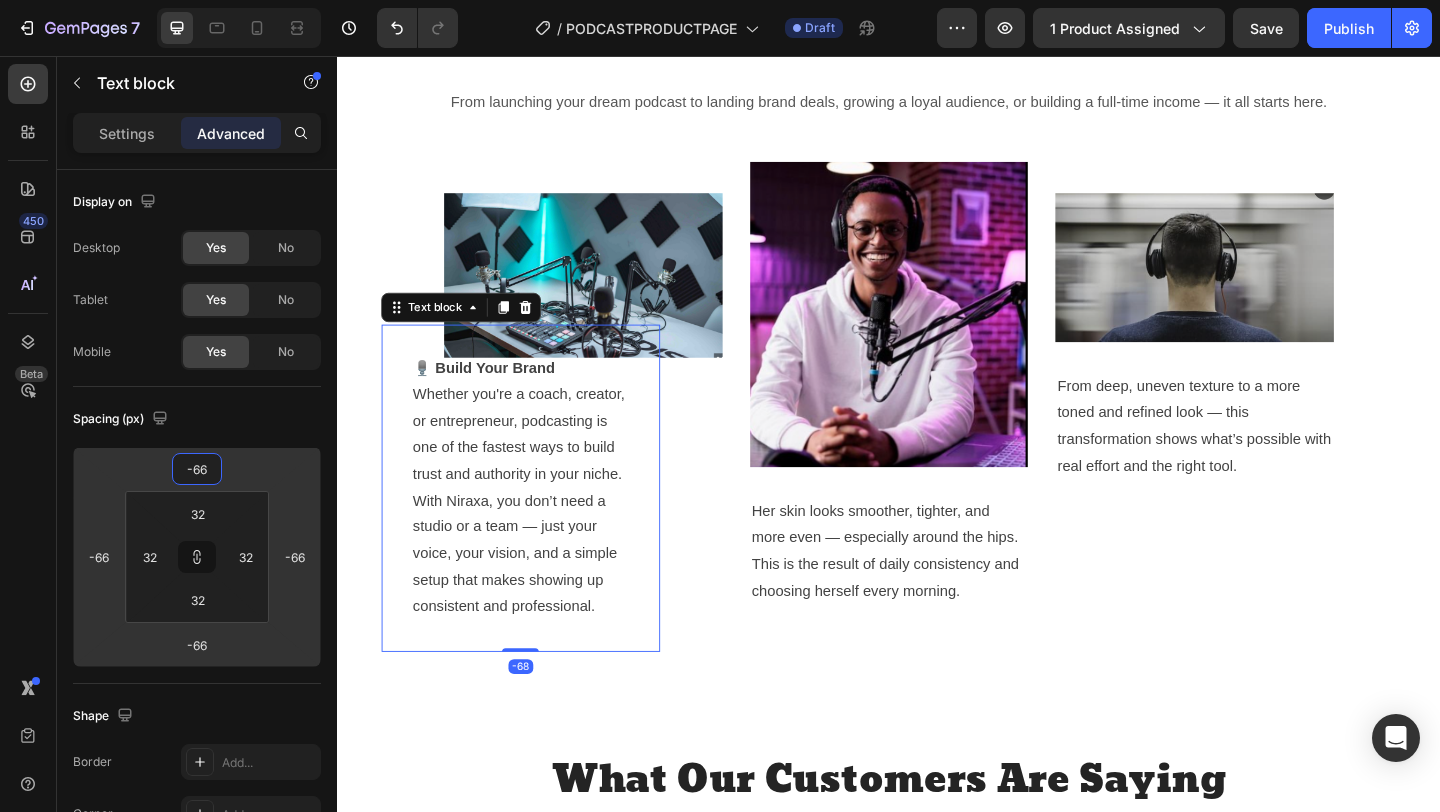 type on "-64" 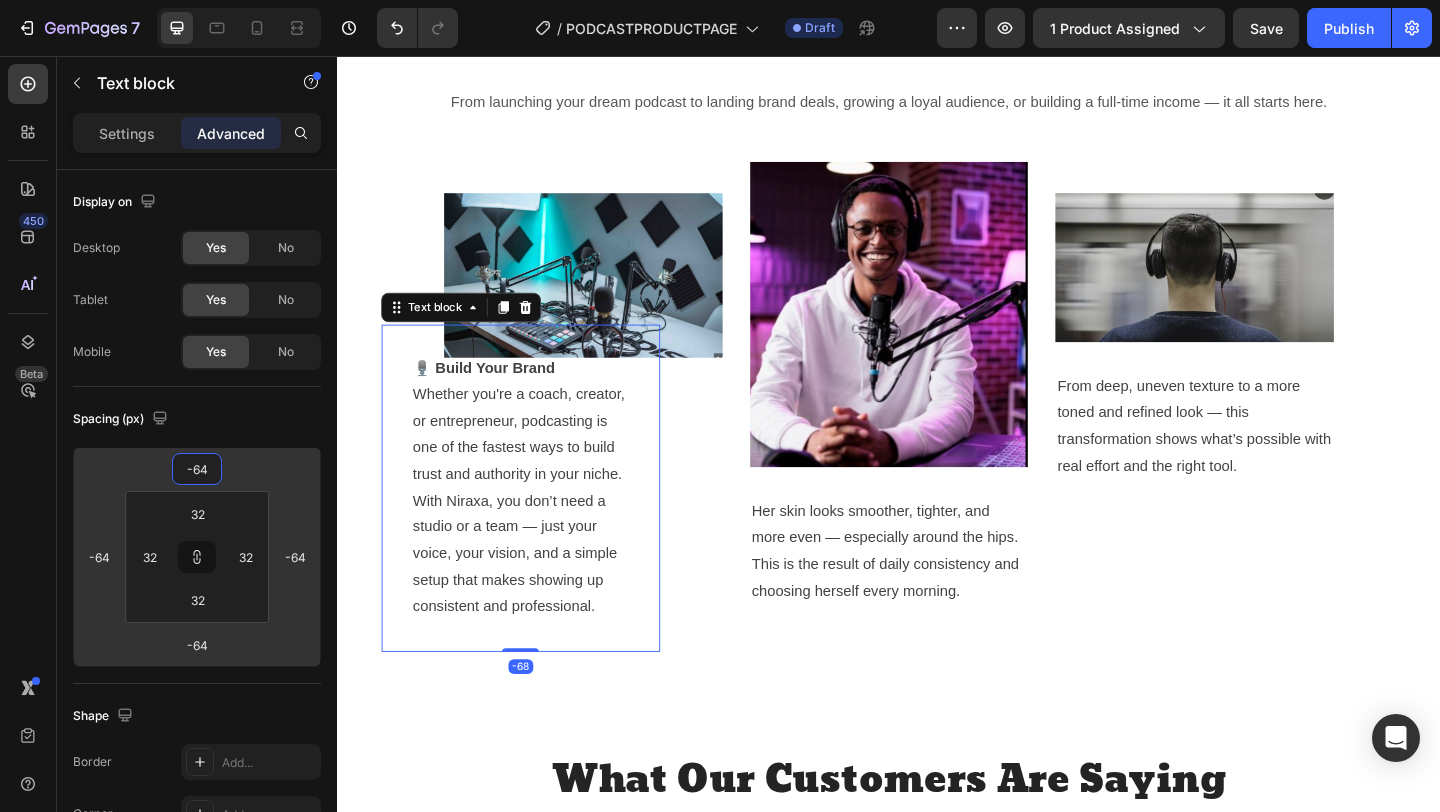 type on "-62" 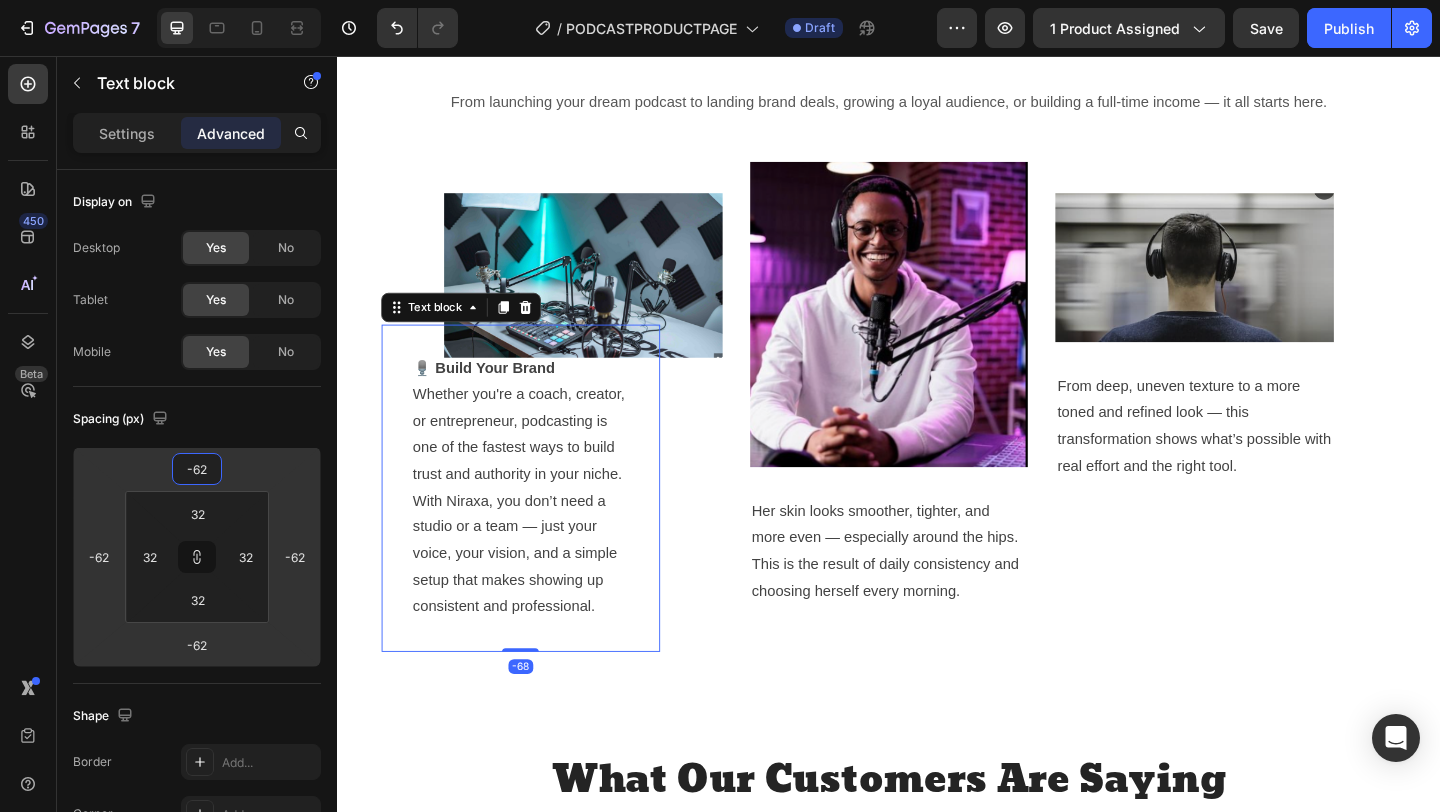 type on "-36" 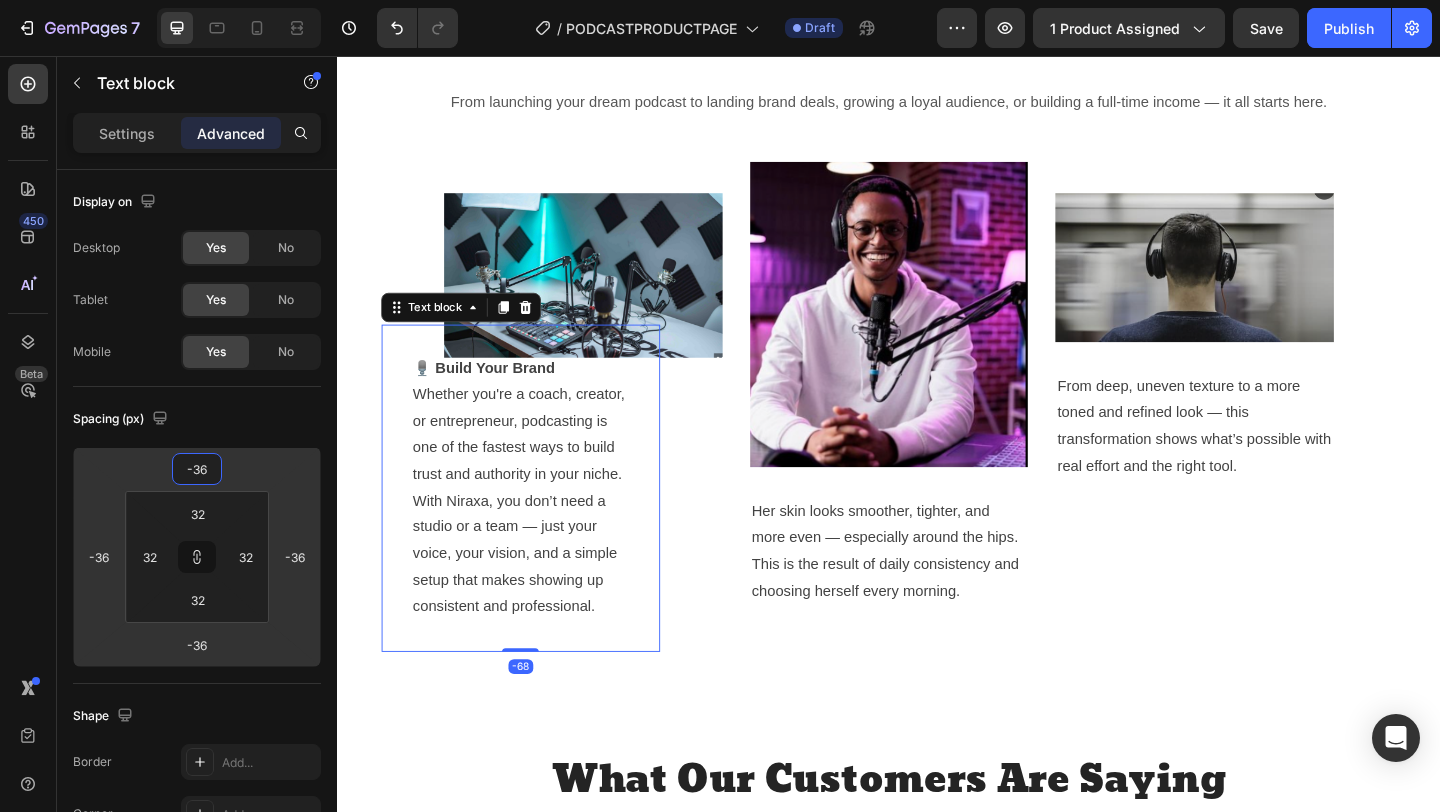 type on "-26" 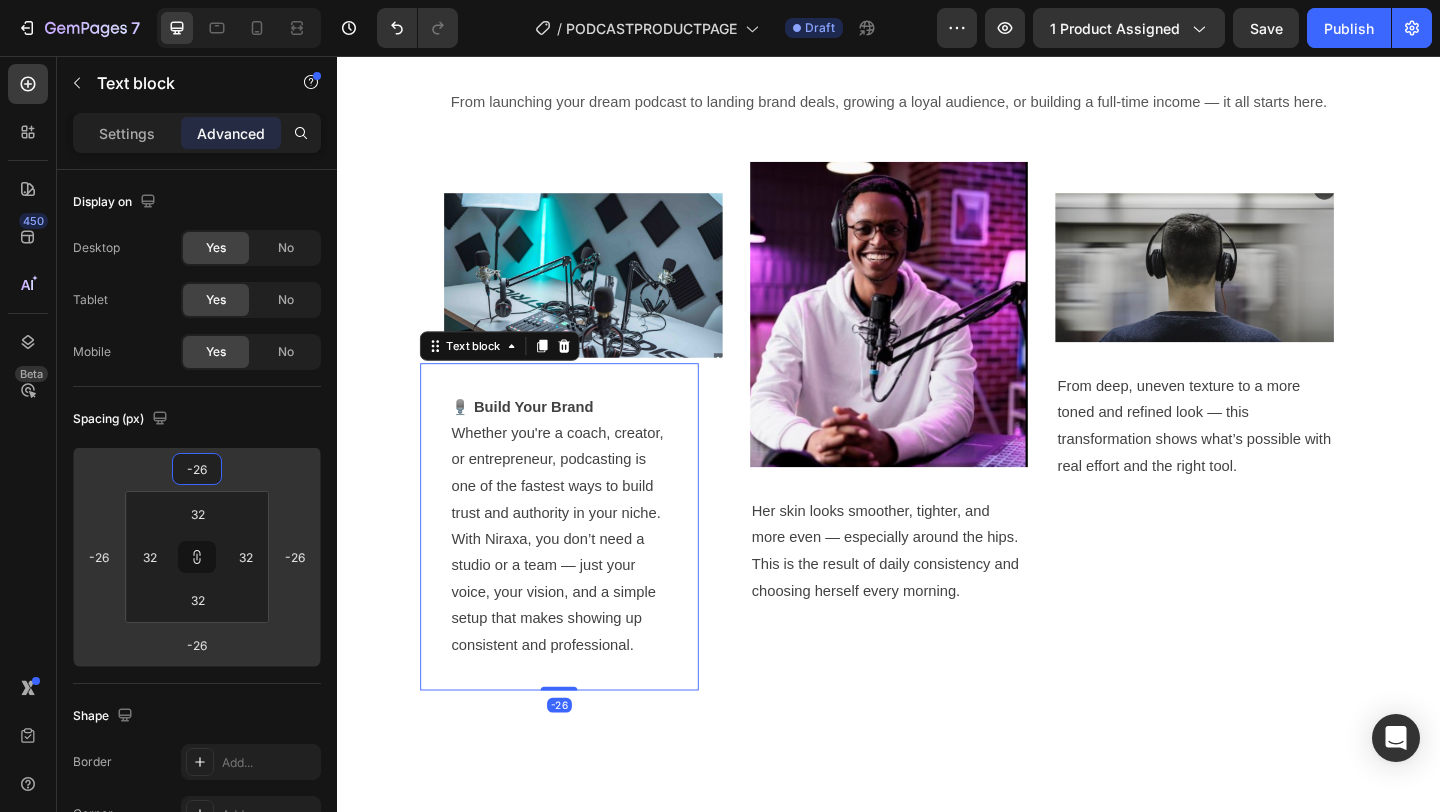 type on "-50" 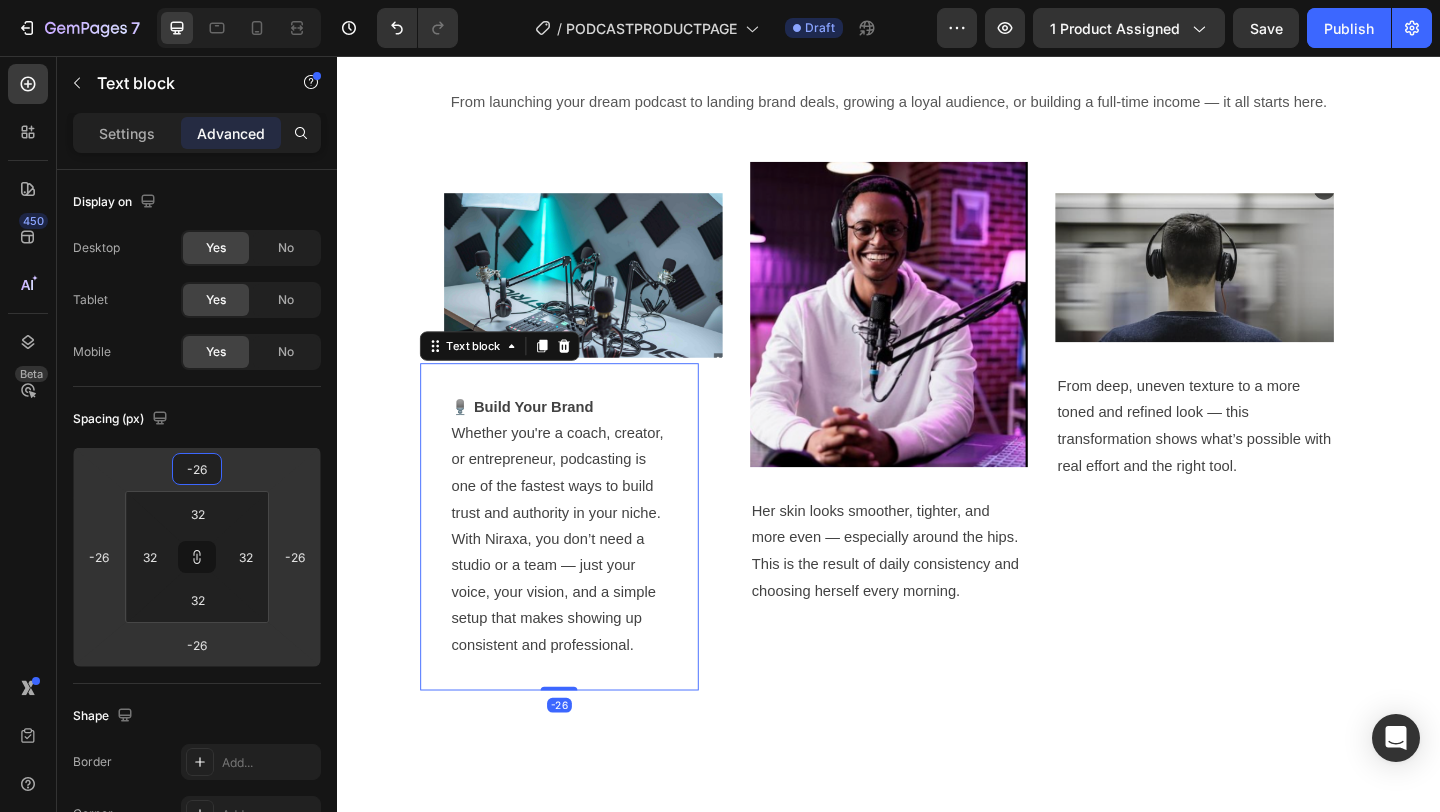 type on "-50" 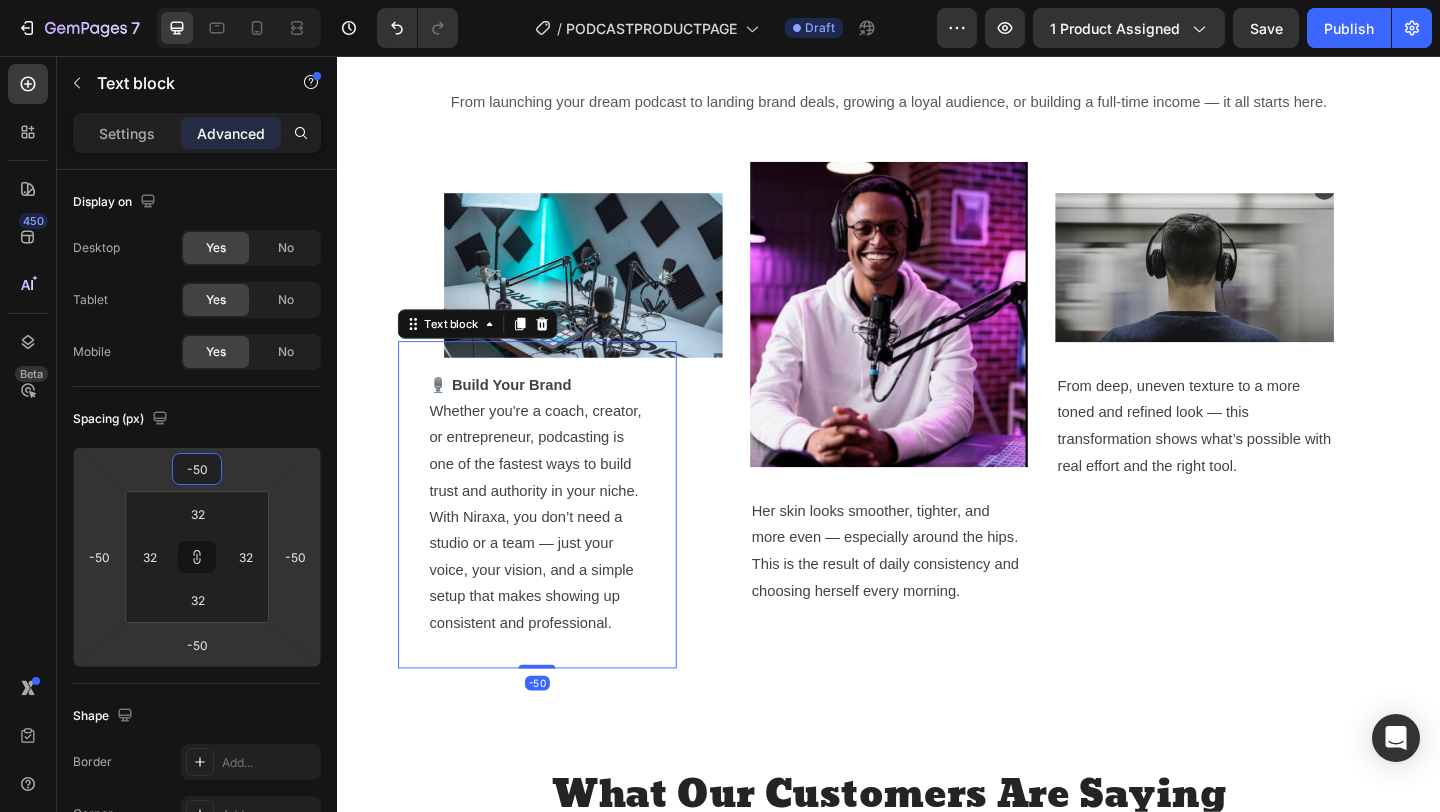 drag, startPoint x: 197, startPoint y: 486, endPoint x: 198, endPoint y: 511, distance: 25.019993 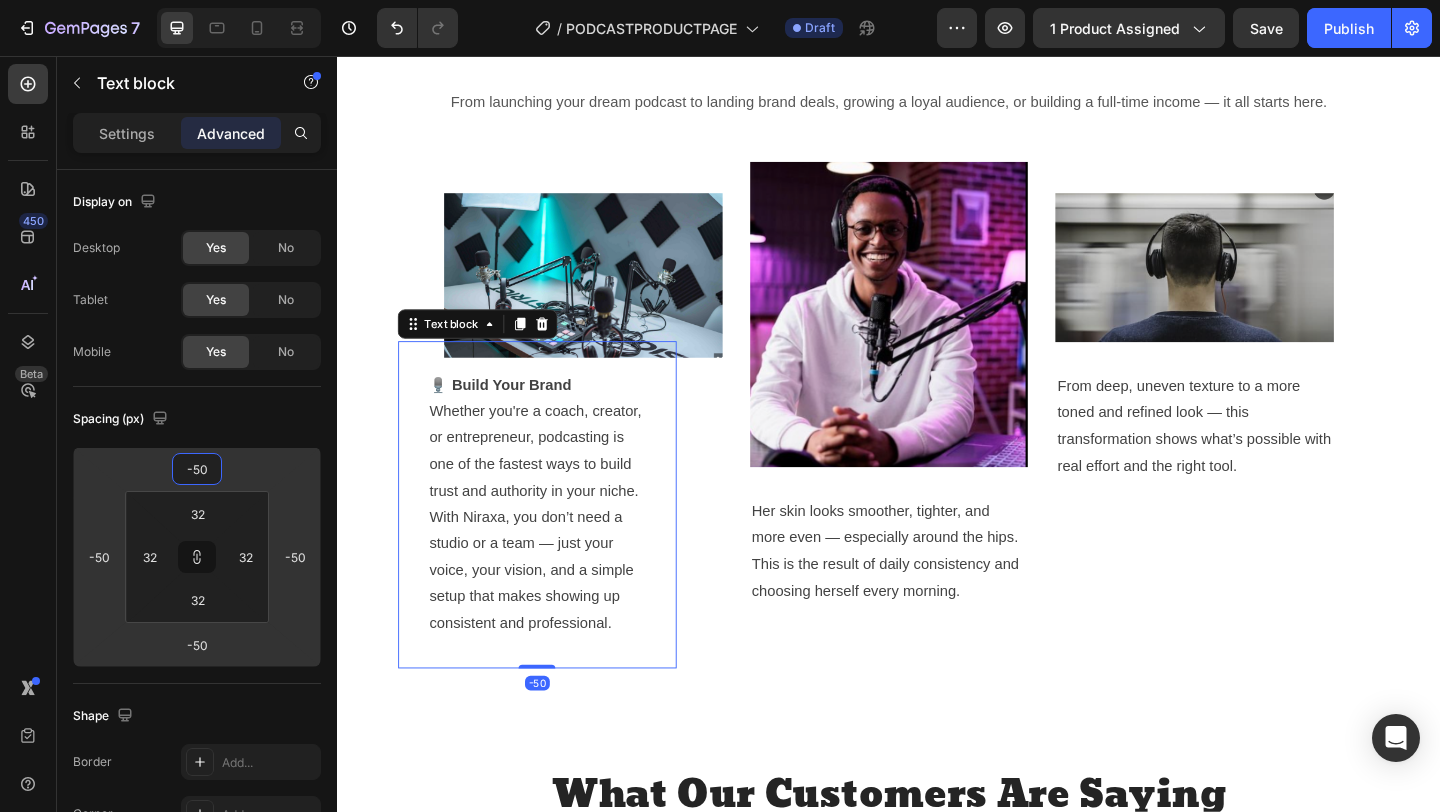 click on "7  Version history  /  PODCASTPRODUCTPAGE Draft Preview 1 product assigned  Save   Publish  450 Beta Sections(18) Elements(84) Section Element Hero Section Product Detail Brands Trusted Badges Guarantee Product Breakdown How to use Testimonials Compare Bundle FAQs Social Proof Brand Story Product List Collection Blog List Contact Sticky Add to Cart Custom Footer Browse Library 450 Layout
Row
Row
Row
Row Text
Heading
Text Block Button
Button
Button Media
Image
Image" at bounding box center [720, 0] 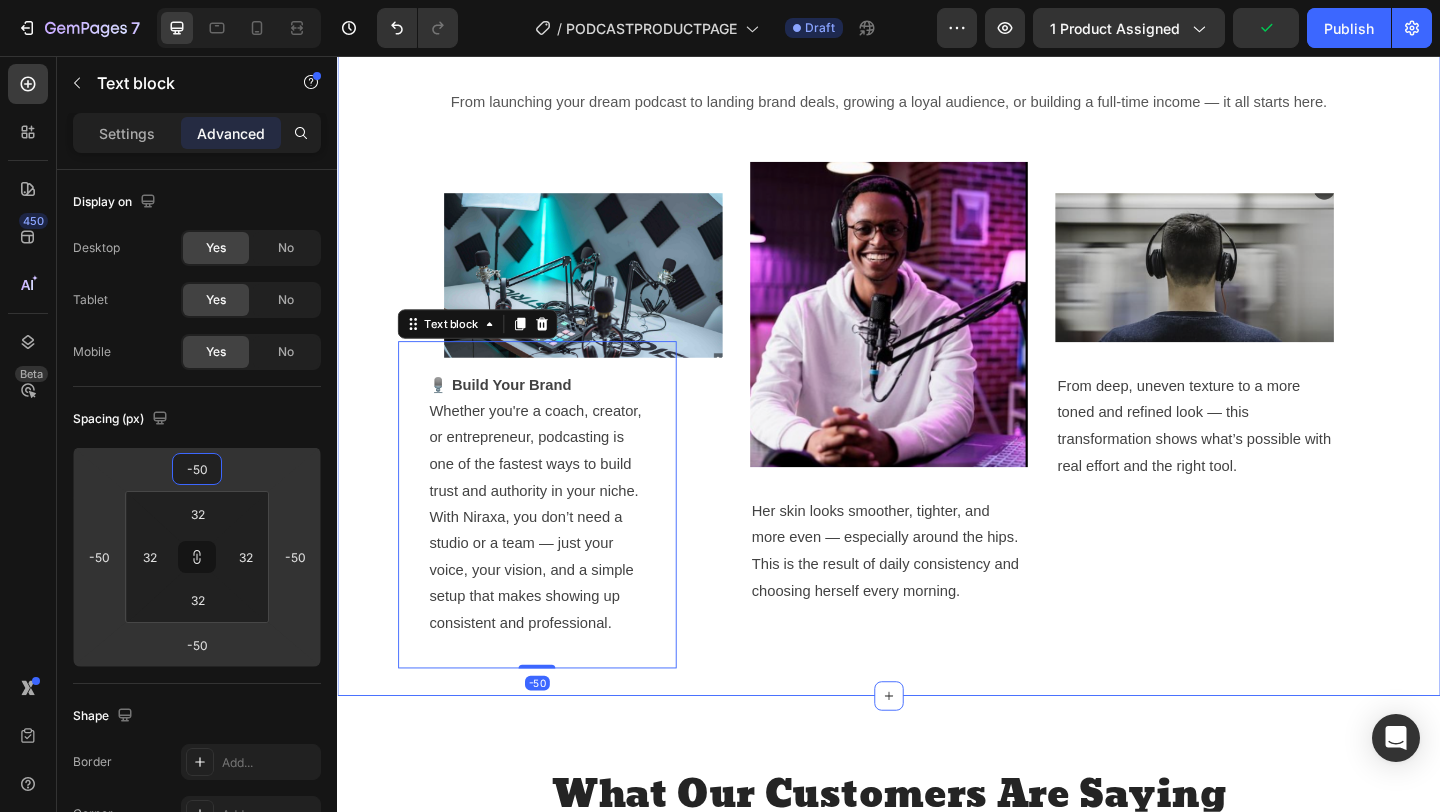 click on "One Kit. Endless Possibilities. Heading From launching your dream podcast to landing brand deals, growing a loyal audience, or building a full-time income — it all starts here. Text block Row Image 🎙️ Build Your Brand Whether you're a coach, creator, or entrepreneur, podcasting is one of the fastest ways to build trust and authority in your niche. With Niraxa, you don’t need a studio or a team — just your voice, your vision, and a simple setup that makes showing up consistent and professional. Text block   -50 Row Image Her skin looks smoother, tighter, and more even — especially around the hips. This is the result of daily consistency and choosing herself every morning. Text block Row Image From deep, uneven texture to a more toned and refined look — this transformation shows what’s possible with real effort and the right tool. Text block Row Row Row" at bounding box center [937, 340] 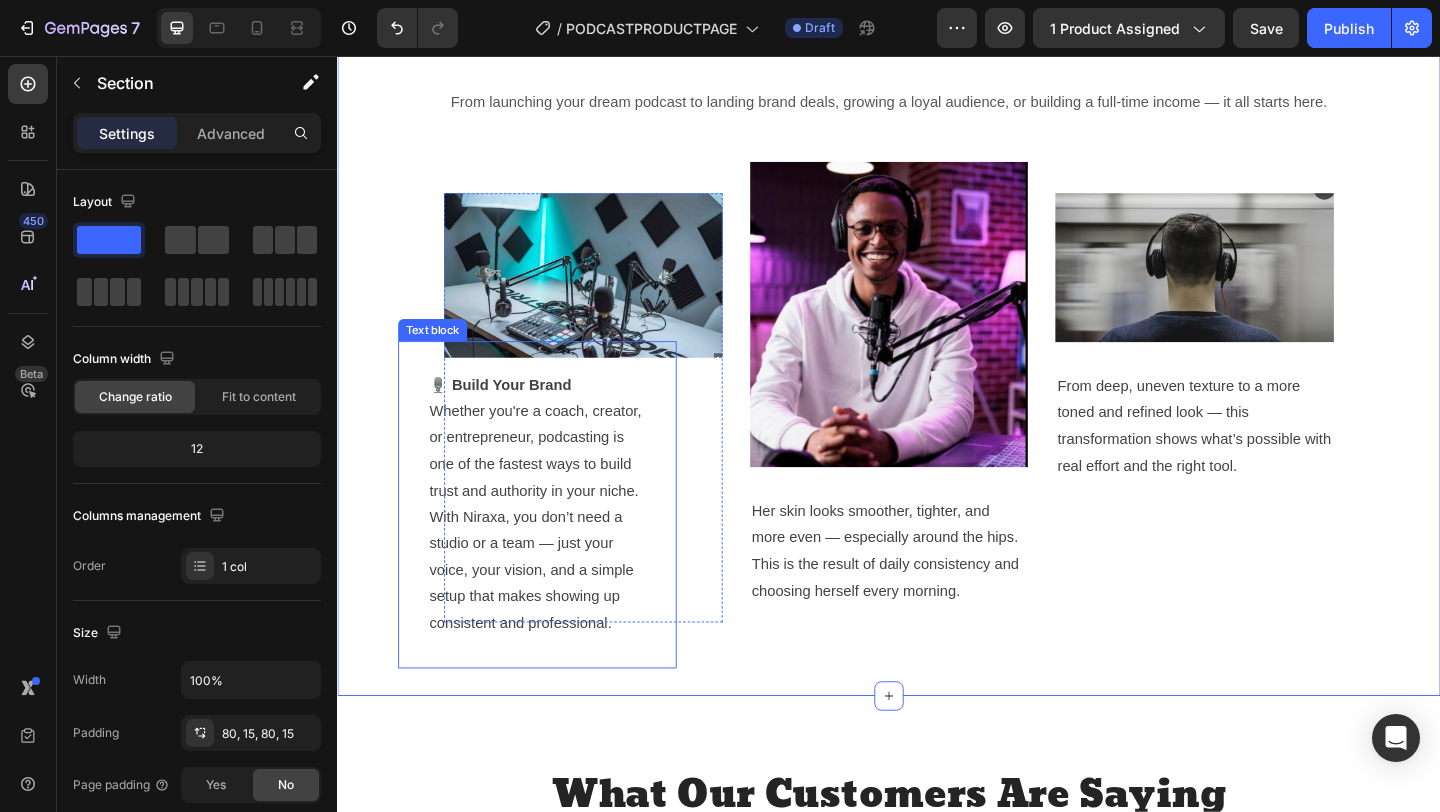 click on "Whether you're a coach, creator, or entrepreneur, podcasting is one of the fastest ways to build trust and authority in your niche. With Niraxa, you don’t need a studio or a team — just your voice, your vision, and a simple setup that makes showing up consistent and professional." at bounding box center (554, 557) 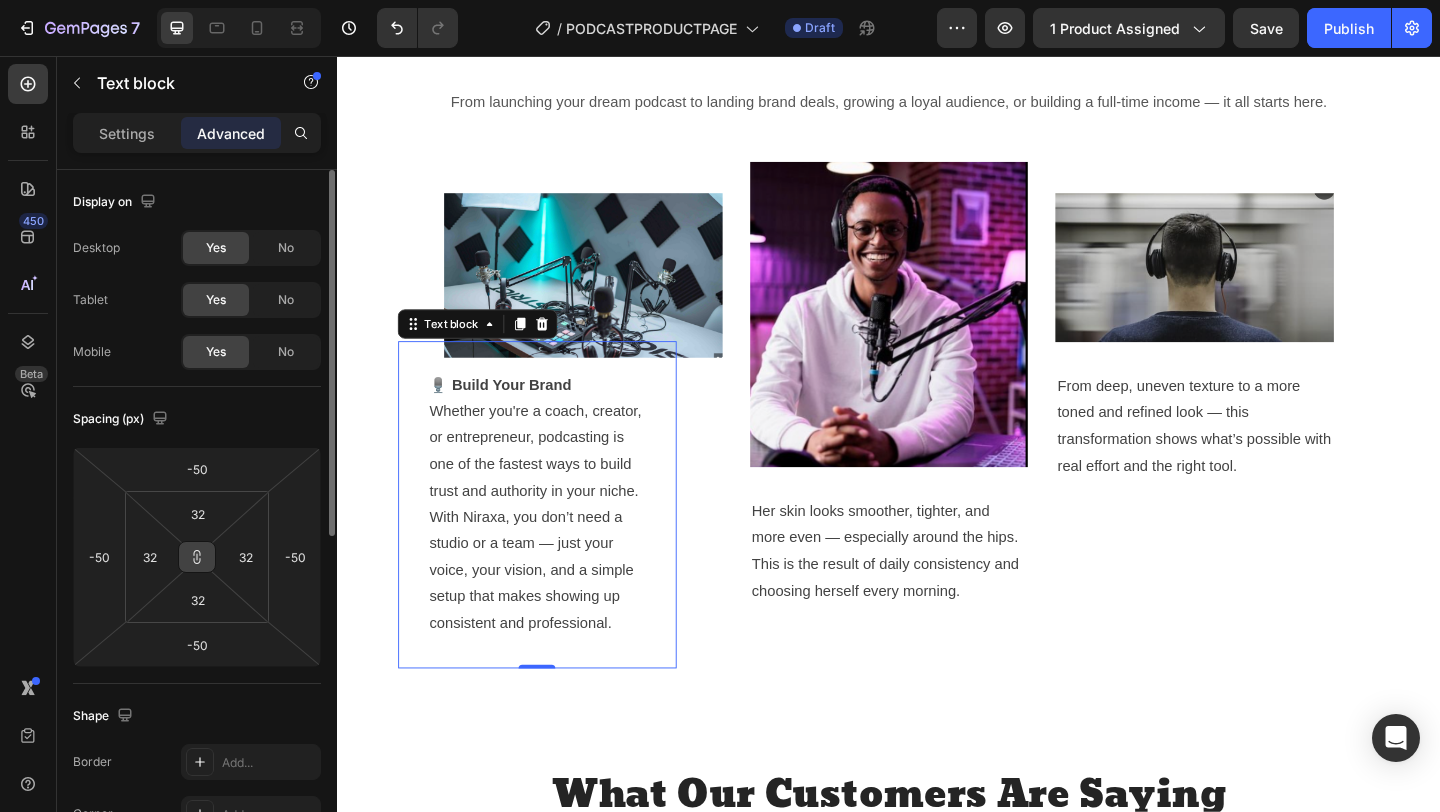 click at bounding box center [197, 557] 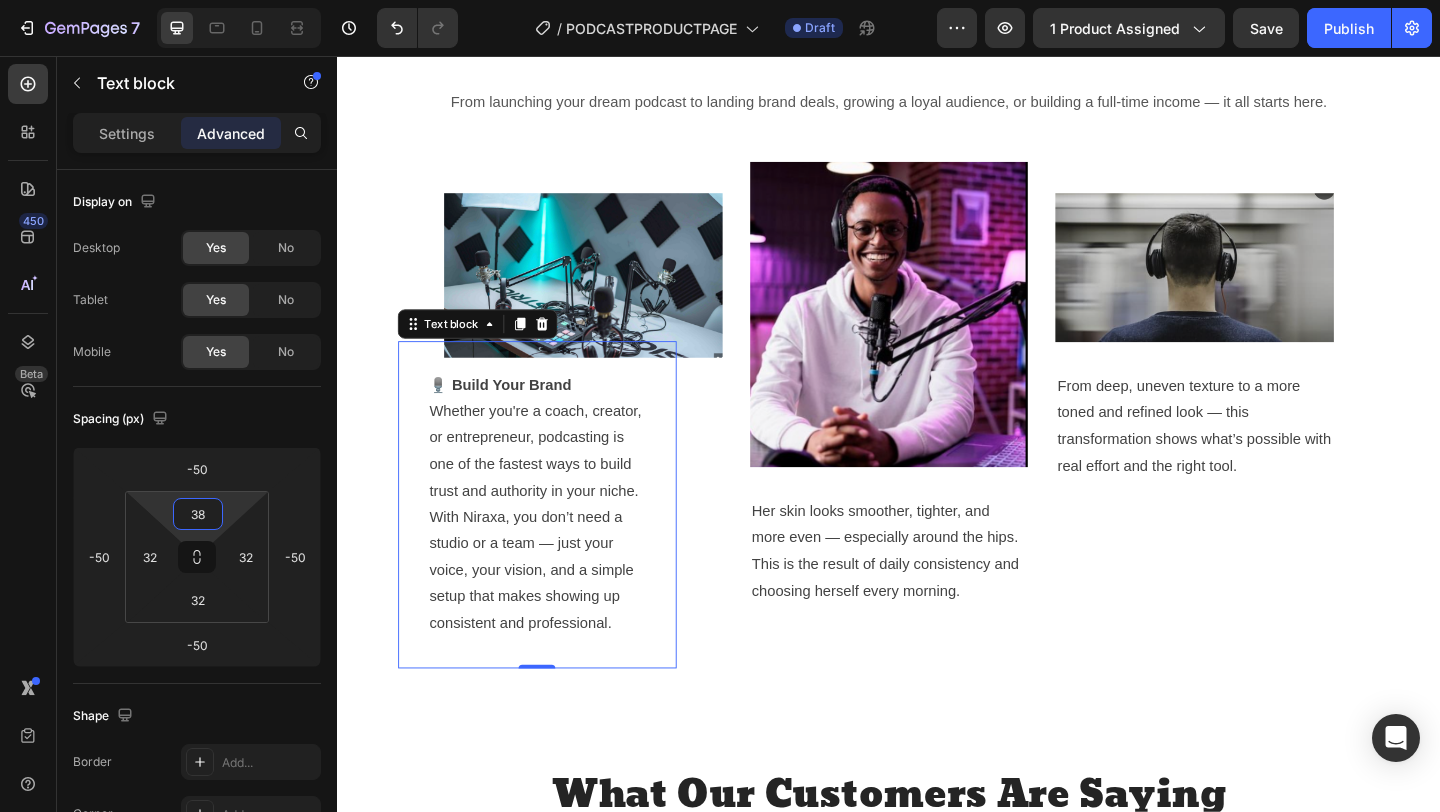 type on "40" 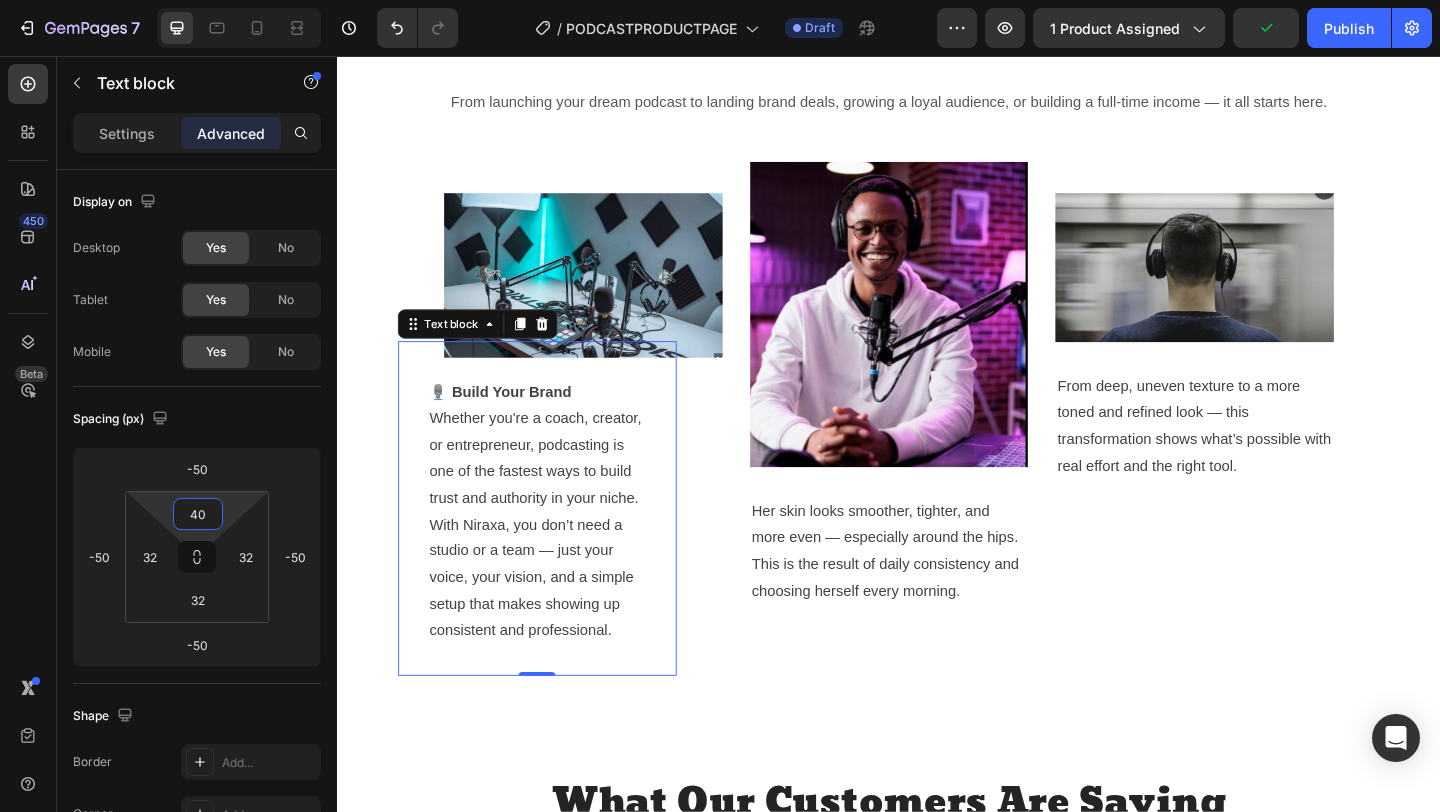 click on "7  Version history  /  PODCASTPRODUCTPAGE Draft Preview 1 product assigned  Publish  450 Beta Sections(18) Elements(84) Section Element Hero Section Product Detail Brands Trusted Badges Guarantee Product Breakdown How to use Testimonials Compare Bundle FAQs Social Proof Brand Story Product List Collection Blog List Contact Sticky Add to Cart Custom Footer Browse Library 450 Layout
Row
Row
Row
Row Text
Heading
Text Block Button
Button
Button Media
Image
Image" at bounding box center (720, 0) 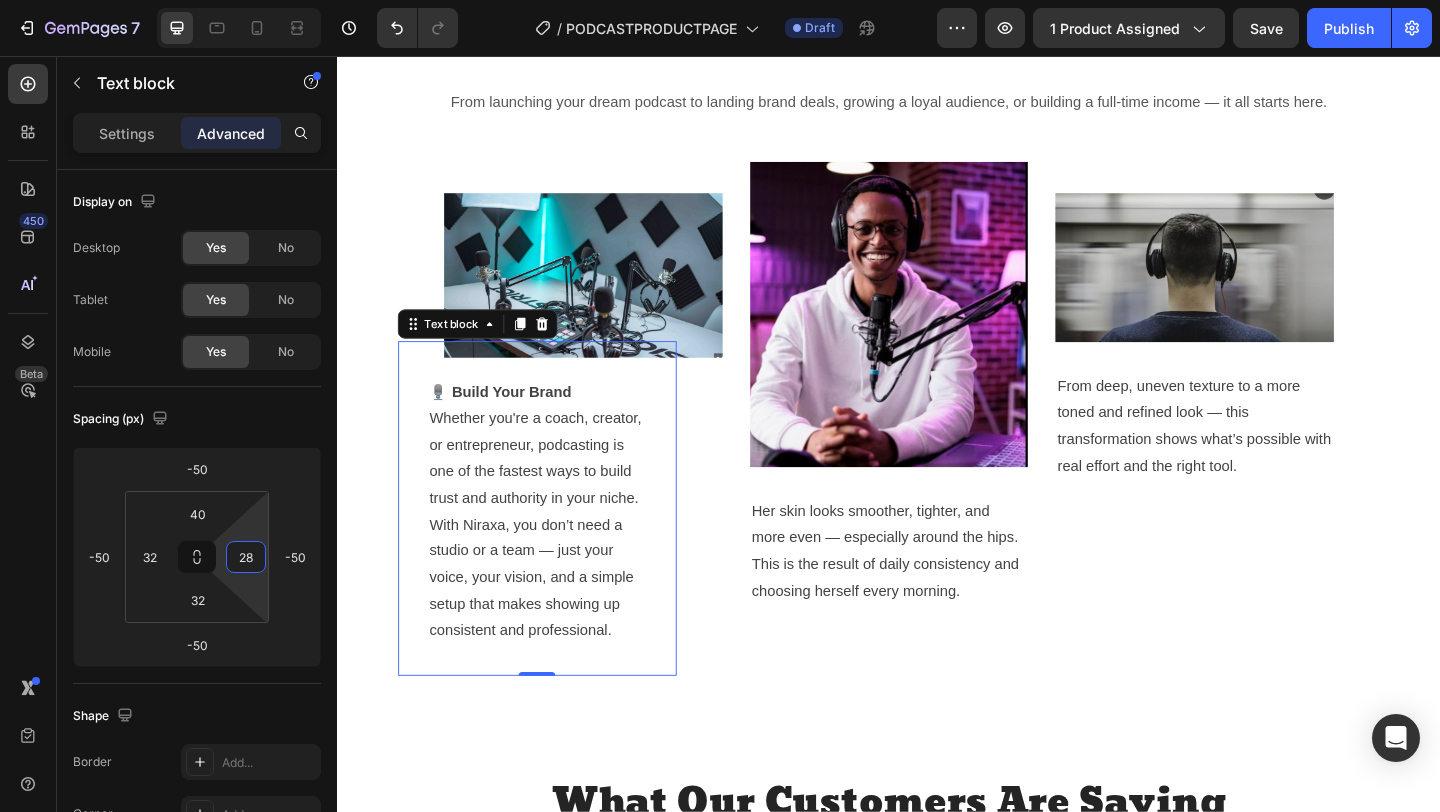 drag, startPoint x: 219, startPoint y: 550, endPoint x: 245, endPoint y: 552, distance: 26.076809 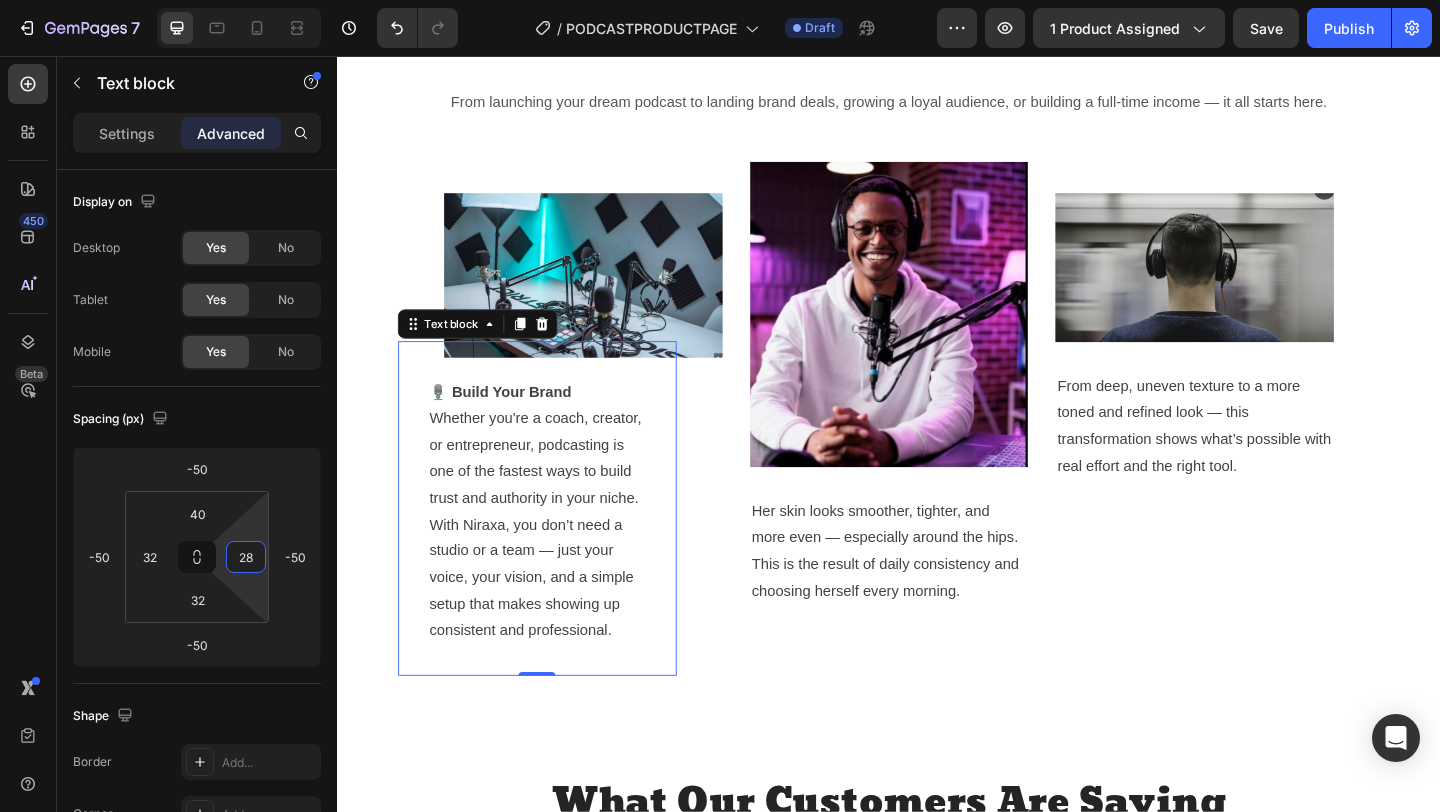 click on "7  Version history  /  PODCASTPRODUCTPAGE Draft Preview 1 product assigned  Save   Publish  450 Beta Sections(18) Elements(84) Section Element Hero Section Product Detail Brands Trusted Badges Guarantee Product Breakdown How to use Testimonials Compare Bundle FAQs Social Proof Brand Story Product List Collection Blog List Contact Sticky Add to Cart Custom Footer Browse Library 450 Layout
Row
Row
Row
Row Text
Heading
Text Block Button
Button
Button Media
Image
Image" at bounding box center [720, 0] 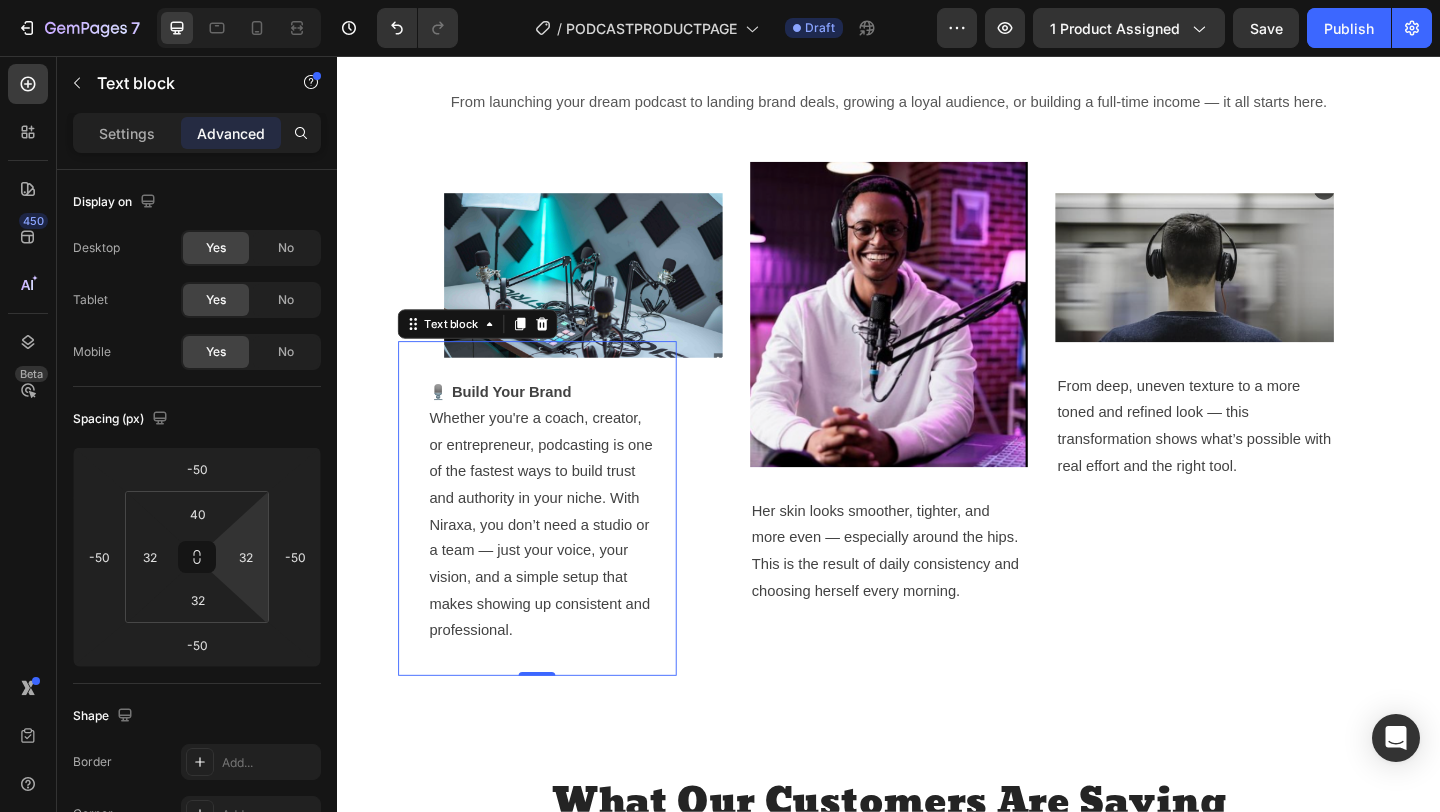 type on "34" 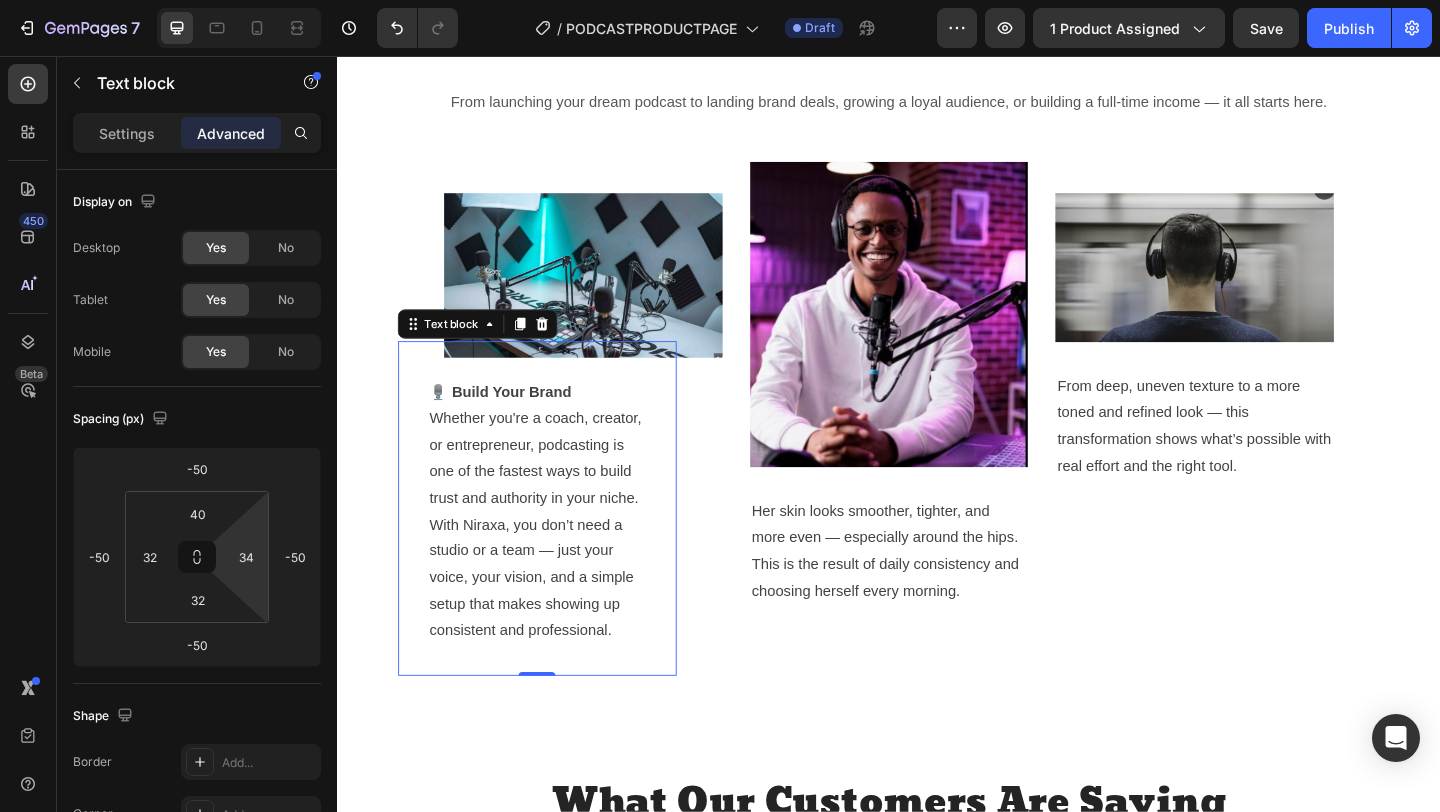 click on "7  Version history  /  PODCASTPRODUCTPAGE Draft Preview 1 product assigned  Save   Publish  450 Beta Sections(18) Elements(84) Section Element Hero Section Product Detail Brands Trusted Badges Guarantee Product Breakdown How to use Testimonials Compare Bundle FAQs Social Proof Brand Story Product List Collection Blog List Contact Sticky Add to Cart Custom Footer Browse Library 450 Layout
Row
Row
Row
Row Text
Heading
Text Block Button
Button
Button Media
Image
Image" at bounding box center (720, 0) 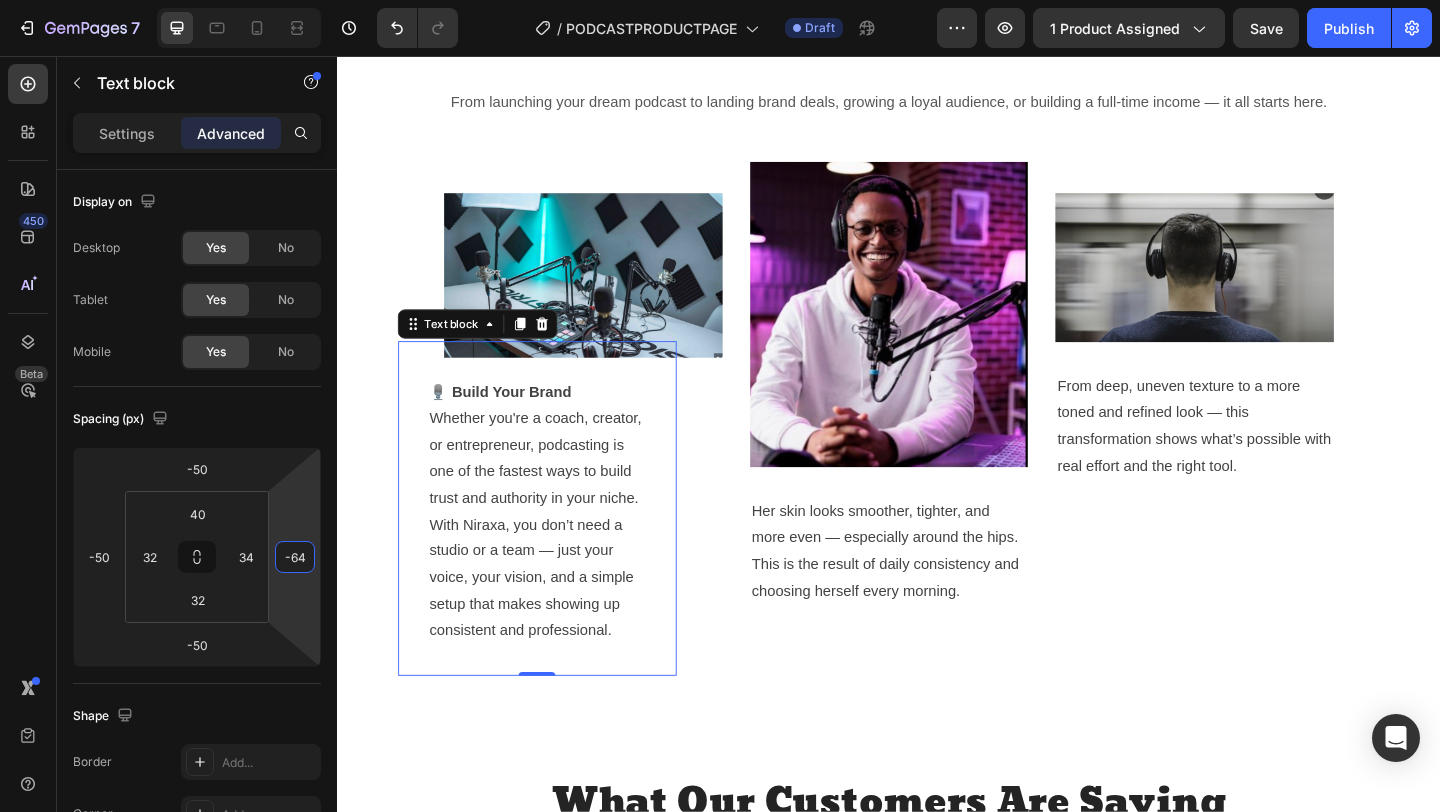 type on "-66" 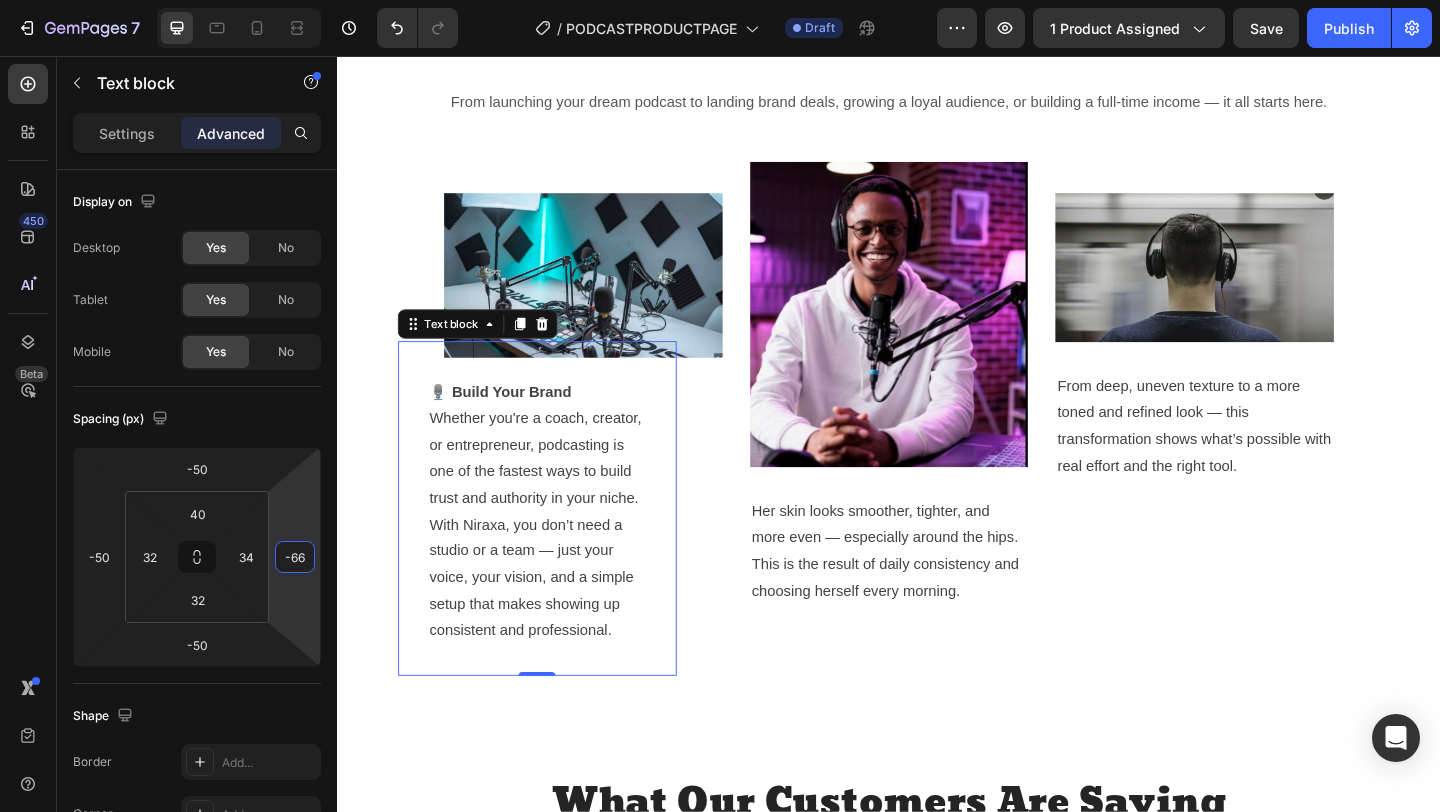 drag, startPoint x: 310, startPoint y: 535, endPoint x: 301, endPoint y: 543, distance: 12.0415945 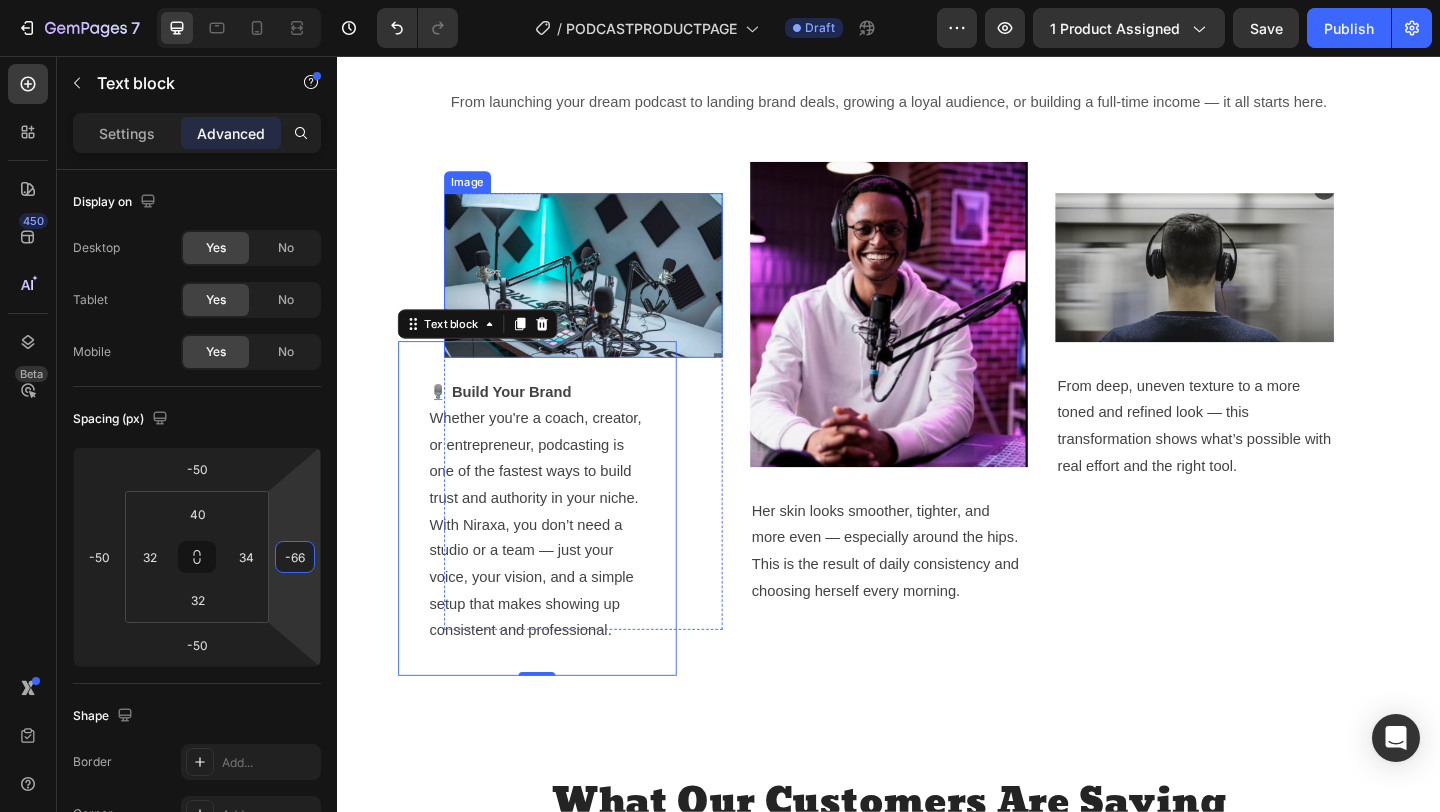 click at bounding box center (604, 294) 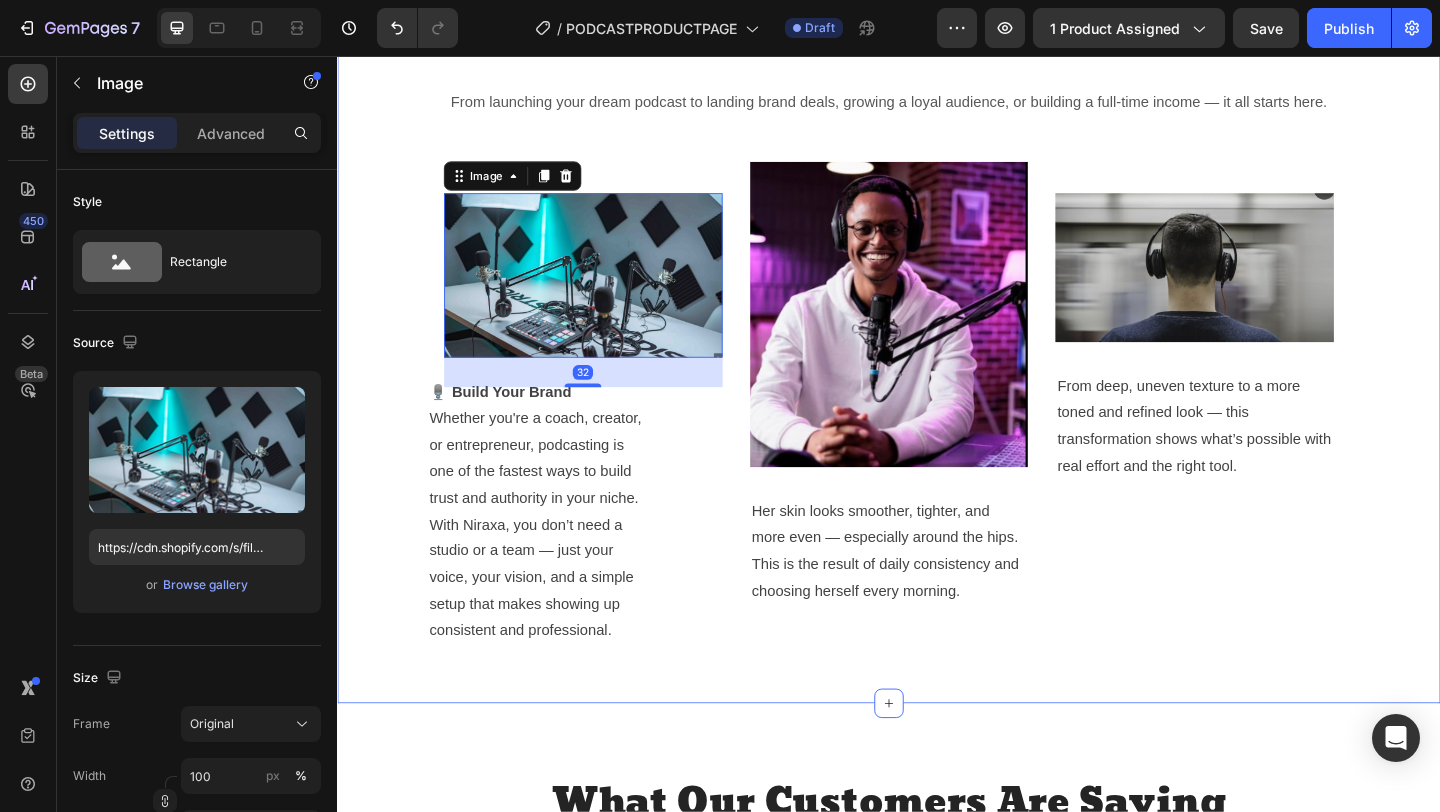 click on "One Kit. Endless Possibilities. Heading From launching your dream podcast to landing brand deals, growing a loyal audience, or building a full-time income — it all starts here. Text block Row Image   32 🎙️ Build Your Brand Whether you're a coach, creator, or entrepreneur, podcasting is one of the fastest ways to build trust and authority in your niche. With Niraxa, you don’t need a studio or a team — just your voice, your vision, and a simple setup that makes showing up consistent and professional. Text block Row Image Her skin looks smoother, tighter, and more even — especially around the hips. This is the result of daily consistency and choosing herself every morning. Text block Row Image From deep, uneven texture to a more toned and refined look — this transformation shows what’s possible with real effort and the right tool. Text block Row Row Row" at bounding box center [937, 344] 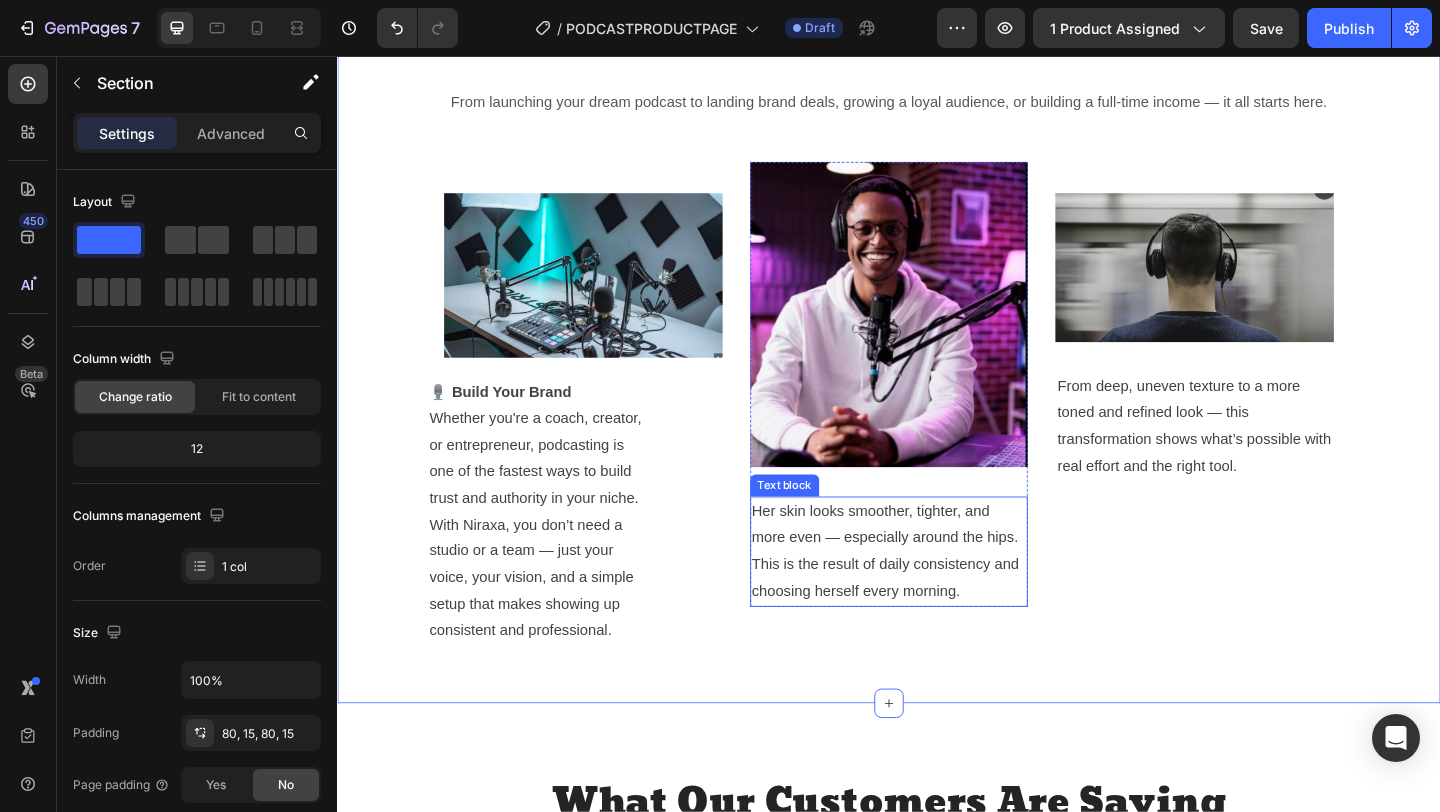 click on "Her skin looks smoother, tighter, and more even — especially around the hips. This is the result of daily consistency and choosing herself every morning." at bounding box center [937, 594] 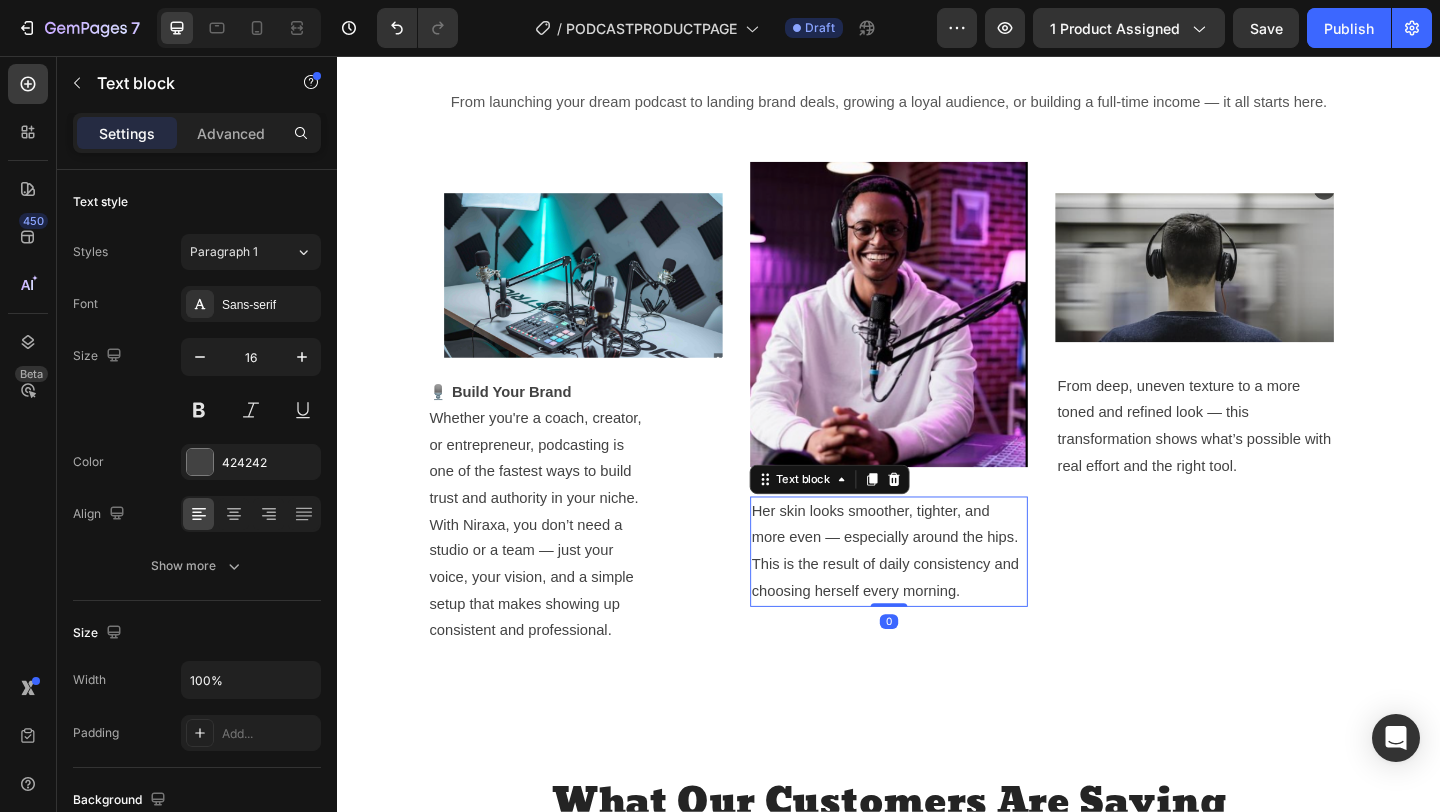 click on "Her skin looks smoother, tighter, and more even — especially around the hips. This is the result of daily consistency and choosing herself every morning." at bounding box center [937, 594] 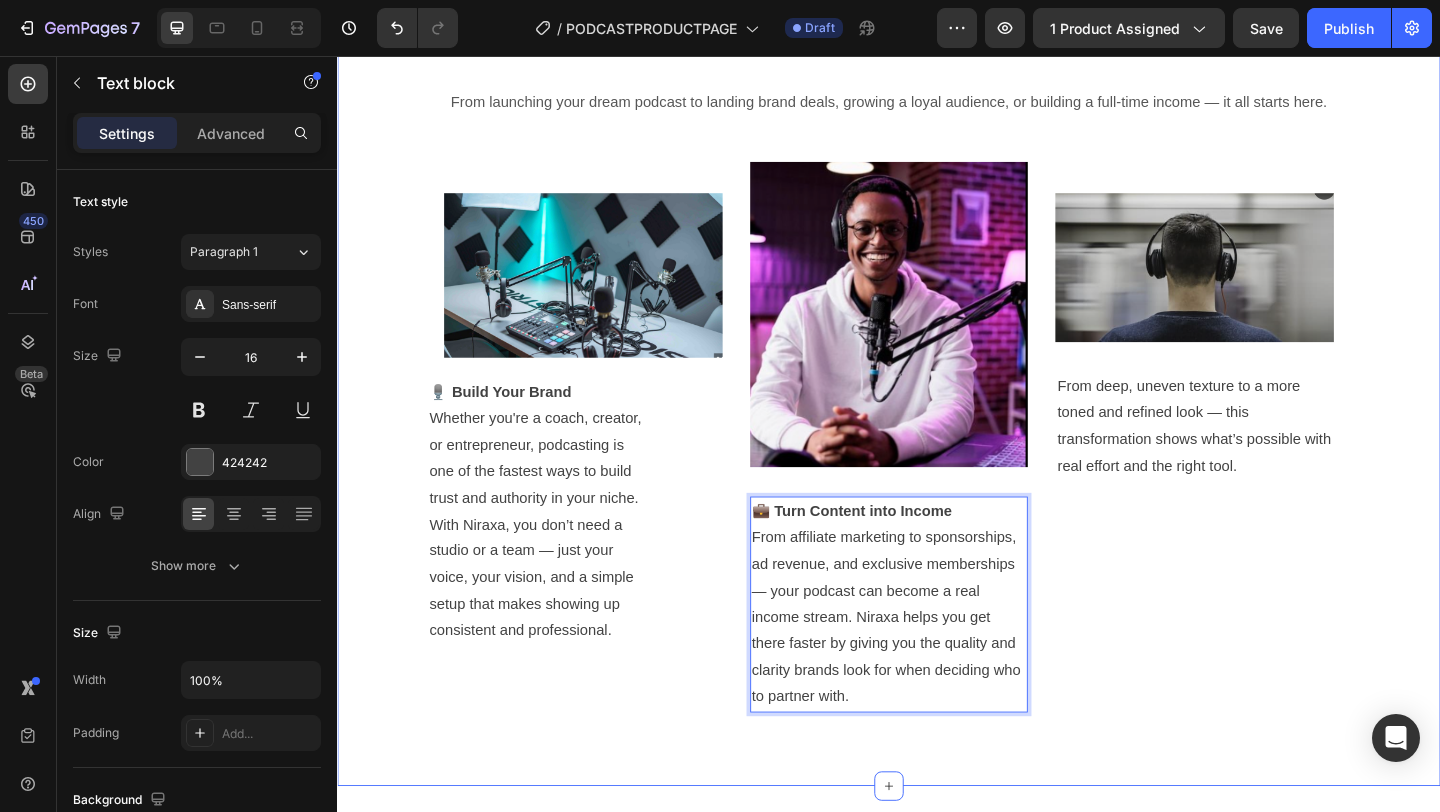 click on "One Kit. Endless Possibilities. Heading From launching your dream podcast to landing brand deals, growing a loyal audience, or building a full-time income — it all starts here. Text block Row Image 🎙️ Build Your Brand Whether you're a coach, creator, or entrepreneur, podcasting is one of the fastest ways to build trust and authority in your niche. With Niraxa, you don’t need a studio or a team — just your voice, your vision, and a simple setup that makes showing up consistent and professional. Text block Row Image 💼 Turn Content into Income From affiliate marketing to sponsorships, ad revenue, and exclusive memberships — your podcast can become a real income stream. Niraxa helps you get there faster by giving you the quality and clarity brands look for when deciding who to partner with. Text block   0 Row Image From deep, uneven texture to a more toned and refined look — this transformation shows what’s possible with real effort and the right tool. Text block Row Row Row Section 5" at bounding box center (937, 389) 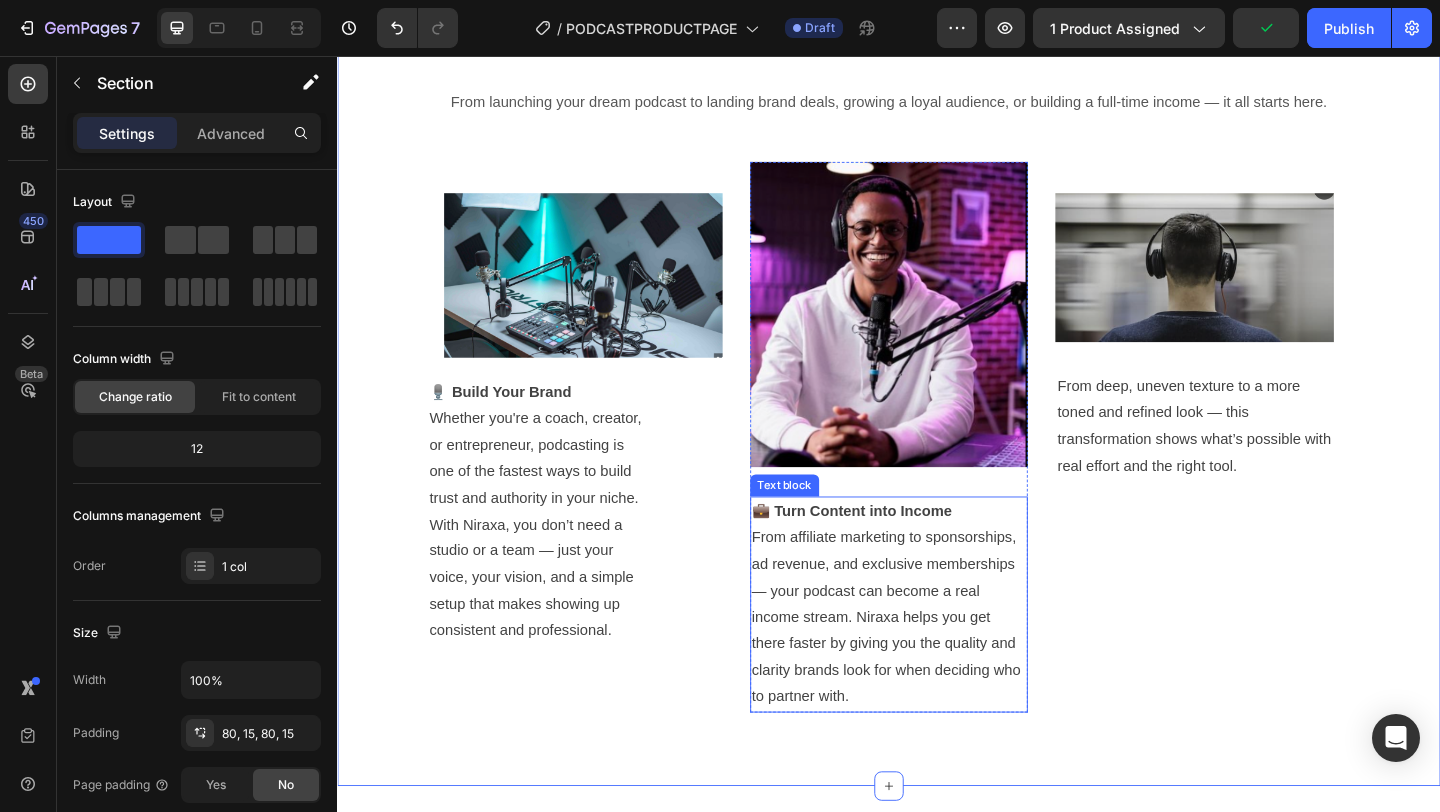 click on "💼 Turn Content into Income From affiliate marketing to sponsorships, ad revenue, and exclusive memberships — your podcast can become a real income stream. Niraxa helps you get there faster by giving you the quality and clarity brands look for when deciding who to partner with." at bounding box center (937, 652) 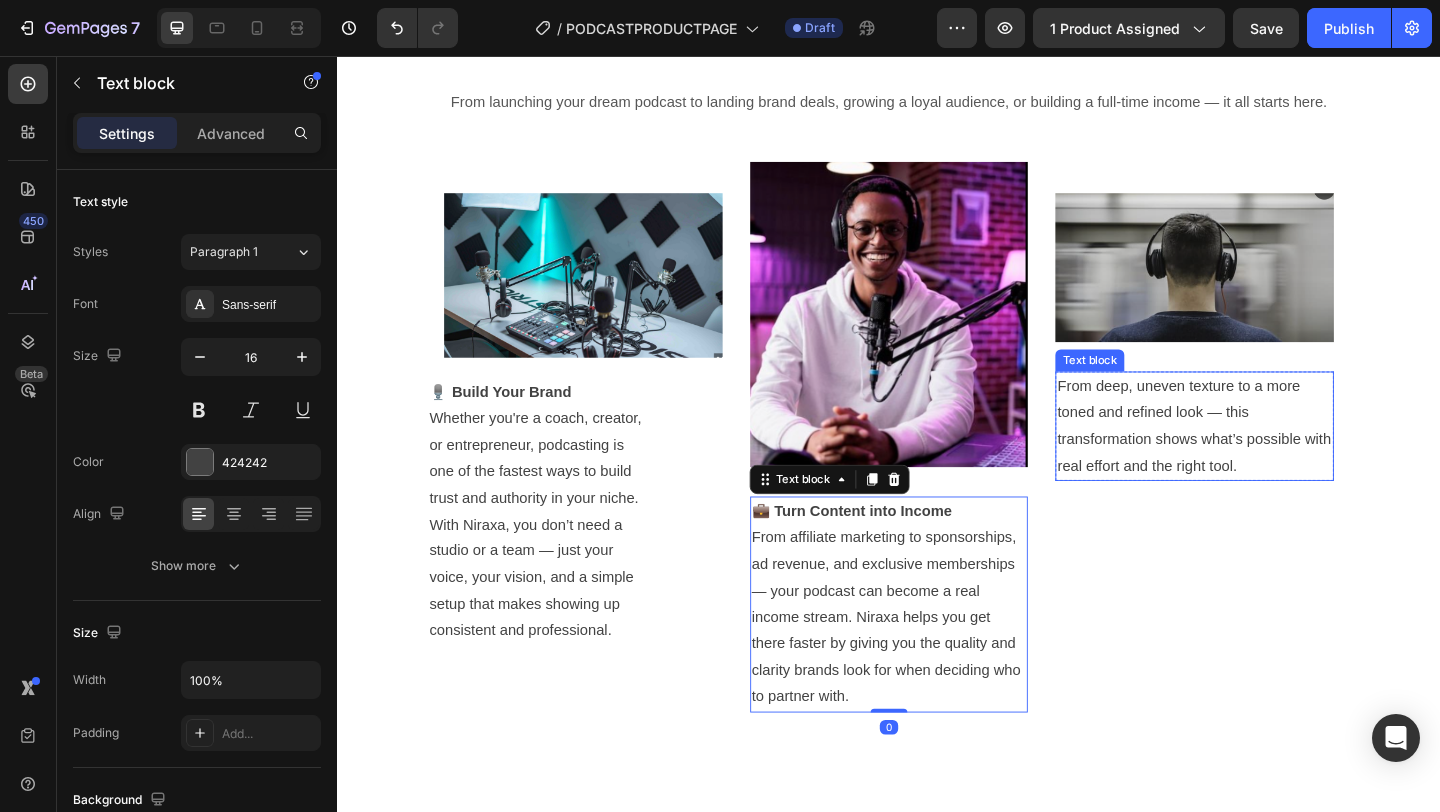 click on "From deep, uneven texture to a more toned and refined look — this transformation shows what’s possible with real effort and the right tool." at bounding box center (1269, 458) 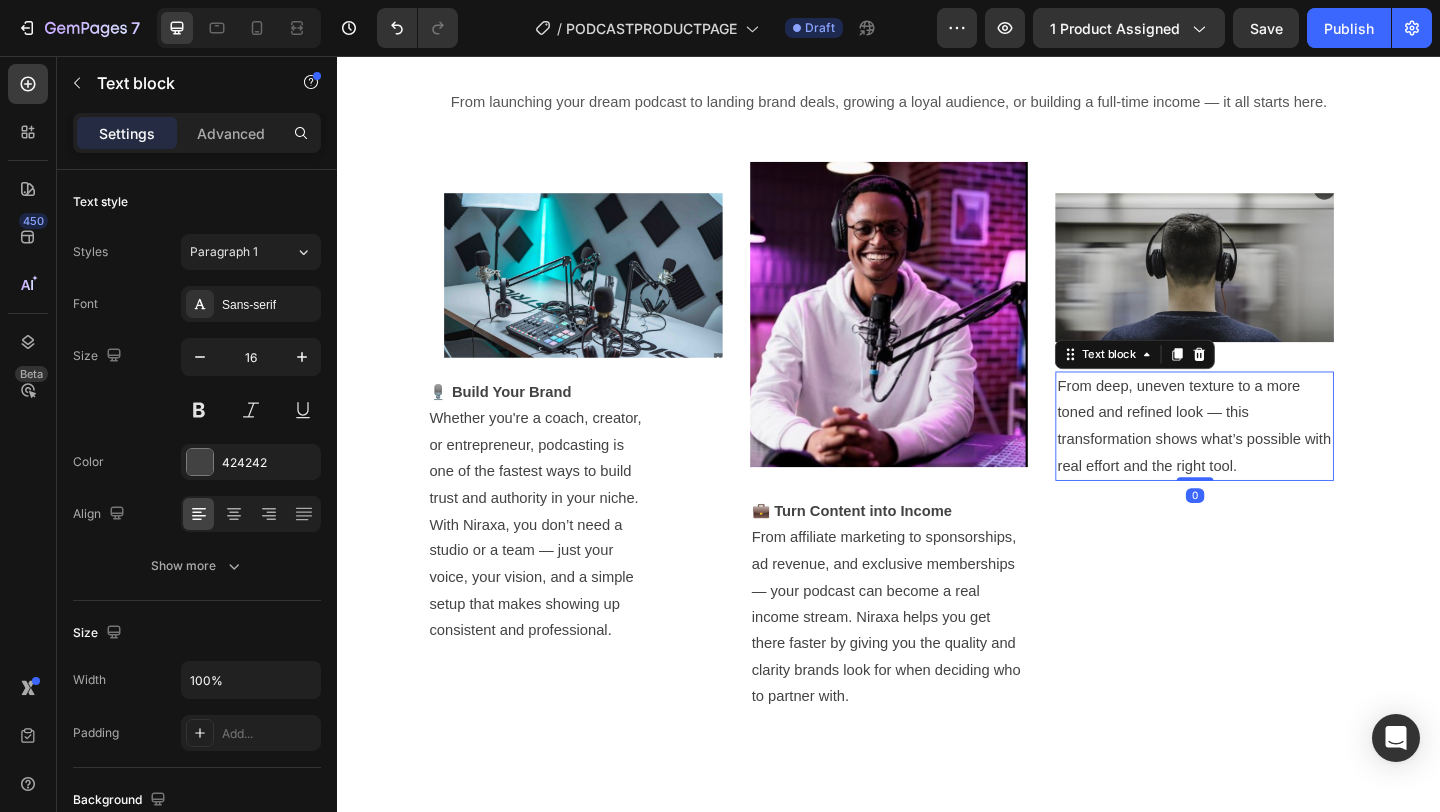 click on "From deep, uneven texture to a more toned and refined look — this transformation shows what’s possible with real effort and the right tool." at bounding box center (1269, 458) 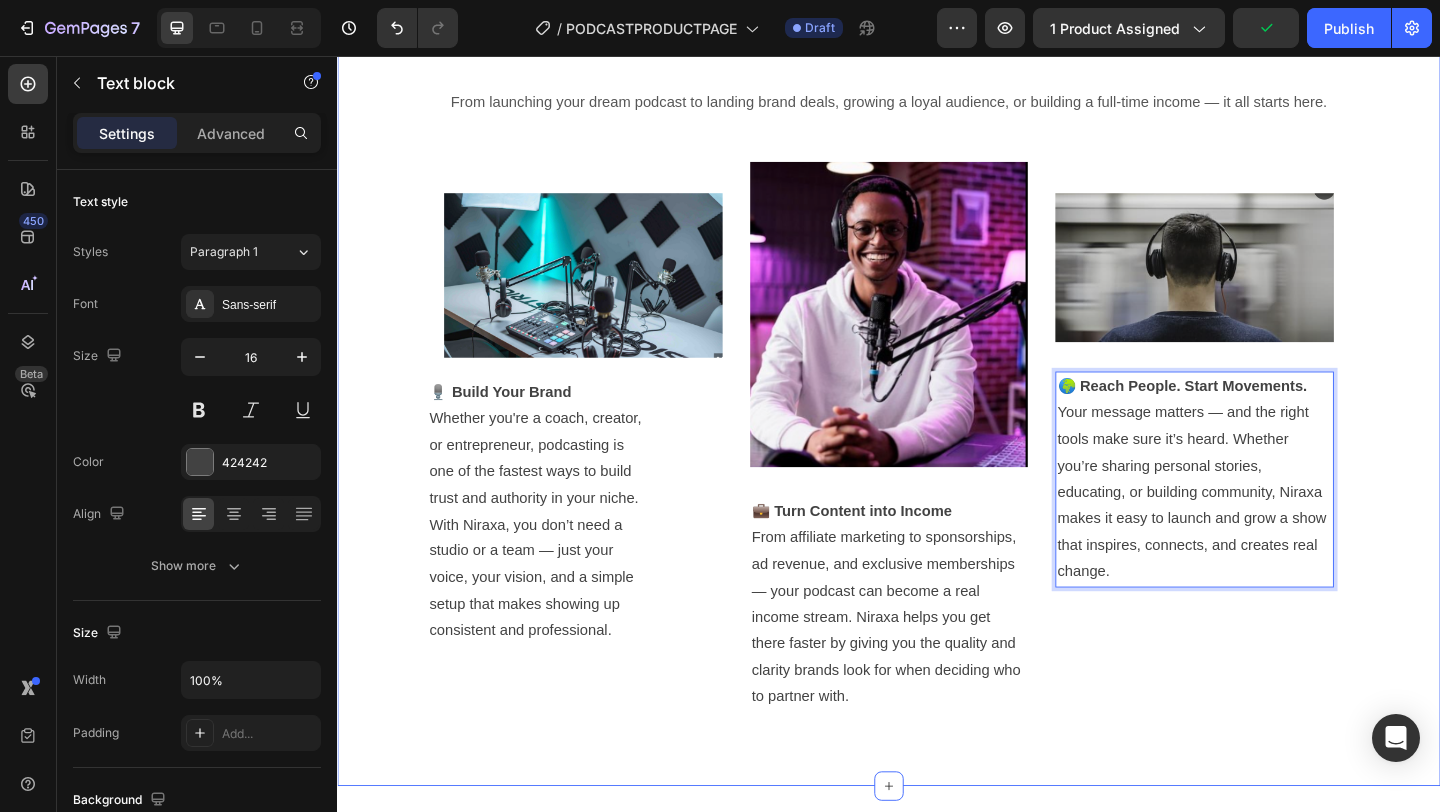 click on "One Kit. Endless Possibilities. Heading From launching your dream podcast to landing brand deals, growing a loyal audience, or building a full-time income — it all starts here. Text block Row Image 🎙️ Build Your Brand Whether you're a coach, creator, or entrepreneur, podcasting is one of the fastest ways to build trust and authority in your niche. With Niraxa, you don’t need a studio or a team — just your voice, your vision, and a simple setup that makes showing up consistent and professional. Text block Row Image 💼 Turn Content into Income From affiliate marketing to sponsorships, ad revenue, and exclusive memberships — your podcast can become a real income stream. Niraxa helps you get there faster by giving you the quality and clarity brands look for when deciding who to partner with. Text block Row Image 🌍 Reach People. Start Movements. Text block   0 Row Row Row" at bounding box center [937, 389] 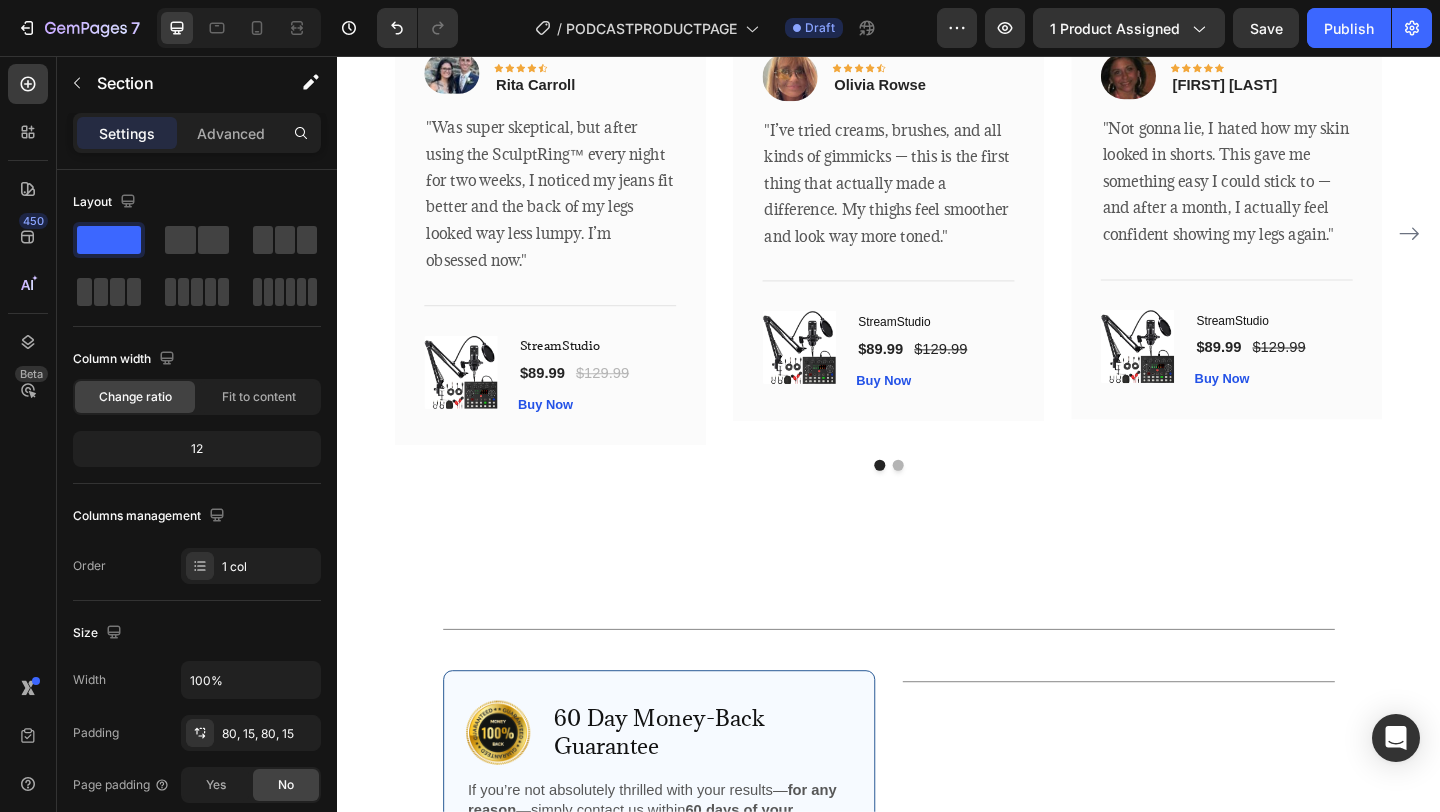 scroll, scrollTop: 4255, scrollLeft: 0, axis: vertical 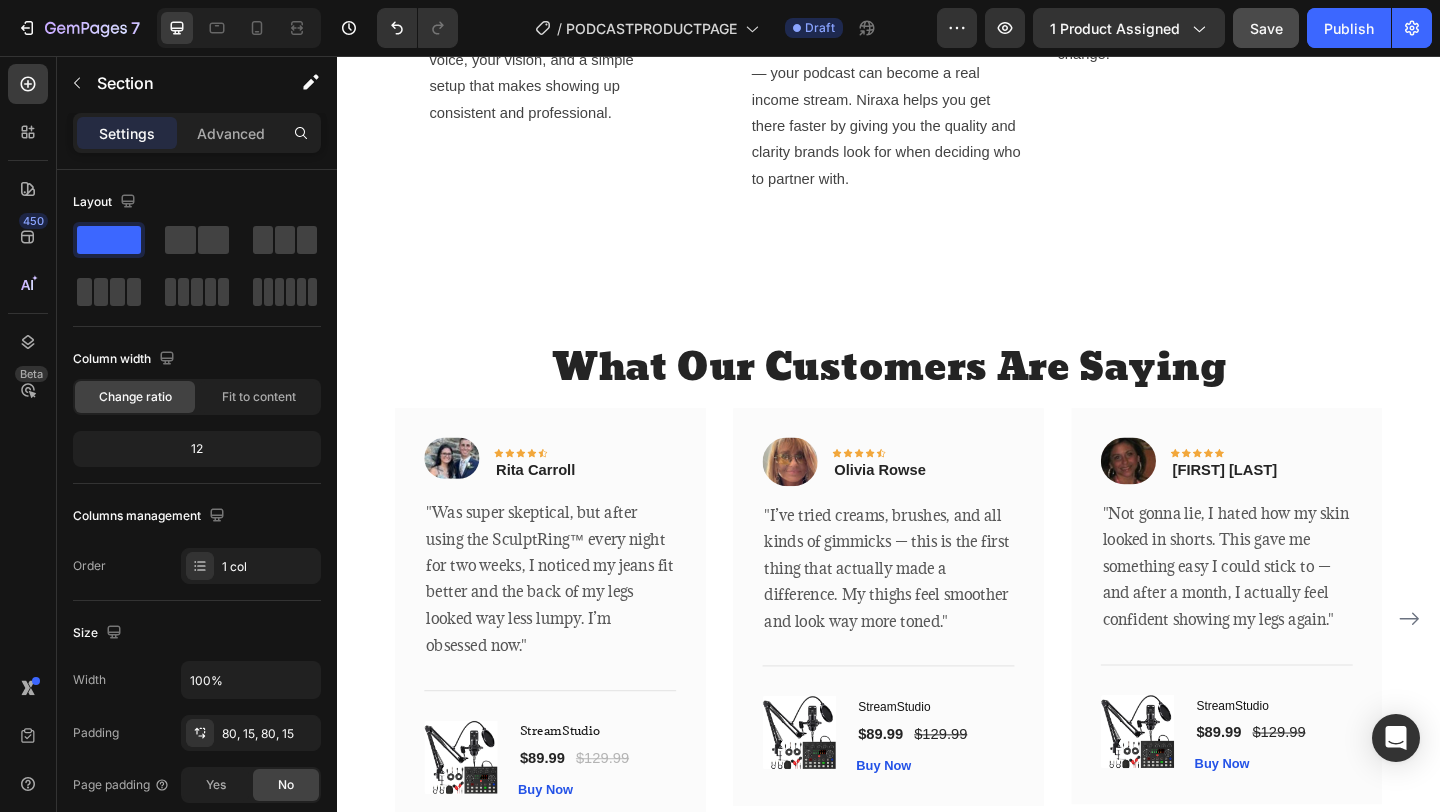 click on "Save" 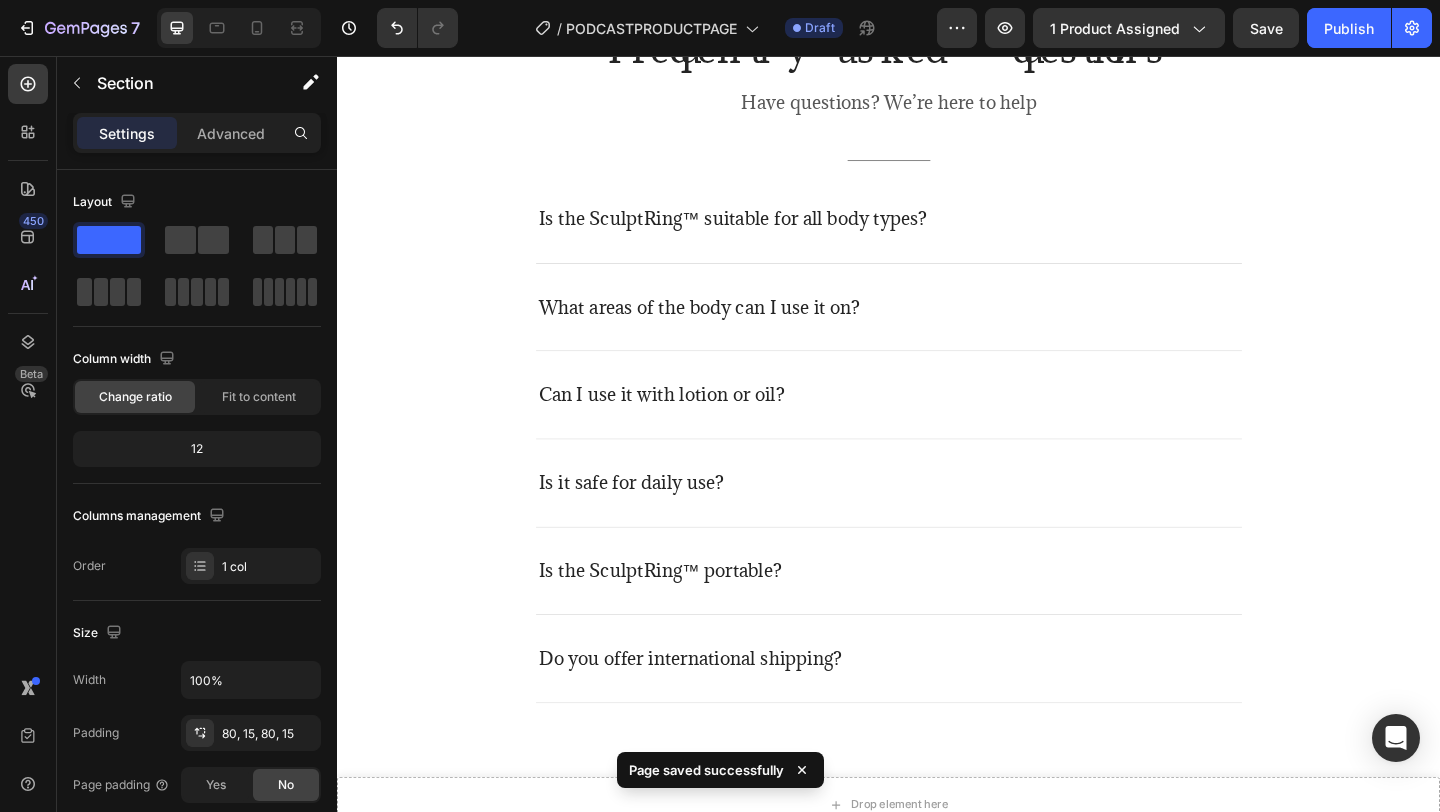 scroll, scrollTop: 5772, scrollLeft: 0, axis: vertical 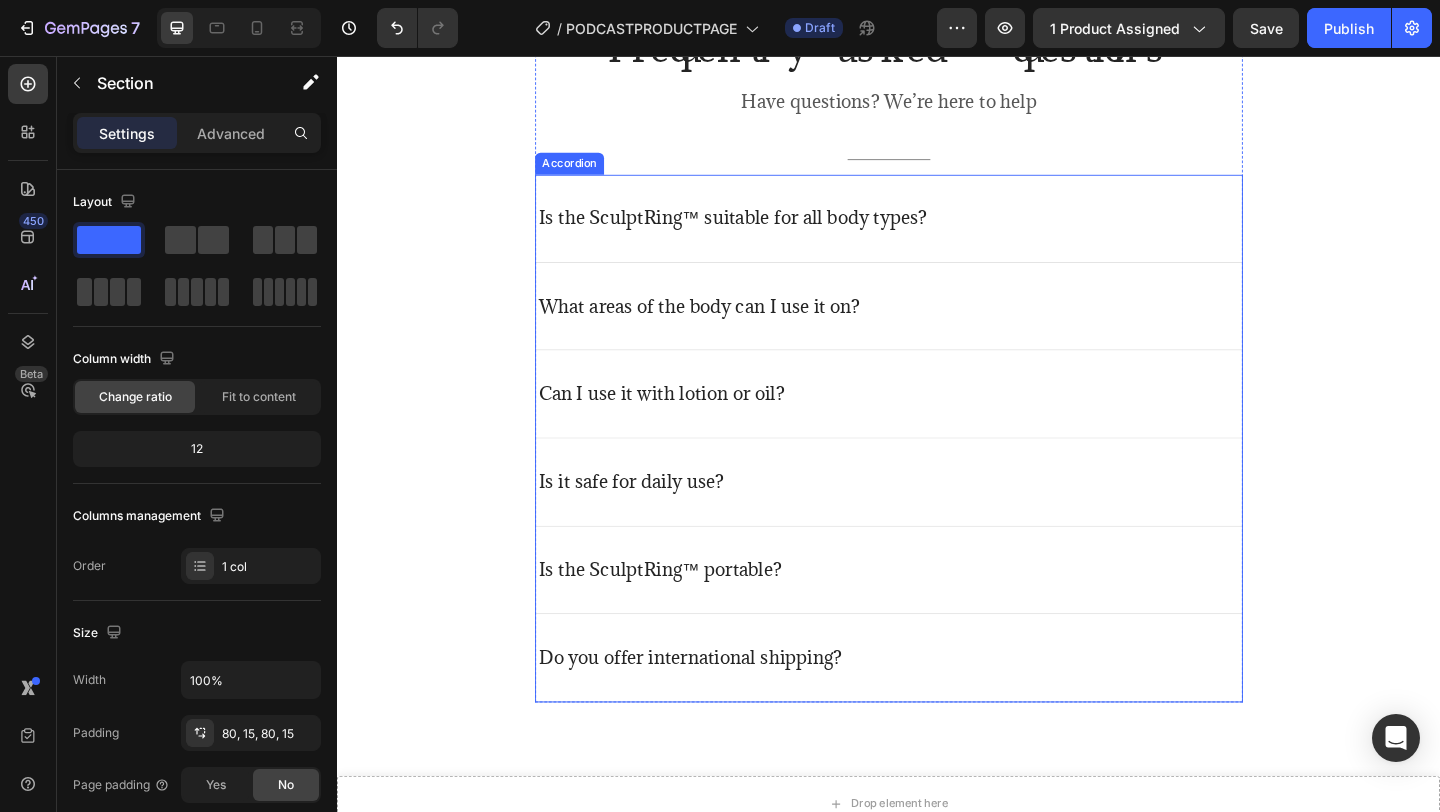 click on "Is the SculptRing™ suitable for all body types?" at bounding box center (767, 232) 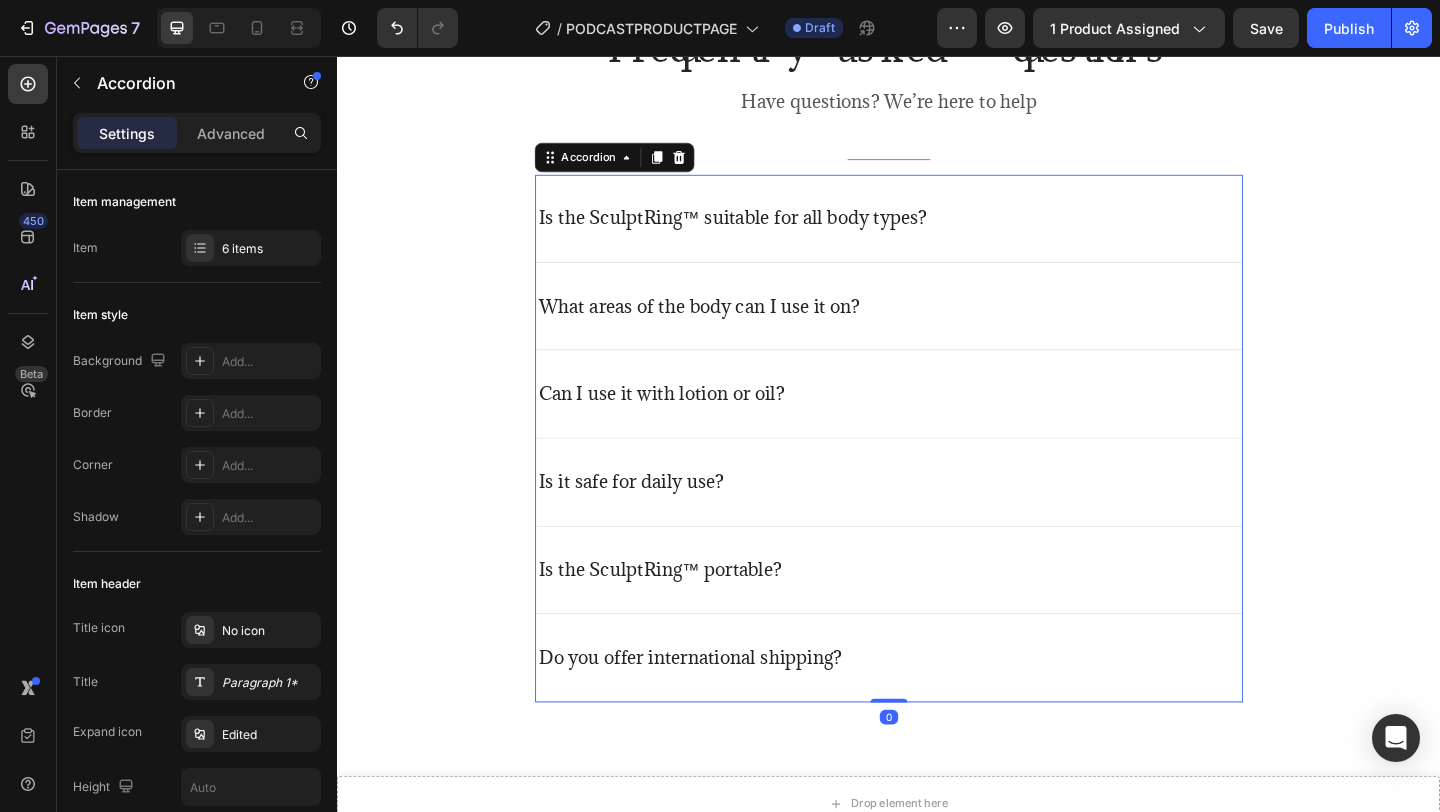 click on "Is the SculptRing™ suitable for all body types?" at bounding box center (767, 232) 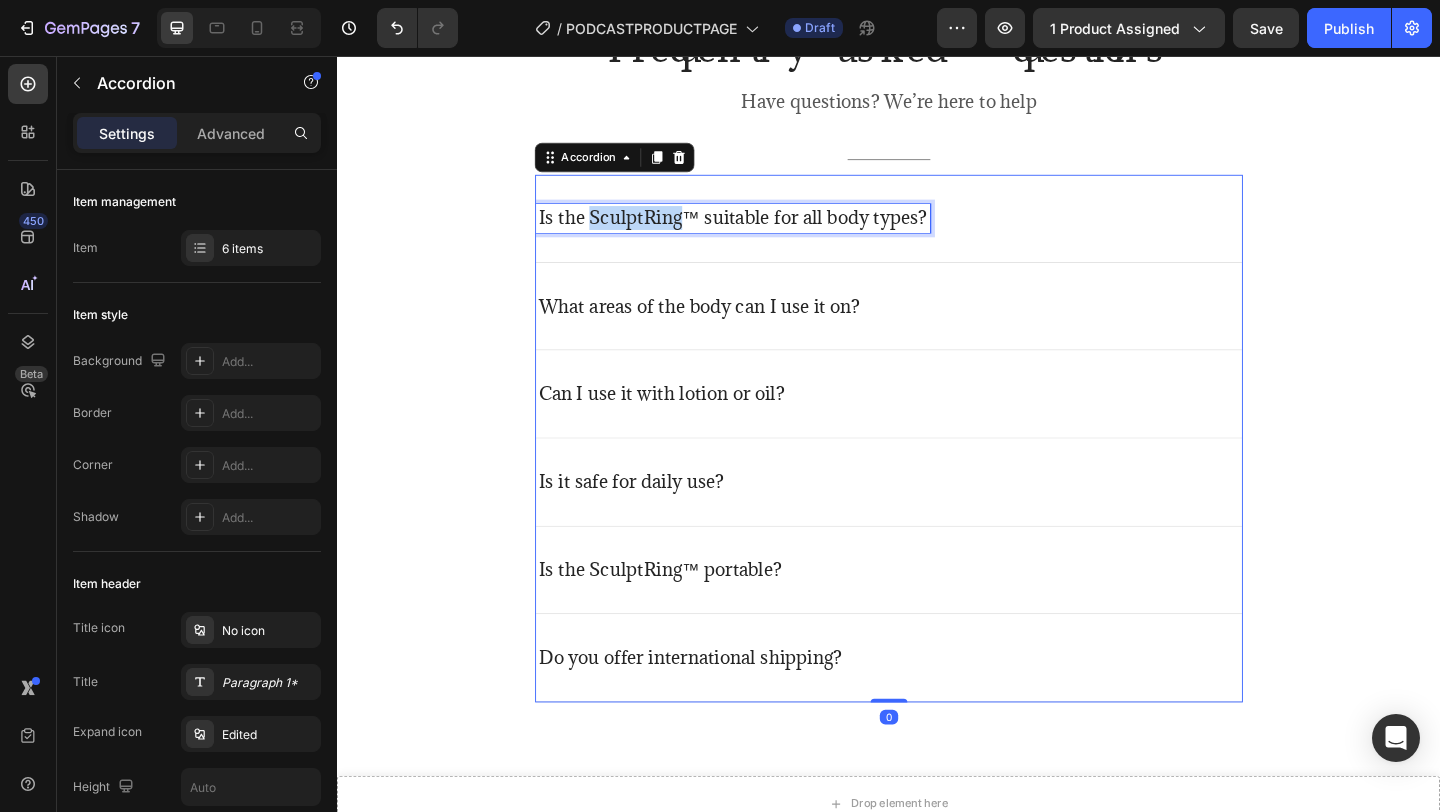click on "Is the SculptRing™ suitable for all body types?" at bounding box center [767, 232] 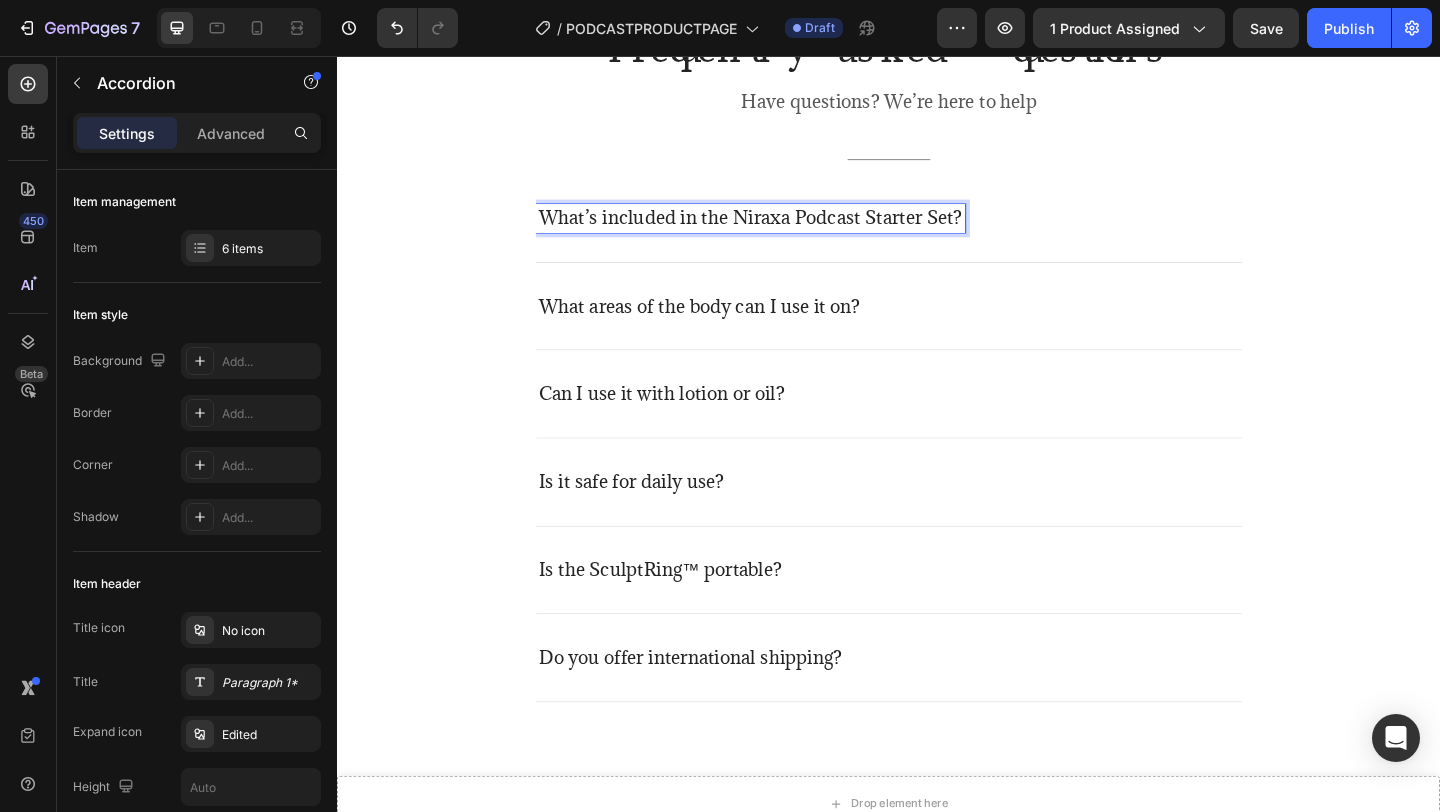 click on "What’s included in the Niraxa Podcast Starter Set?" at bounding box center (937, 232) 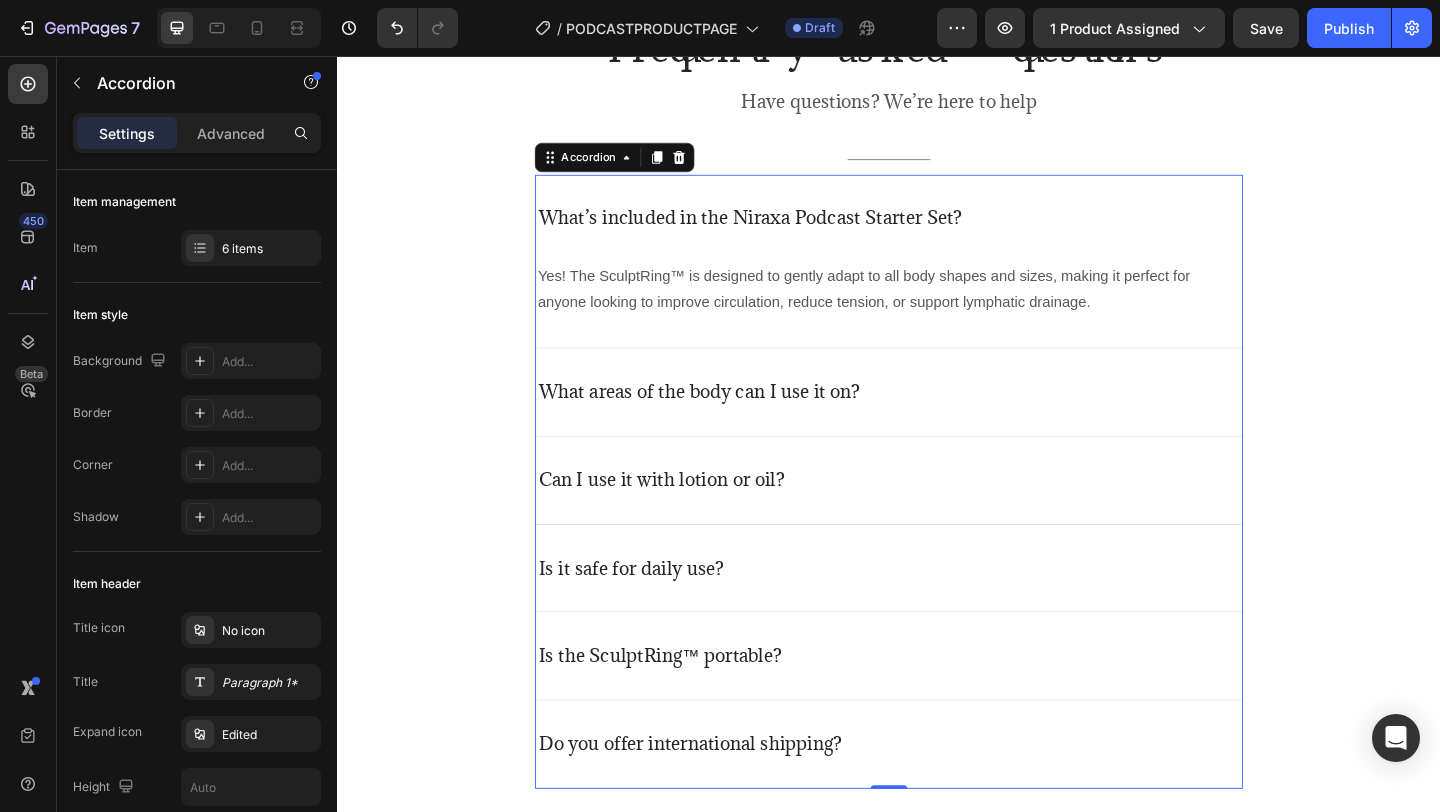 click on "Yes! The SculptRing™ is designed to gently adapt to all body shapes and sizes, making it perfect for anyone looking to improve circulation, reduce tension, or support lymphatic drainage." at bounding box center (937, 311) 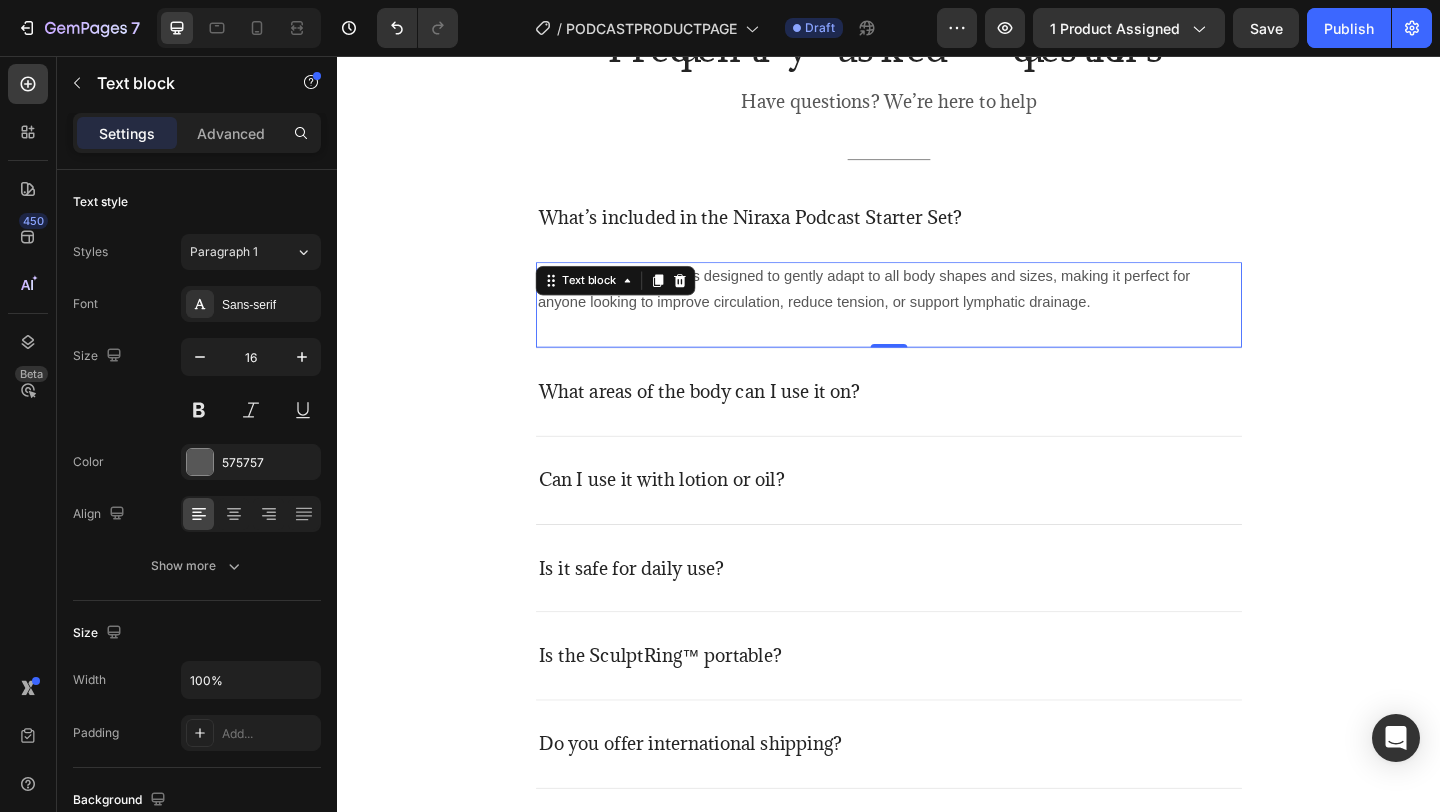 click on "Text block" at bounding box center (640, 300) 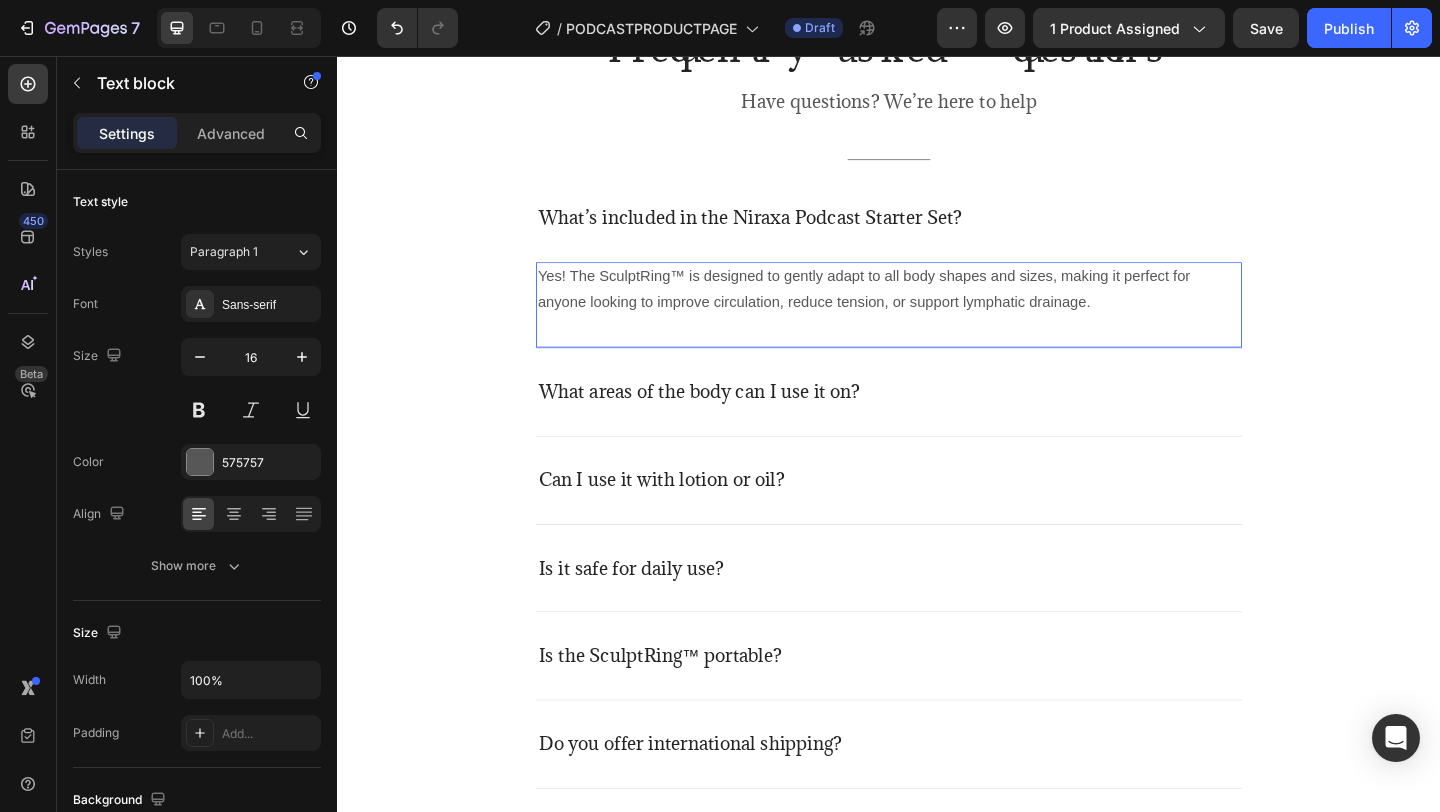 click on "Yes! The SculptRing™ is designed to gently adapt to all body shapes and sizes, making it perfect for anyone looking to improve circulation, reduce tension, or support lymphatic drainage." at bounding box center [937, 311] 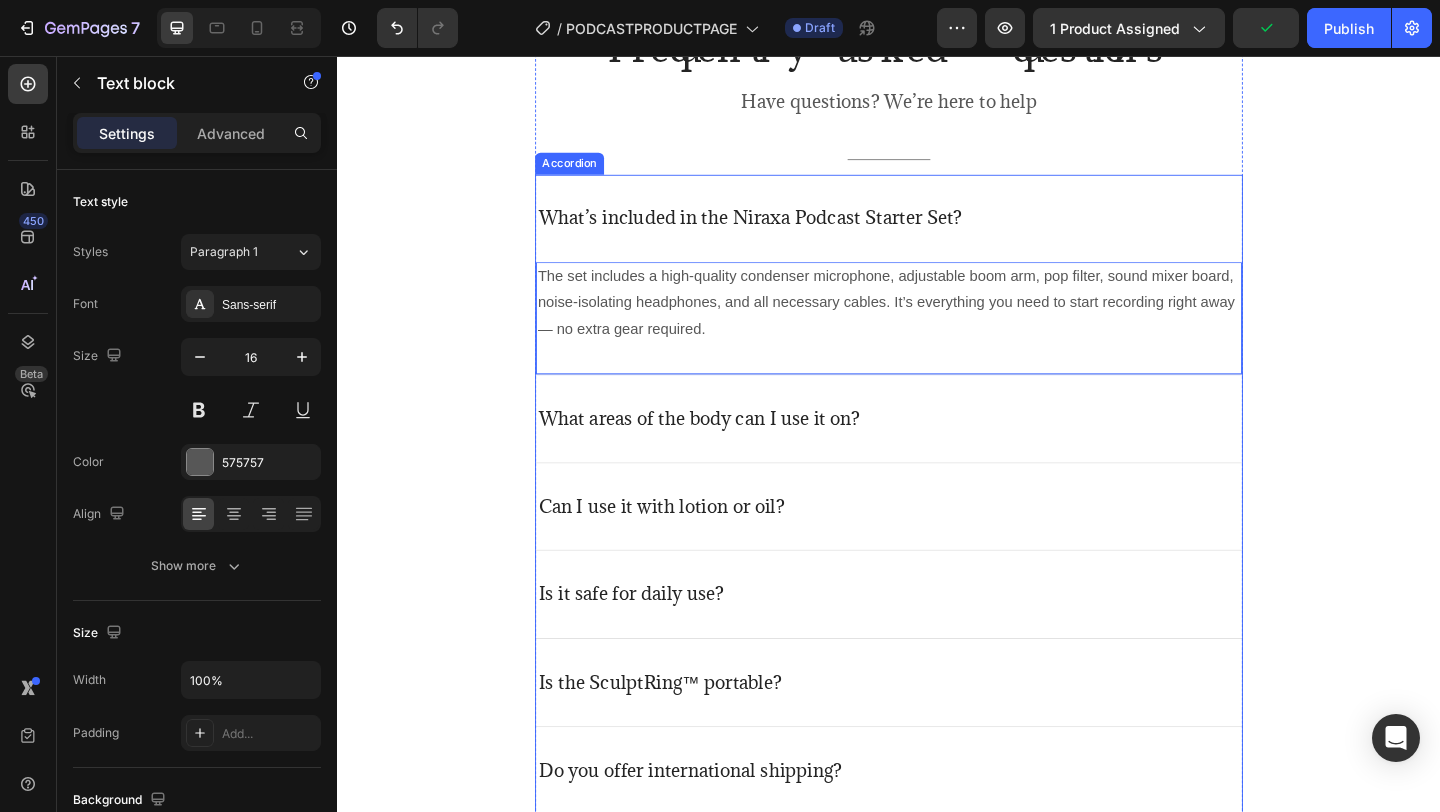 click on "What areas of the body can I use it on?" at bounding box center (937, 451) 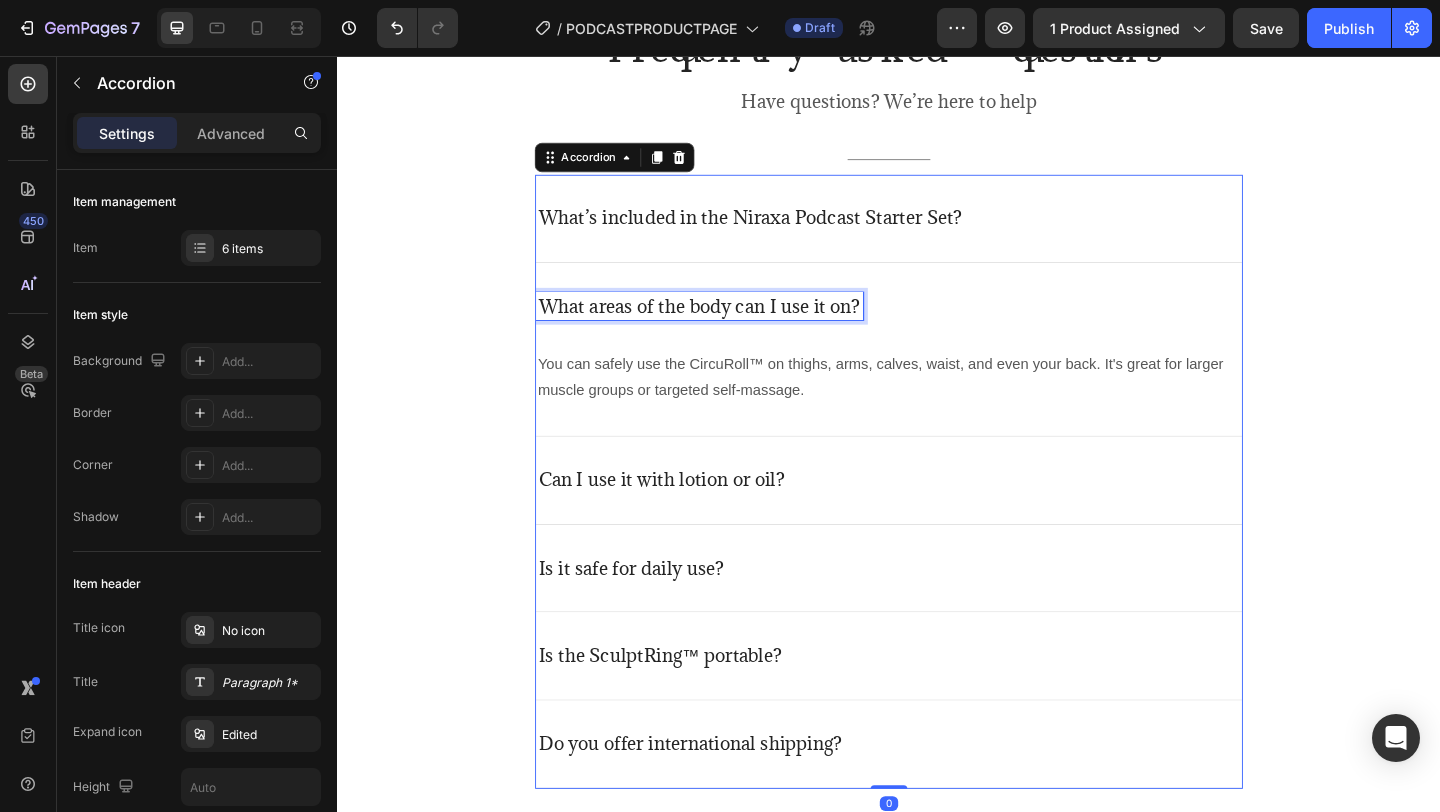 click on "What areas of the body can I use it on?" at bounding box center [731, 328] 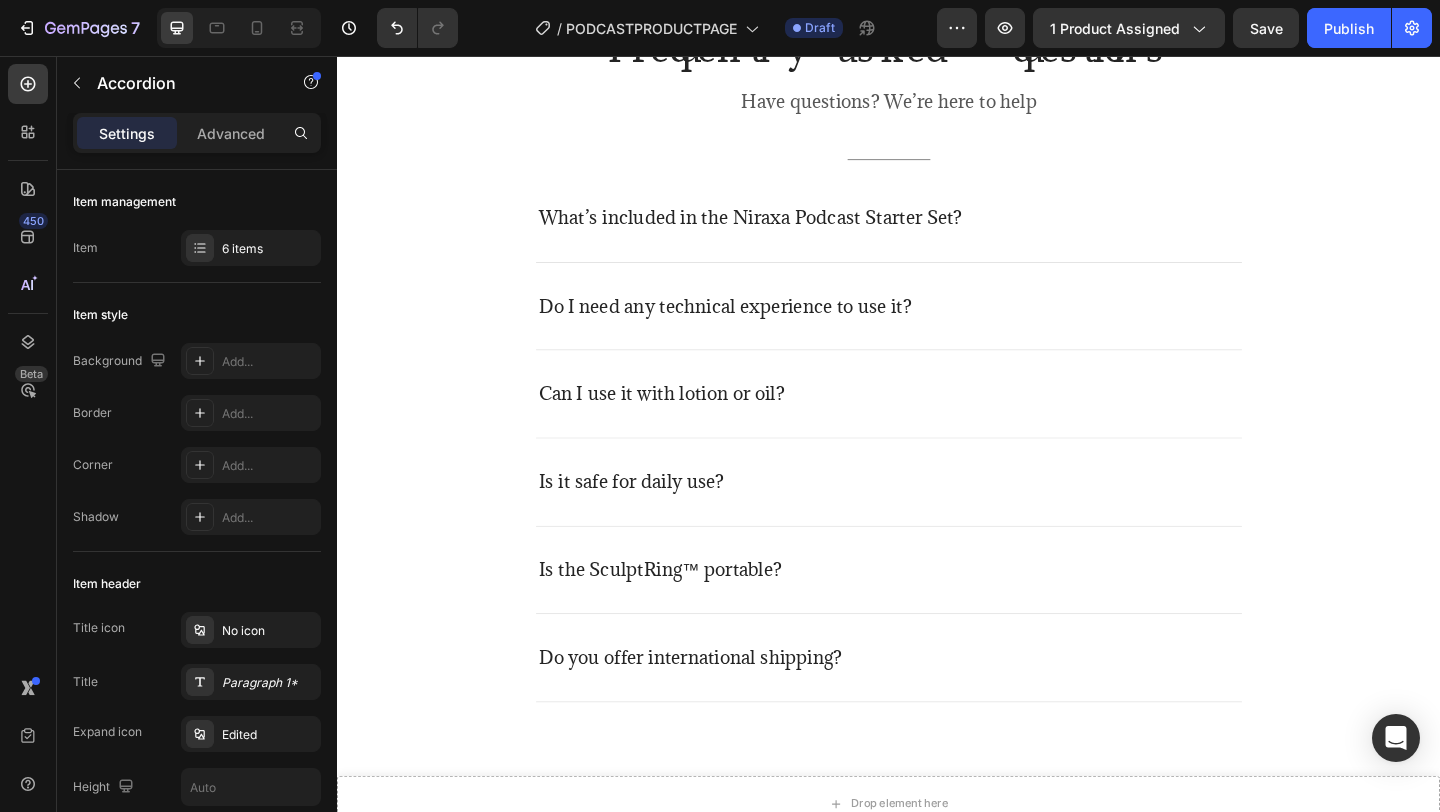 click on "Do I need any technical experience to use it?" at bounding box center [937, 329] 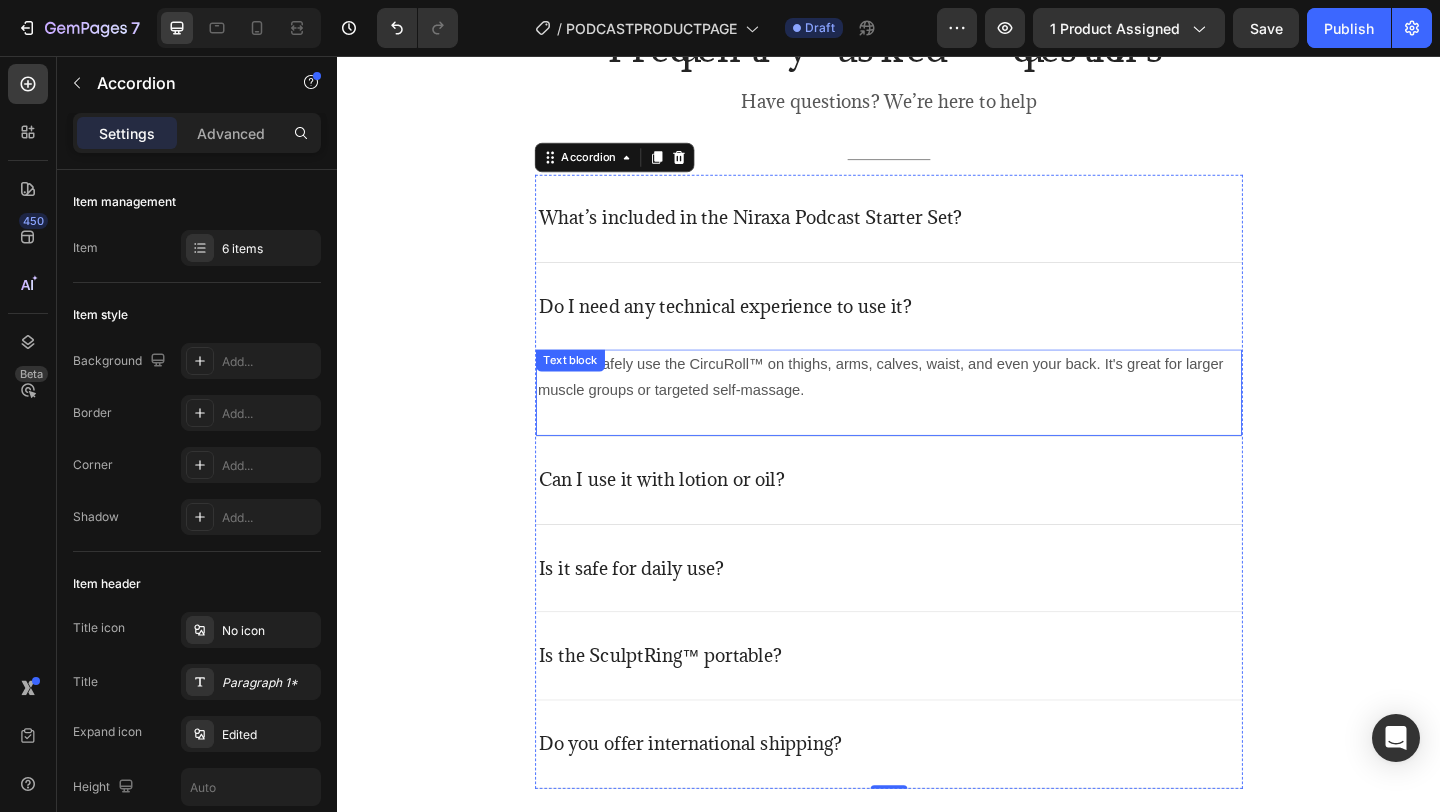 click on "You can safely use the CircuRoll™ on thighs, arms, calves, waist, and even your back. It's great for larger muscle groups or targeted self-massage." at bounding box center [937, 406] 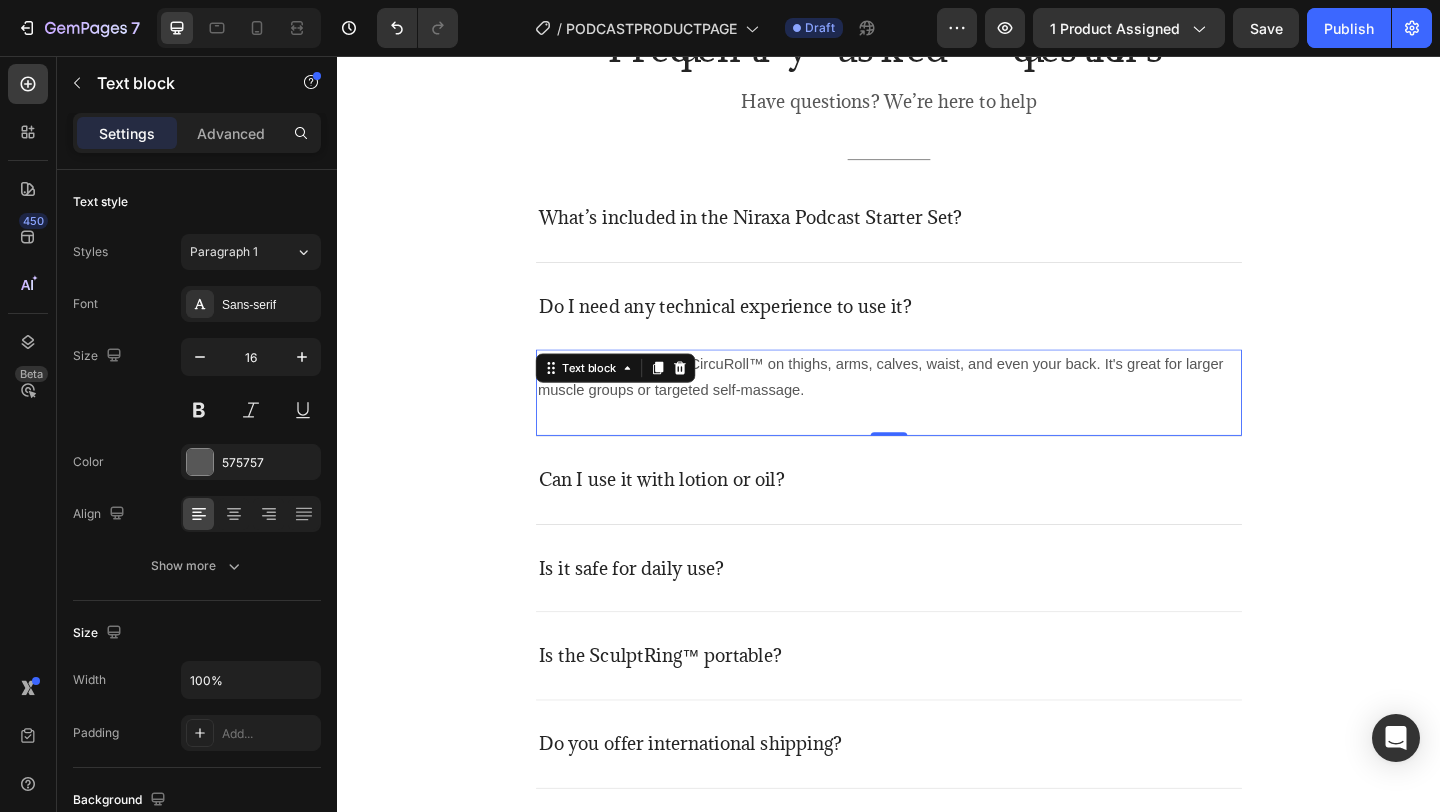 click on "You can safely use the CircuRoll™ on thighs, arms, calves, waist, and even your back. It's great for larger muscle groups or targeted self-massage." at bounding box center (937, 406) 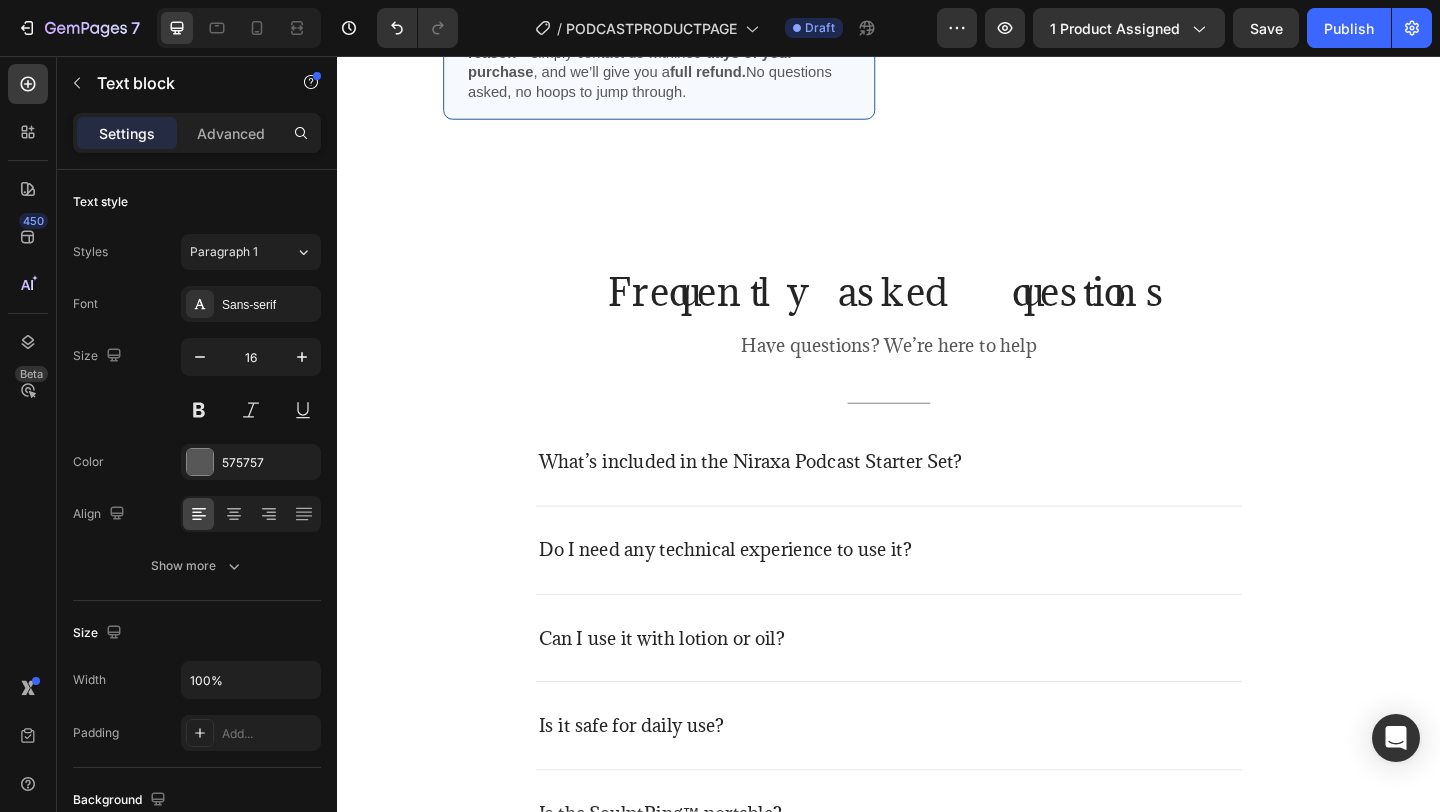 scroll, scrollTop: 5038, scrollLeft: 0, axis: vertical 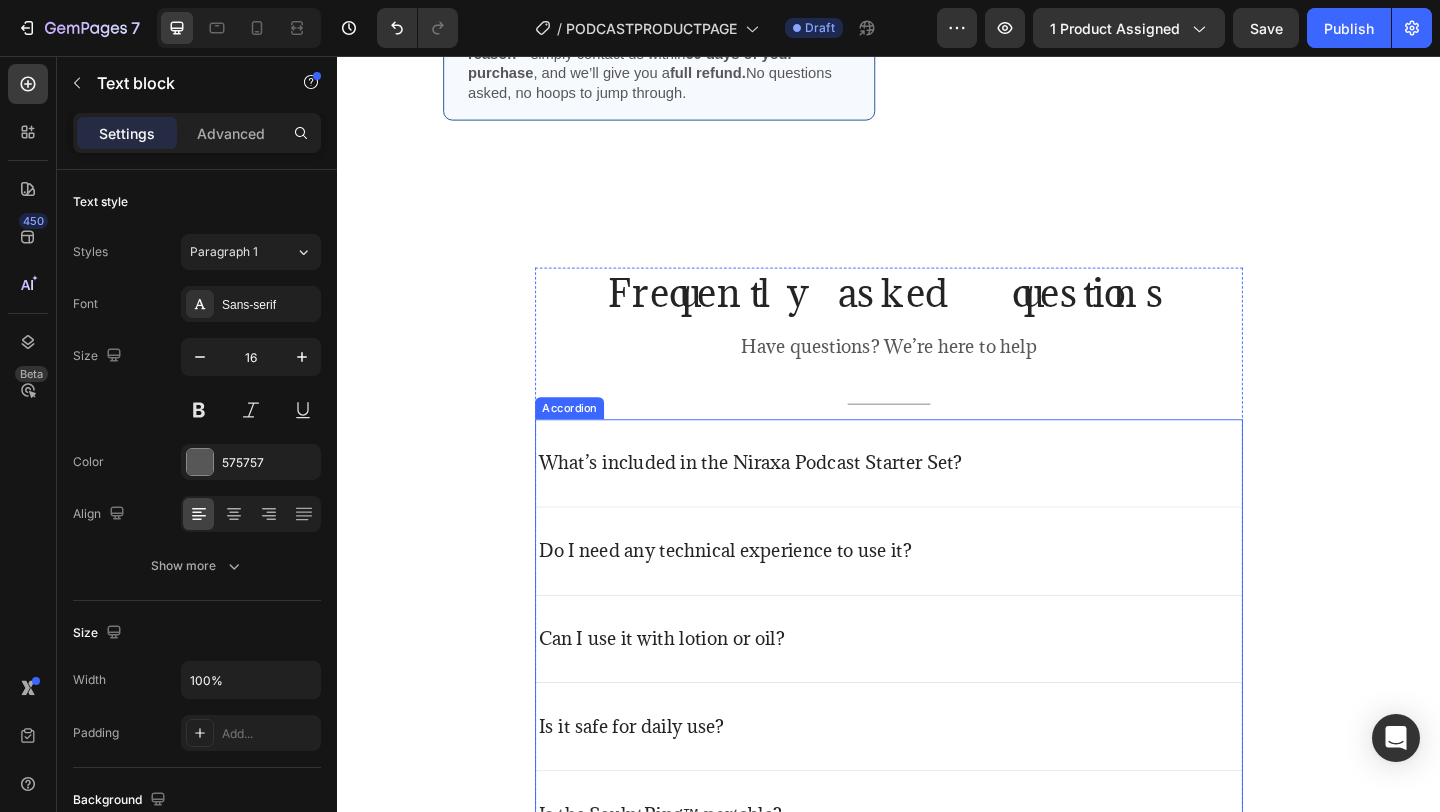 click on "What’s included in the Niraxa Podcast Starter Set?" at bounding box center (786, 498) 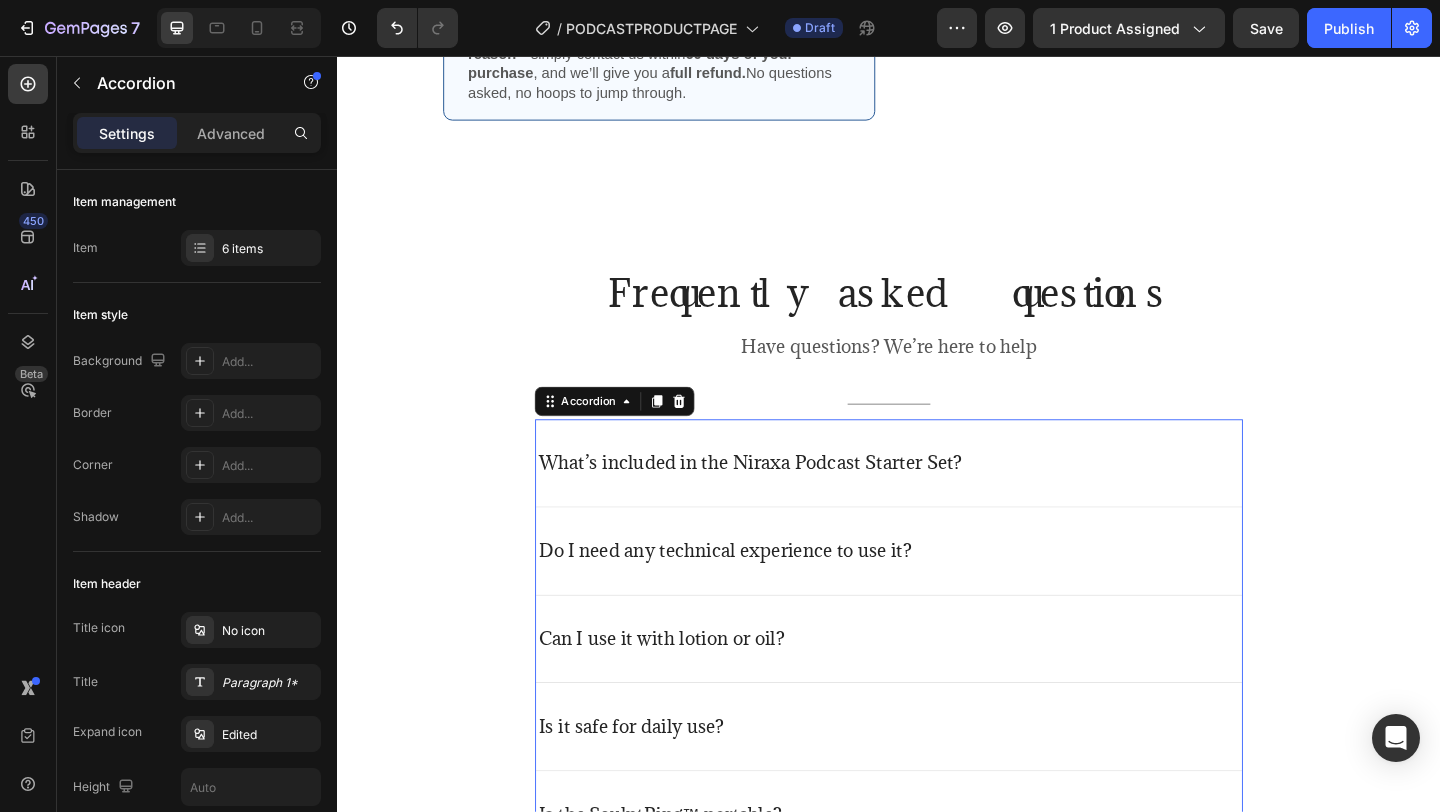 click on "What’s included in the Niraxa Podcast Starter Set?" at bounding box center [786, 498] 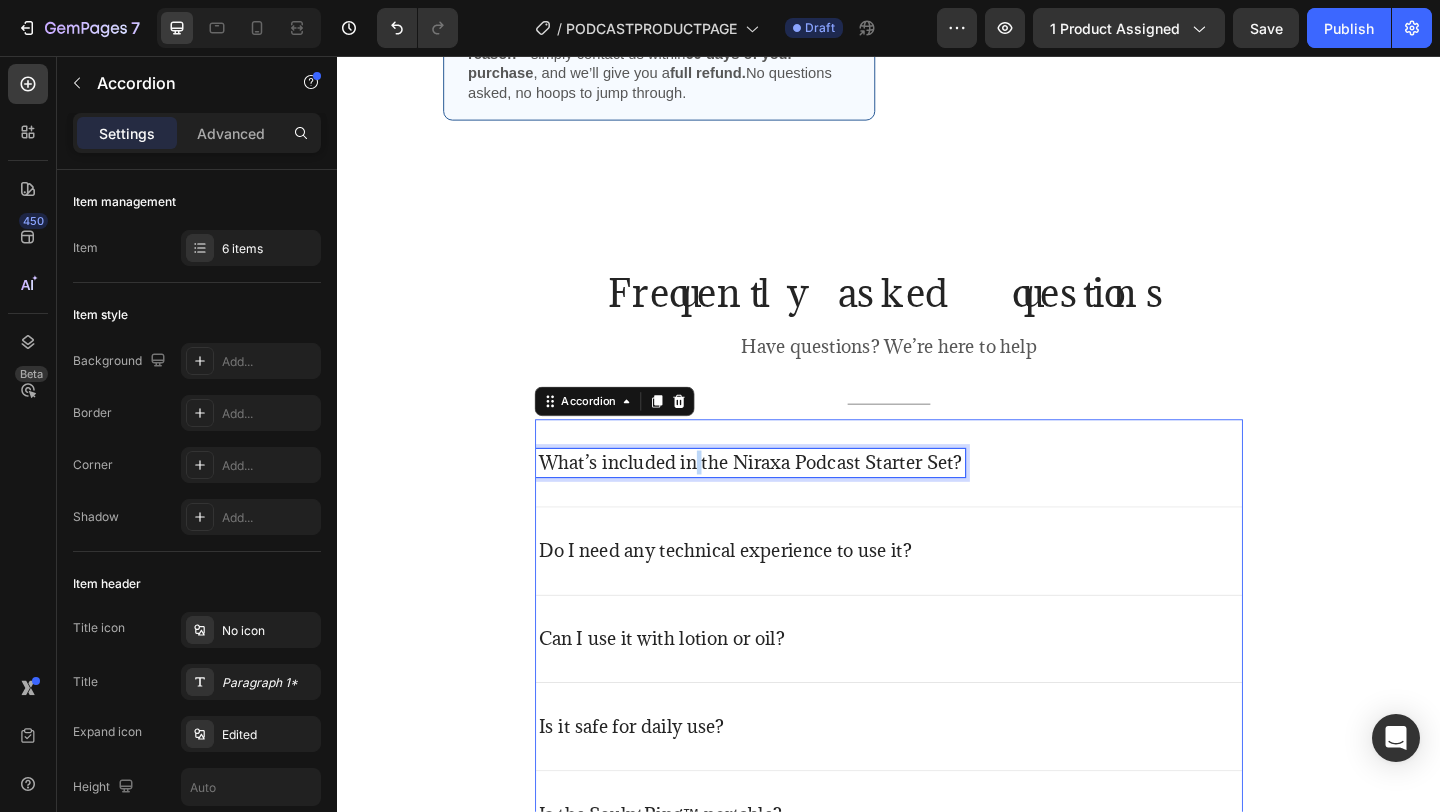 click on "What’s included in the Niraxa Podcast Starter Set?" at bounding box center [786, 498] 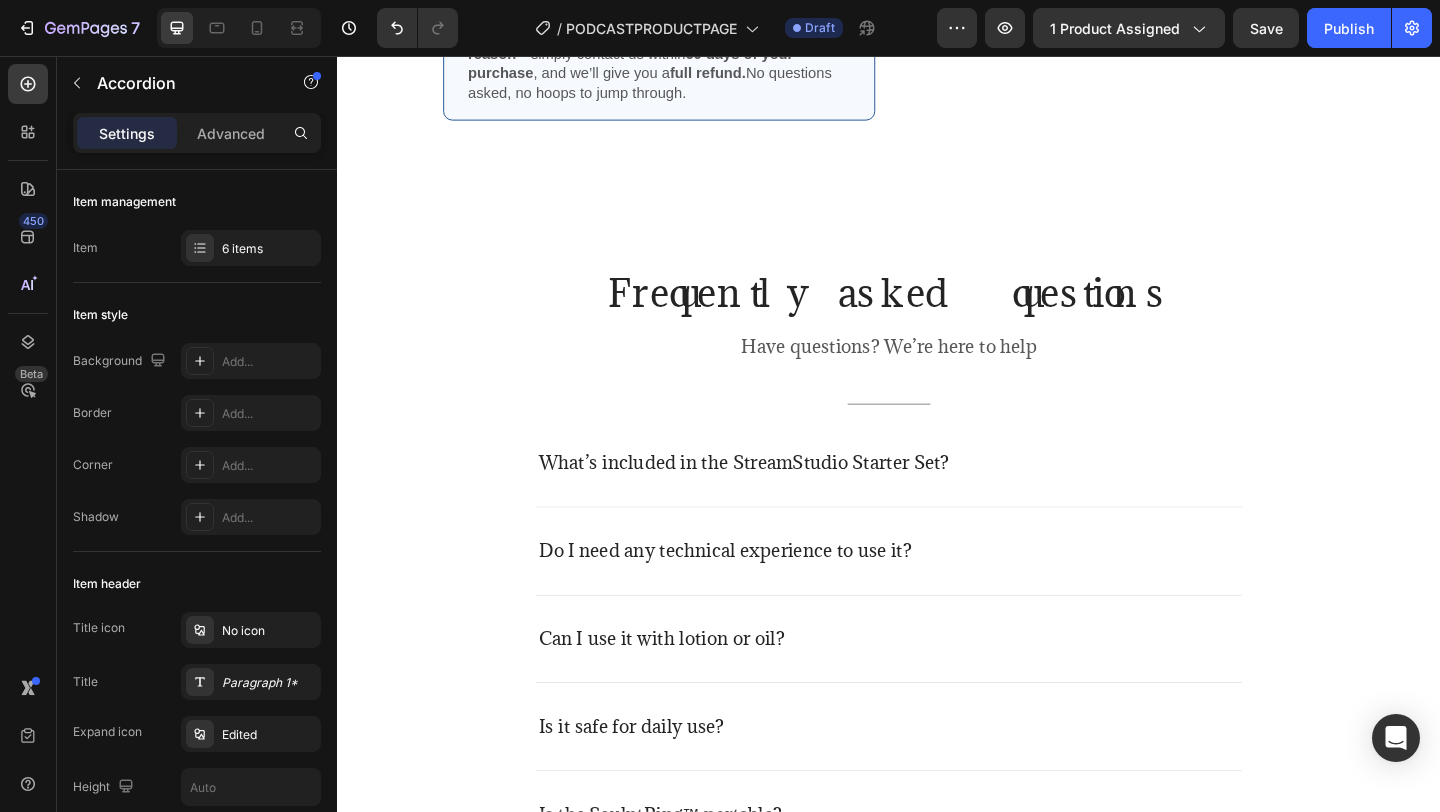 click on "What’s included in the StreamStudio Starter Set?" at bounding box center [937, 498] 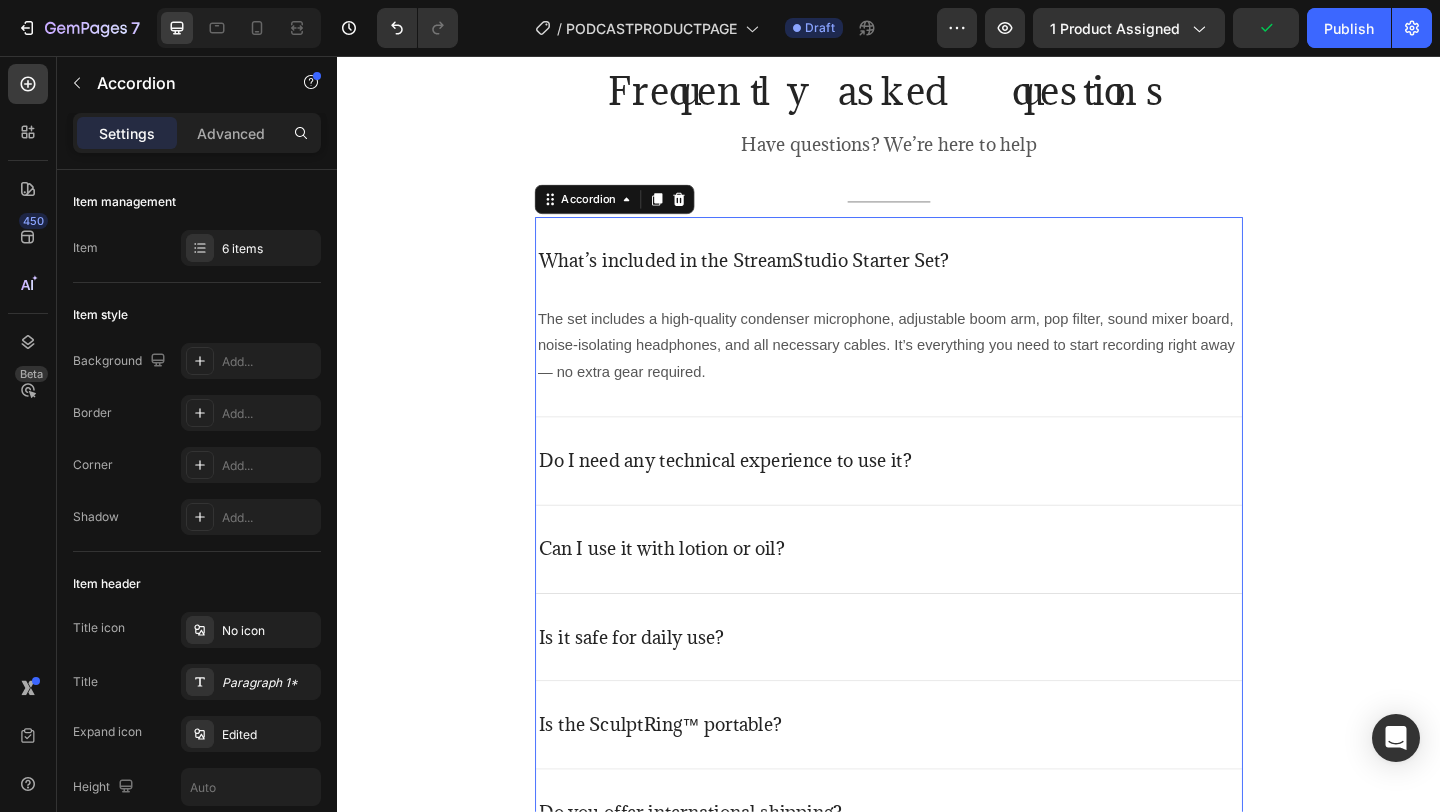 scroll, scrollTop: 5260, scrollLeft: 0, axis: vertical 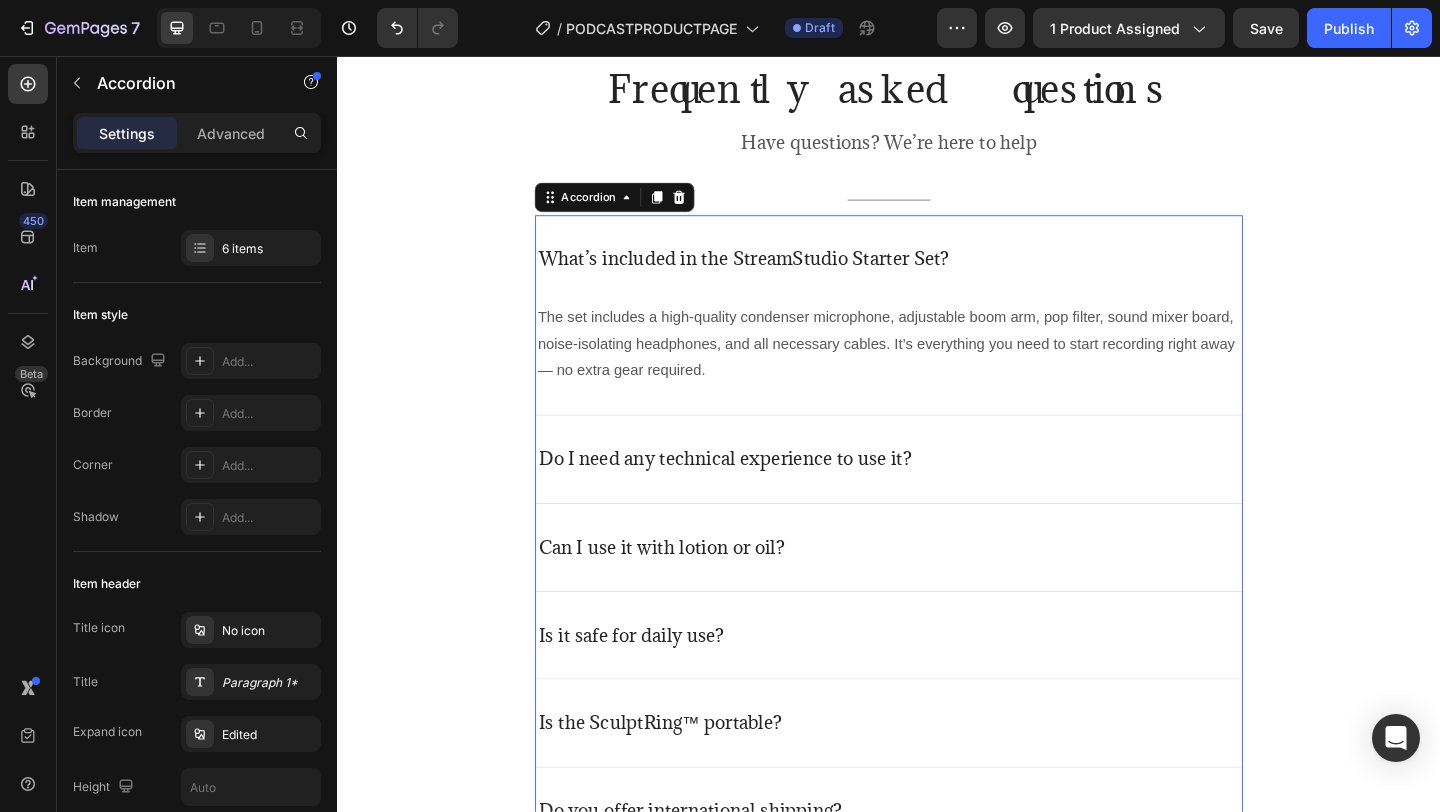 click on "What’s included in the StreamStudio Starter Set?" at bounding box center (937, 276) 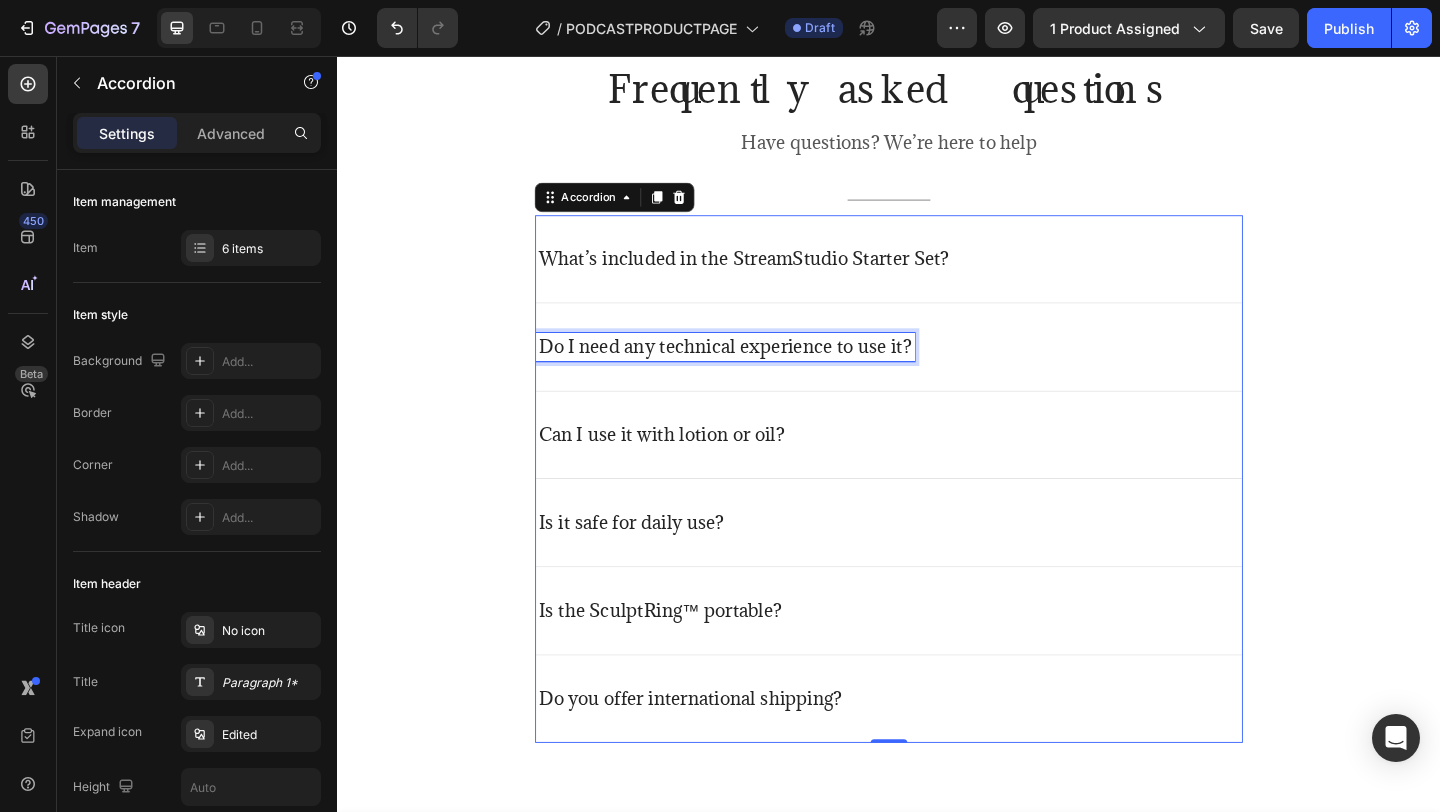 click on "Do I need any technical experience to use it?" at bounding box center (759, 372) 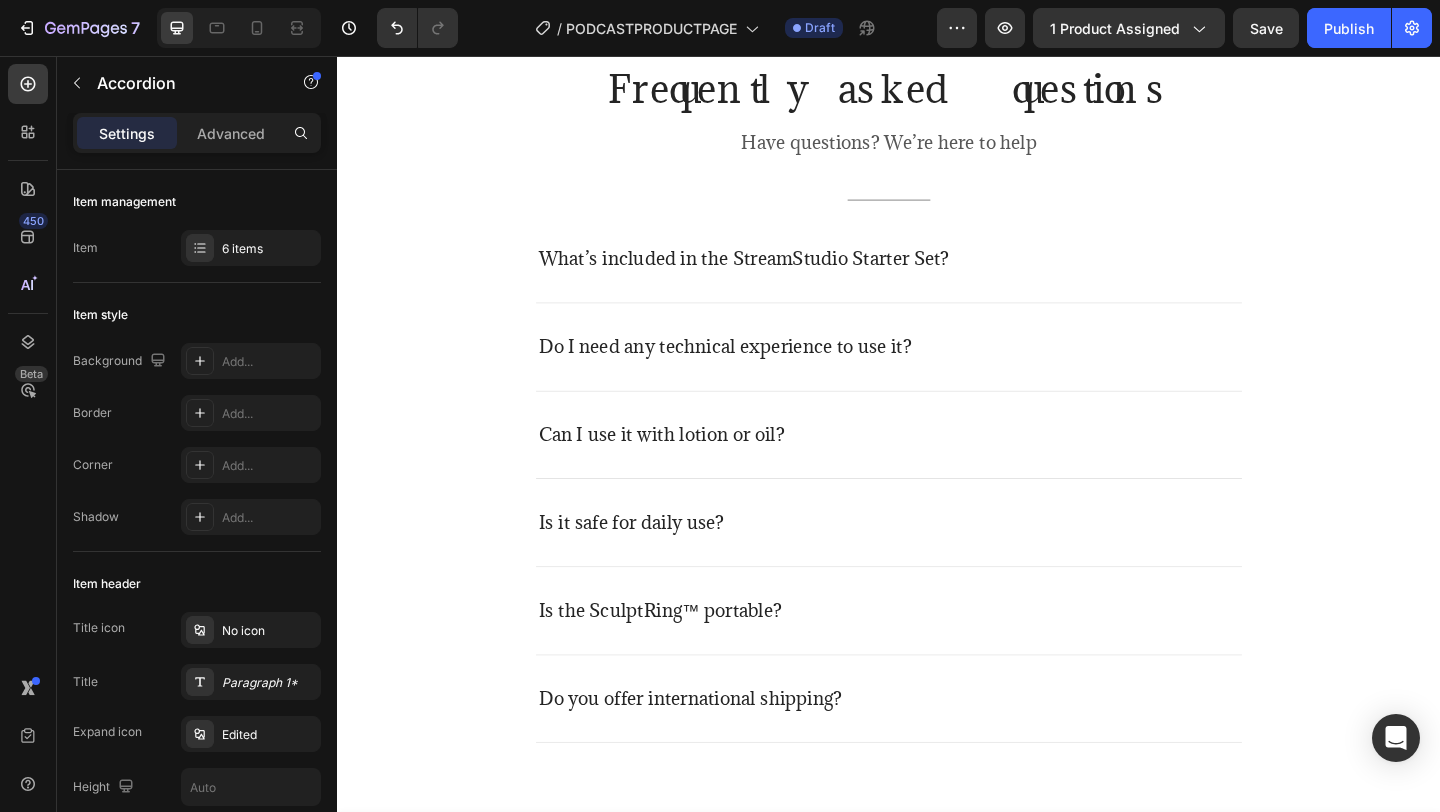 click on "Do I need any technical experience to use it?" at bounding box center [937, 372] 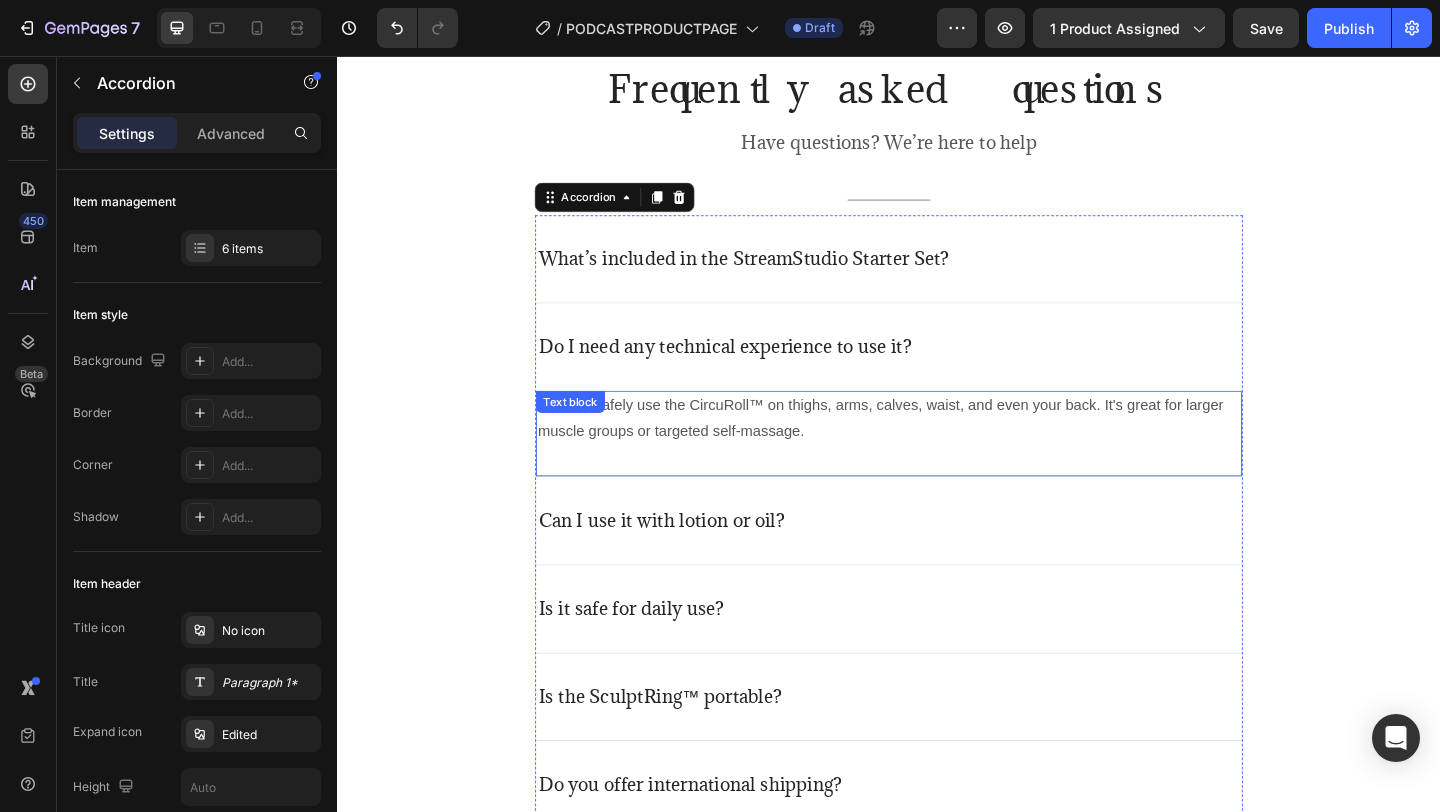 click on "You can safely use the CircuRoll™ on thighs, arms, calves, waist, and even your back. It's great for larger muscle groups or targeted self-massage." at bounding box center (937, 451) 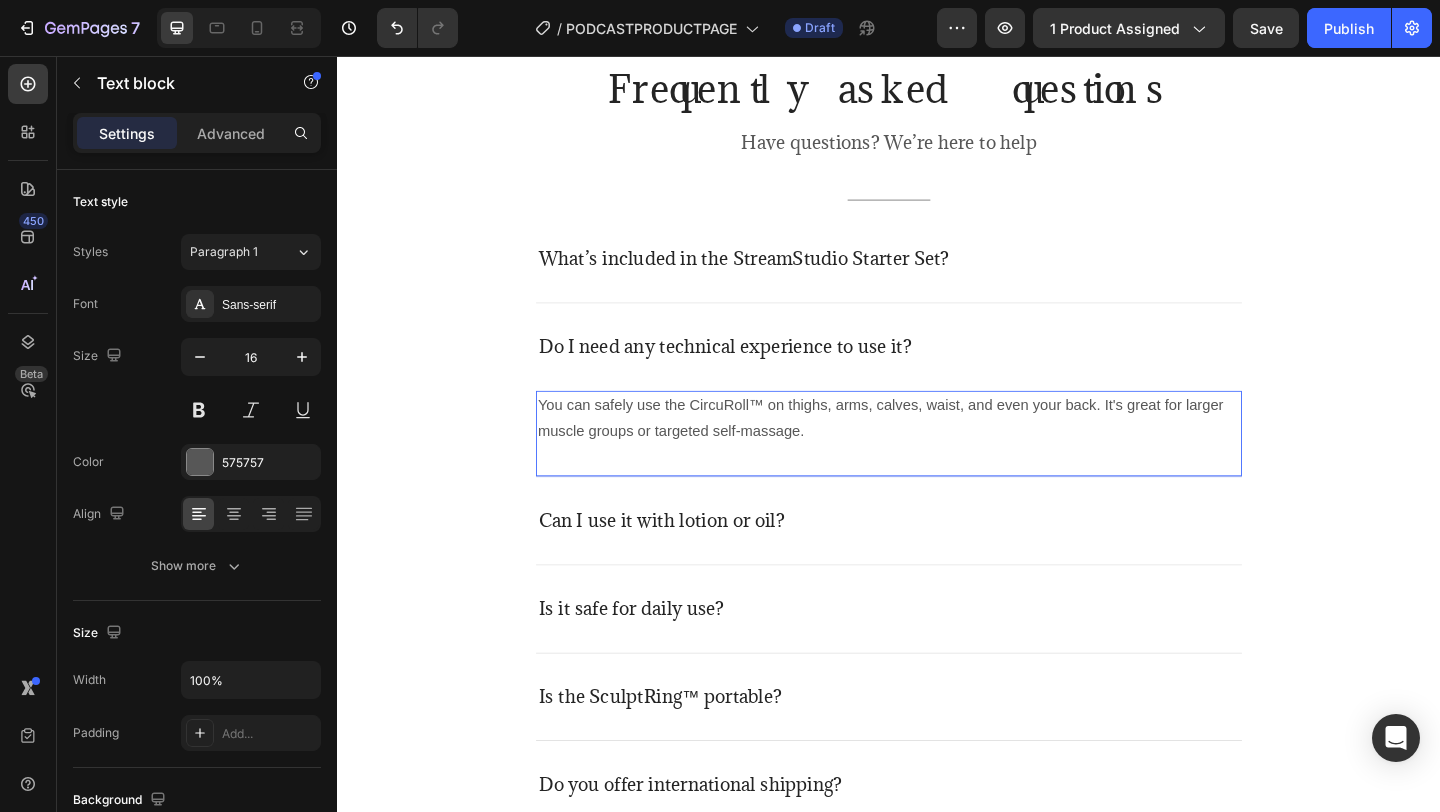 click on "You can safely use the CircuRoll™ on thighs, arms, calves, waist, and even your back. It's great for larger muscle groups or targeted self-massage." at bounding box center [937, 451] 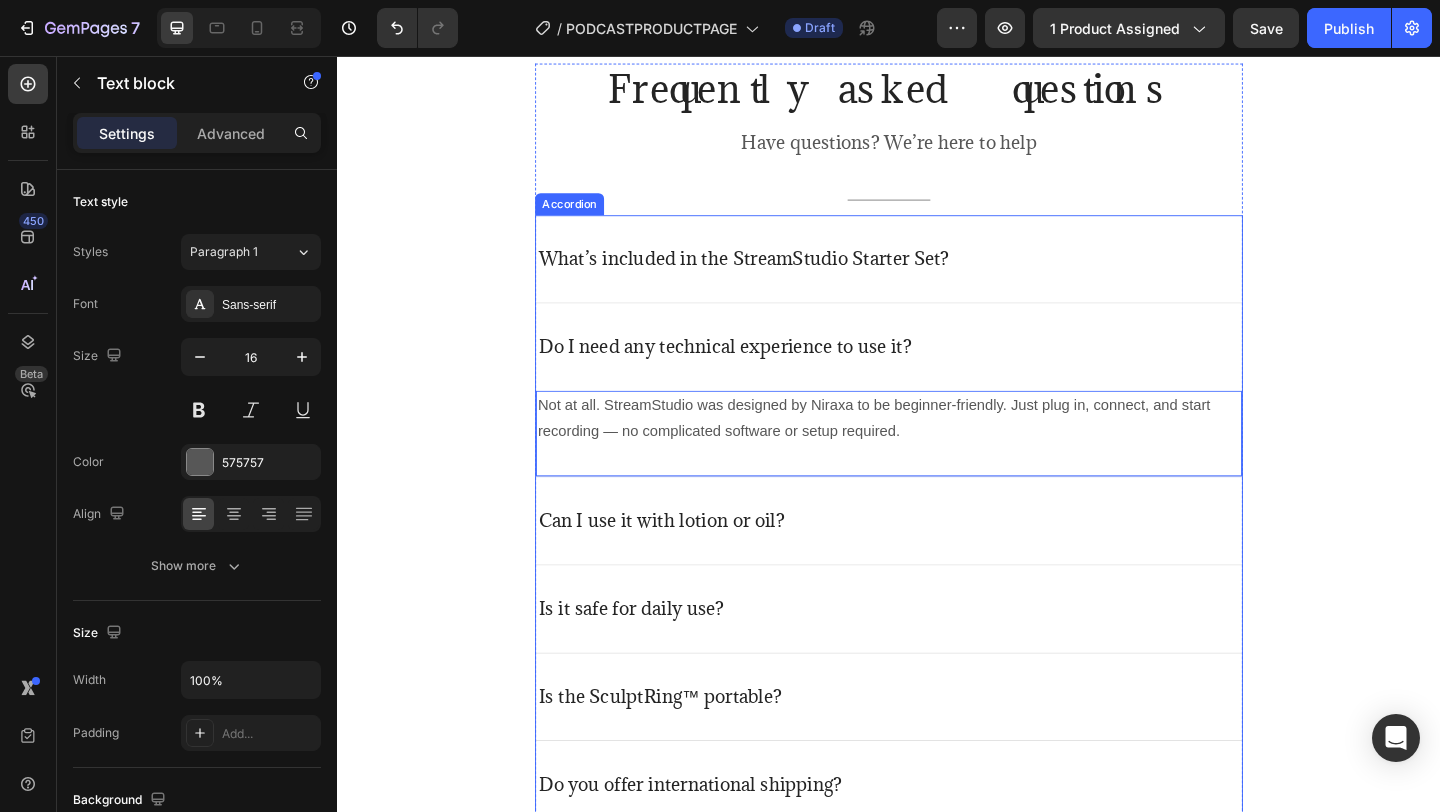 click on "Frequently asked questions Heading Have questions? We’re here to help Text block                Title Line What’s included in the StreamStudio Starter Set? Do I need any technical experience to use it? Not at all. StreamStudio was designed by Niraxa to be beginner-friendly. Just plug in, connect, and start recording — no complicated software or setup required. Text block   0 Can I use it with lotion or oil? Is it safe for daily use? Is the SculptRing™ portable? Do you offer international shipping? Accordion Row" at bounding box center (937, 481) 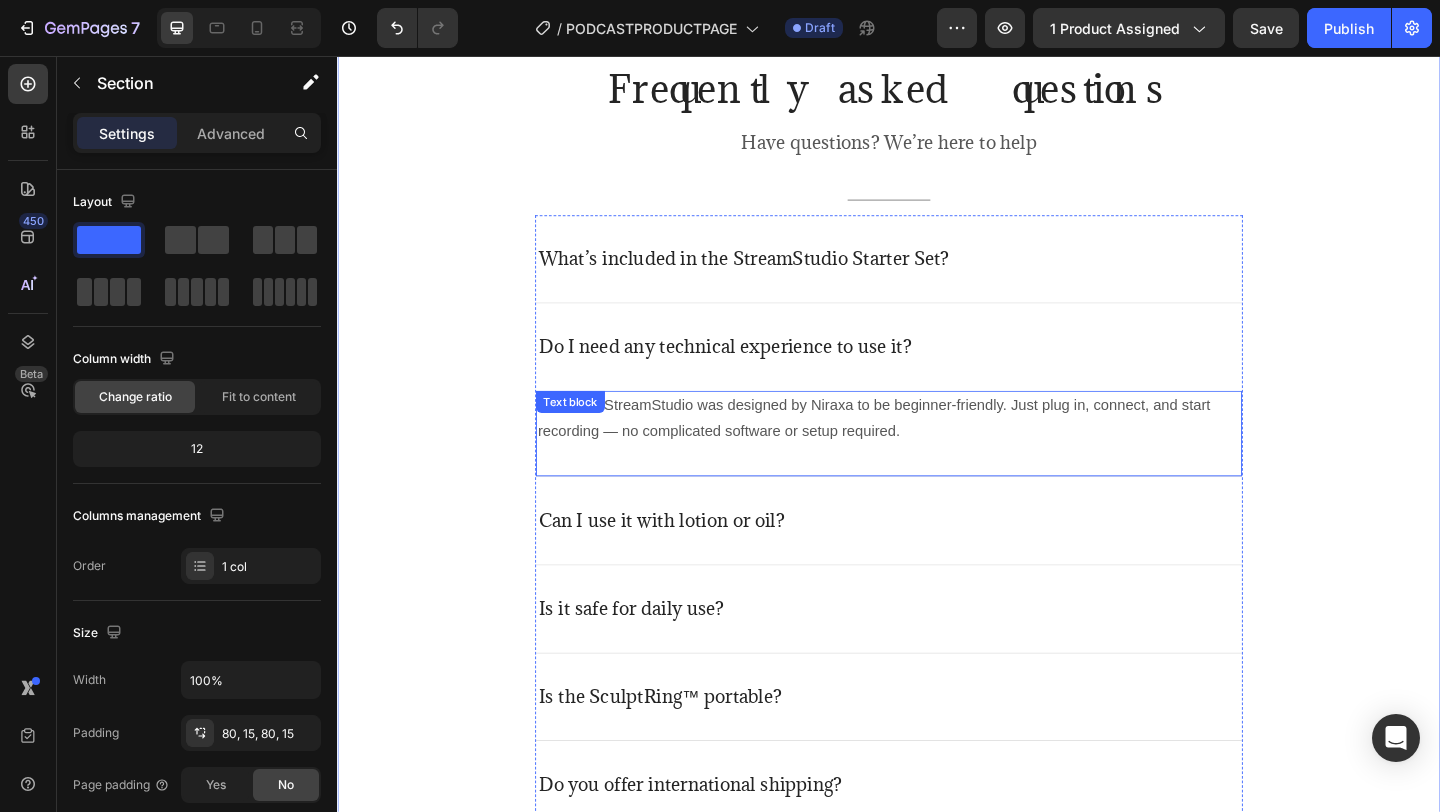 click on "Do I need any technical experience to use it?" at bounding box center (759, 372) 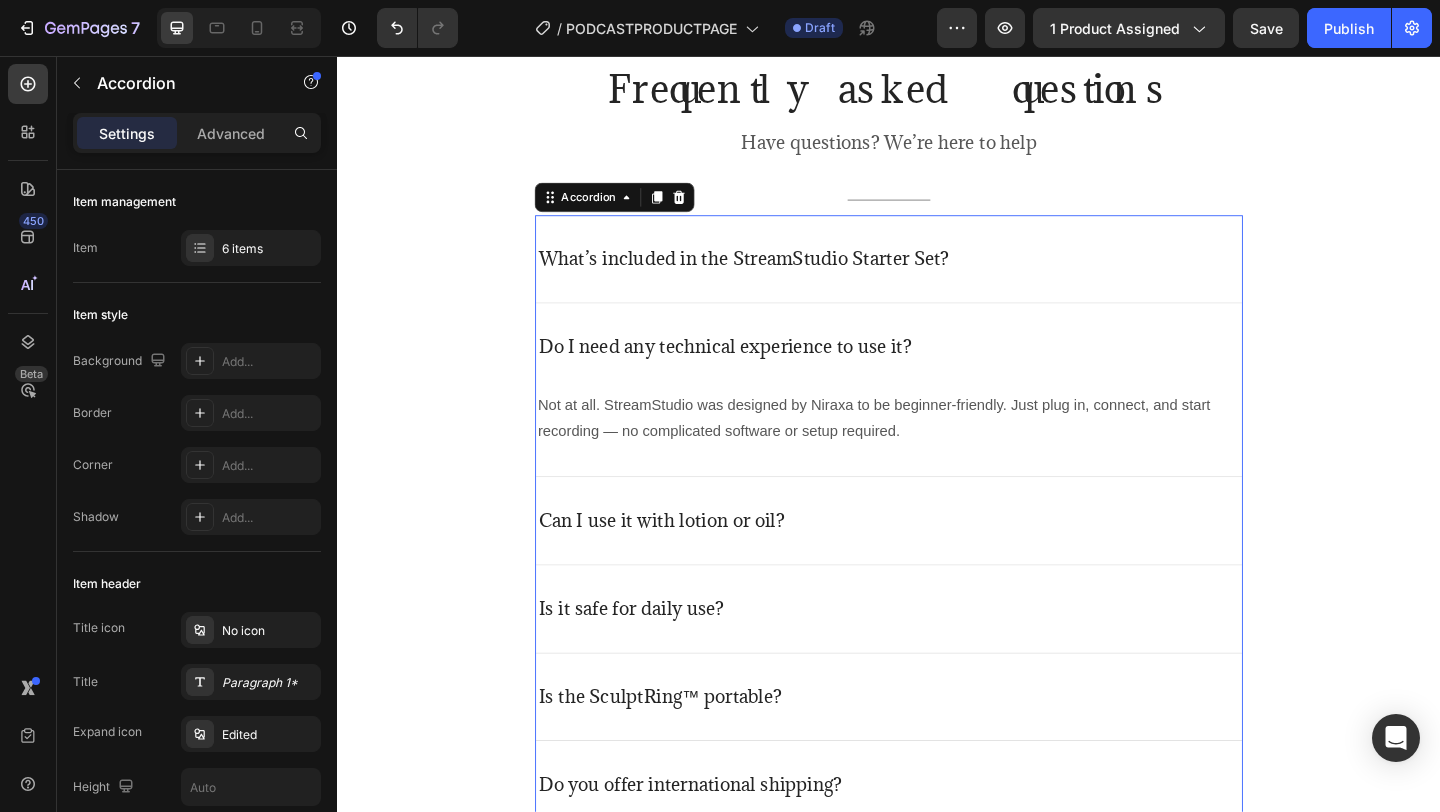click on "Do I need any technical experience to use it?" at bounding box center (937, 372) 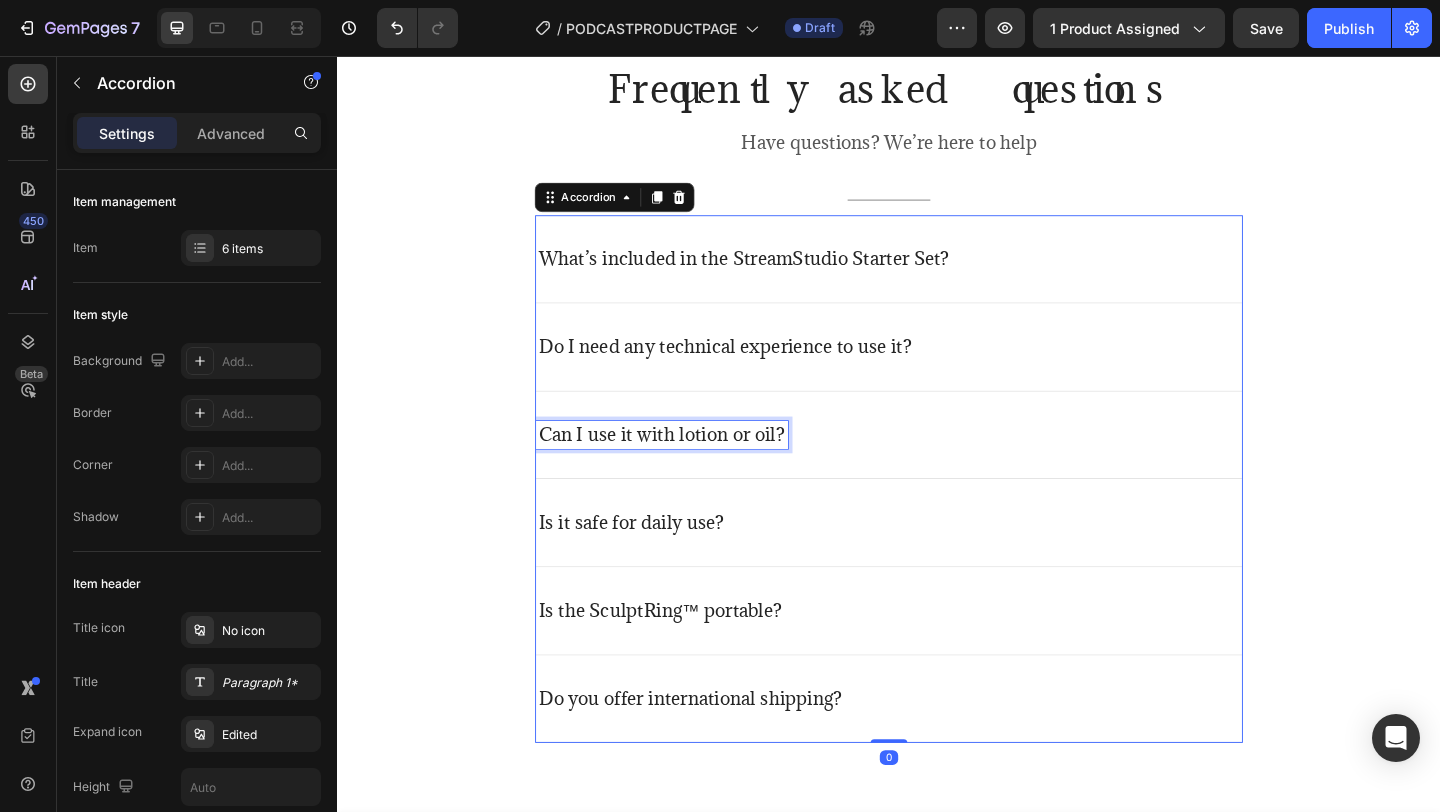click on "Can I use it with lotion or oil?" at bounding box center (690, 468) 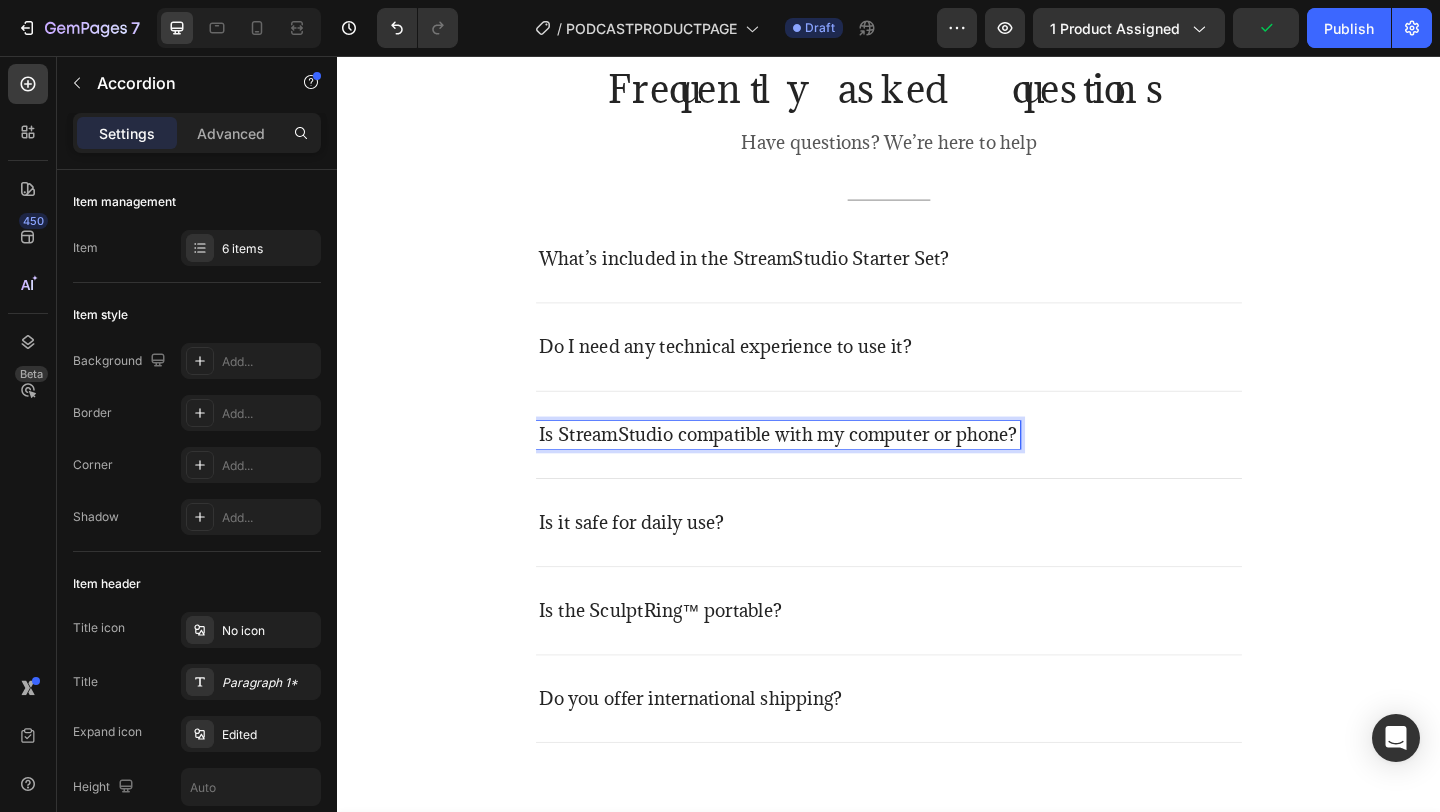 click on "Is StreamStudio compatible with my computer or phone?" at bounding box center (937, 468) 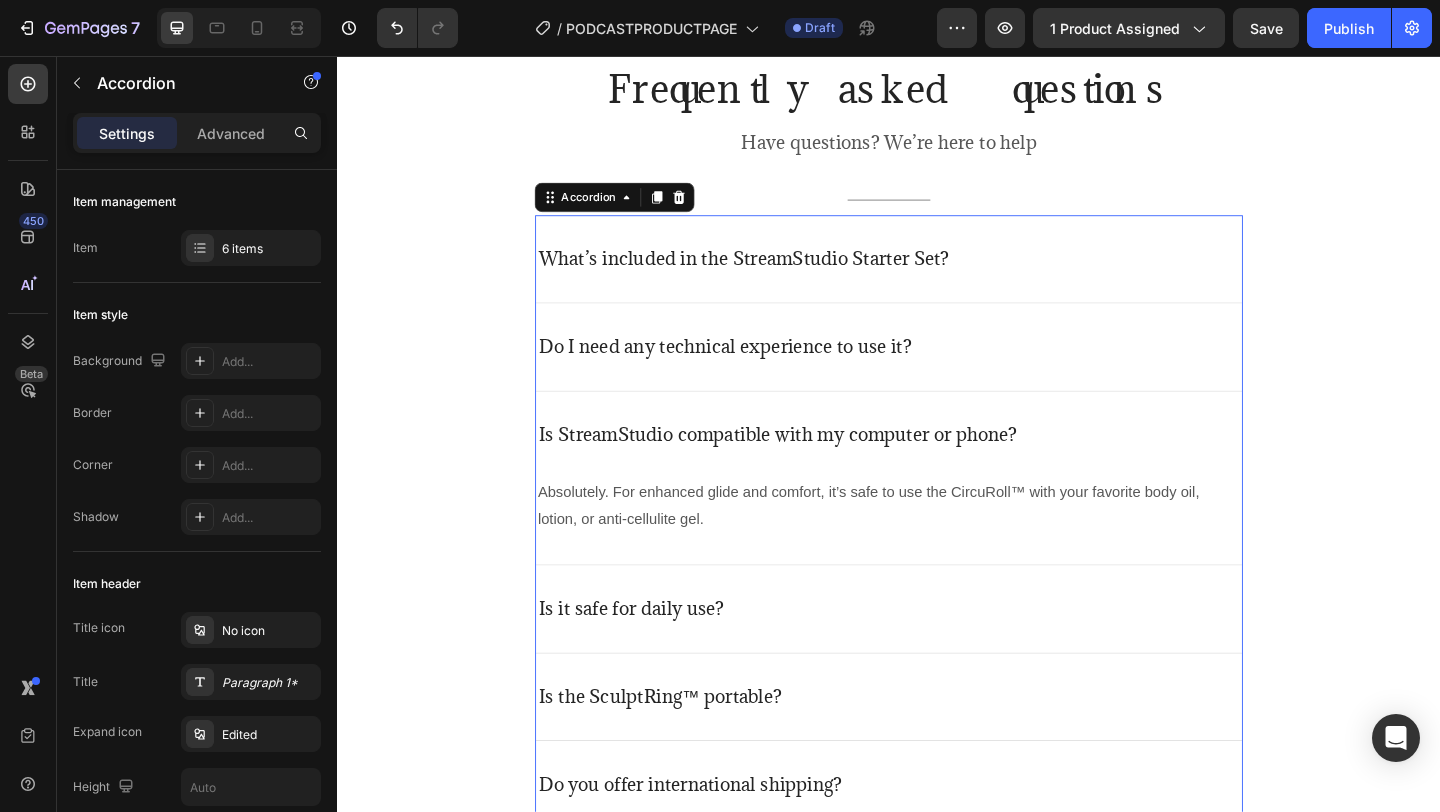 click on "Is it safe for daily use?" at bounding box center [937, 657] 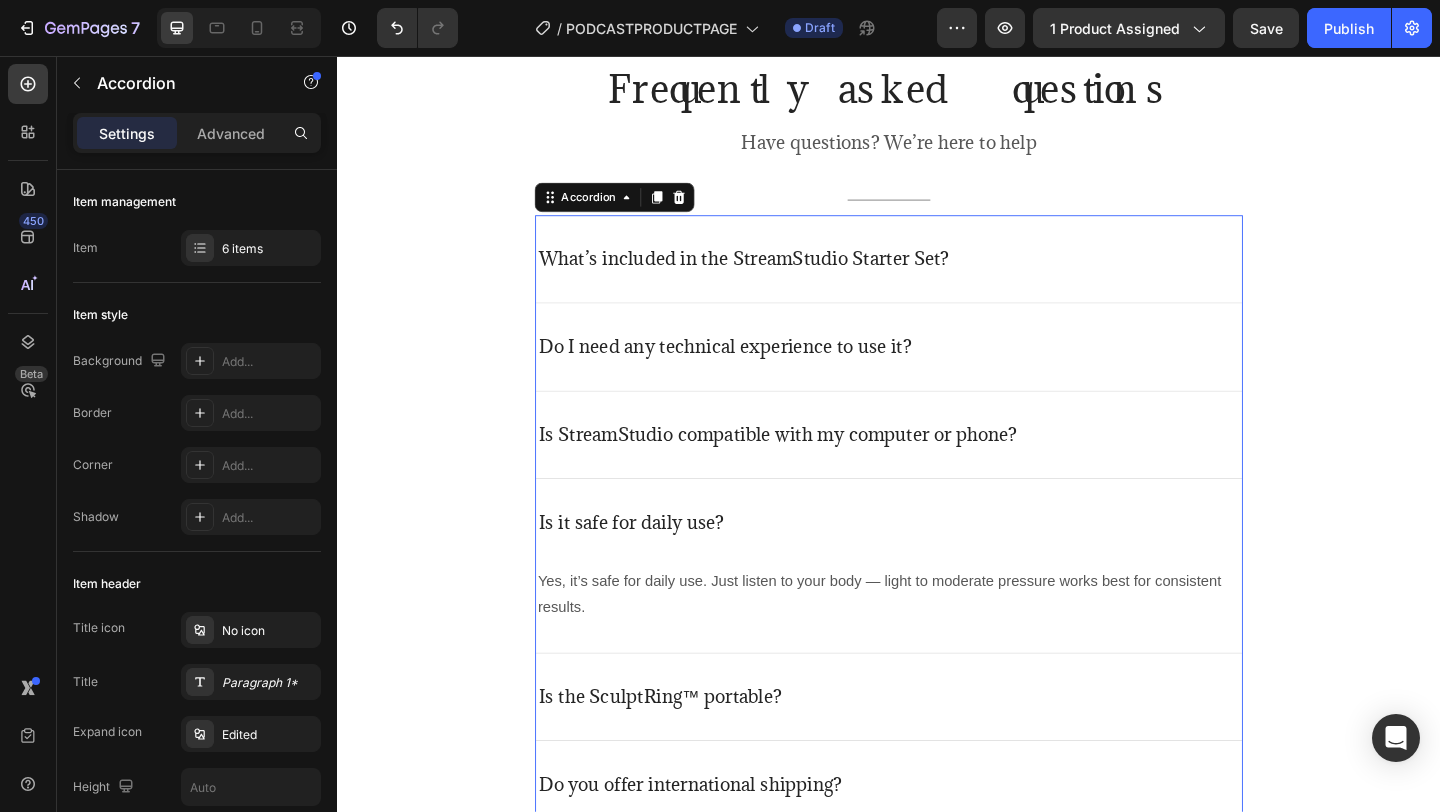 click on "Is it safe for daily use?" at bounding box center (937, 563) 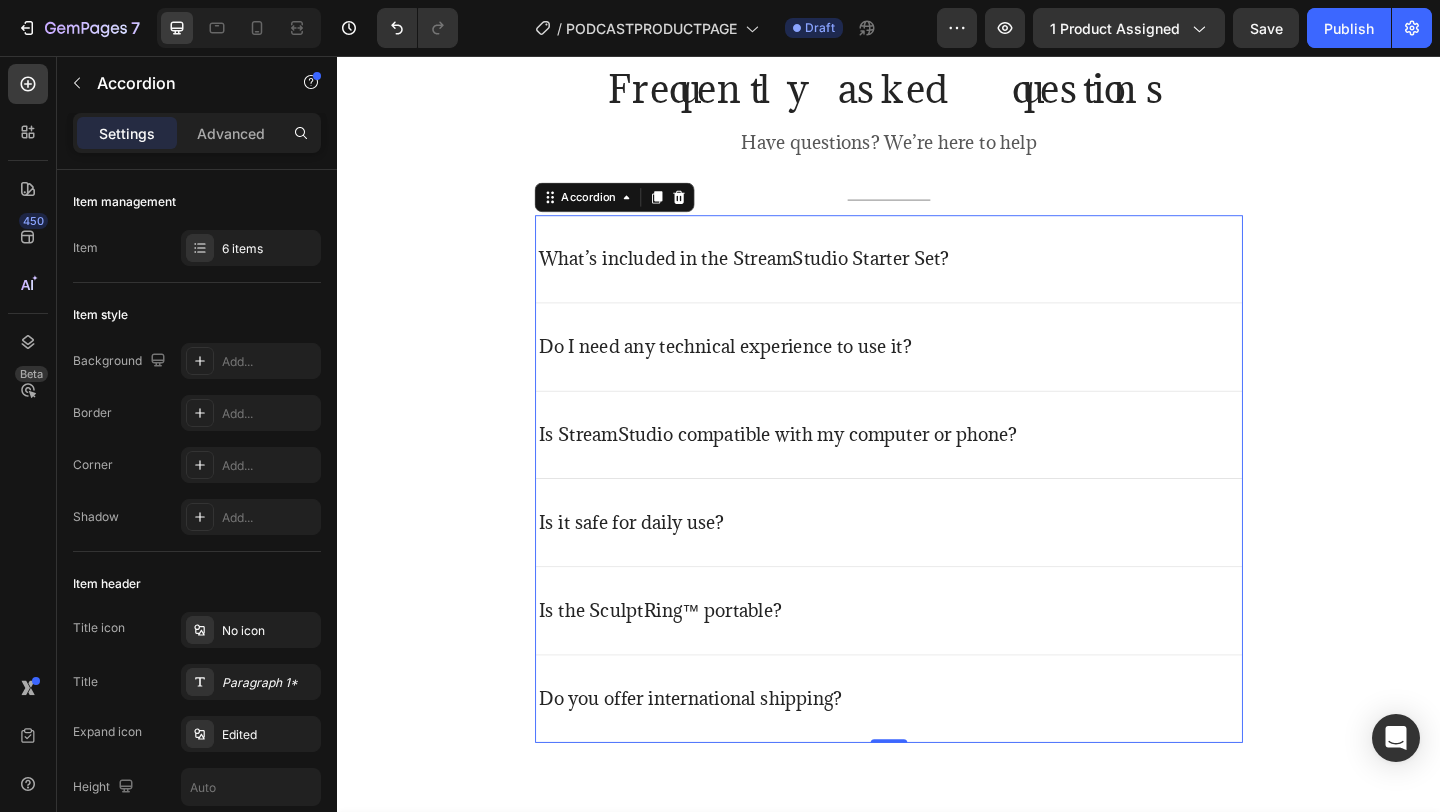 click on "Is StreamStudio compatible with my computer or phone?" at bounding box center (937, 468) 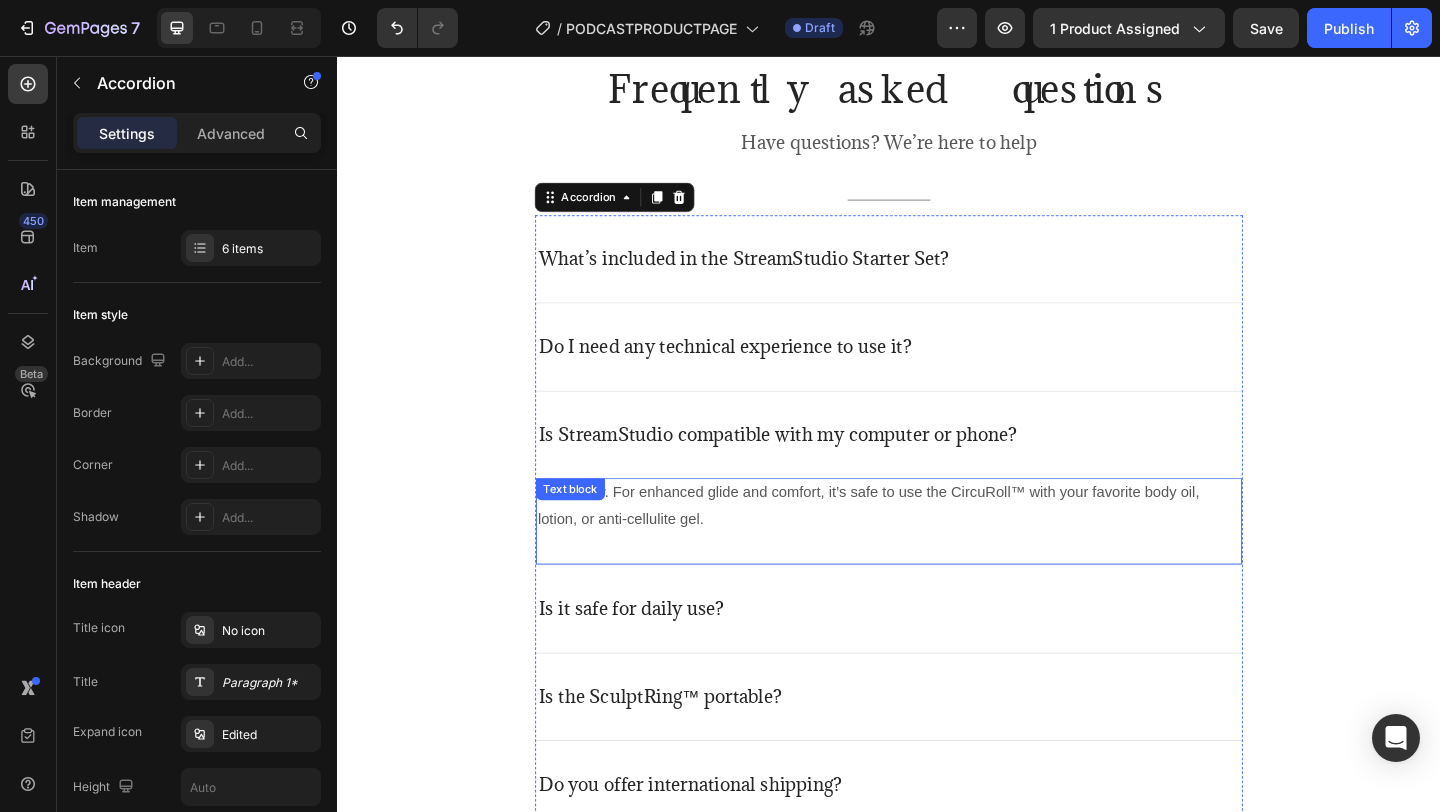 click on "Absolutely. For enhanced glide and comfort, it’s safe to use the CircuRoll™ with your favorite body oil, lotion, or anti-cellulite gel." at bounding box center [937, 546] 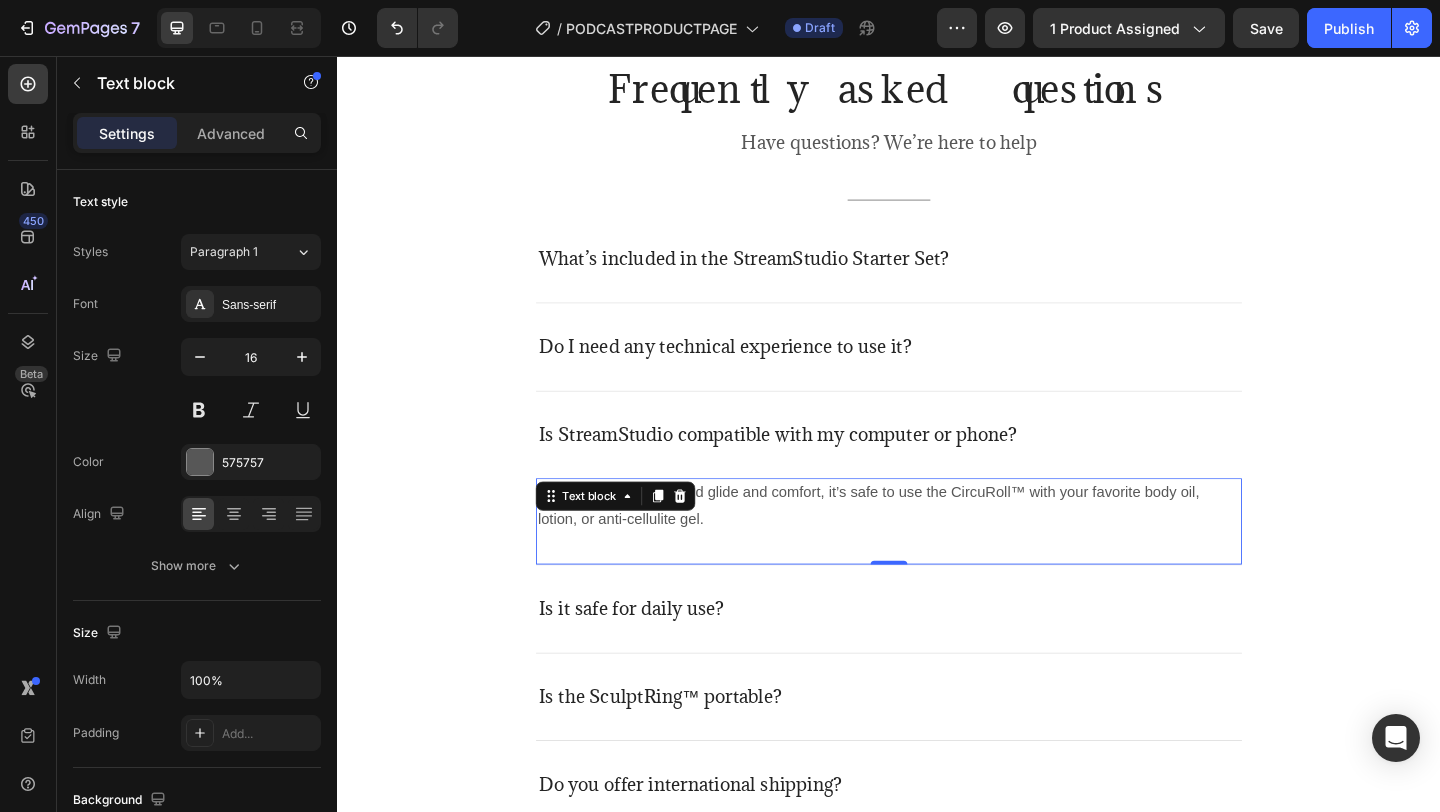 click at bounding box center (686, 535) 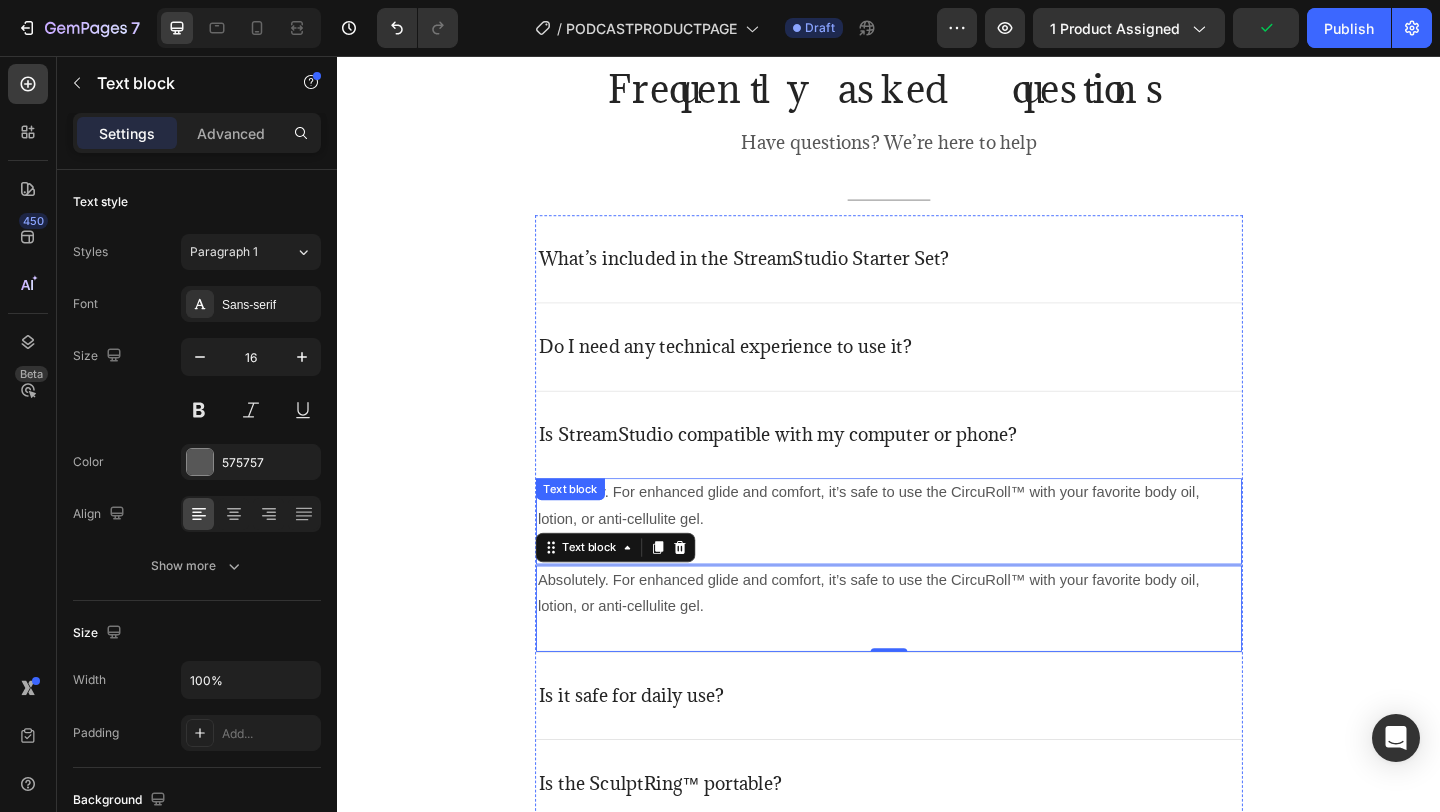 click on "Absolutely. For enhanced glide and comfort, it’s safe to use the CircuRoll™ with your favorite body oil, lotion, or anti-cellulite gel." at bounding box center [937, 546] 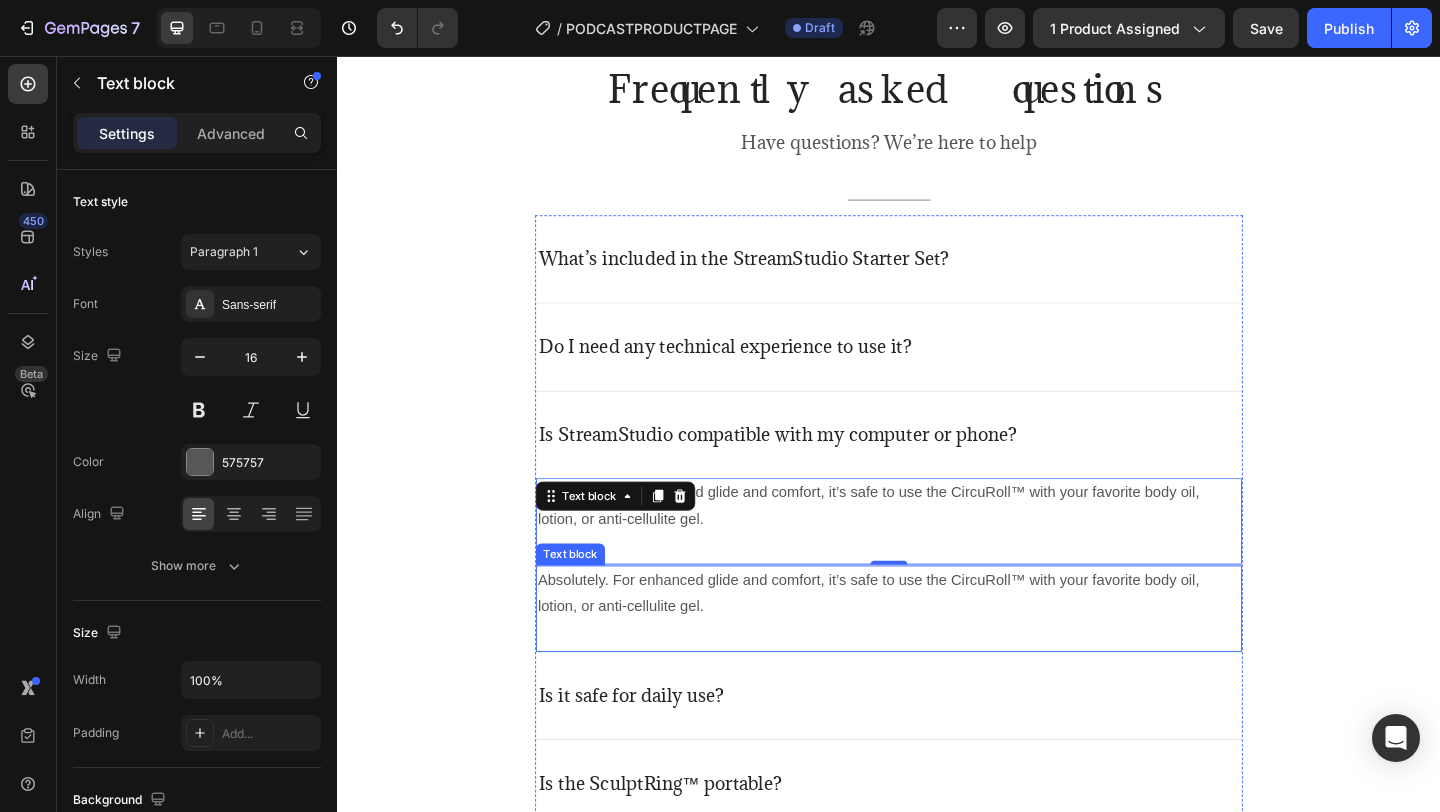 click on "Absolutely. For enhanced glide and comfort, it’s safe to use the CircuRoll™ with your favorite body oil, lotion, or anti-cellulite gel." at bounding box center [937, 641] 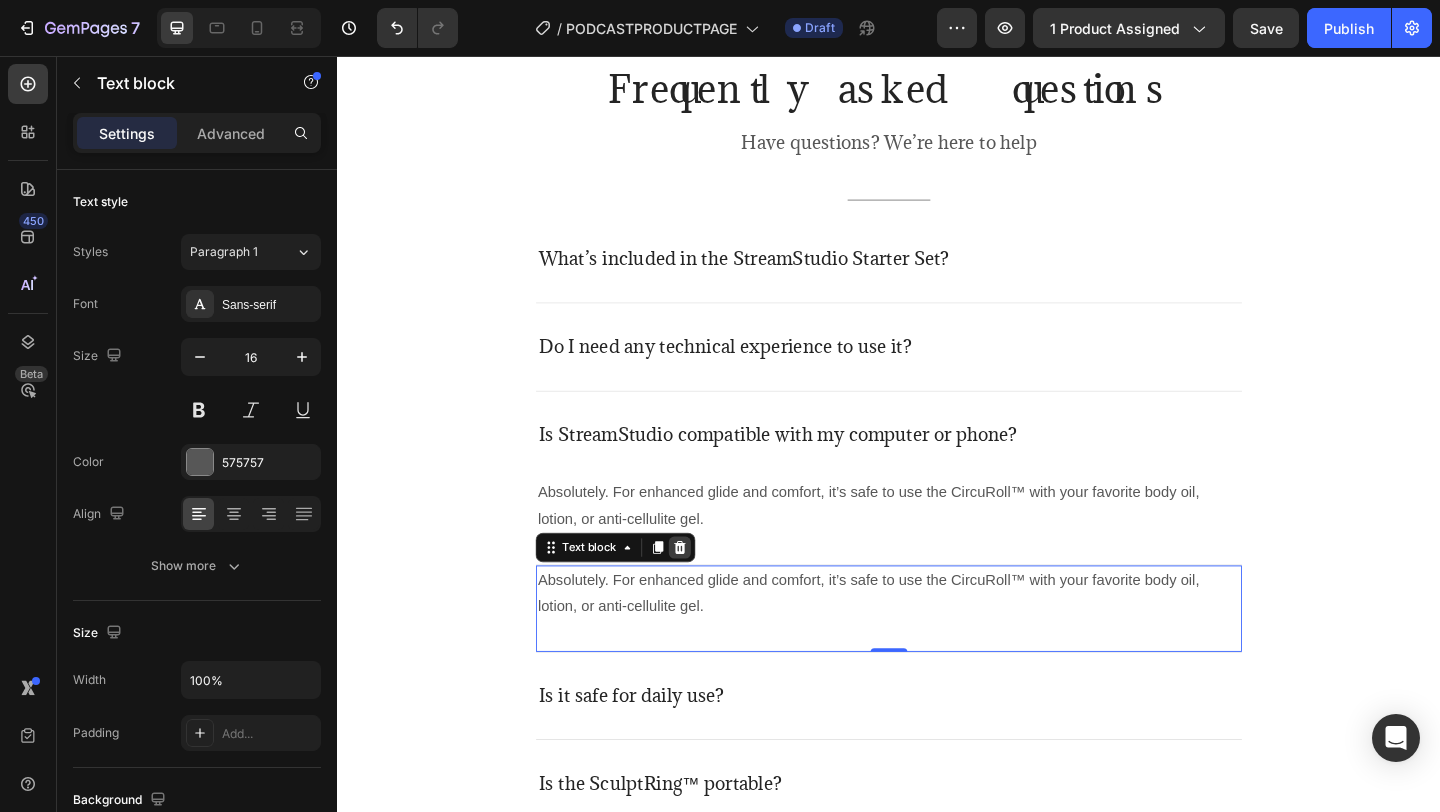 click 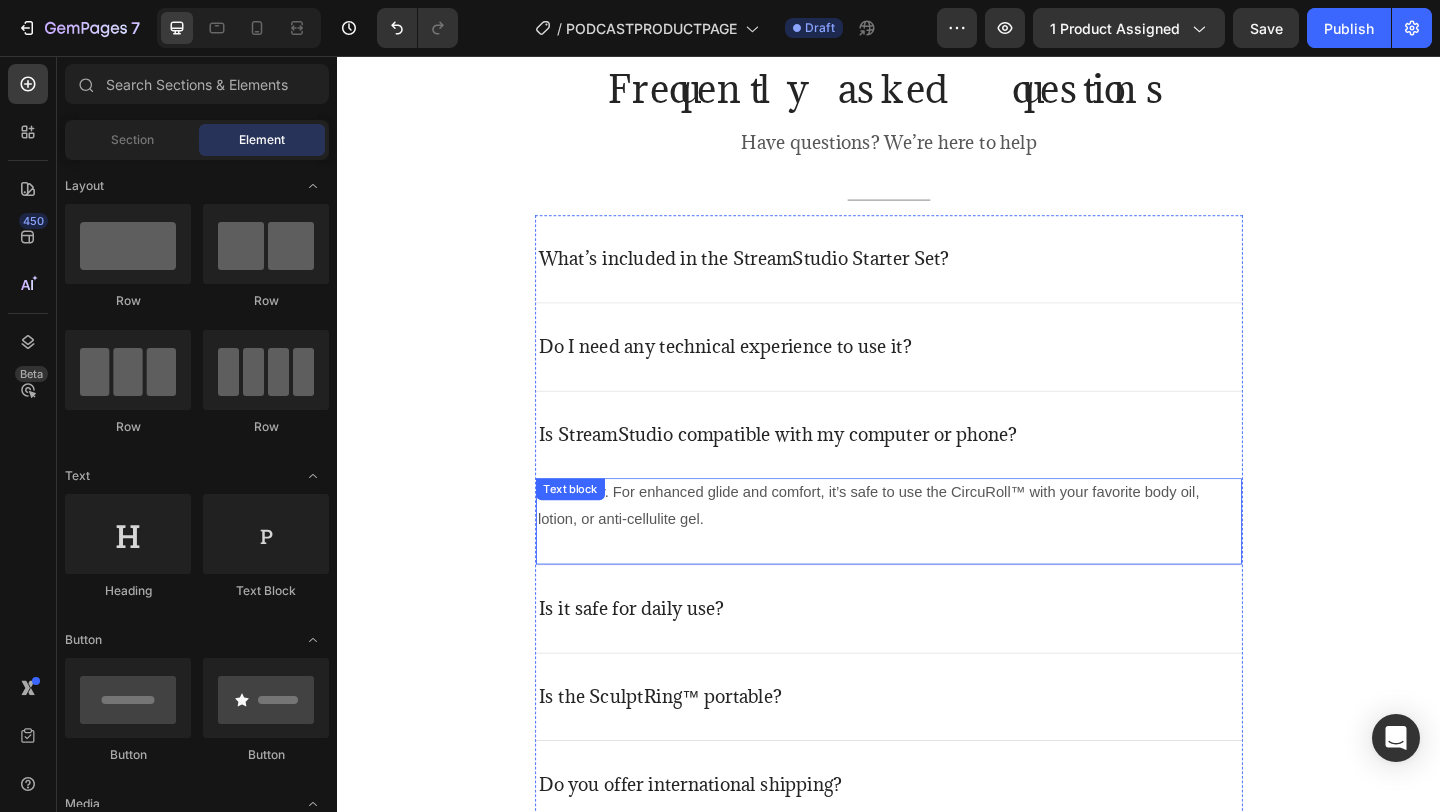 click on "Absolutely. For enhanced glide and comfort, it’s safe to use the CircuRoll™ with your favorite body oil, lotion, or anti-cellulite gel." at bounding box center (937, 546) 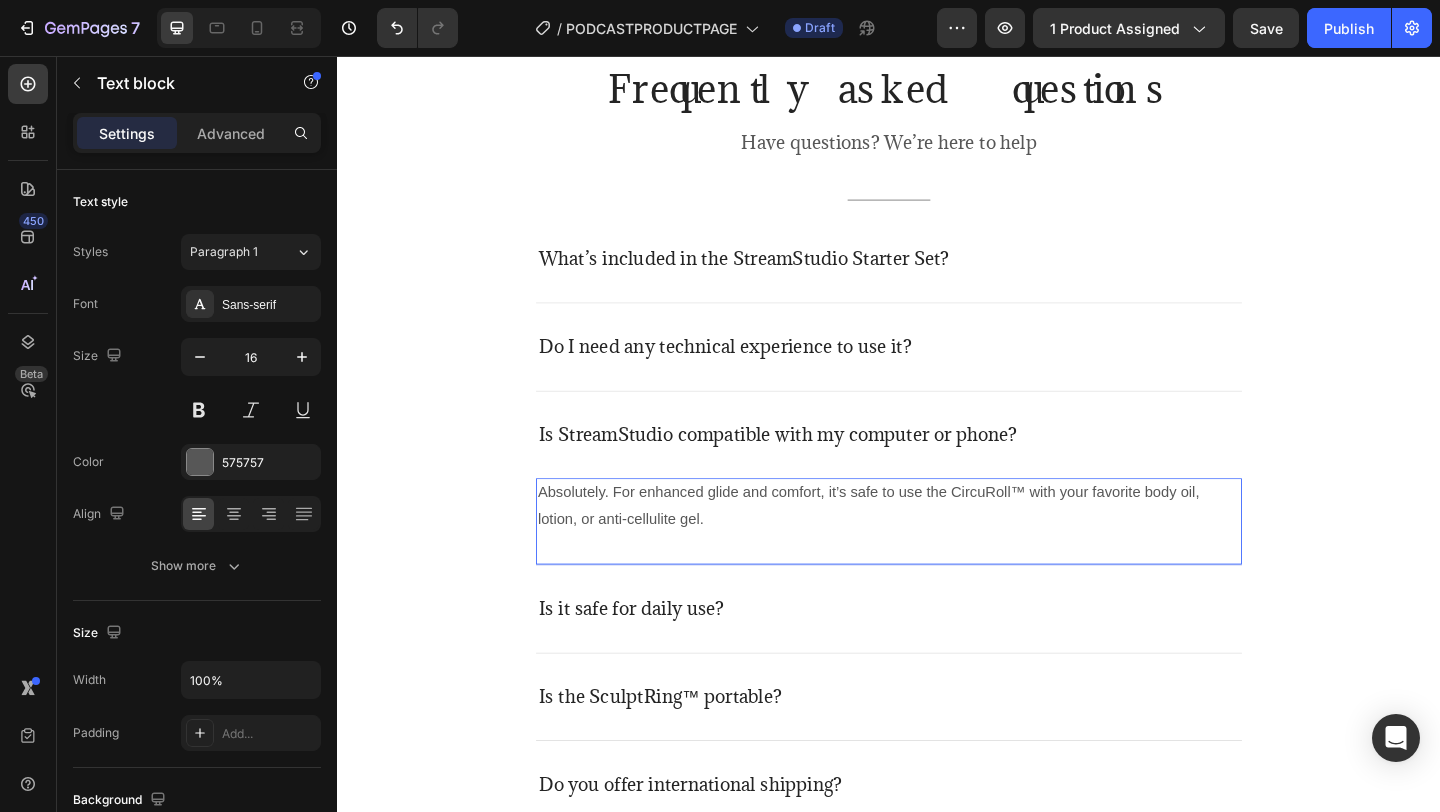 click on "Absolutely. For enhanced glide and comfort, it’s safe to use the CircuRoll™ with your favorite body oil, lotion, or anti-cellulite gel." at bounding box center (937, 546) 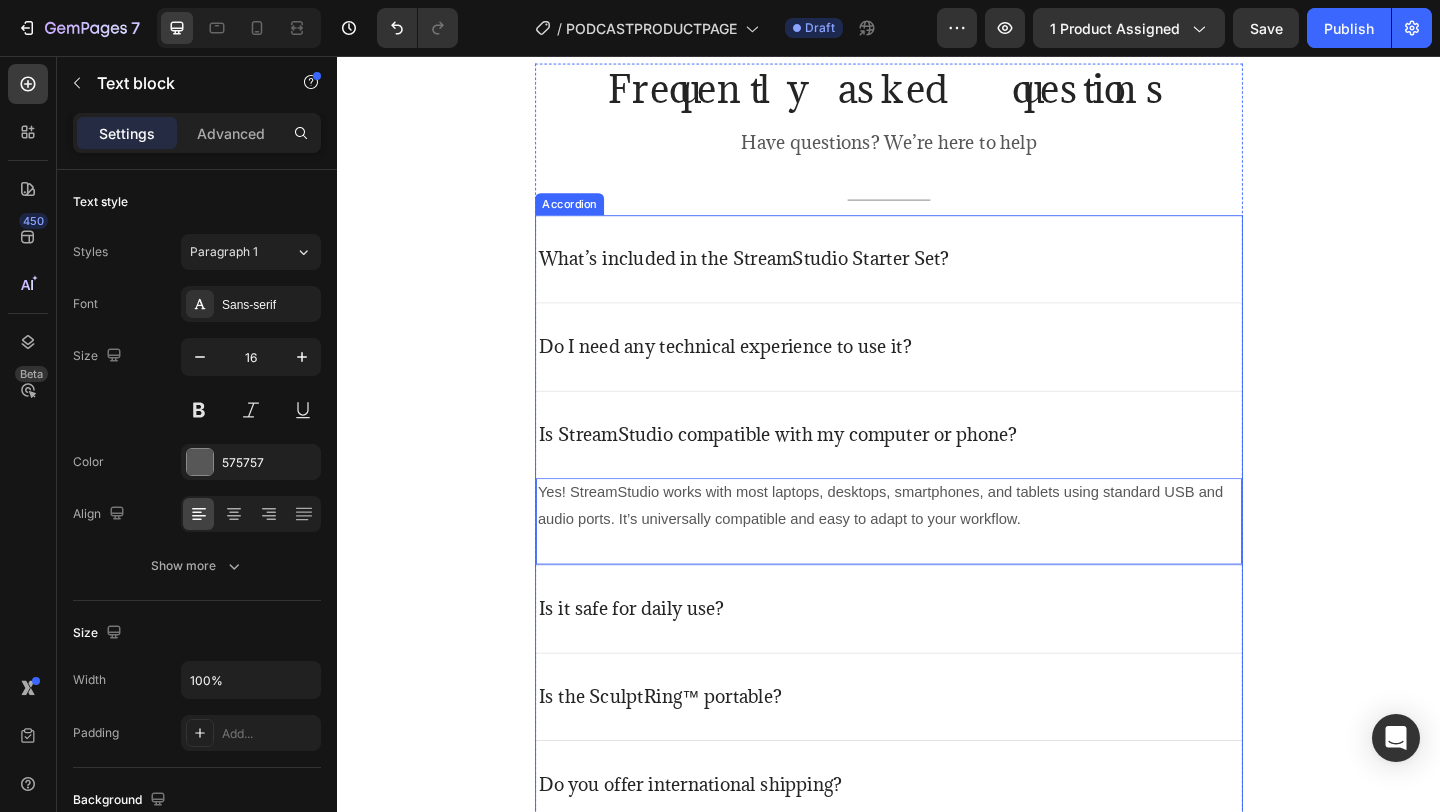 click on "Is StreamStudio compatible with my computer or phone?" at bounding box center [937, 468] 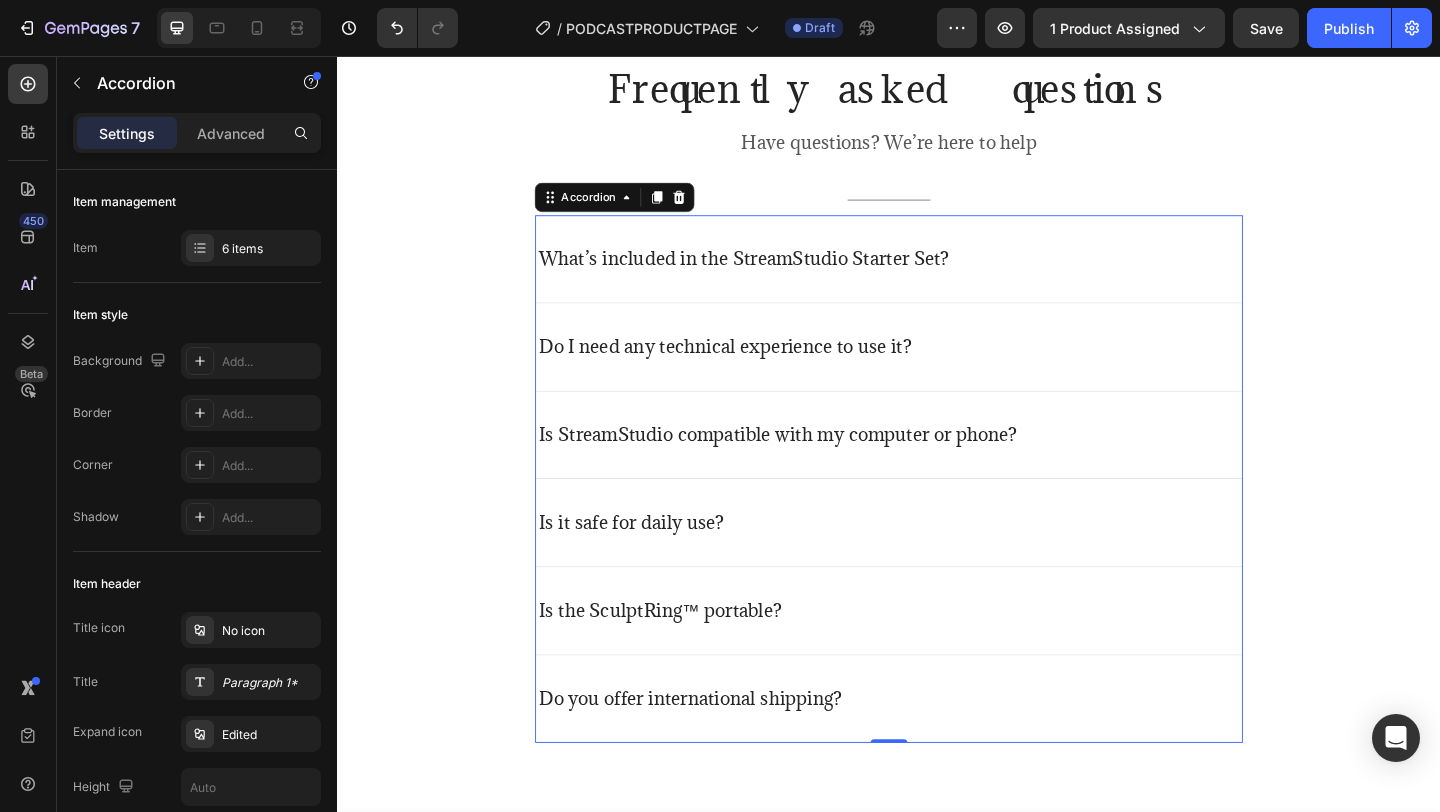 click on "Is it safe for daily use?" at bounding box center [937, 563] 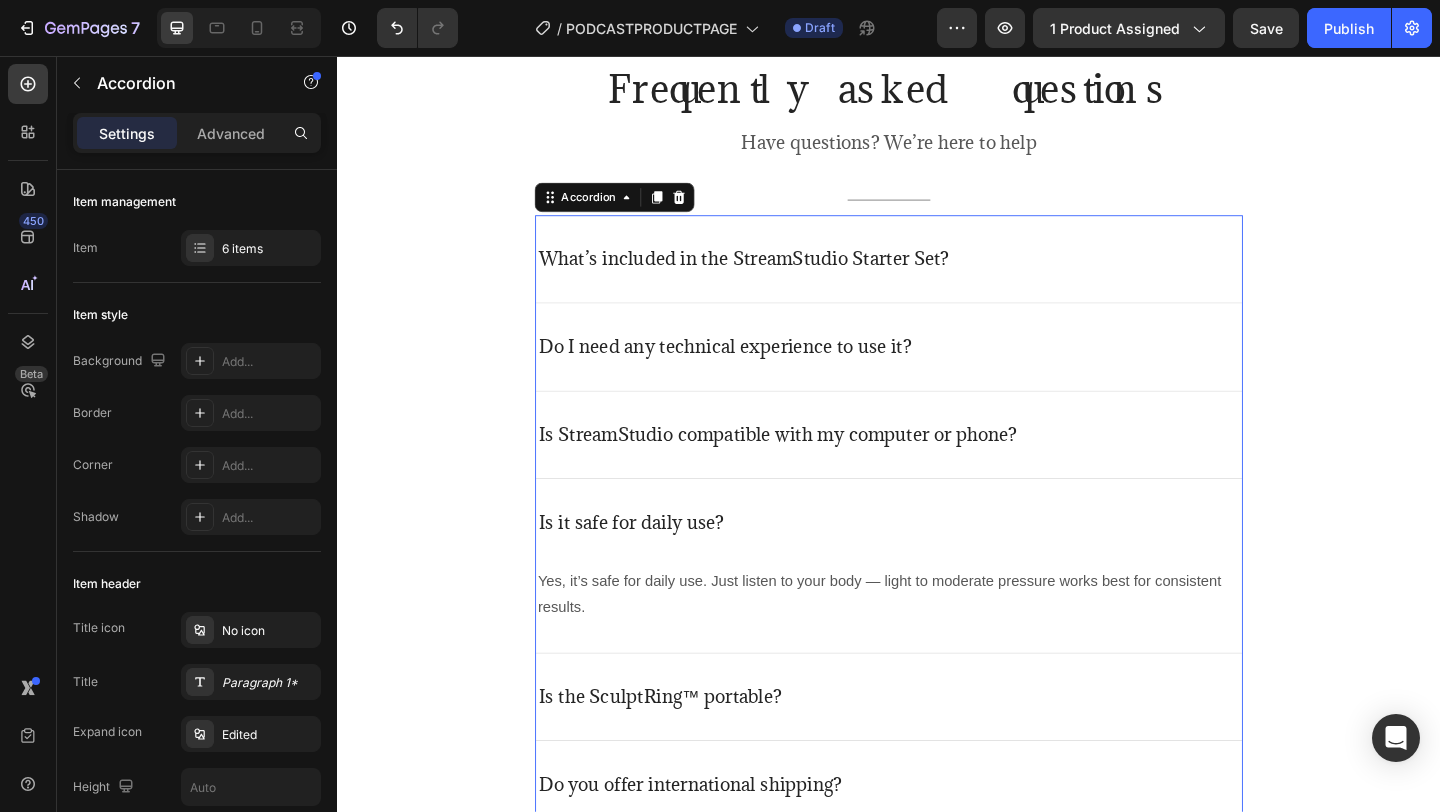 click on "Is it safe for daily use?" at bounding box center (657, 563) 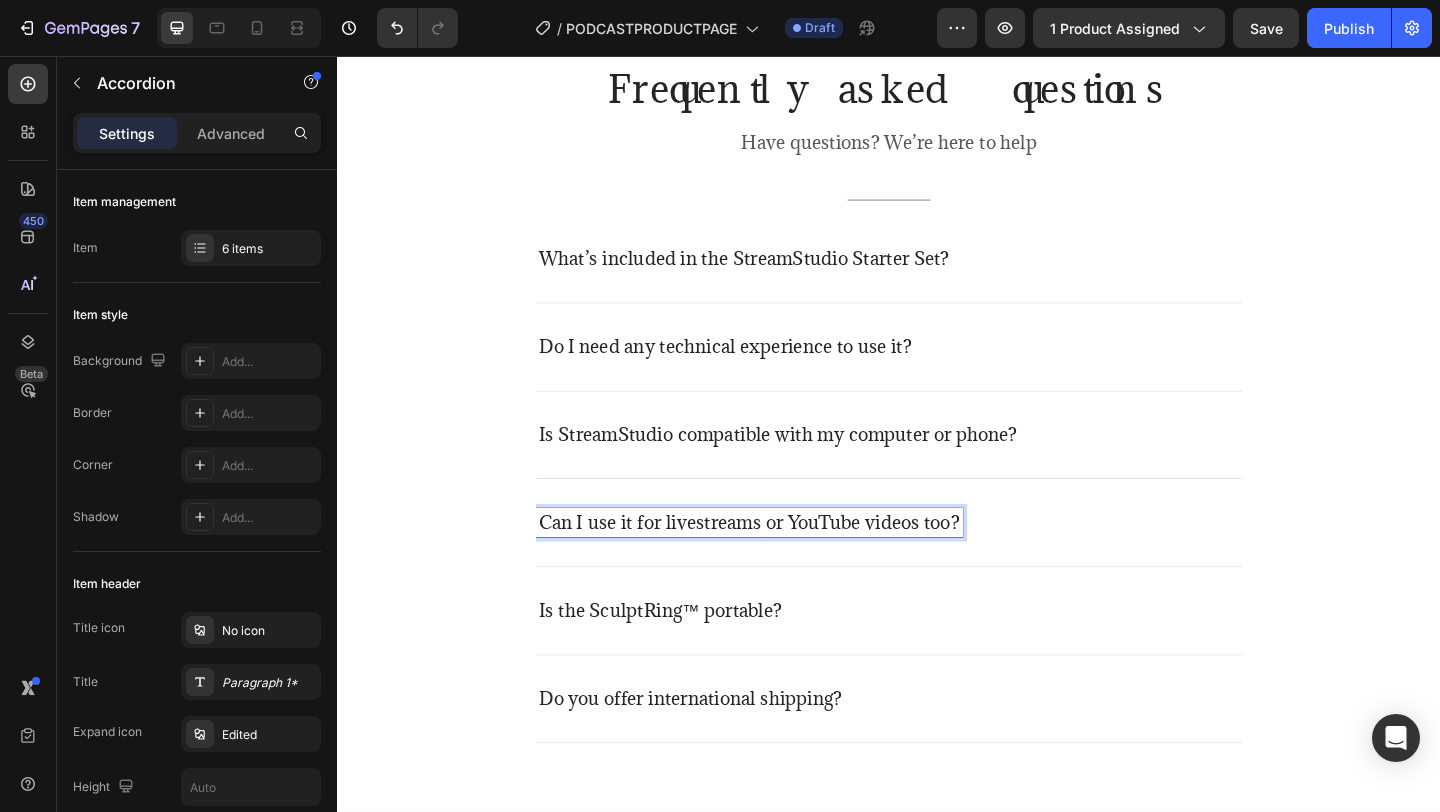click on "Can I use it for livestreams or YouTube videos too?" at bounding box center (937, 563) 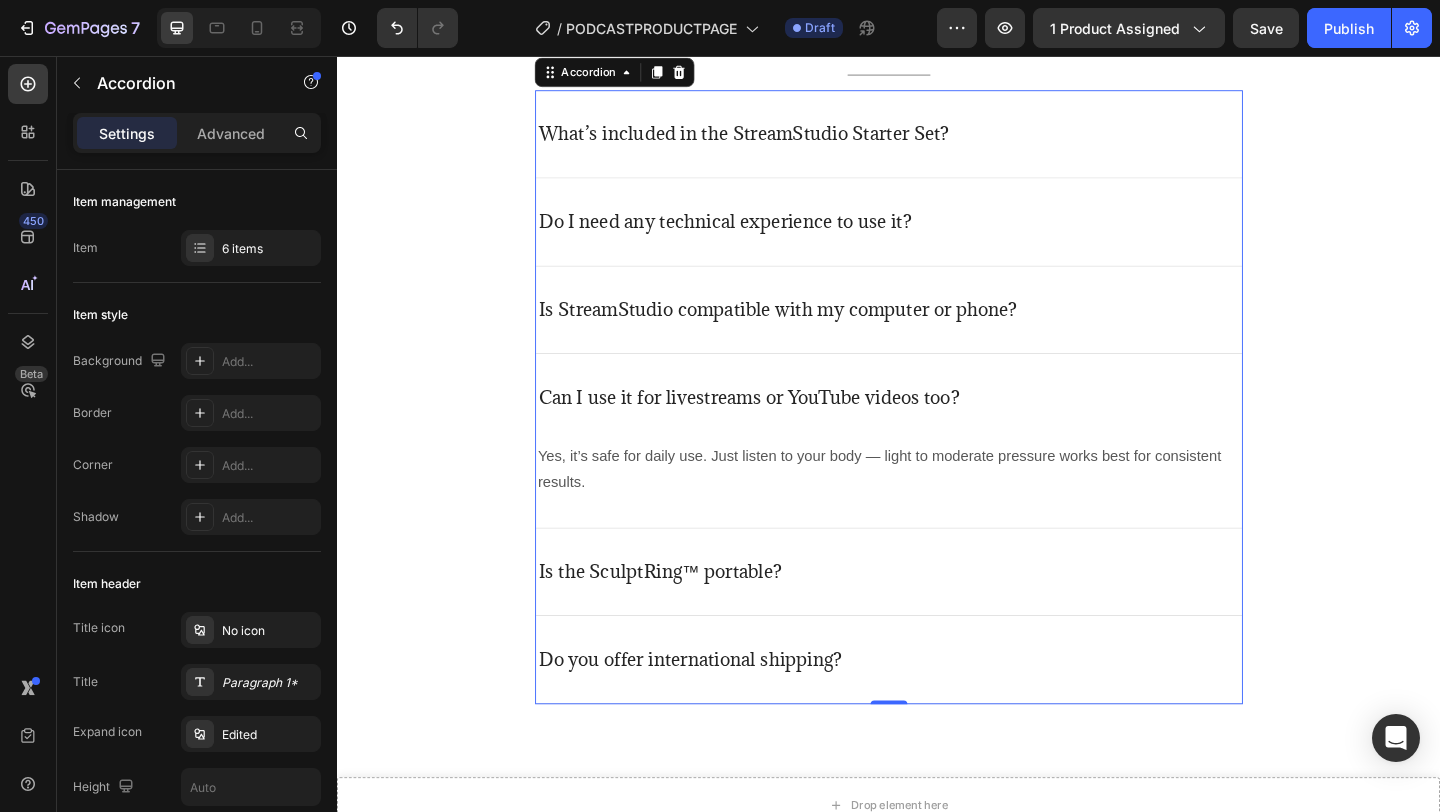 scroll, scrollTop: 5401, scrollLeft: 0, axis: vertical 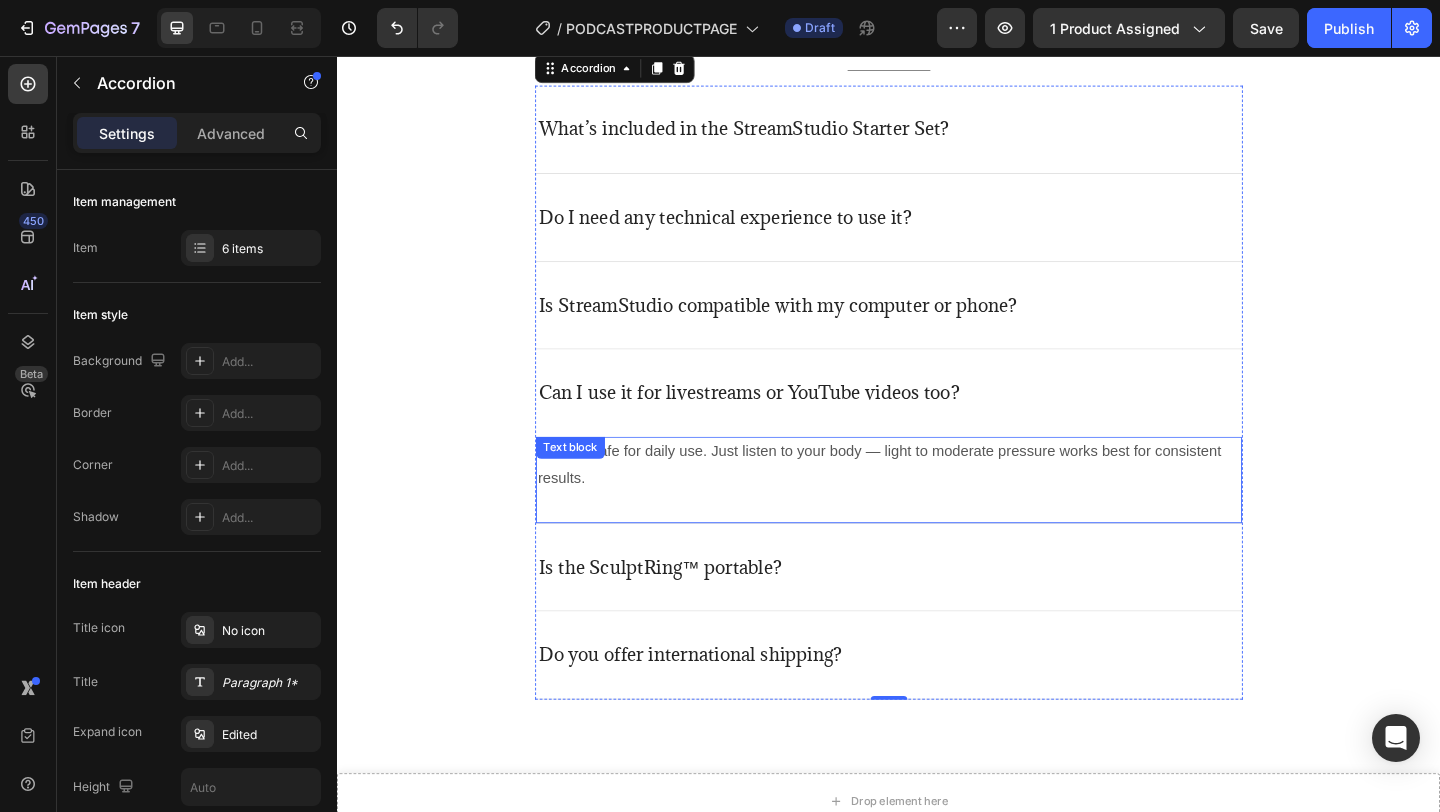 click on "Yes, it’s safe for daily use. Just listen to your body — light to moderate pressure works best for consistent results." at bounding box center [937, 501] 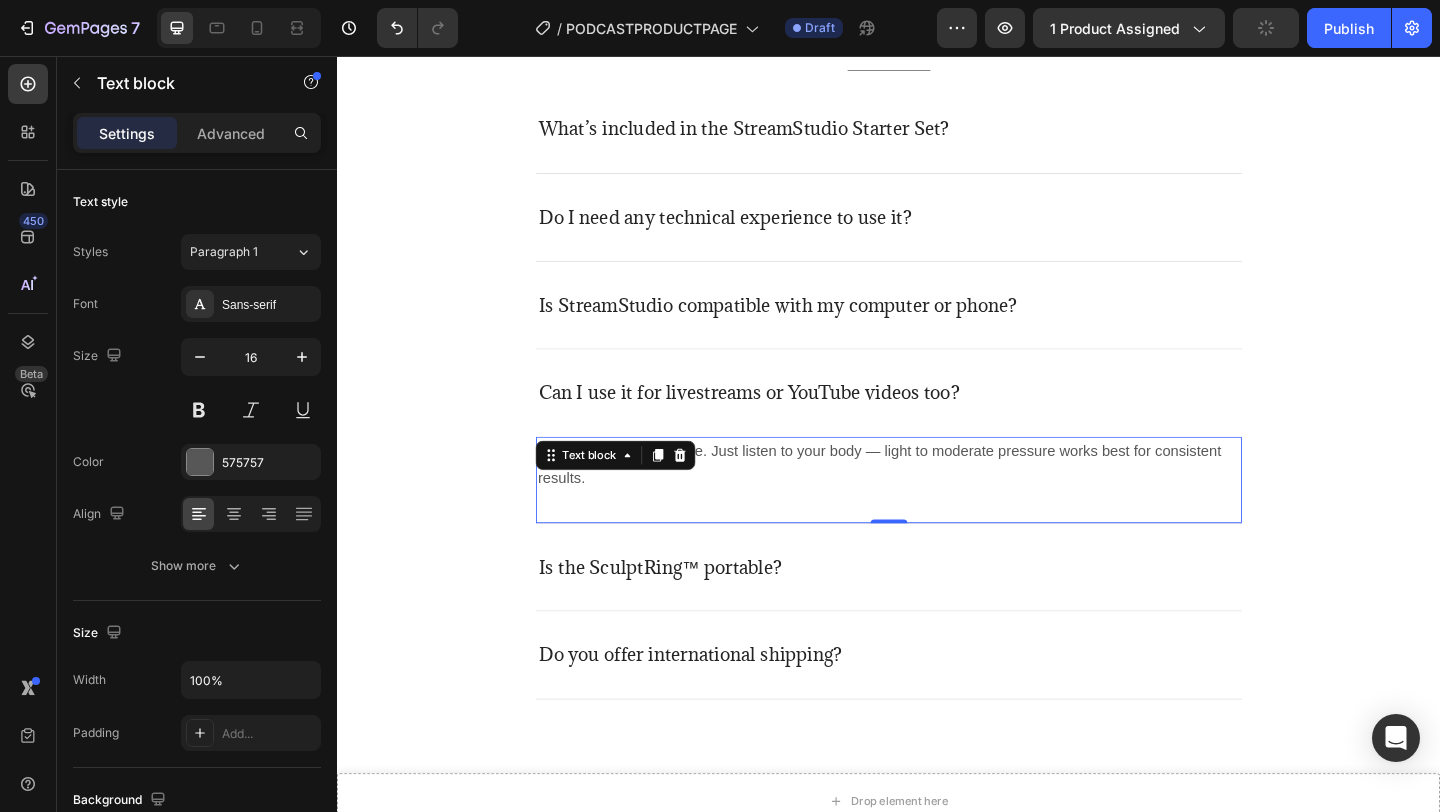 click on "Yes, it’s safe for daily use. Just listen to your body — light to moderate pressure works best for consistent results." at bounding box center (937, 501) 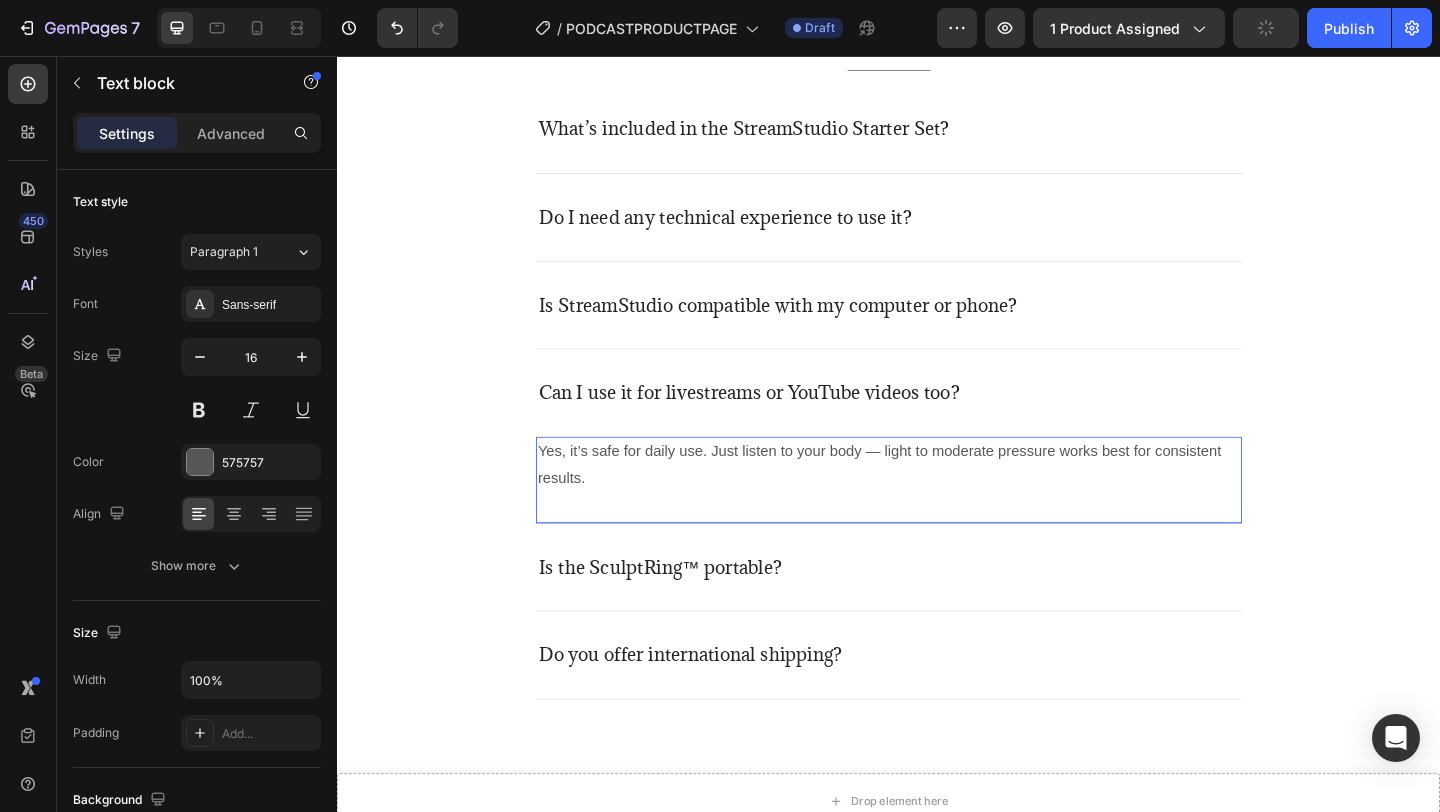 click on "Yes, it’s safe for daily use. Just listen to your body — light to moderate pressure works best for consistent results." at bounding box center [937, 501] 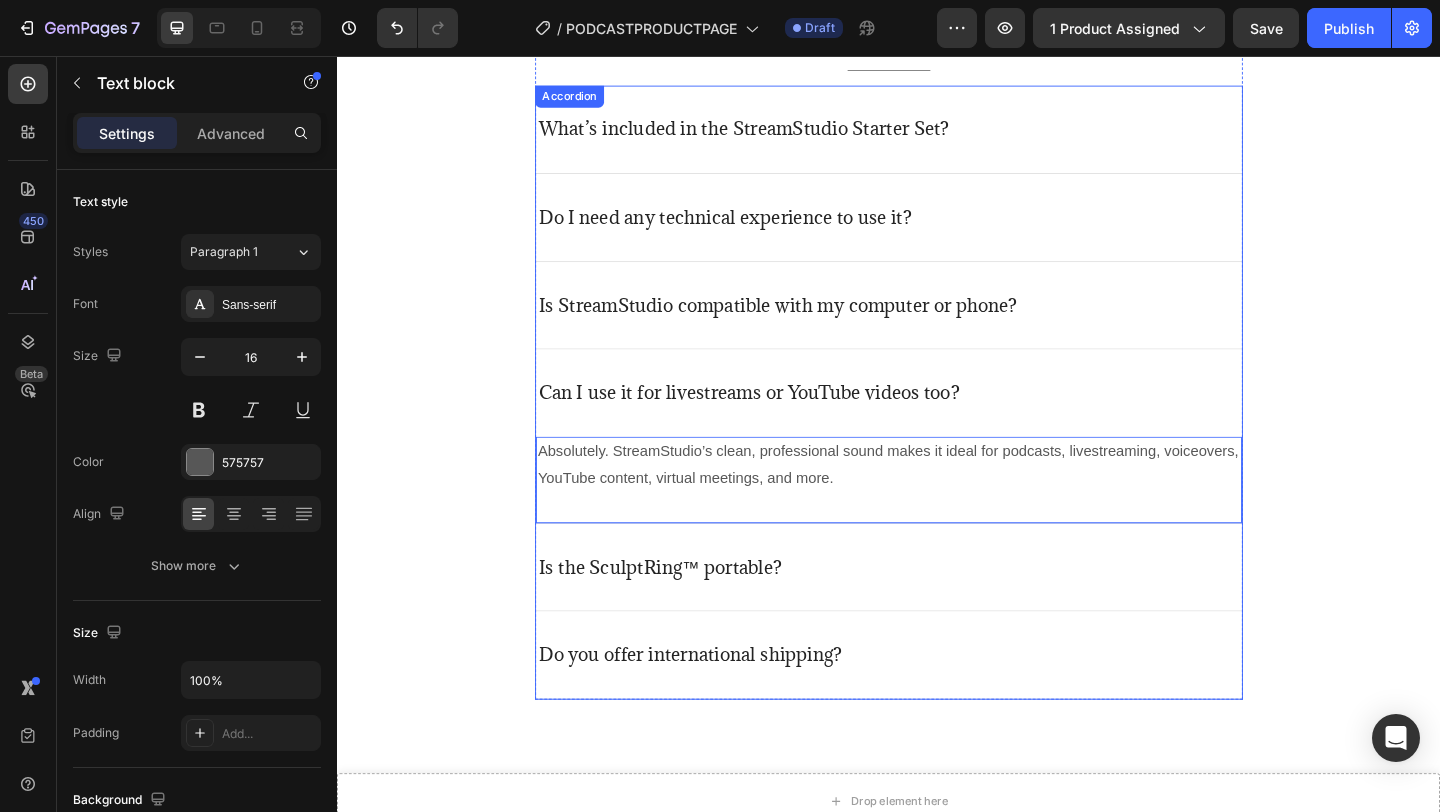 click on "Can I use it for livestreams or YouTube videos too?" at bounding box center [937, 422] 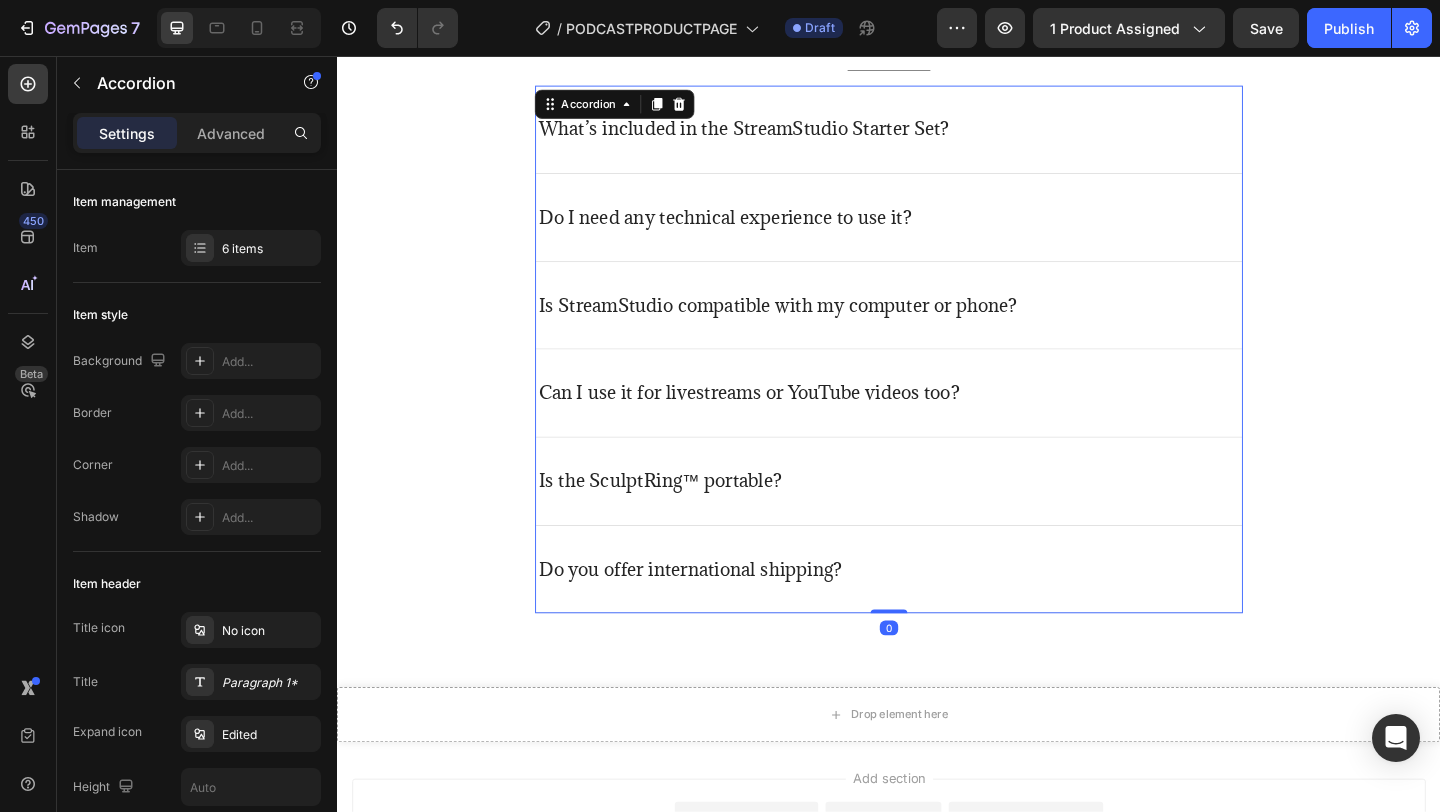 click on "Is the SculptRing™ portable?" at bounding box center (937, 518) 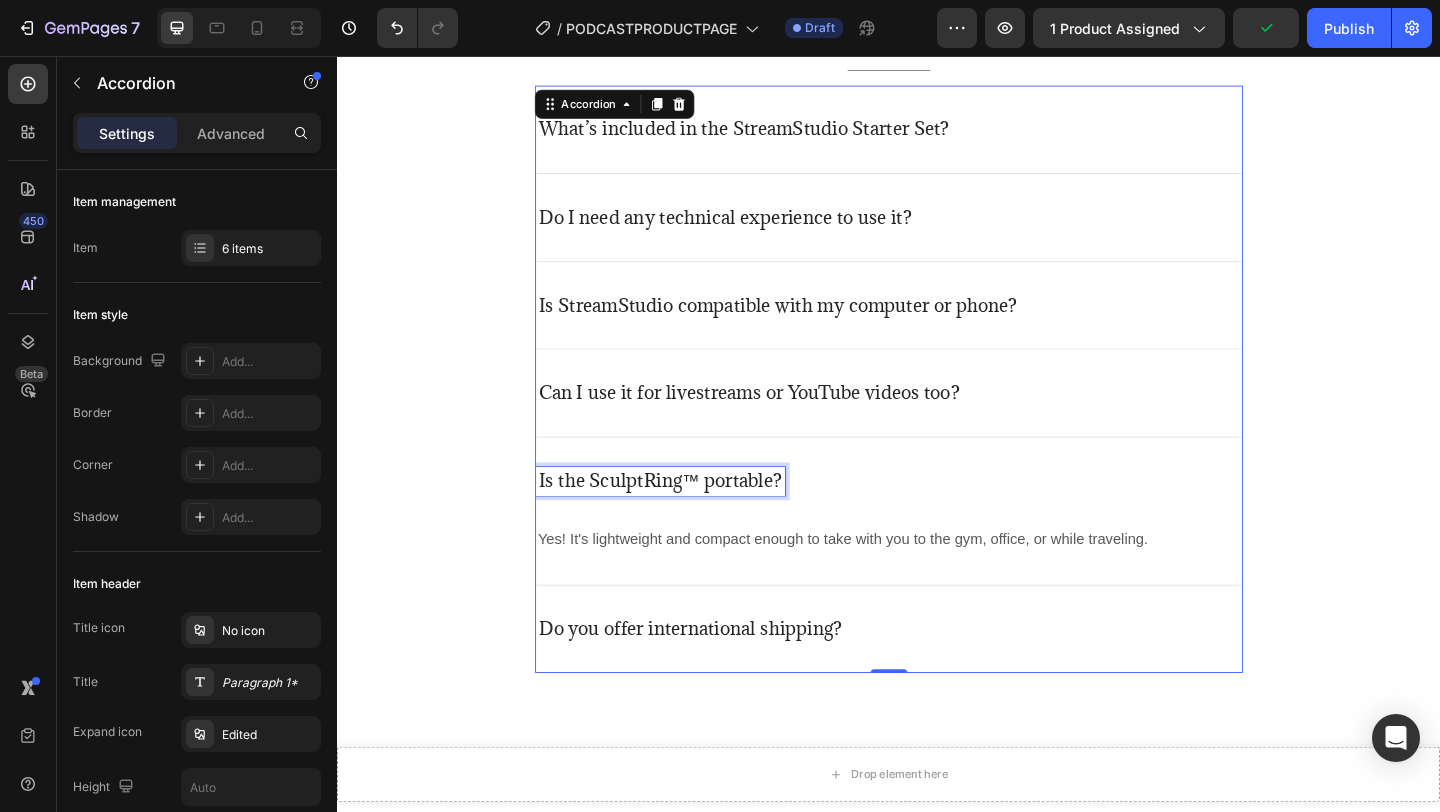 click on "Is the SculptRing™ portable?" at bounding box center (688, 518) 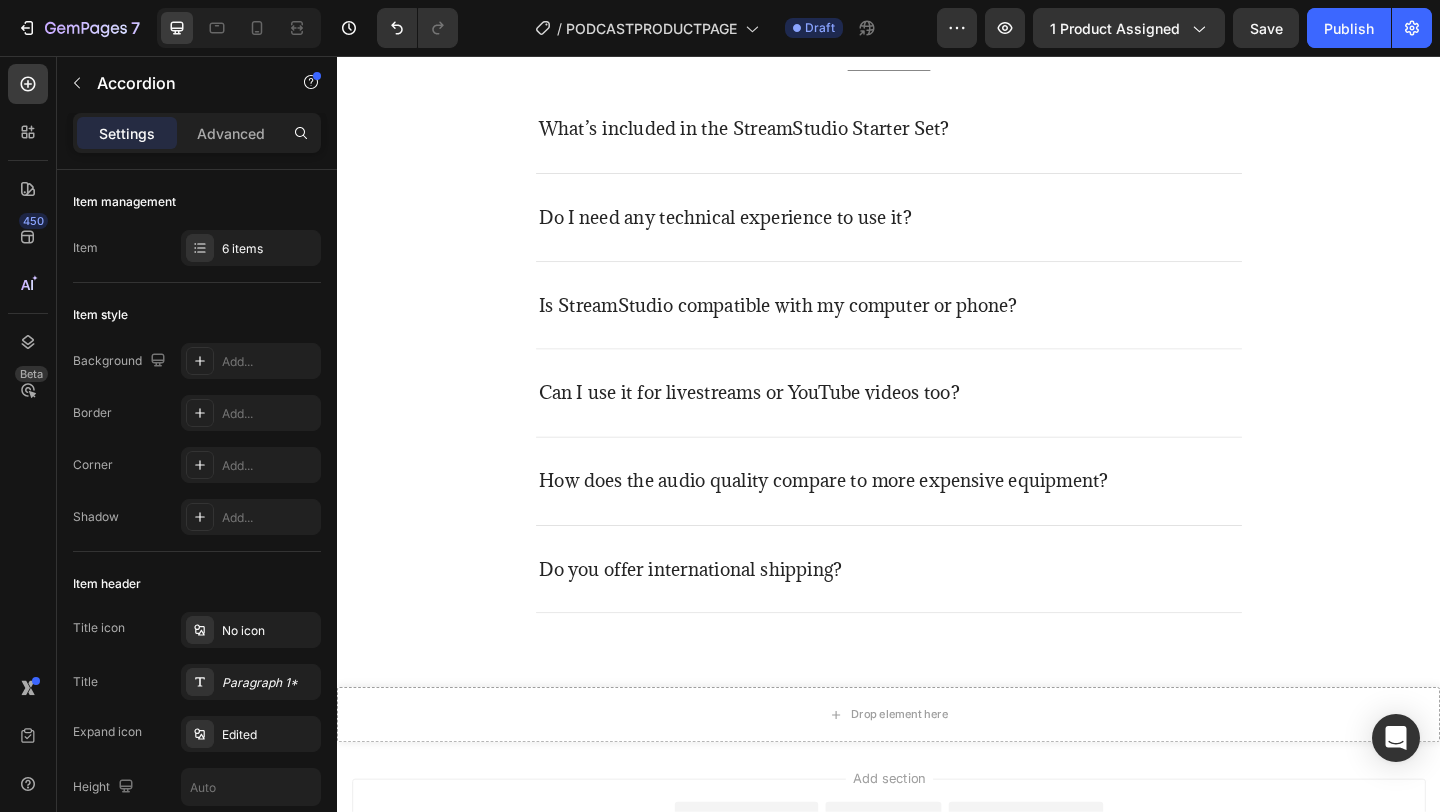 click on "How does the audio quality compare to more expensive equipment?" at bounding box center [937, 518] 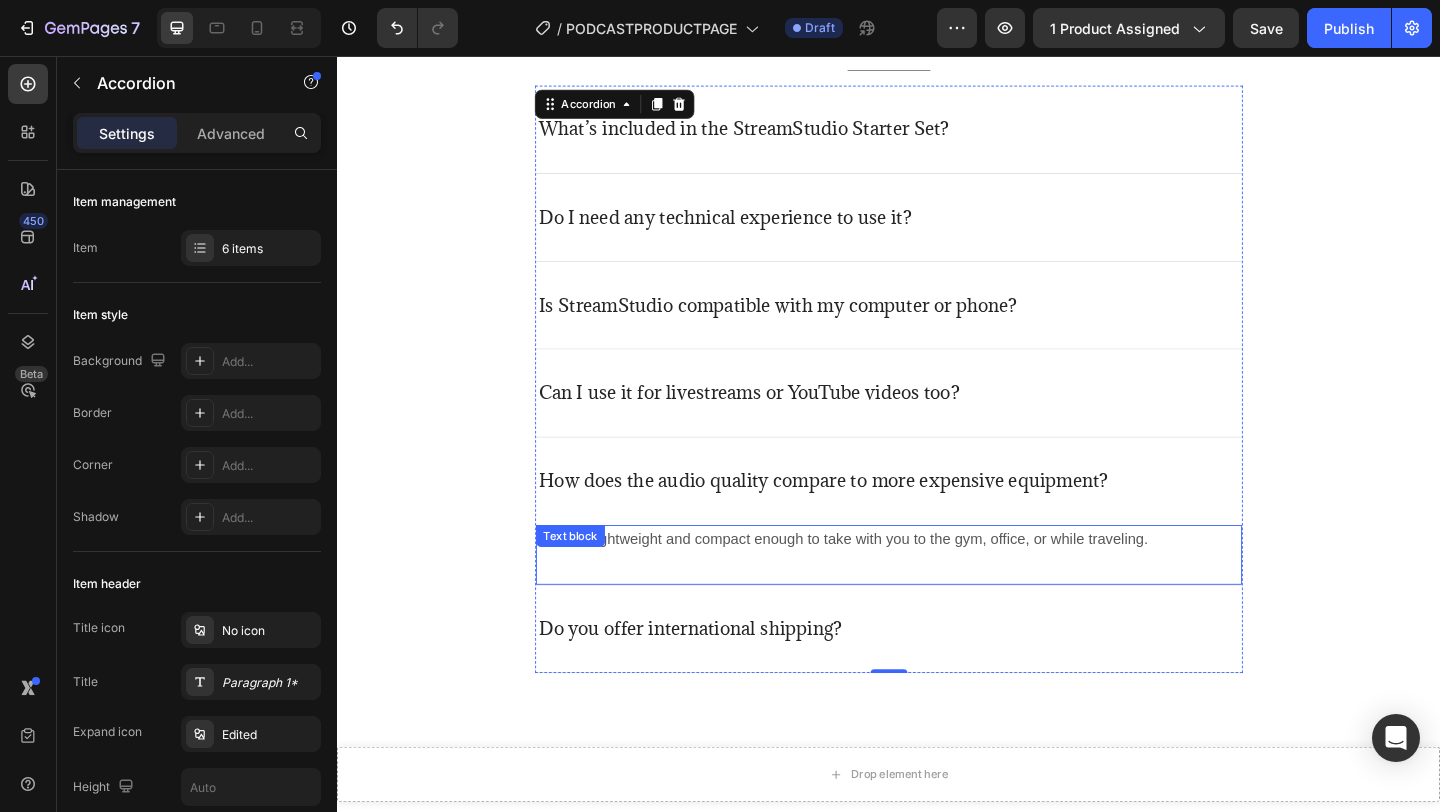 click on "Yes! It's lightweight and compact enough to take with you to the gym, office, or while traveling." at bounding box center [937, 582] 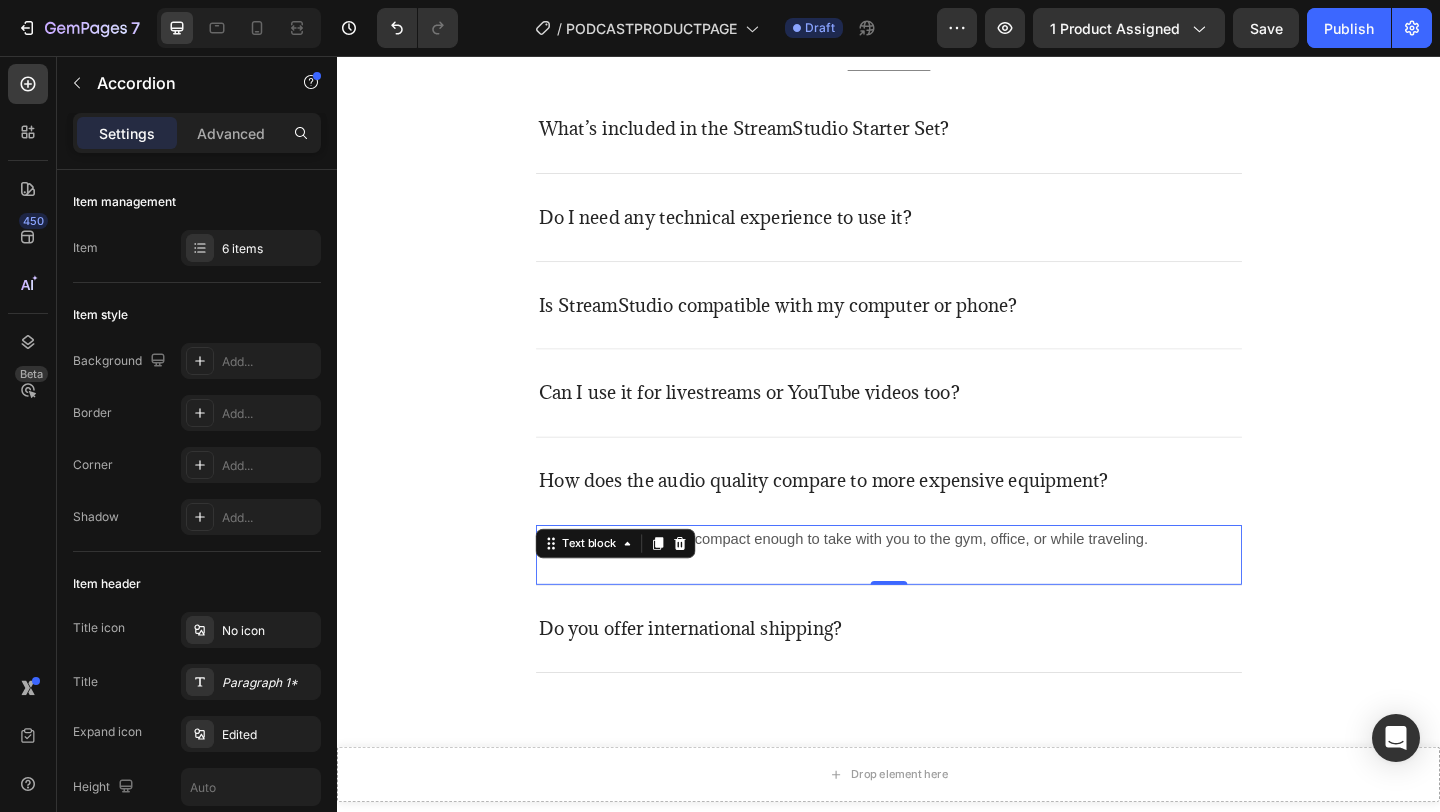 click 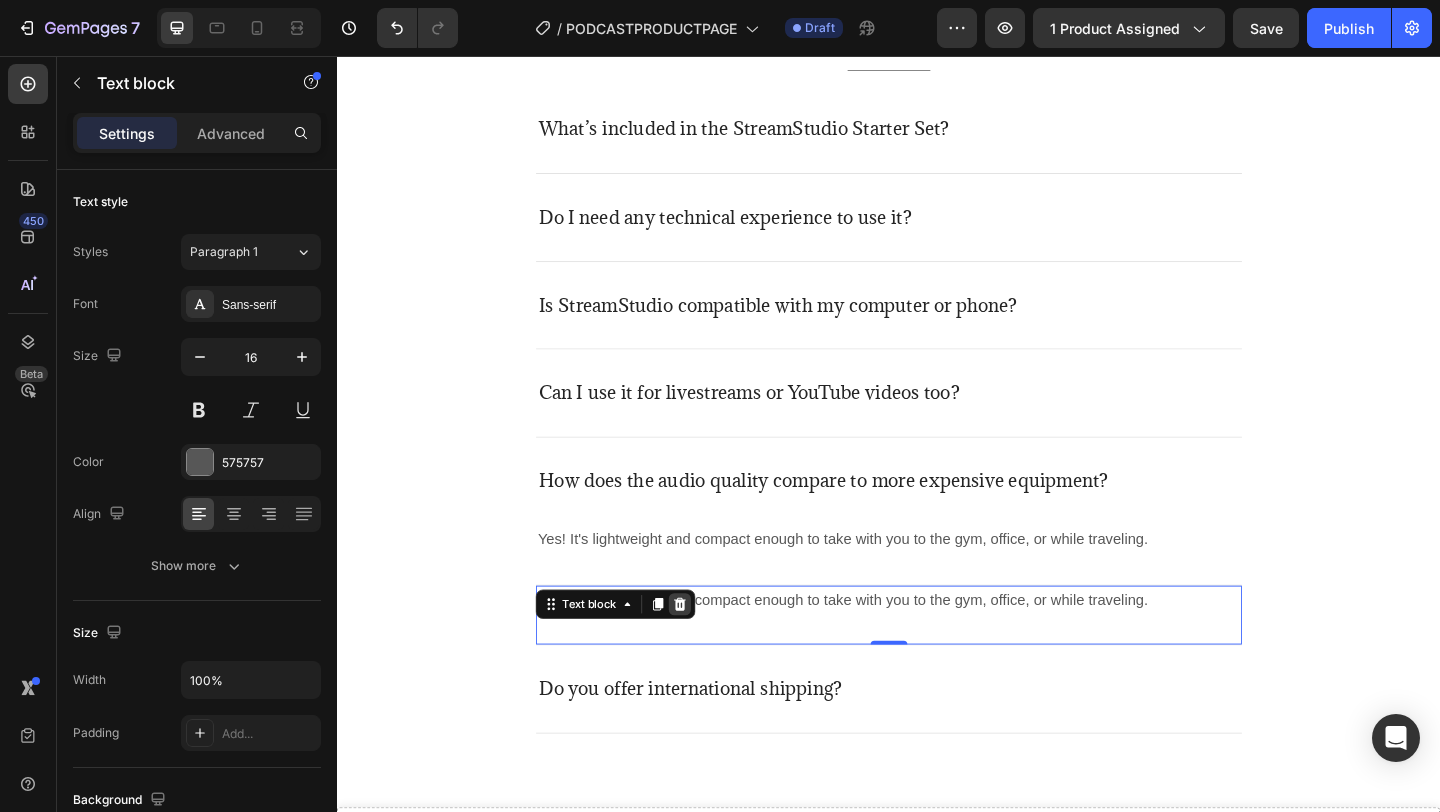 click 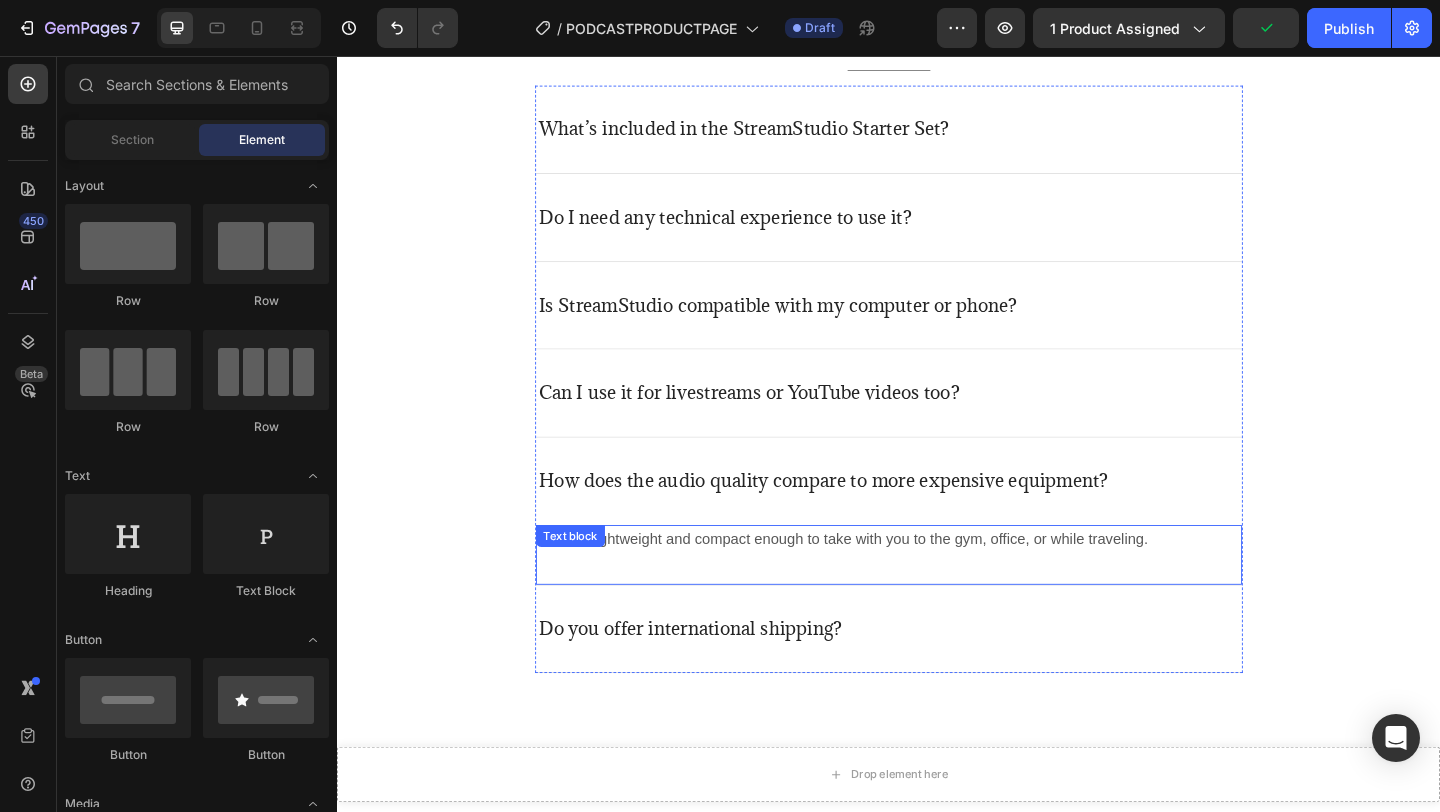 click on "Yes! It's lightweight and compact enough to take with you to the gym, office, or while traveling." at bounding box center (937, 582) 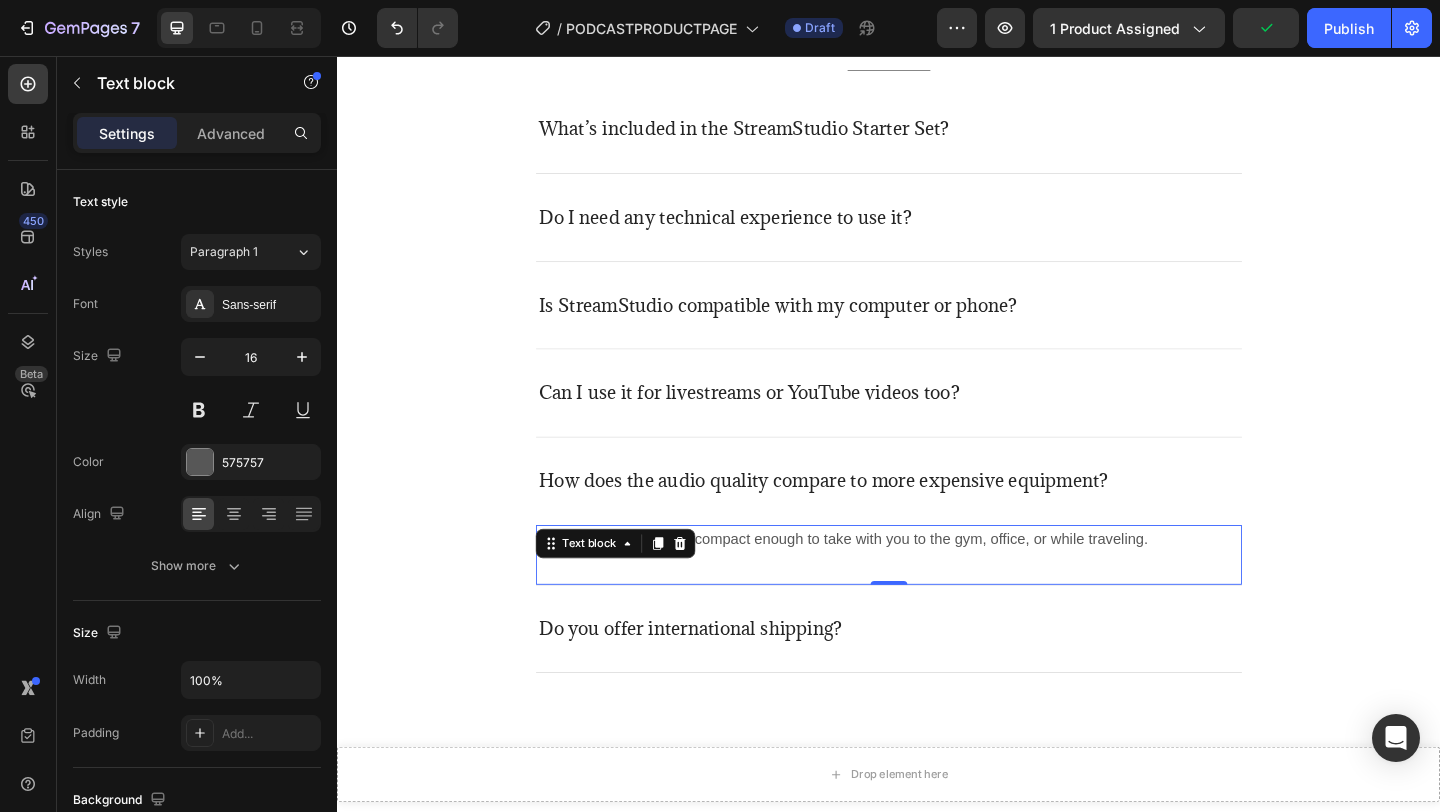 click on "Yes! It's lightweight and compact enough to take with you to the gym, office, or while traveling." at bounding box center (937, 582) 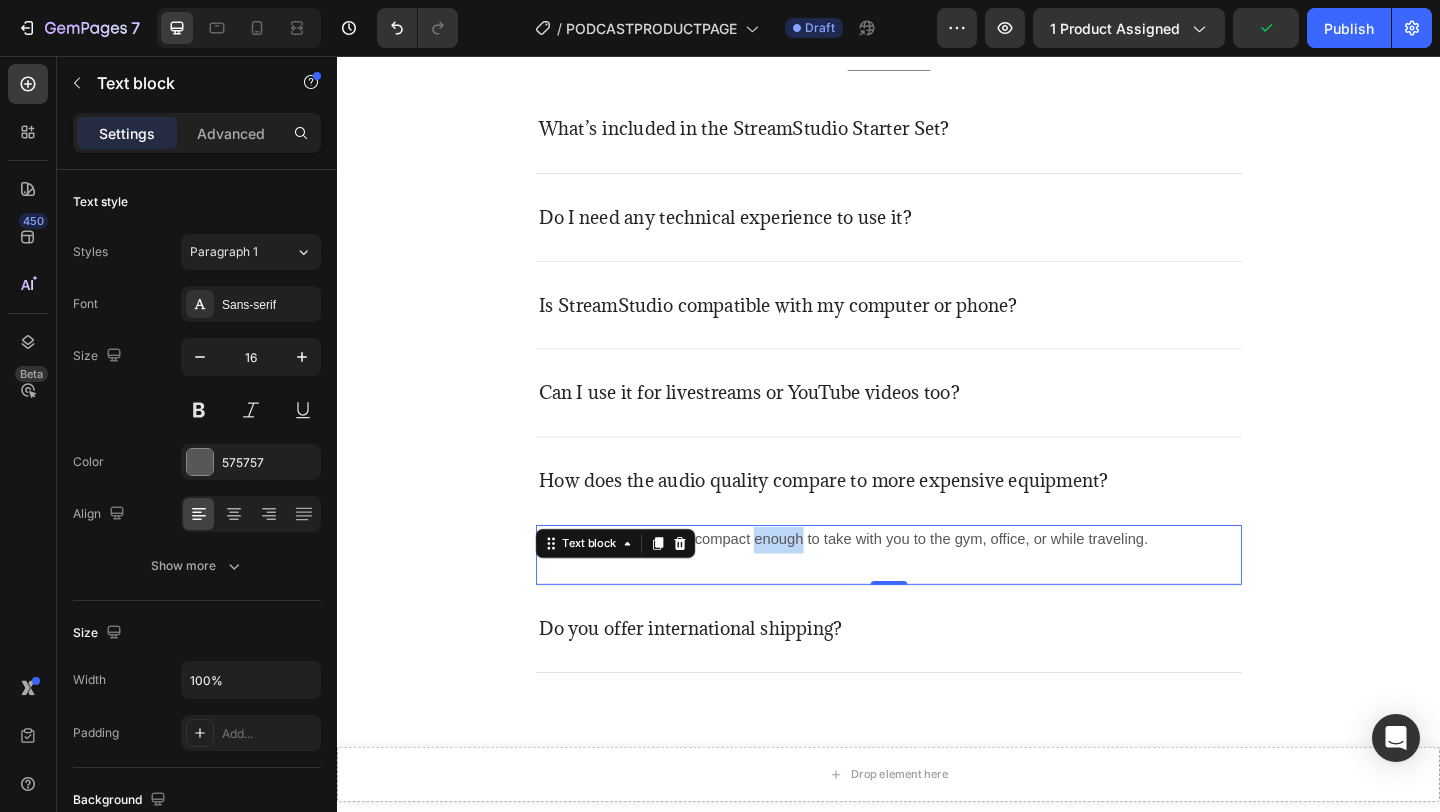 click on "Yes! It's lightweight and compact enough to take with you to the gym, office, or while traveling." at bounding box center (937, 582) 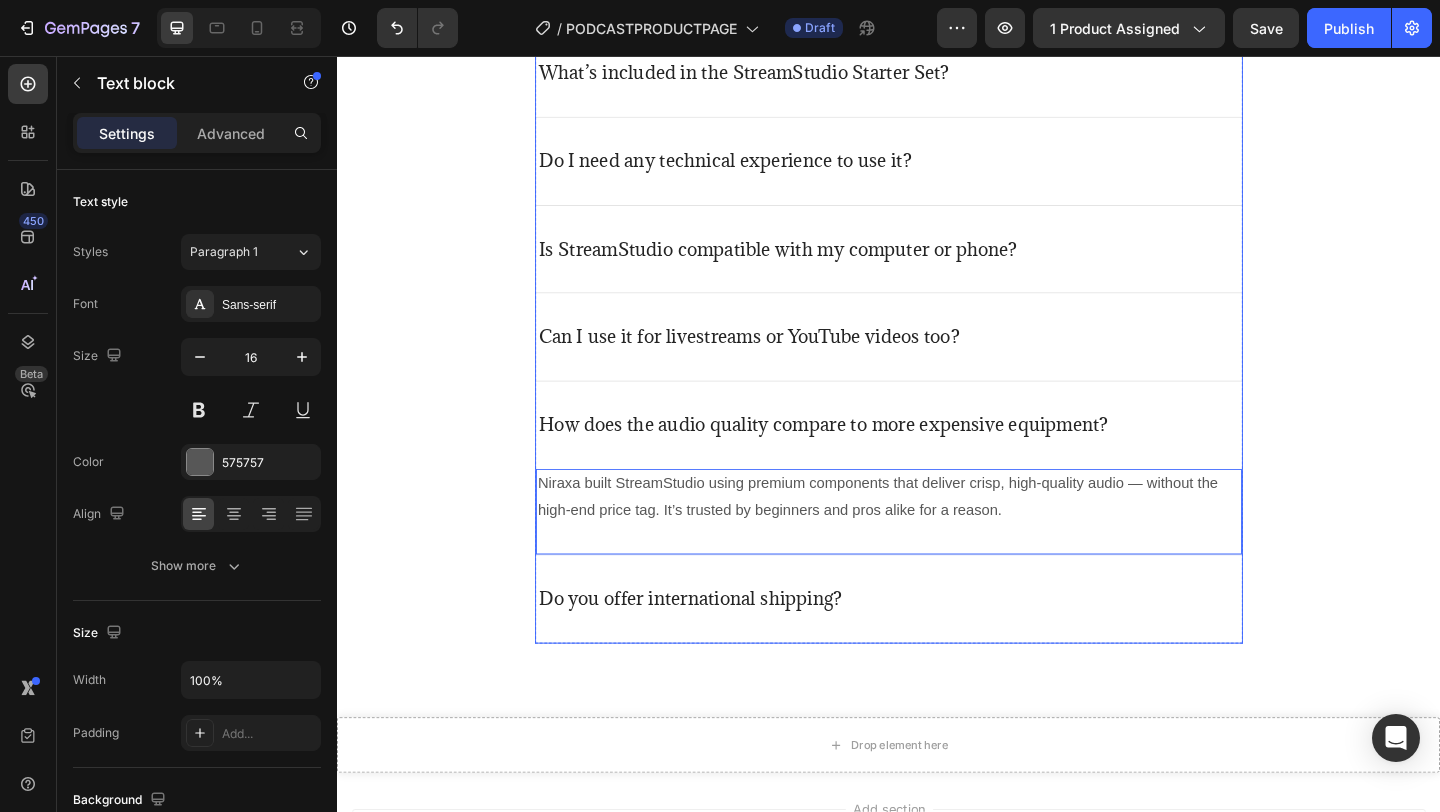 scroll, scrollTop: 5533, scrollLeft: 0, axis: vertical 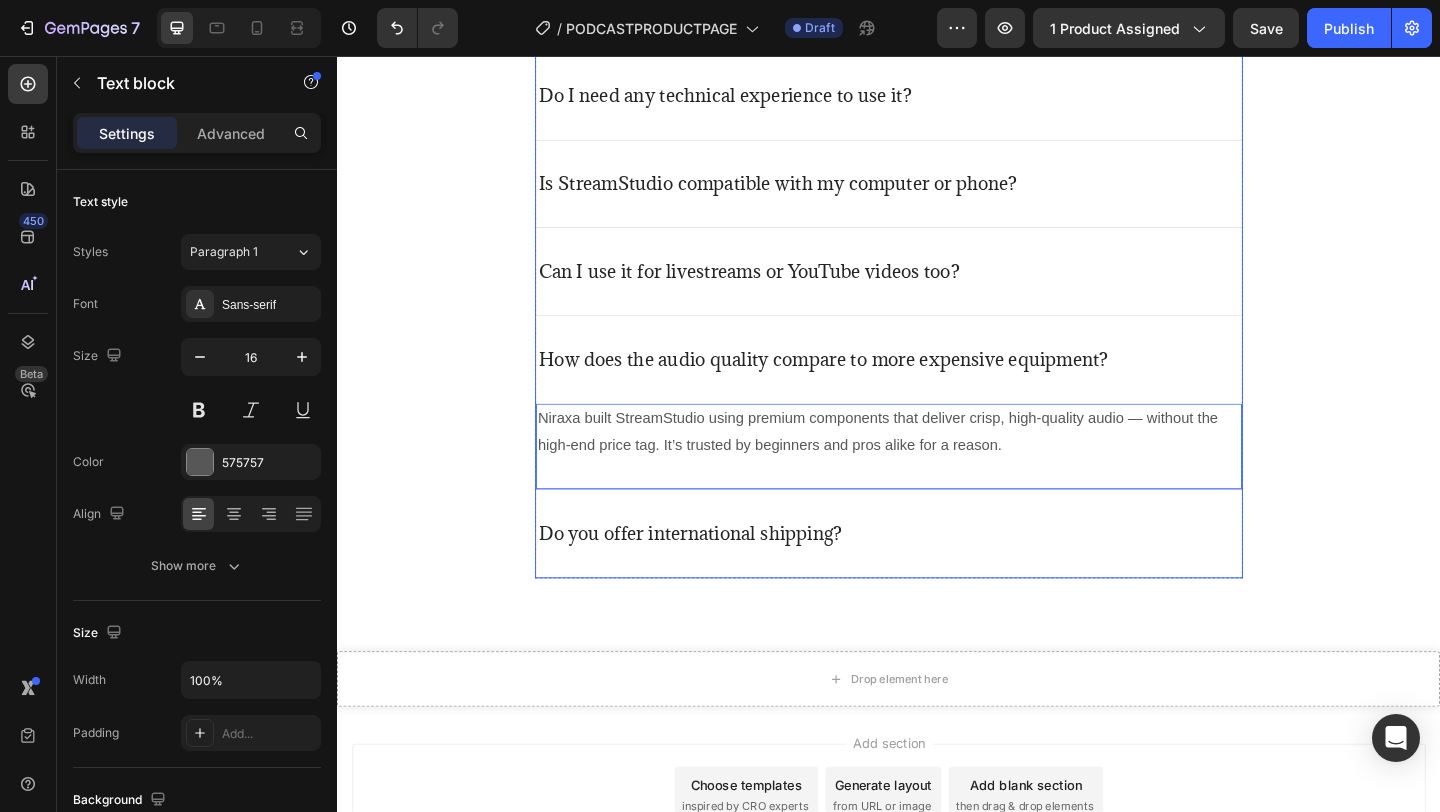 click on "How does the audio quality compare to more expensive equipment?" at bounding box center (937, 386) 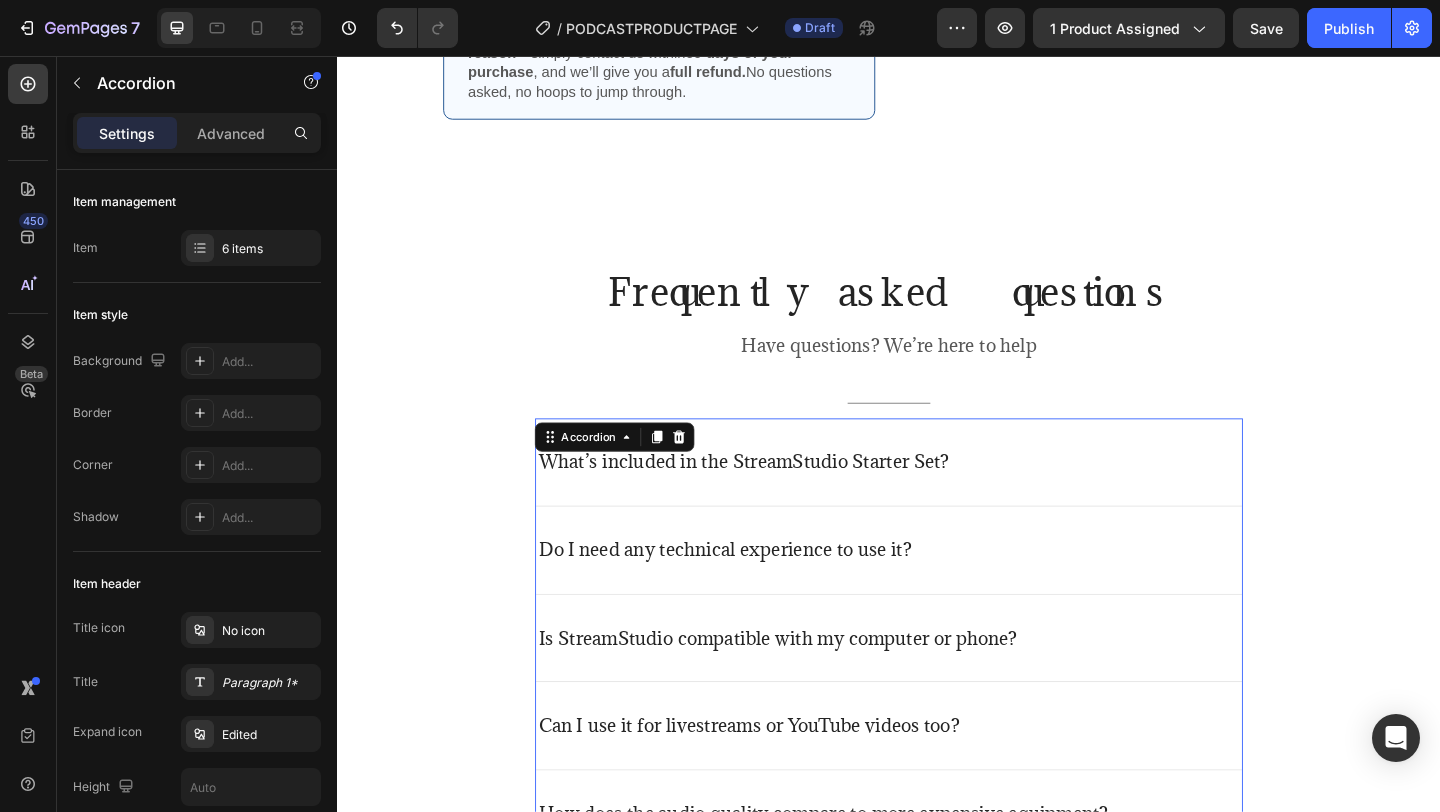 scroll, scrollTop: 5253, scrollLeft: 0, axis: vertical 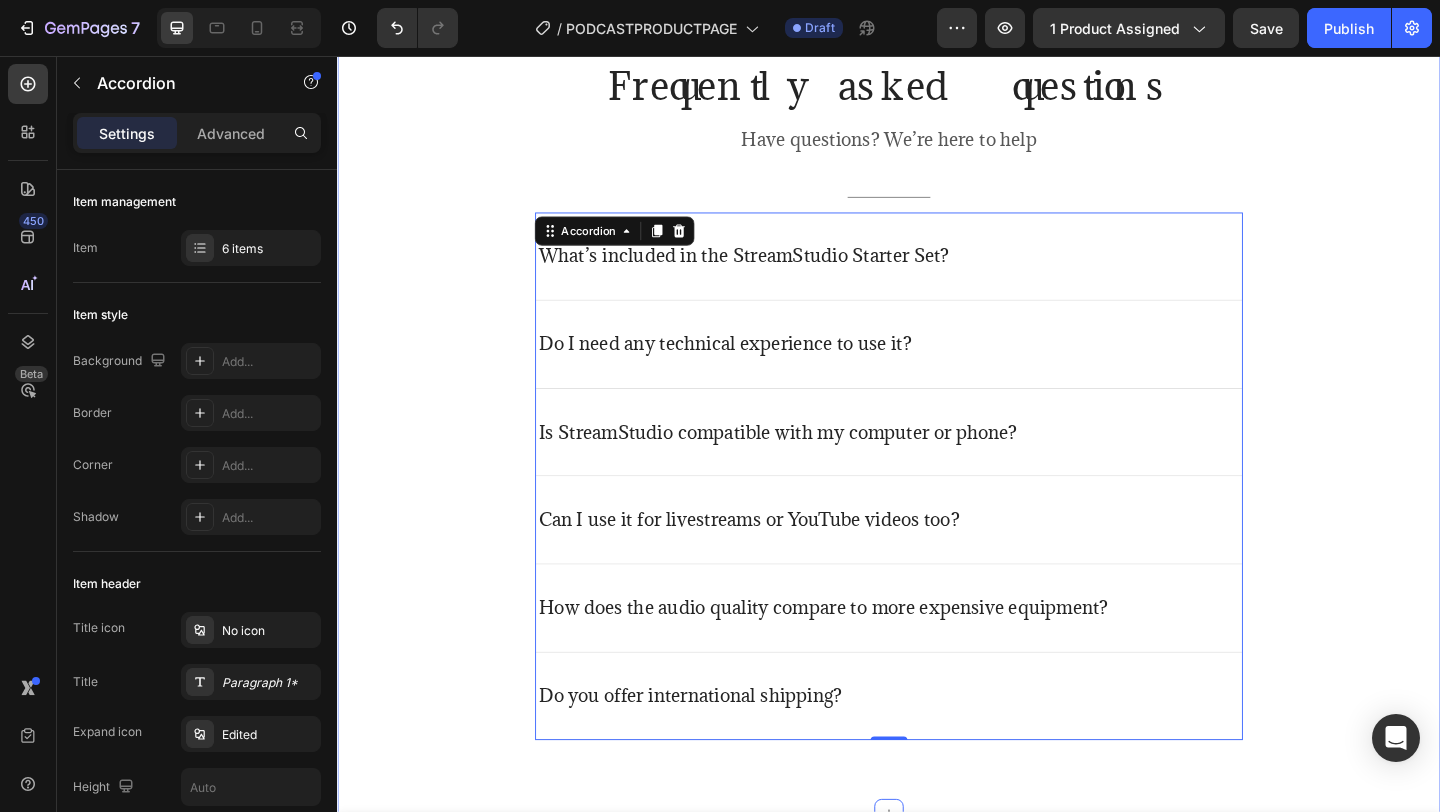 click on "Frequently asked questions Heading Have questions? We’re here to help Text block                Title Line What’s included in the StreamStudio Starter Set? Do I need any technical experience to use it? Is StreamStudio compatible with my computer or phone? Can I use it for livestreams or YouTube videos too? How does the audio quality compare to more expensive equipment? Do you offer international shipping? Accordion   0 Row" at bounding box center (937, 431) 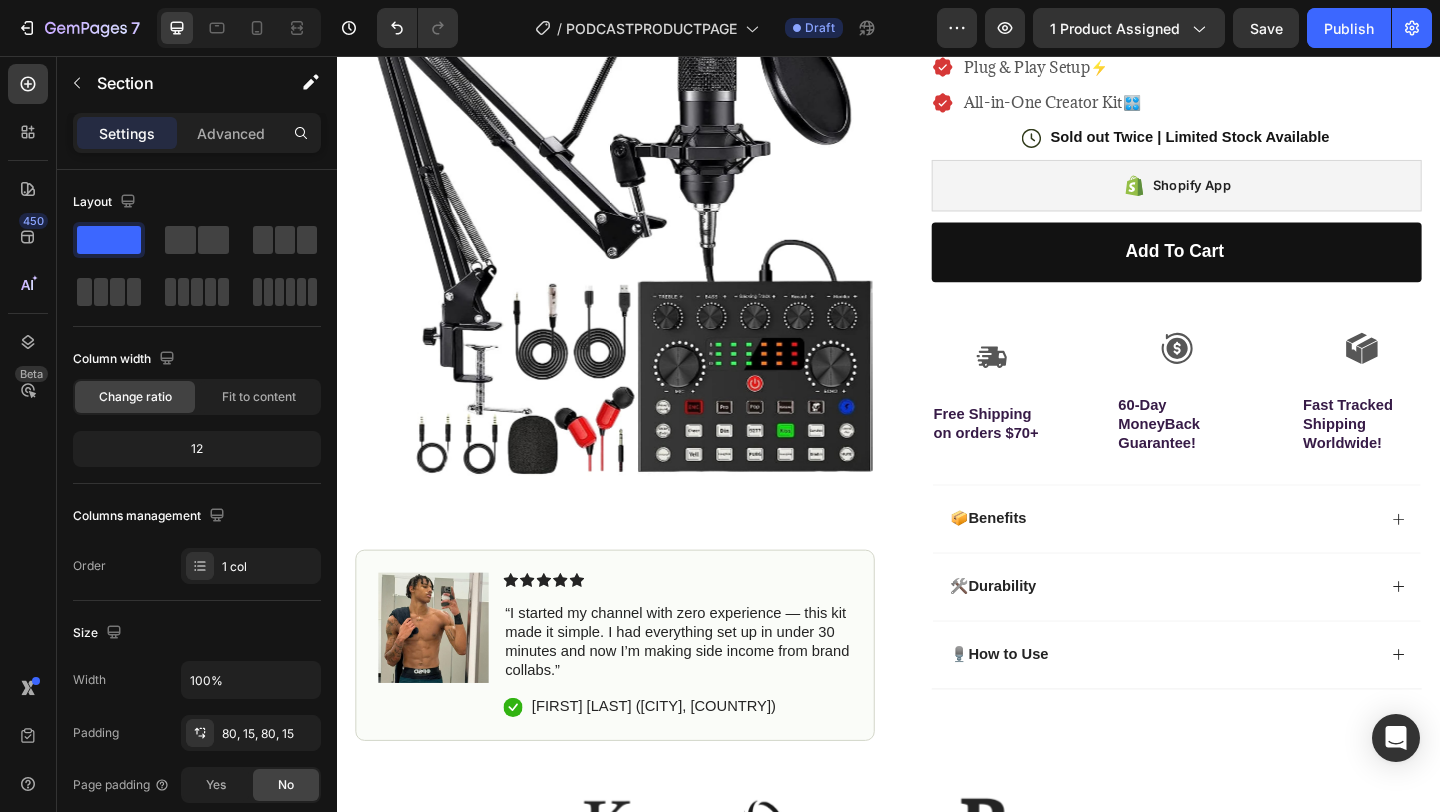 scroll, scrollTop: 0, scrollLeft: 0, axis: both 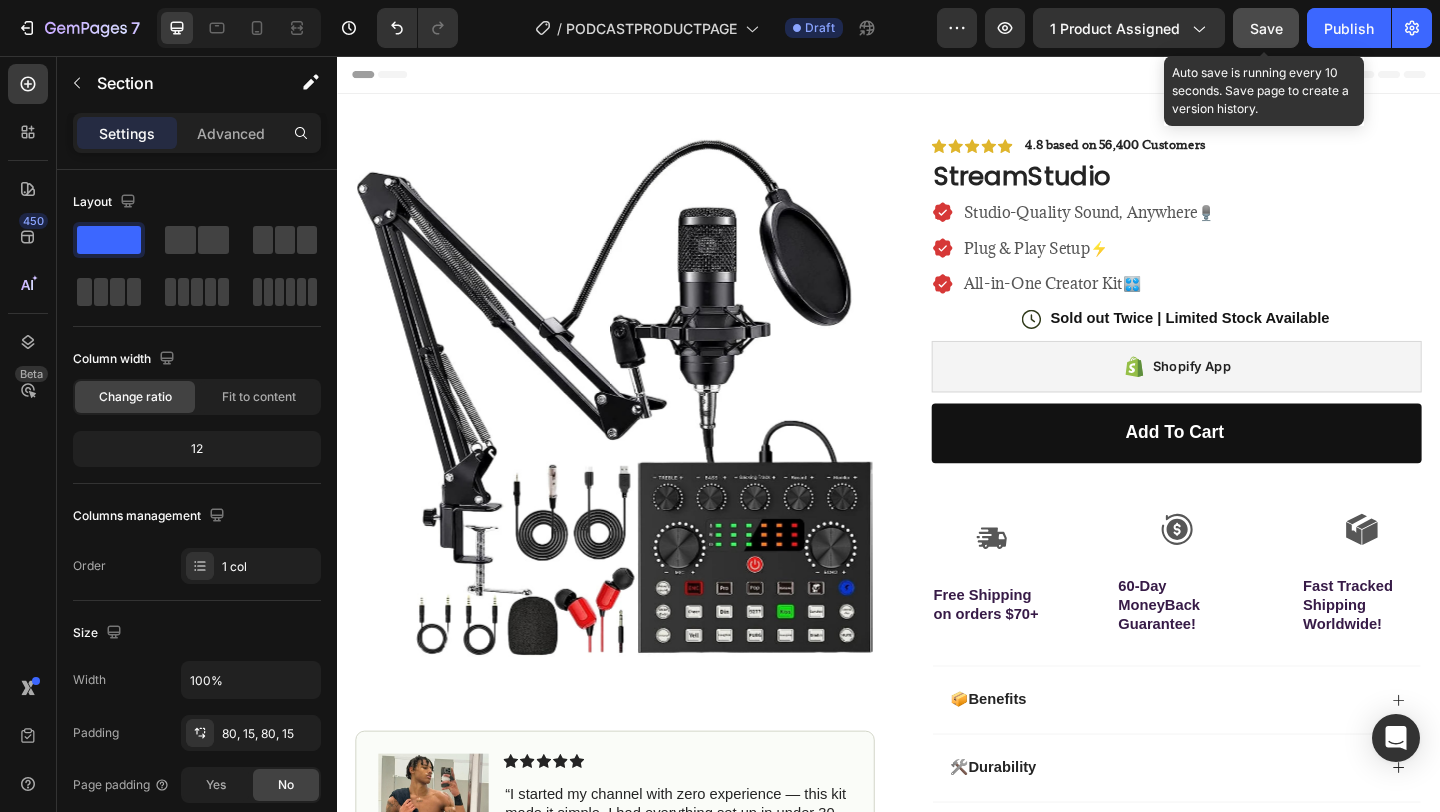 click on "Save" 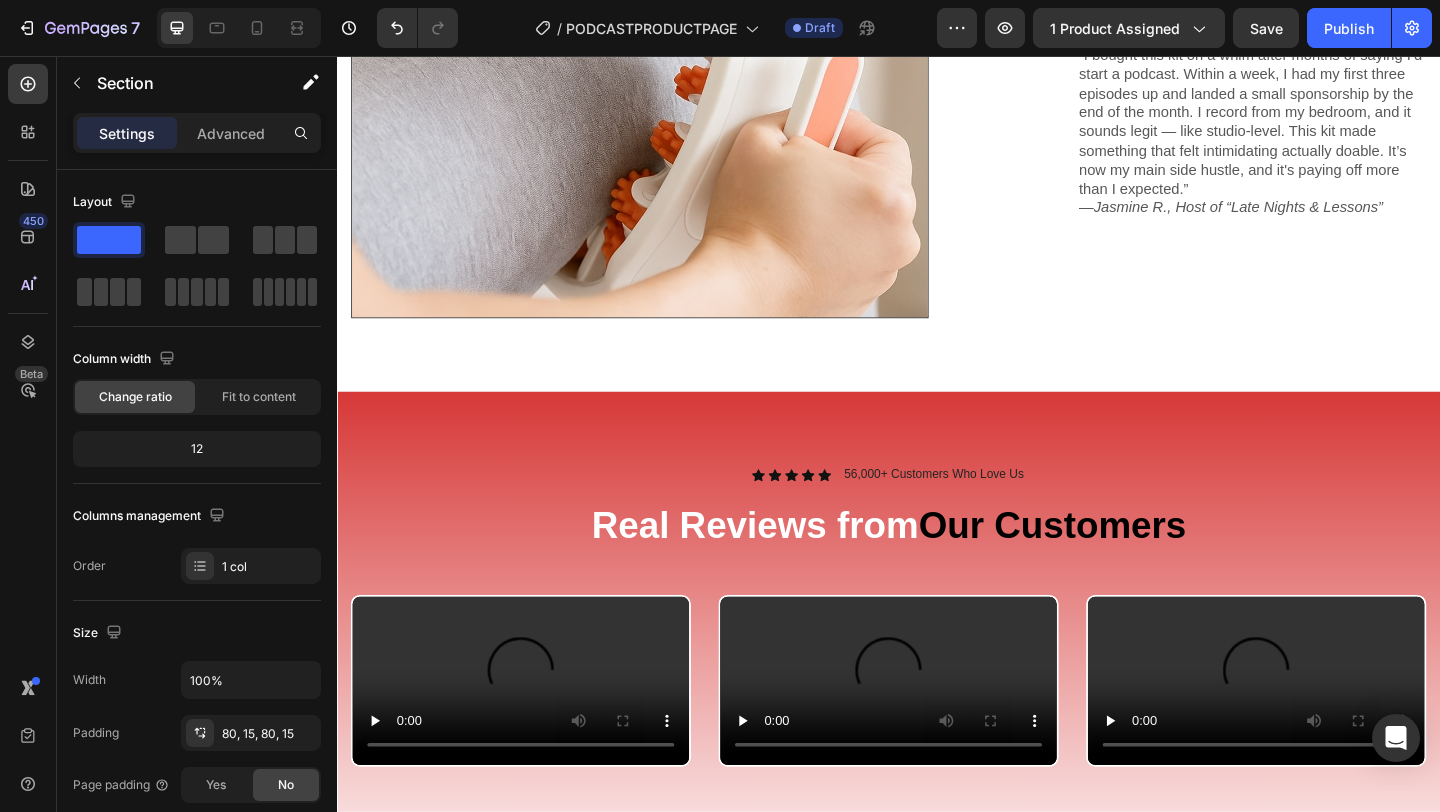 scroll, scrollTop: 1268, scrollLeft: 0, axis: vertical 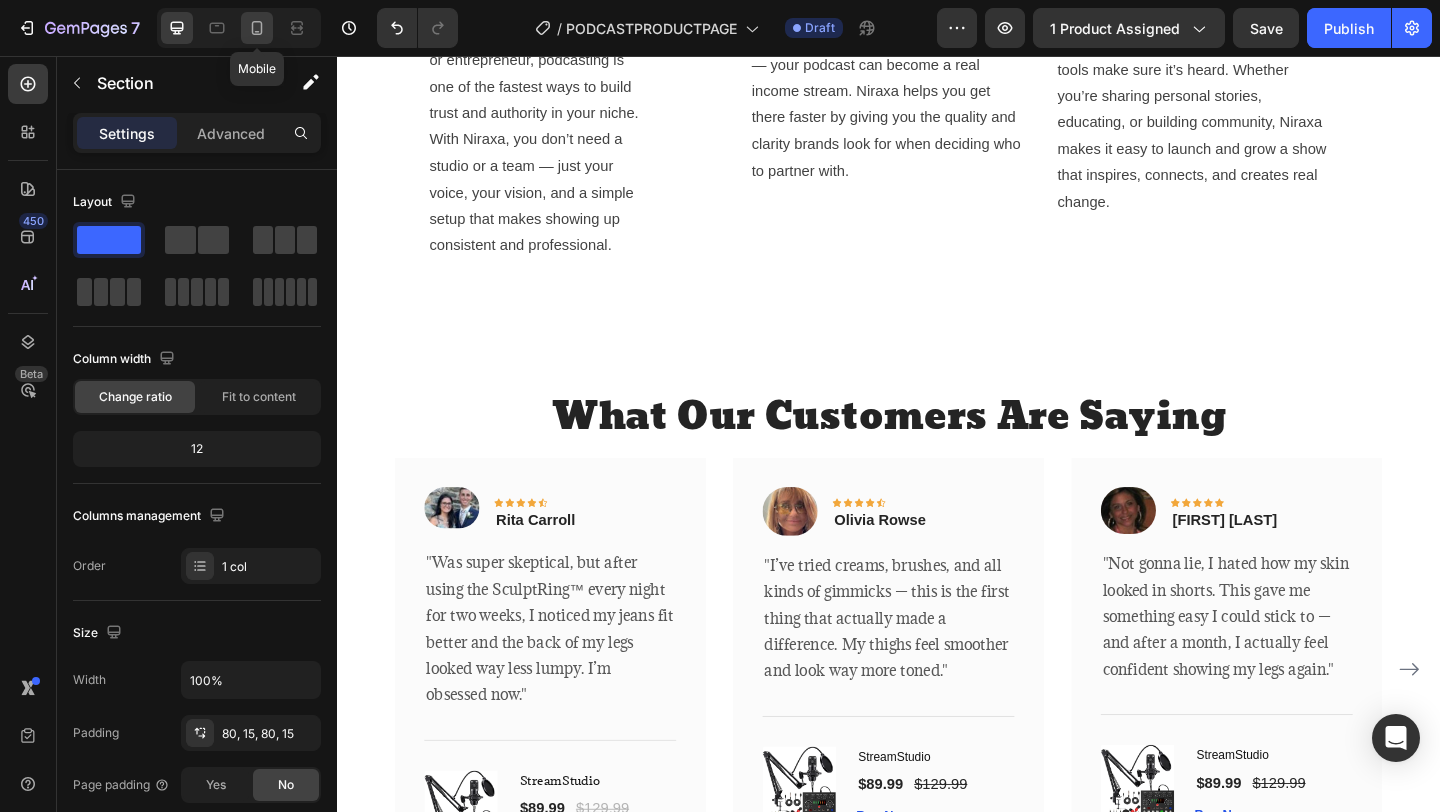 click 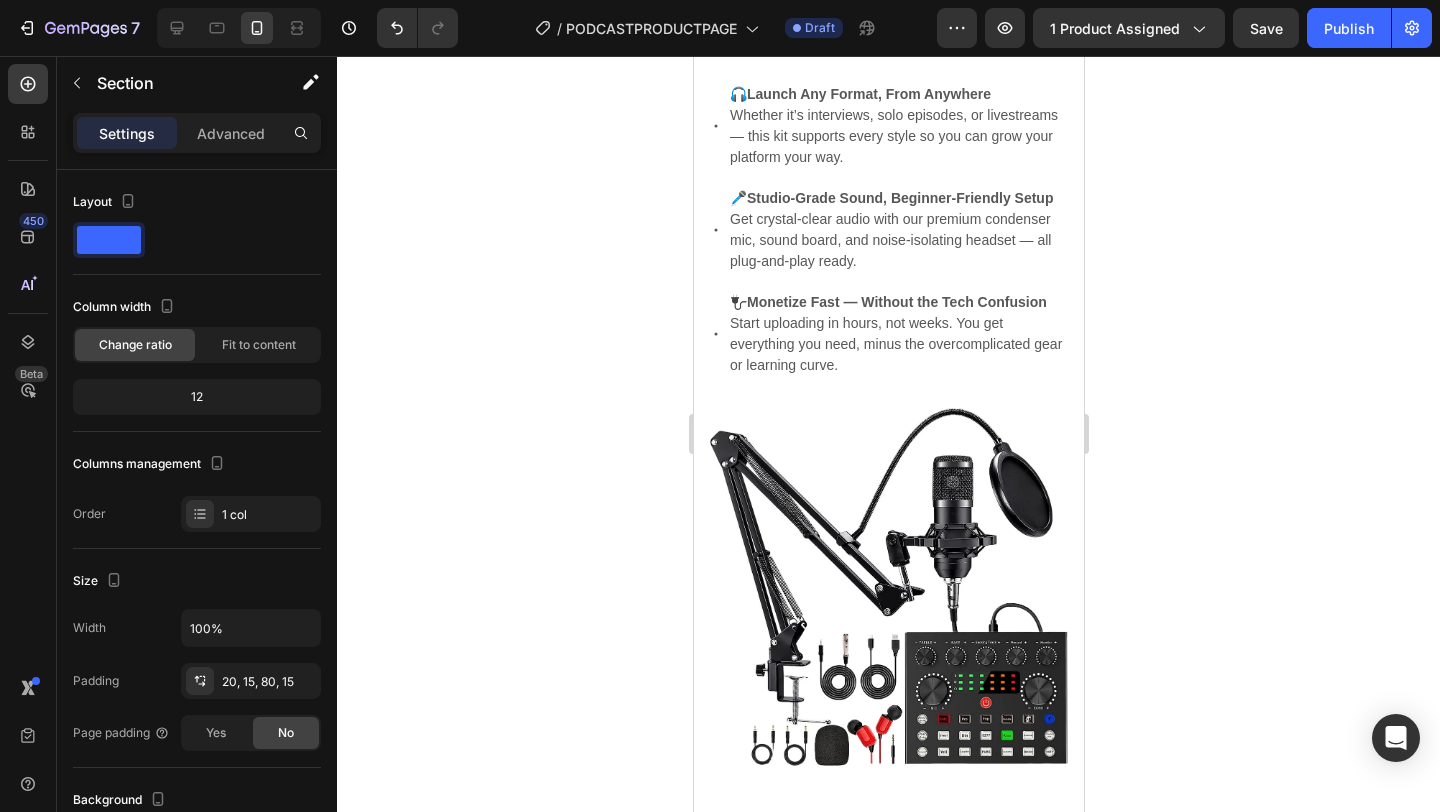 scroll, scrollTop: 1398, scrollLeft: 0, axis: vertical 